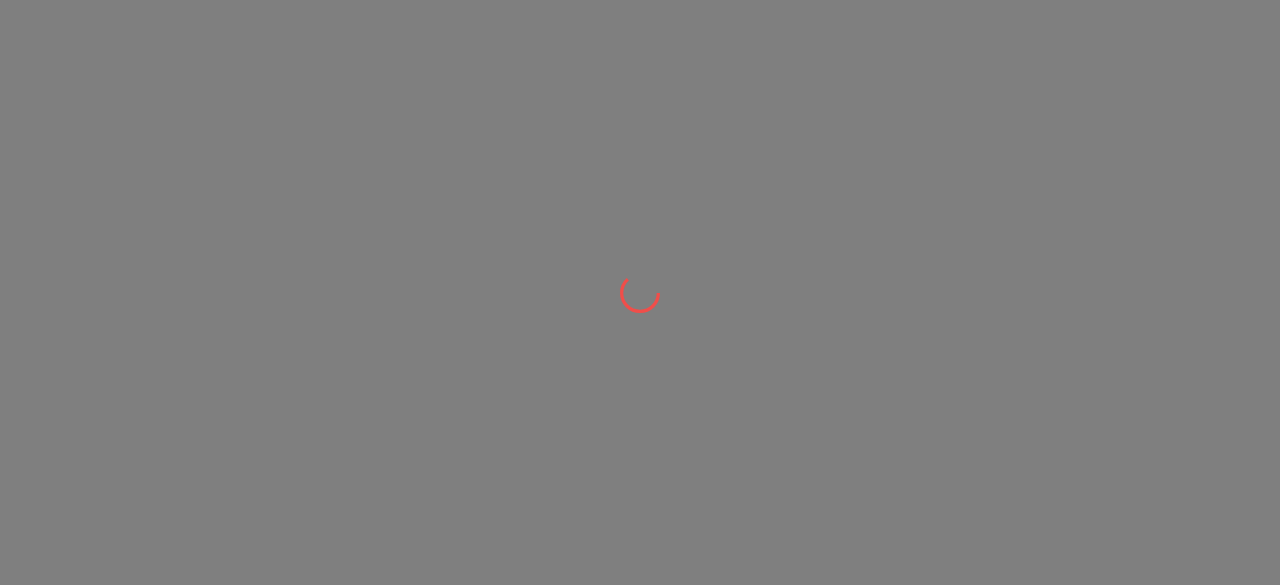 scroll, scrollTop: 0, scrollLeft: 0, axis: both 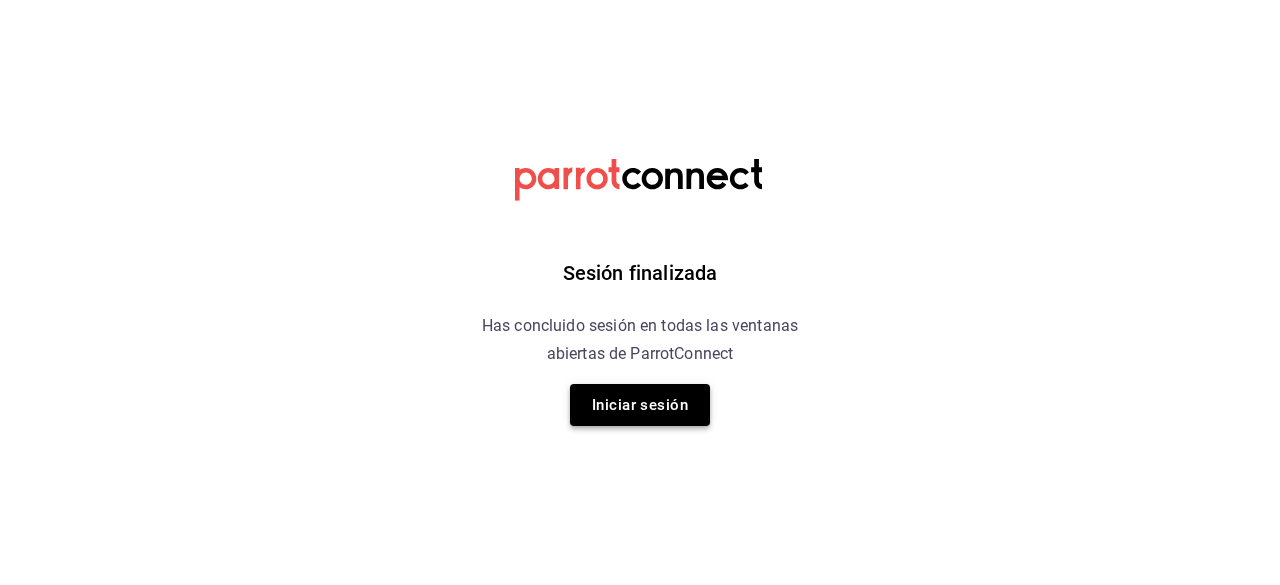 click on "Iniciar sesión" at bounding box center (640, 405) 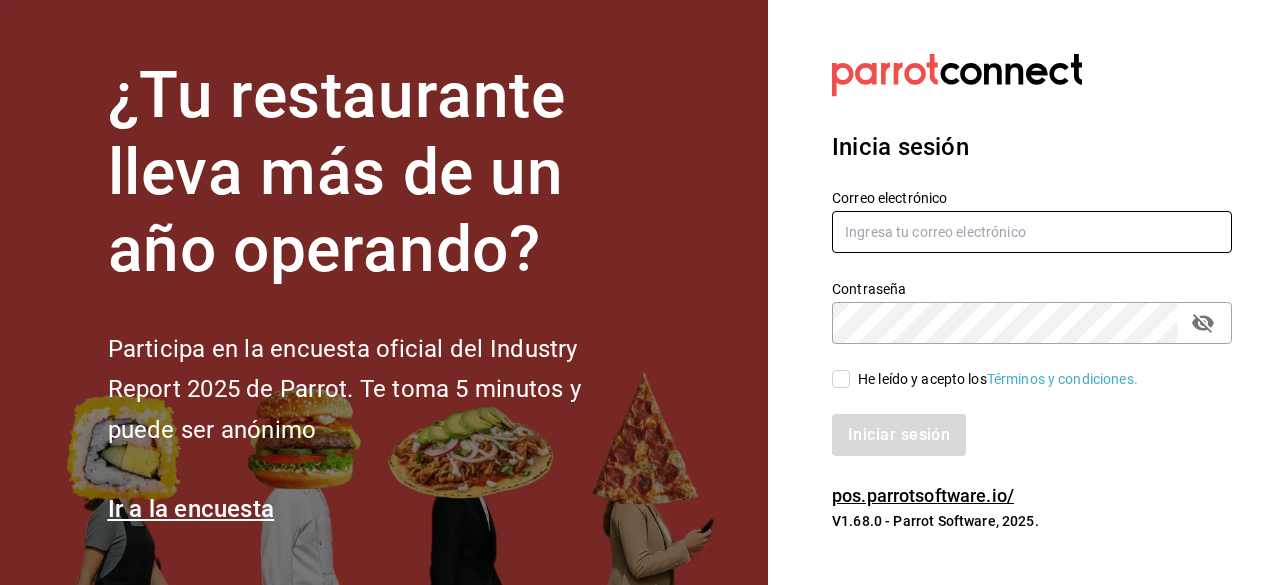type on "[EMAIL]" 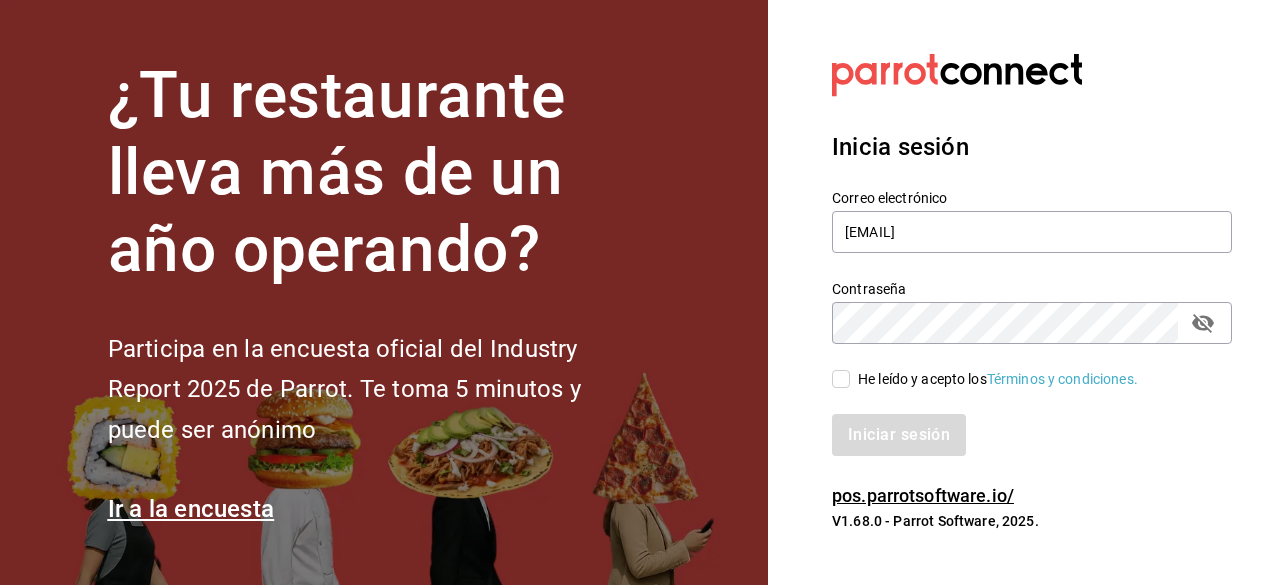 click on "He leído y acepto los  Términos y condiciones." at bounding box center [841, 379] 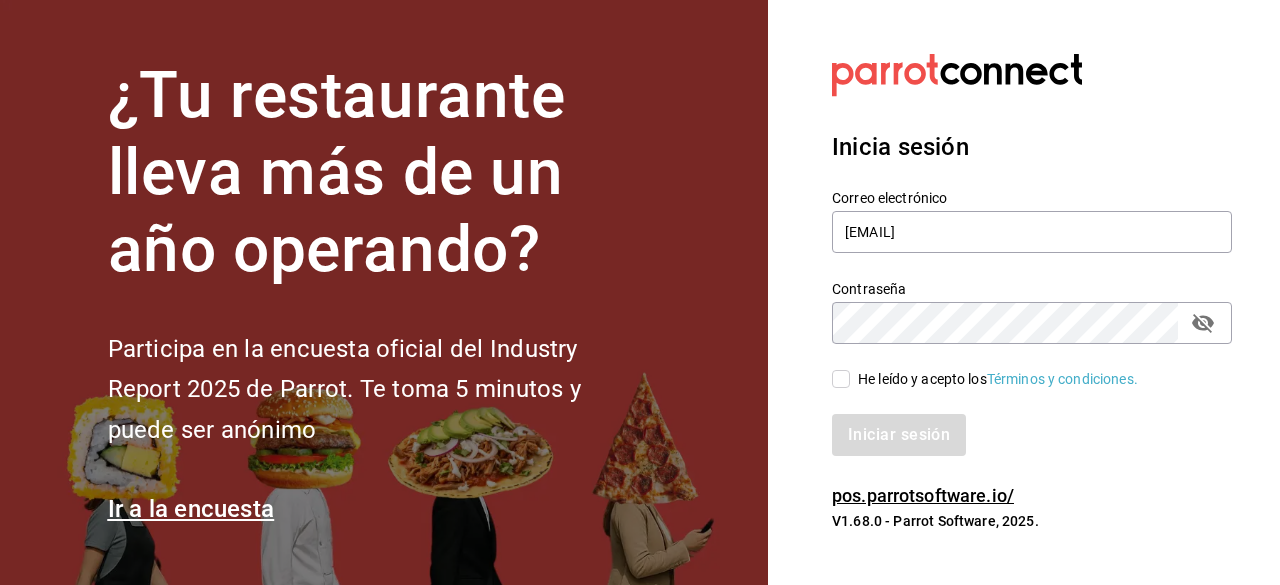 checkbox on "true" 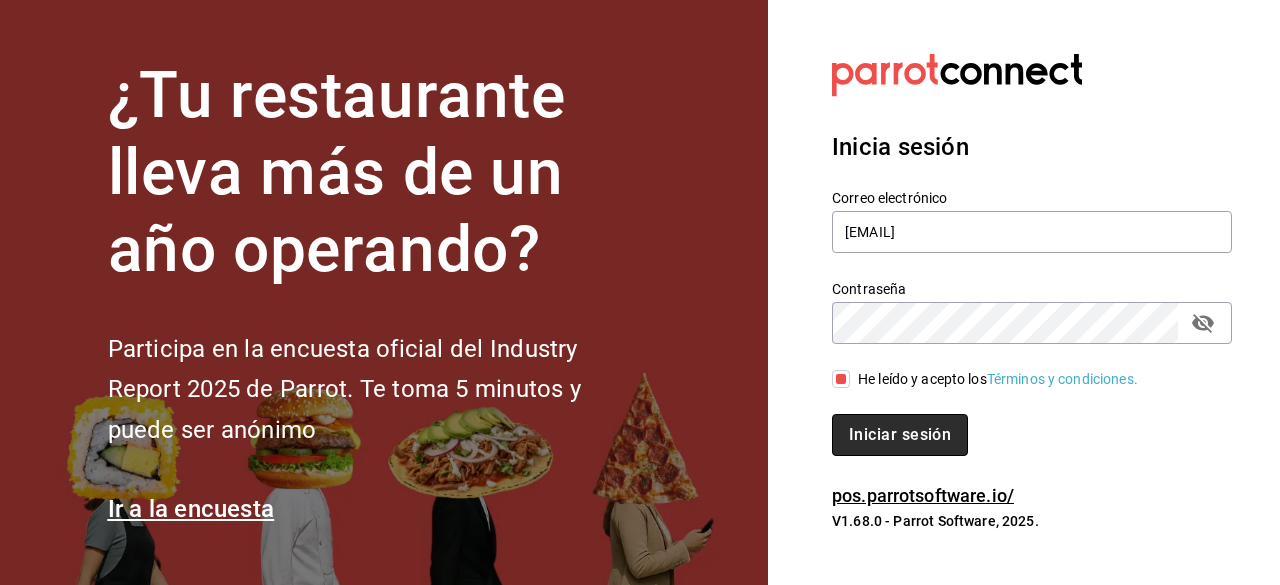 click on "Iniciar sesión" at bounding box center [900, 435] 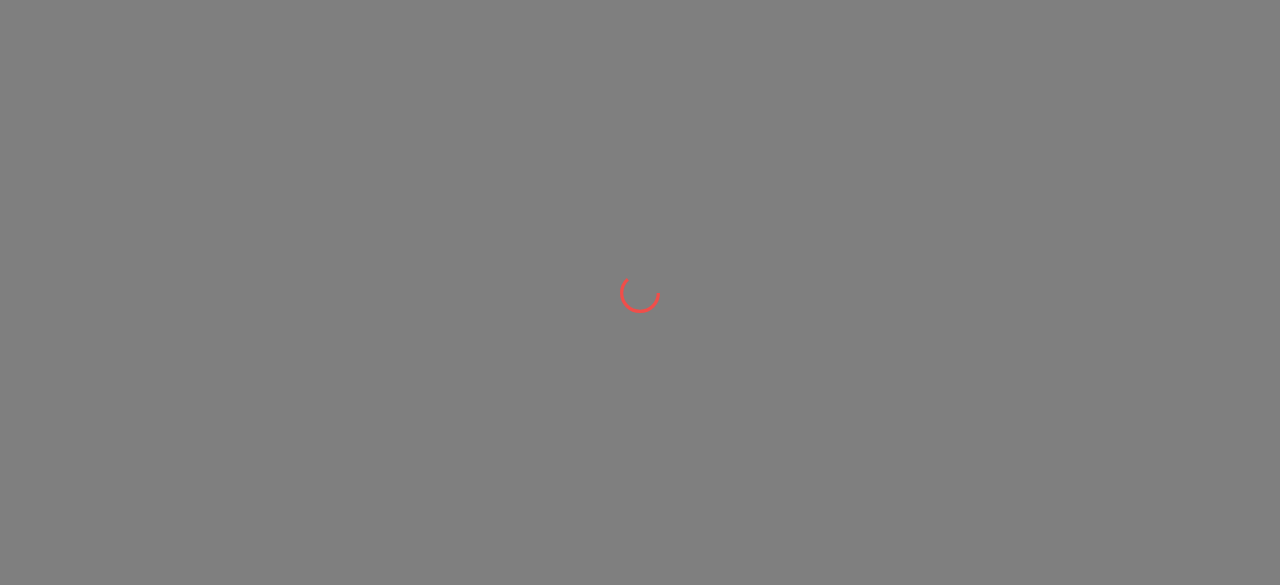 scroll, scrollTop: 0, scrollLeft: 0, axis: both 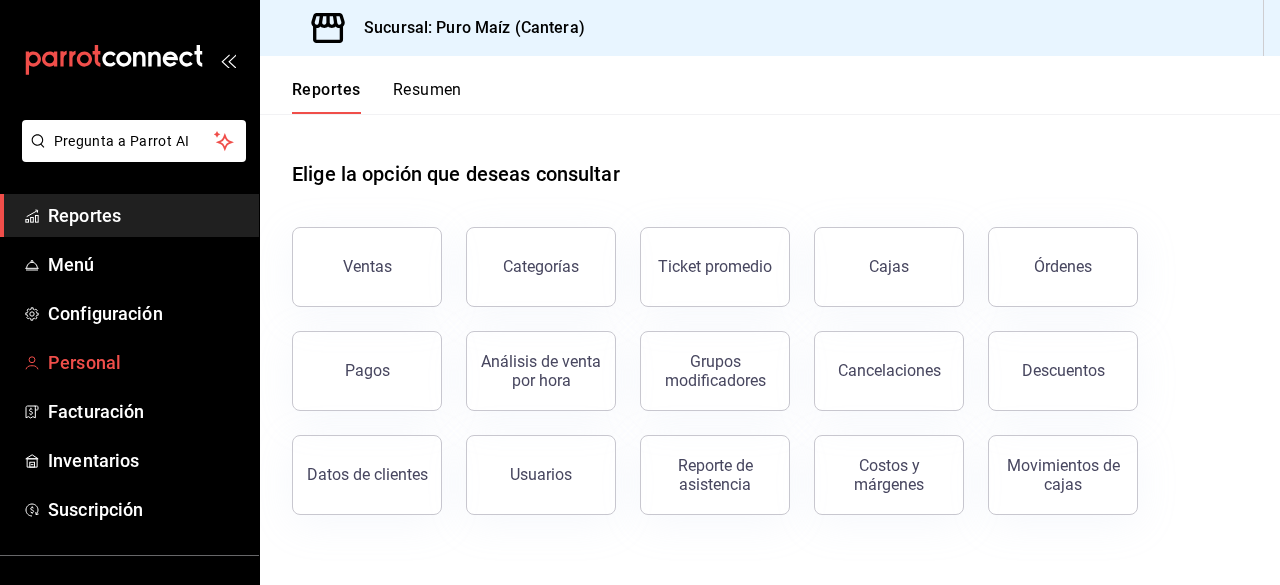 click on "Personal" at bounding box center [145, 362] 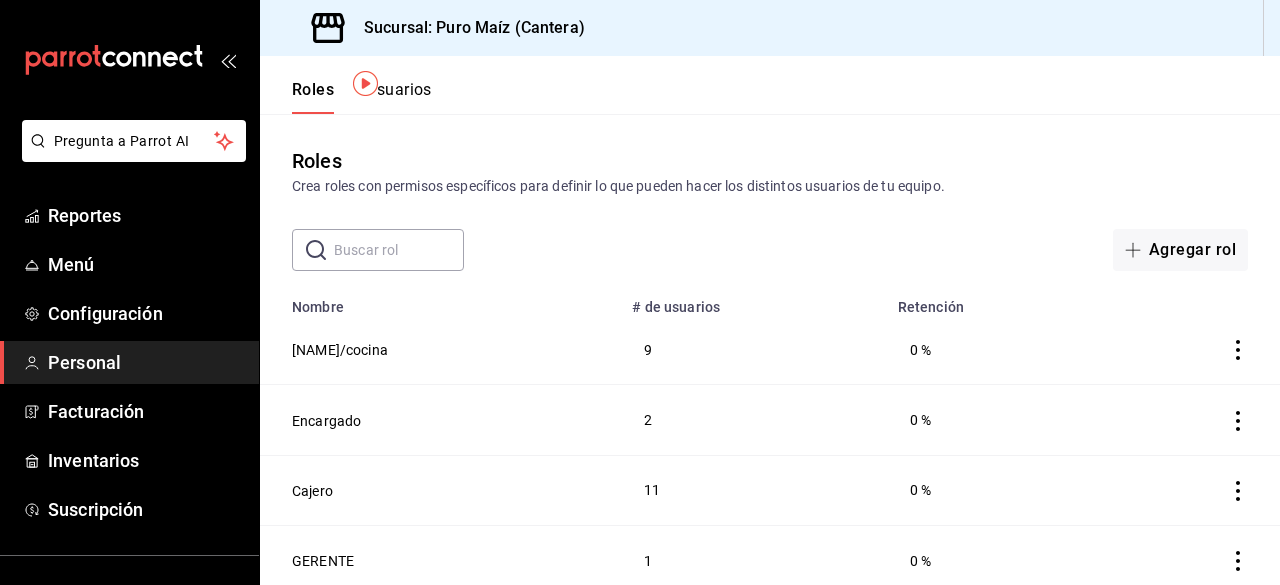 scroll, scrollTop: 78, scrollLeft: 0, axis: vertical 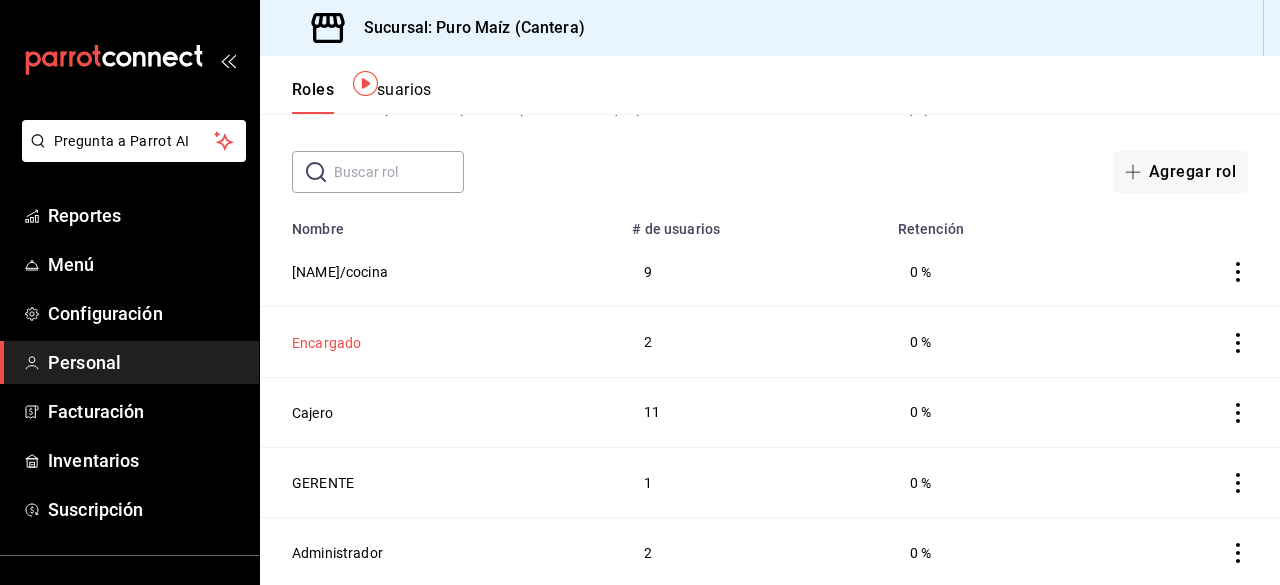 click on "Encargado" at bounding box center (326, 343) 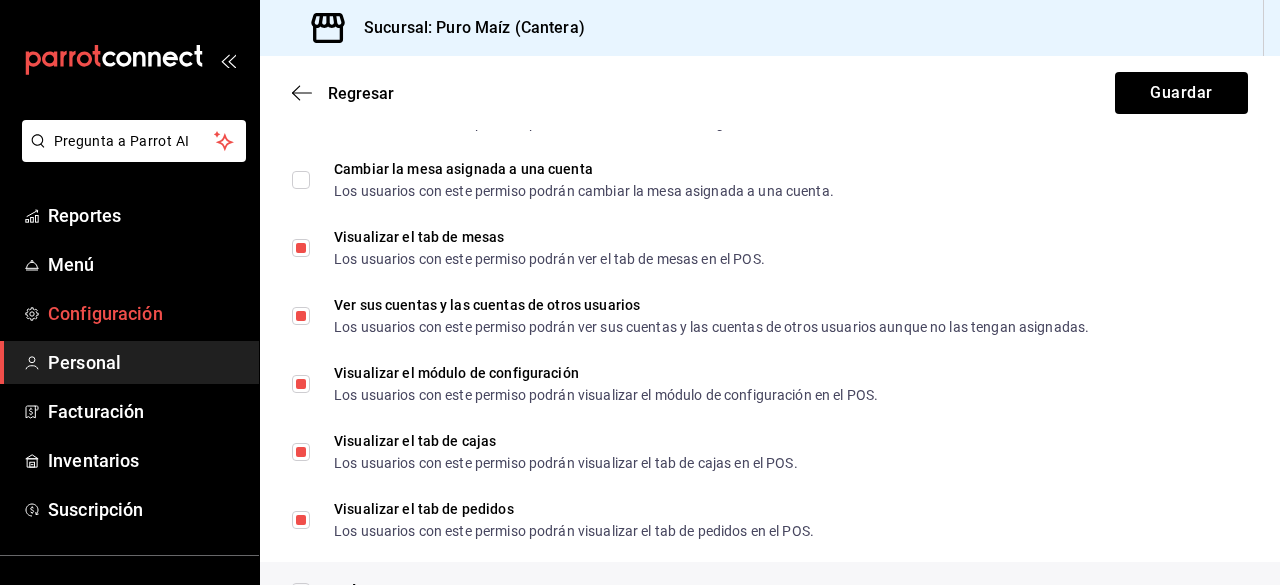 scroll, scrollTop: 866, scrollLeft: 0, axis: vertical 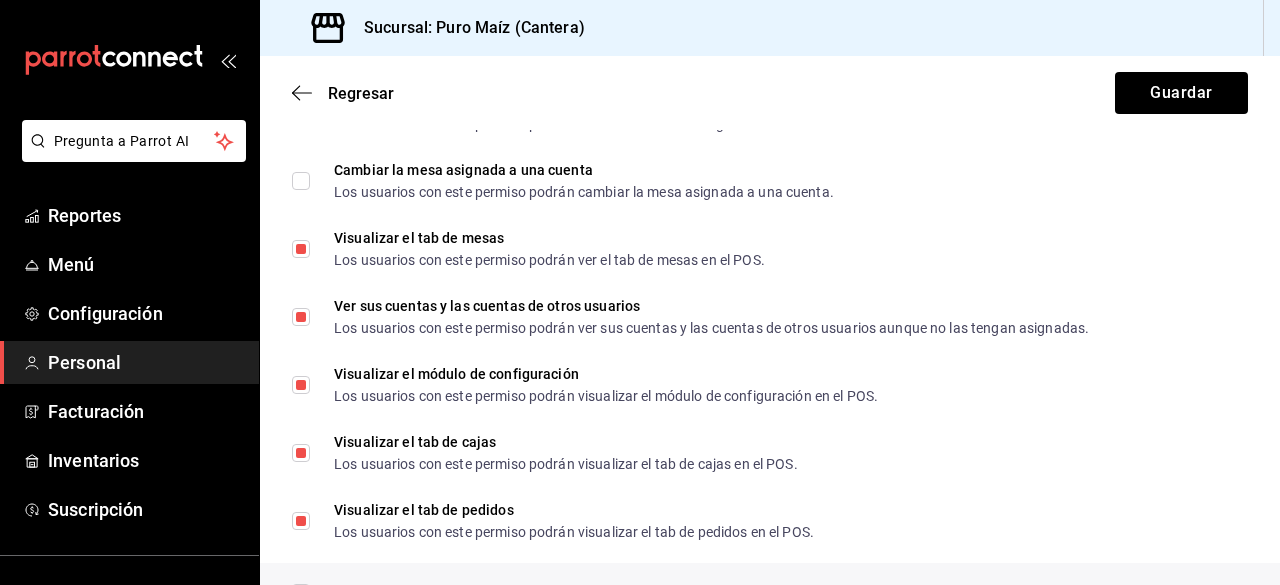 click on "Personal" at bounding box center [145, 362] 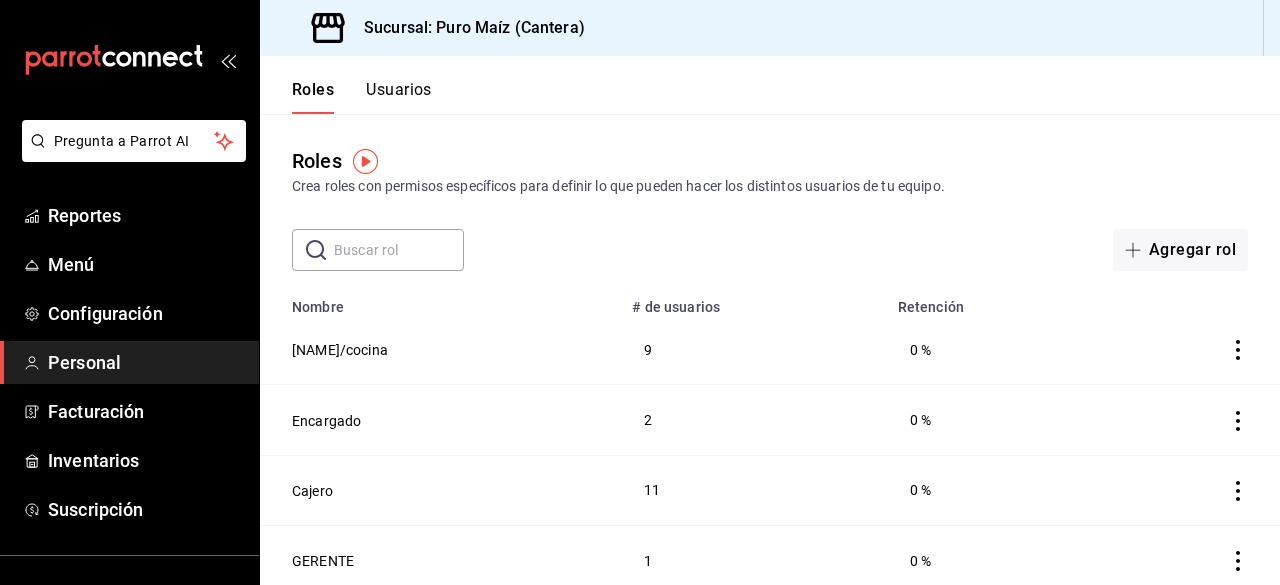 click on "Usuarios" at bounding box center [399, 97] 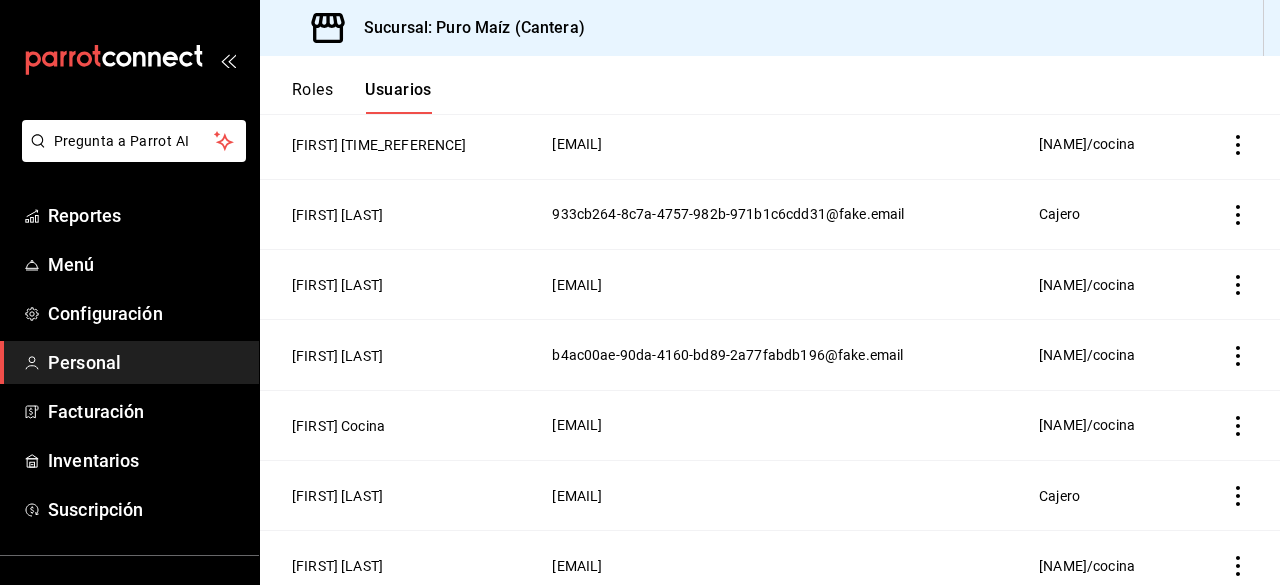 scroll, scrollTop: 769, scrollLeft: 0, axis: vertical 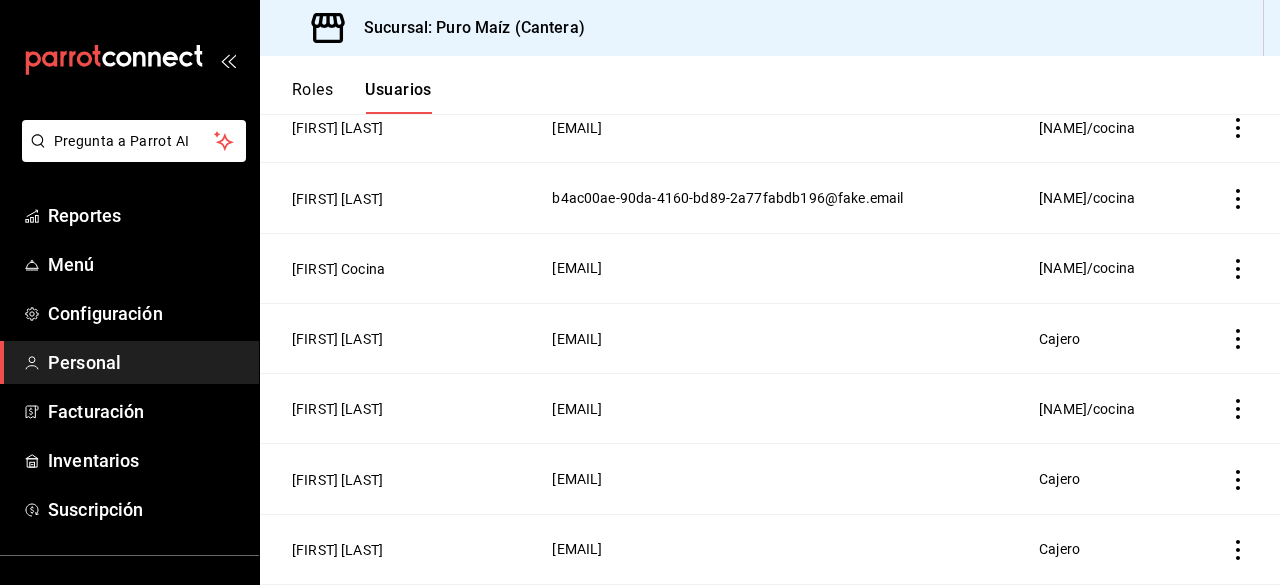 click on "[PERSON] Cocina" at bounding box center (400, 268) 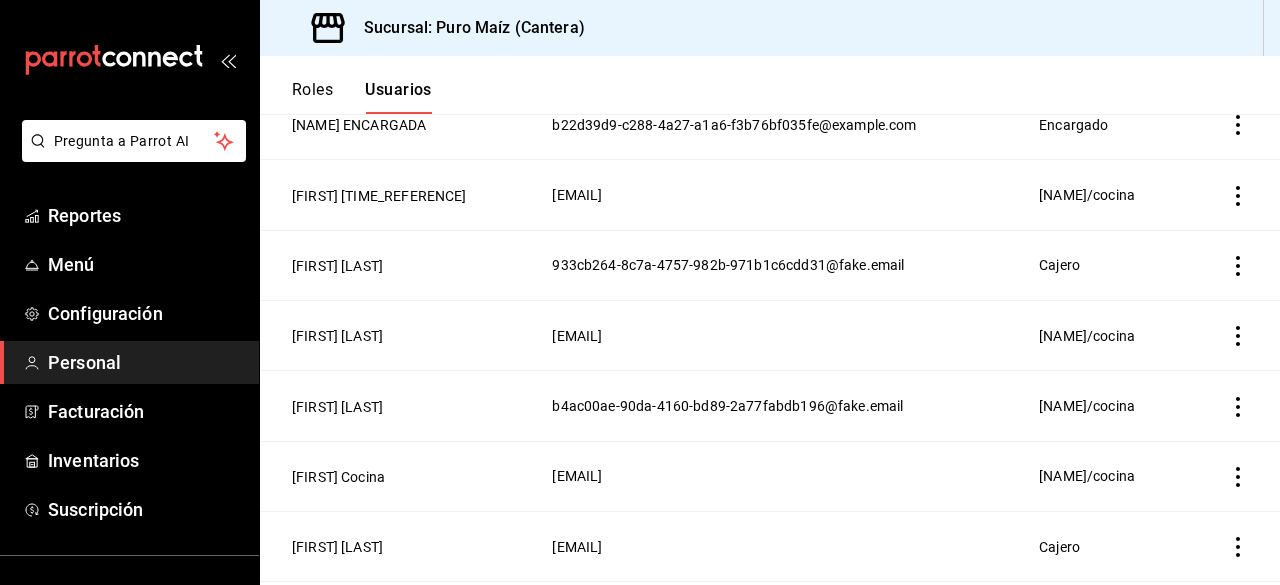 scroll, scrollTop: 575, scrollLeft: 0, axis: vertical 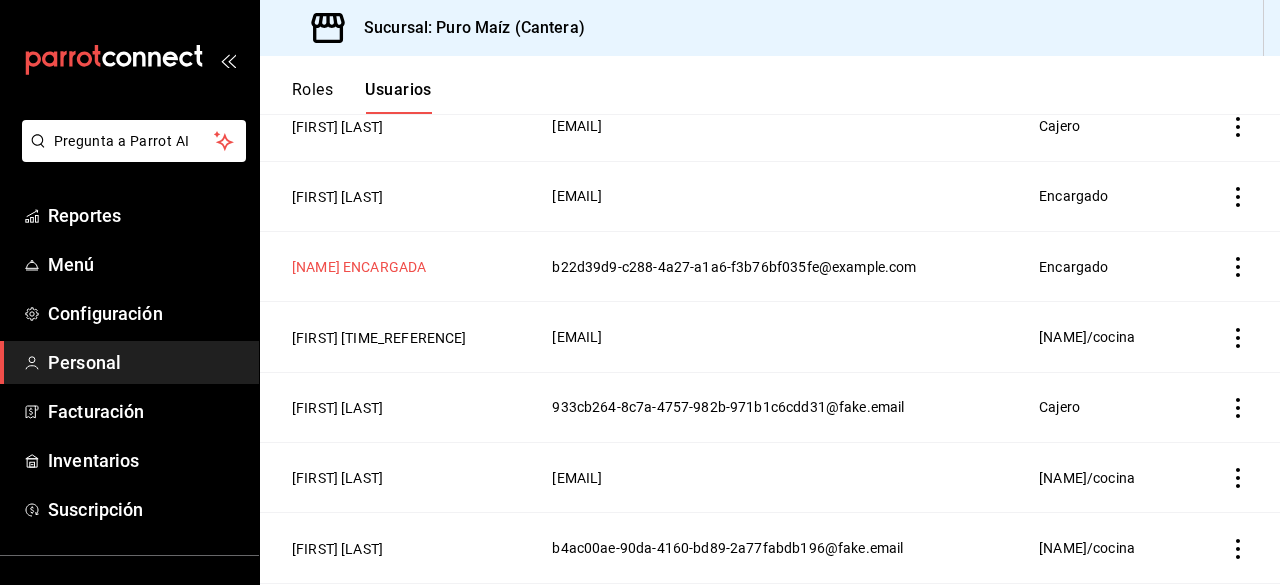 click on "KATIA ENCARGADA" at bounding box center (359, 267) 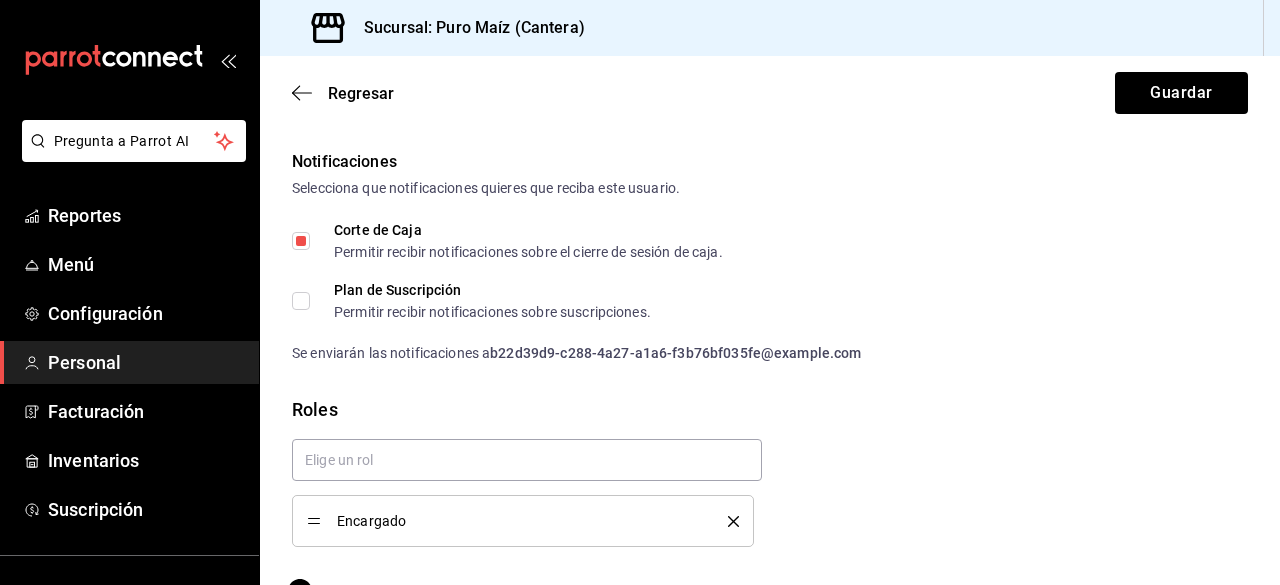 scroll, scrollTop: 1063, scrollLeft: 0, axis: vertical 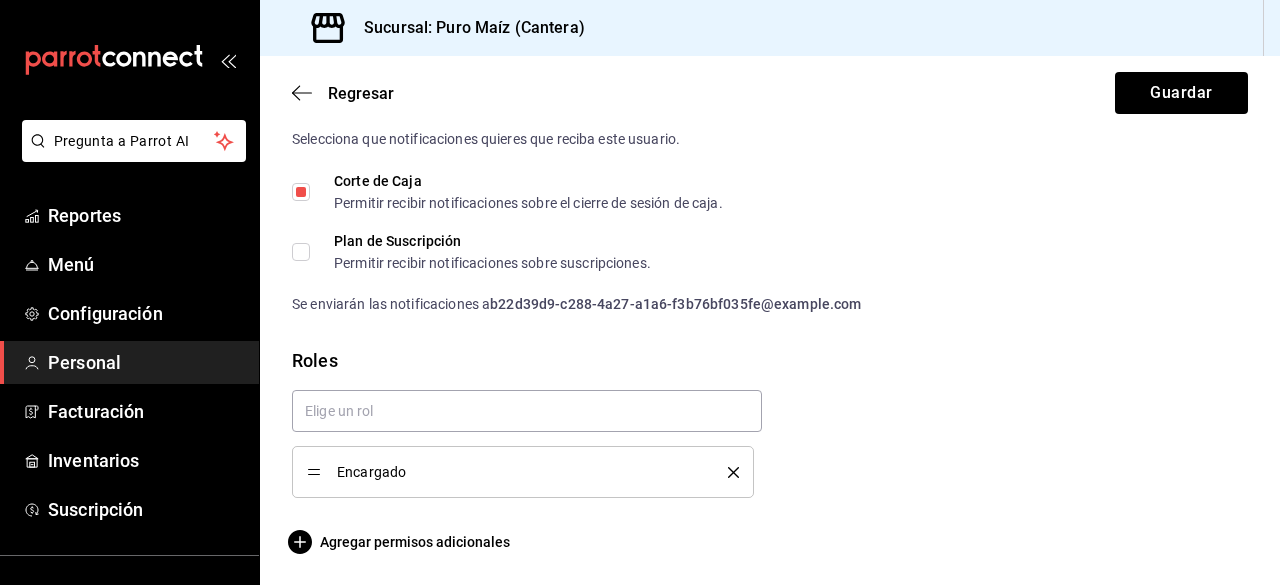 click on "Encargado" at bounding box center [527, 444] 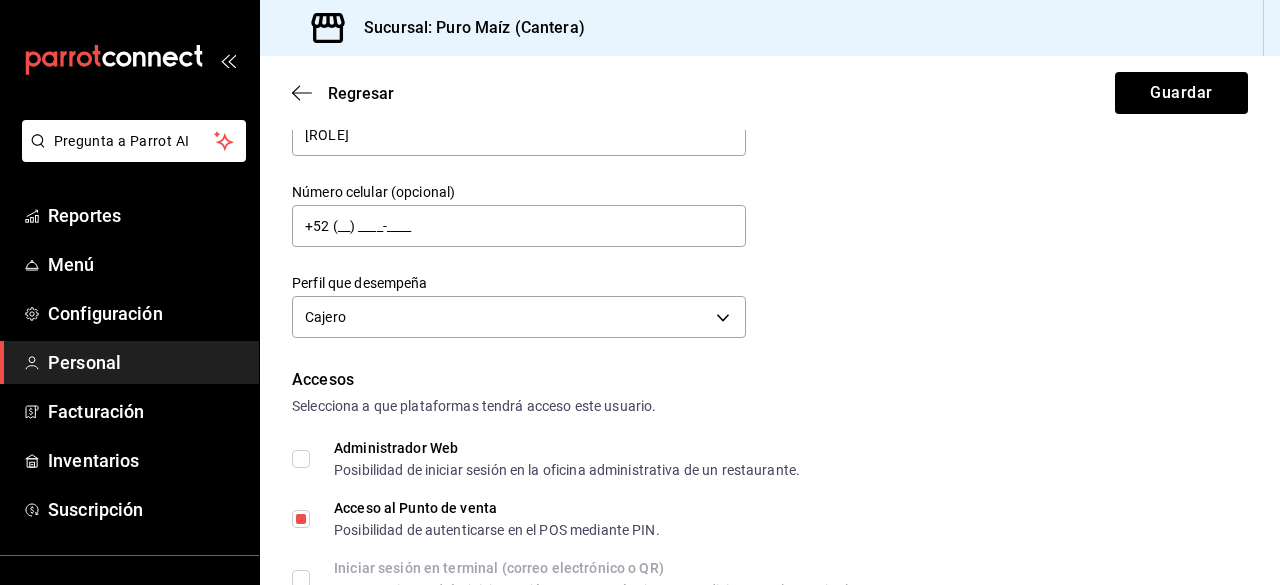 scroll, scrollTop: 197, scrollLeft: 0, axis: vertical 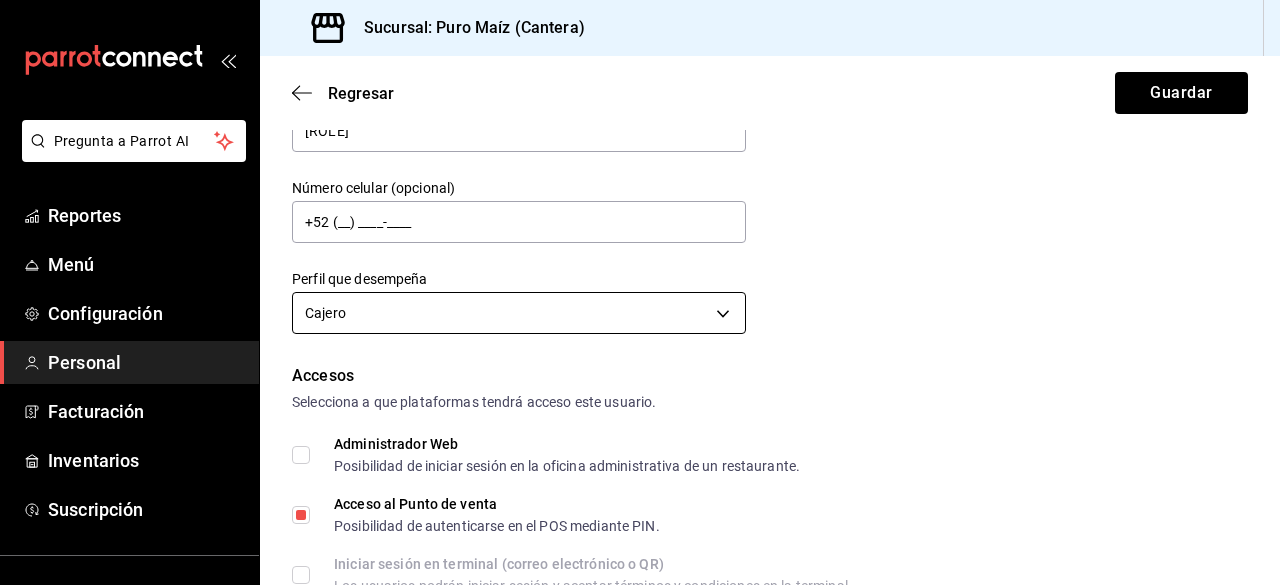 click on "Pregunta a Parrot AI Reportes   Menú   Configuración   Personal   Facturación   Inventarios   Suscripción   Ayuda Recomienda Parrot   Jorge de las Casas   Sugerir nueva función   Sucursal: Puro Maíz (Cantera) Regresar Guardar Datos personales Nombre KATIA Apellido ENCARGADA Número celular (opcional) +52 (__) ____-____ Perfil que desempeña Cajero CASHIER Accesos Selecciona a que plataformas tendrá acceso este usuario. Administrador Web Posibilidad de iniciar sesión en la oficina administrativa de un restaurante.  Acceso al Punto de venta Posibilidad de autenticarse en el POS mediante PIN.  Iniciar sesión en terminal (correo electrónico o QR) Los usuarios podrán iniciar sesión y aceptar términos y condiciones en la terminal. Acceso uso de terminal Los usuarios podrán acceder y utilizar la terminal para visualizar y procesar pagos de sus órdenes. Correo electrónico Se volverá obligatorio al tener ciertos accesos activados. b22d39d9-c288-4a27-a1a6-f3b76bf035fe@fake.email Contraseña Contraseña" at bounding box center [640, 292] 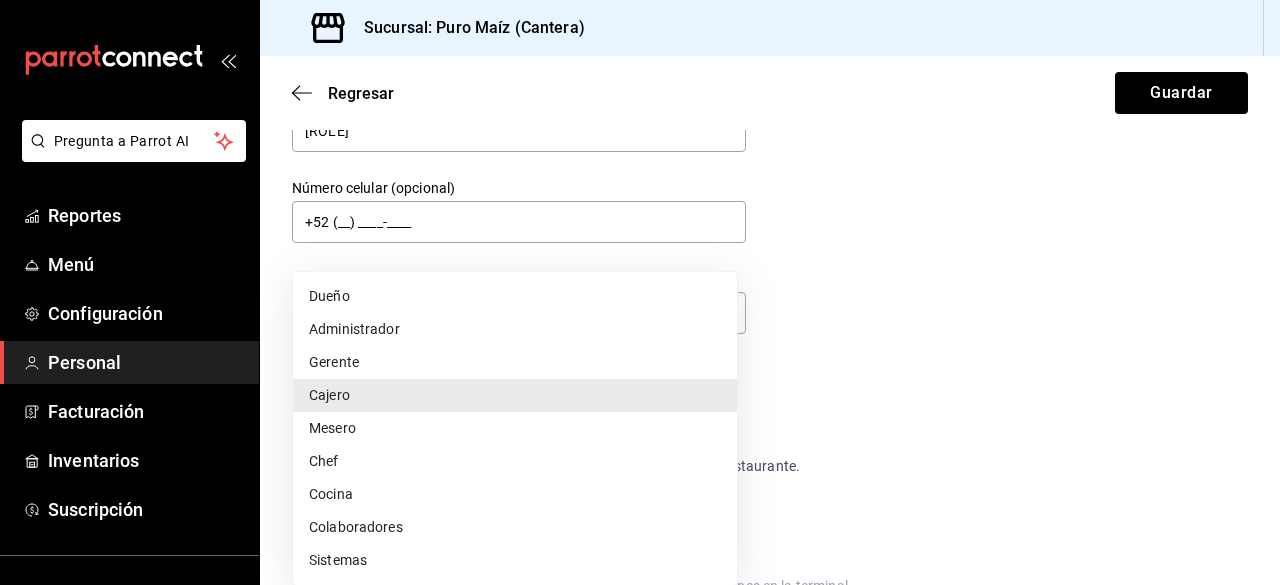 click at bounding box center (640, 292) 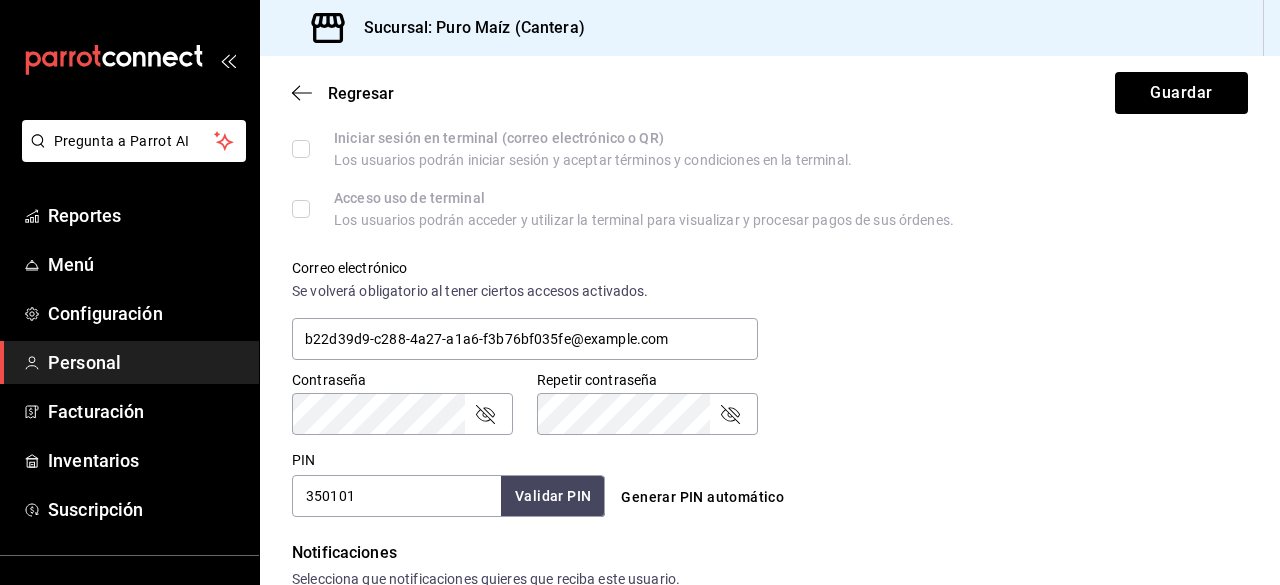 scroll, scrollTop: 632, scrollLeft: 0, axis: vertical 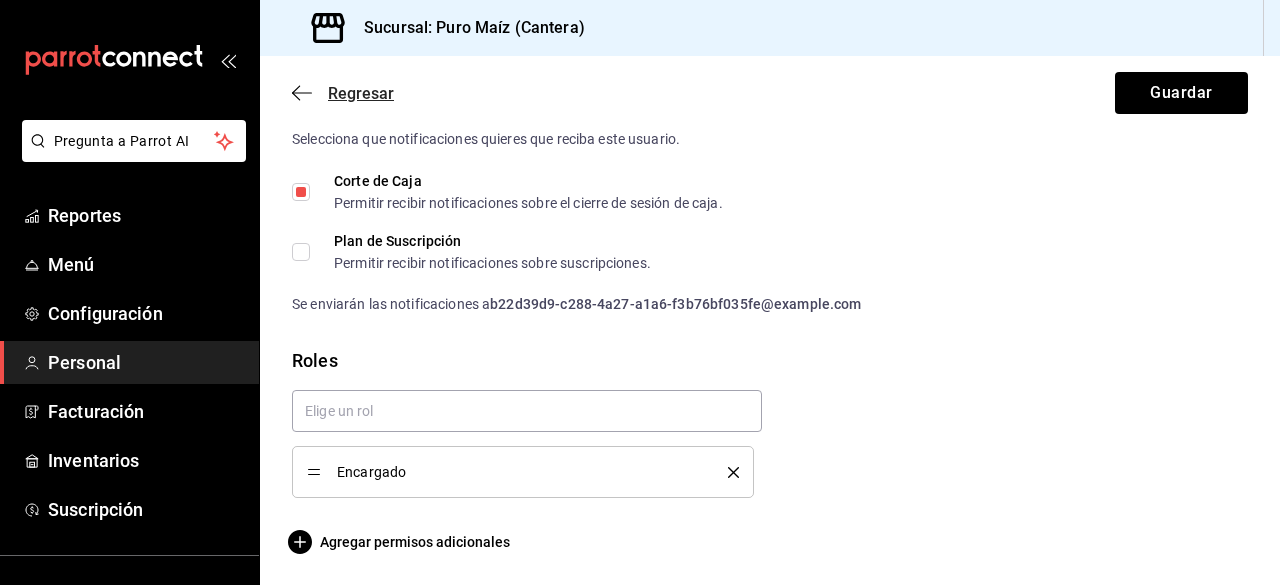 click on "Regresar" at bounding box center [343, 93] 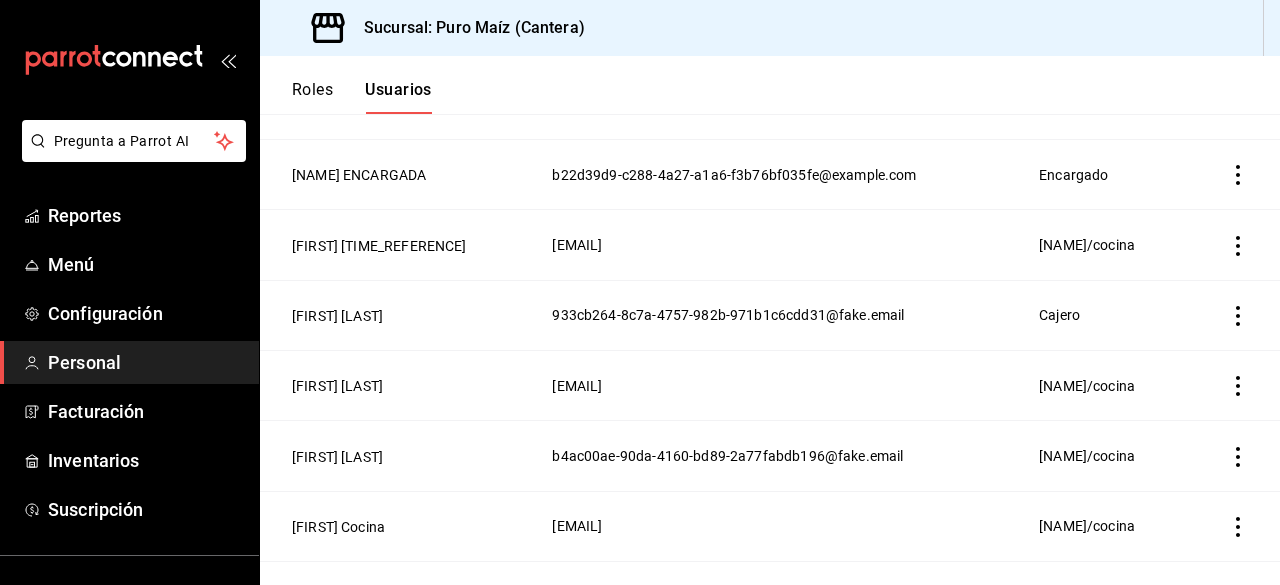 scroll, scrollTop: 668, scrollLeft: 0, axis: vertical 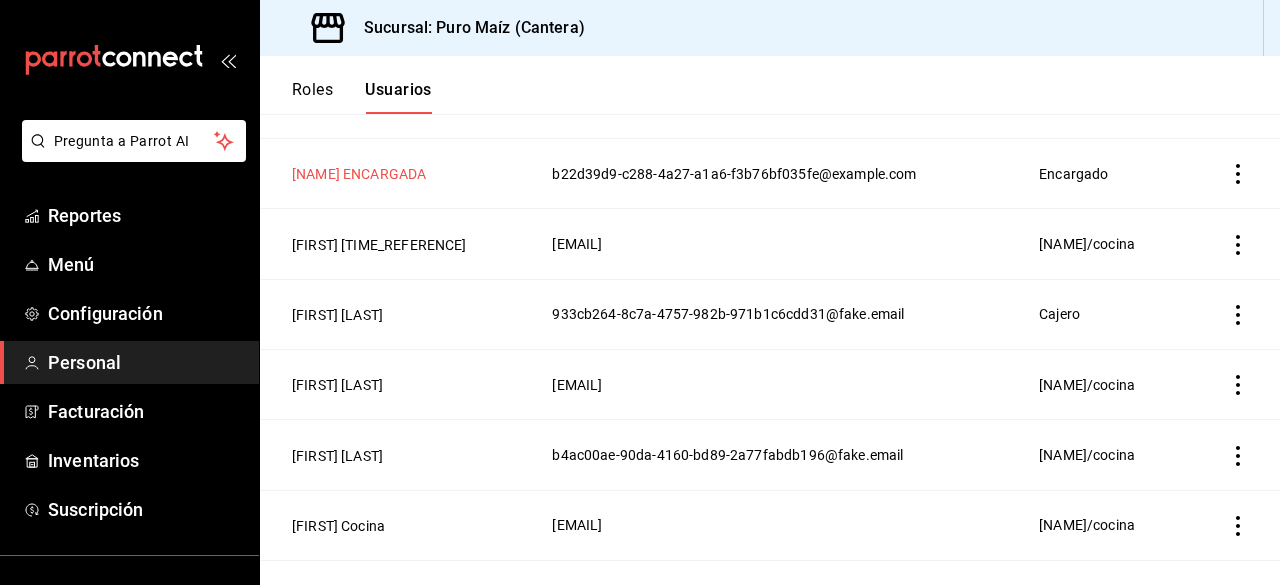click on "KATIA ENCARGADA" at bounding box center [359, 174] 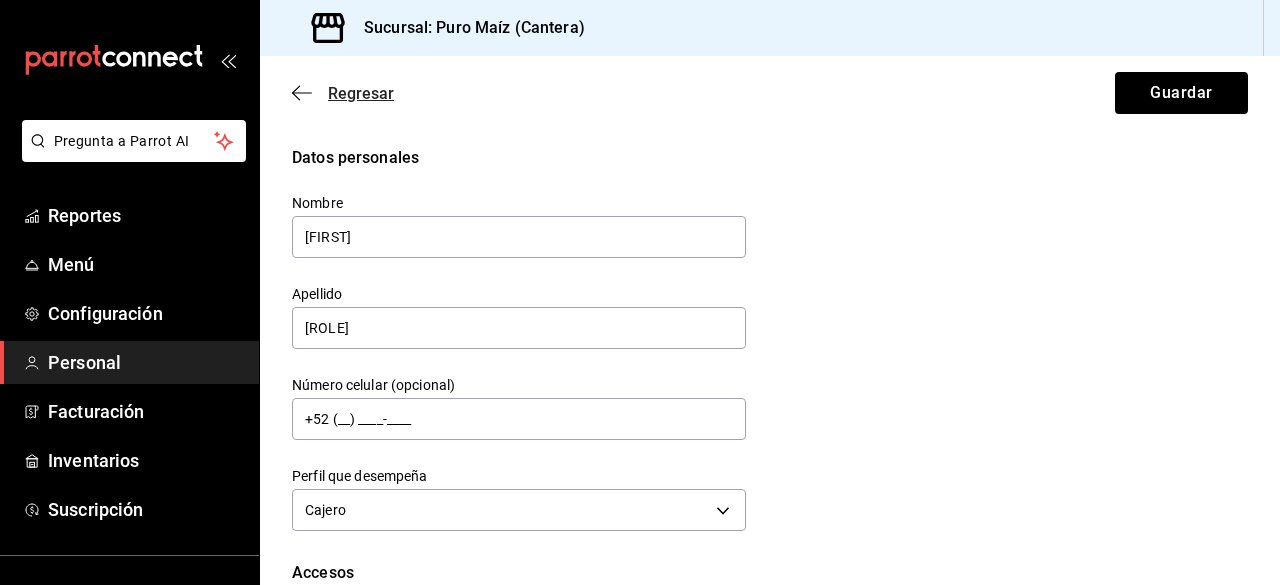 click 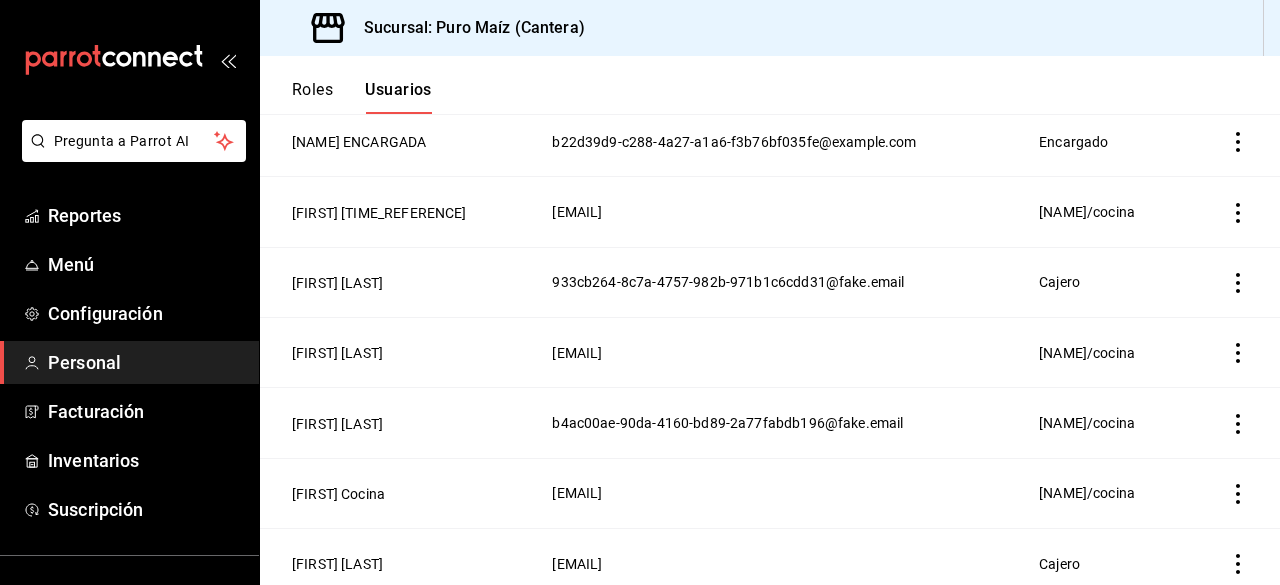 scroll, scrollTop: 575, scrollLeft: 0, axis: vertical 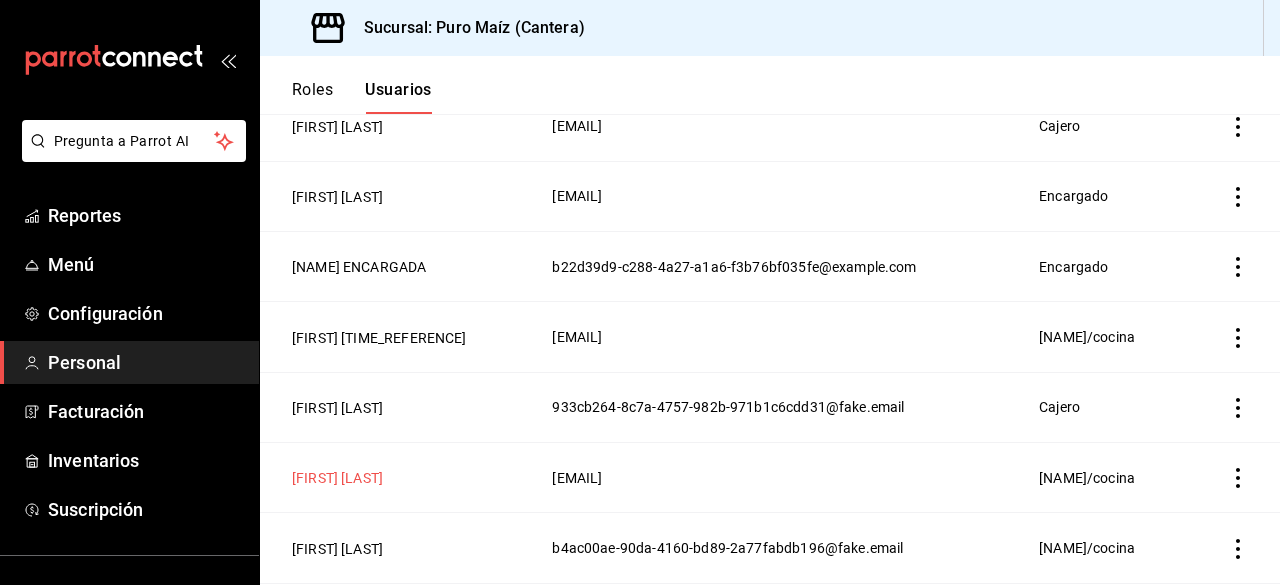 click on "Katia Parrilla" at bounding box center [337, 478] 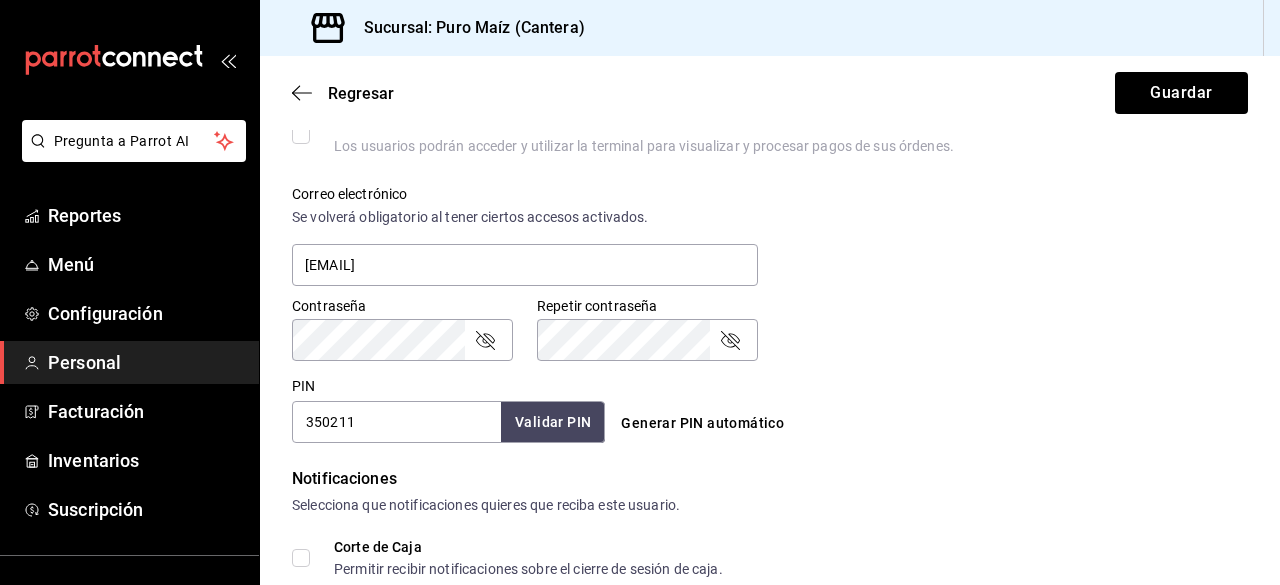 scroll, scrollTop: 718, scrollLeft: 0, axis: vertical 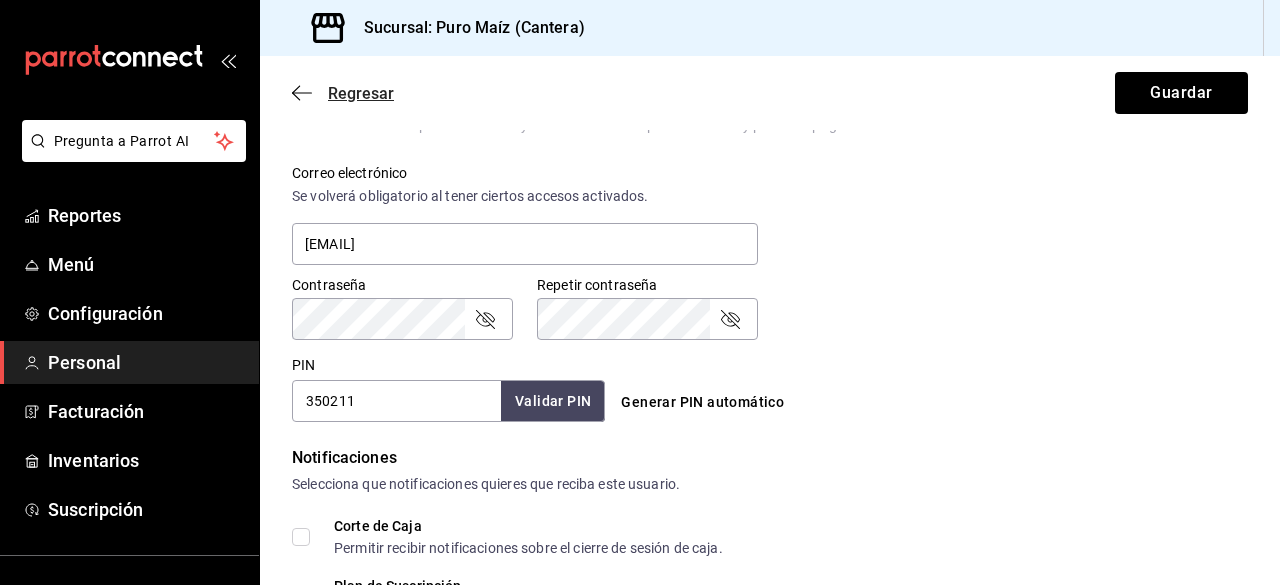 click 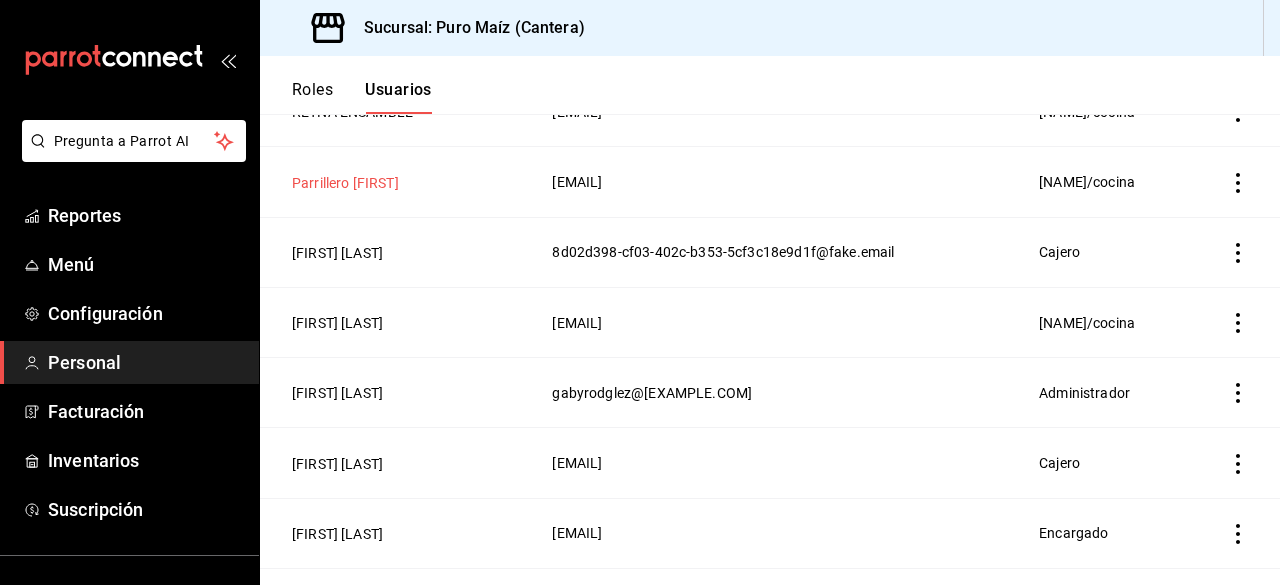 scroll, scrollTop: 270, scrollLeft: 0, axis: vertical 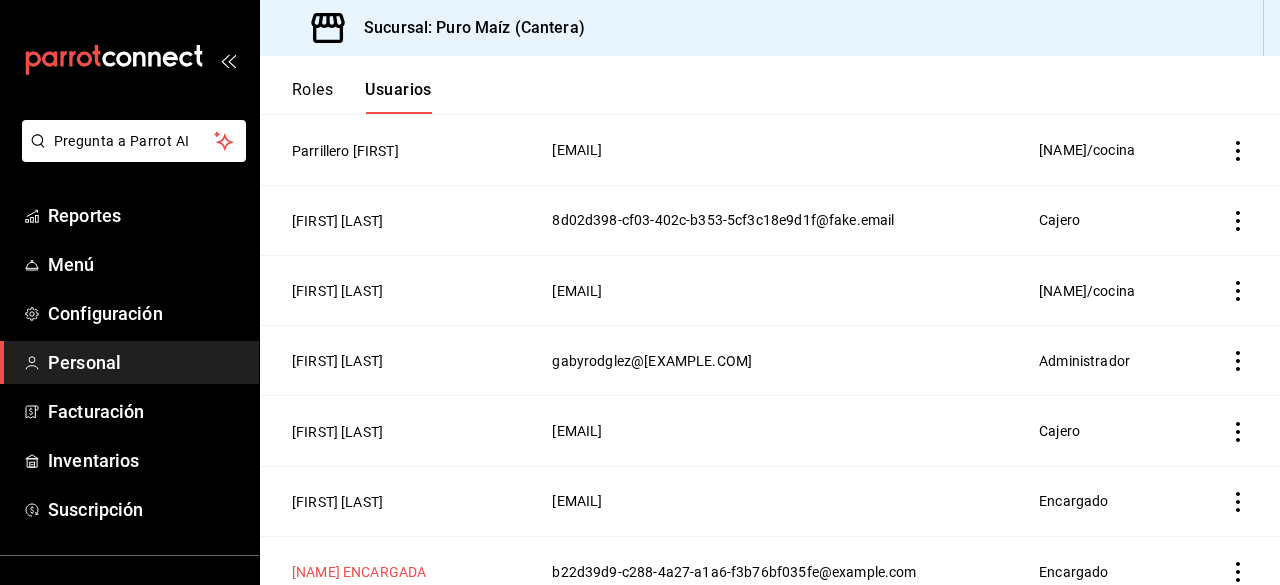 click on "KATIA ENCARGADA" at bounding box center [359, 572] 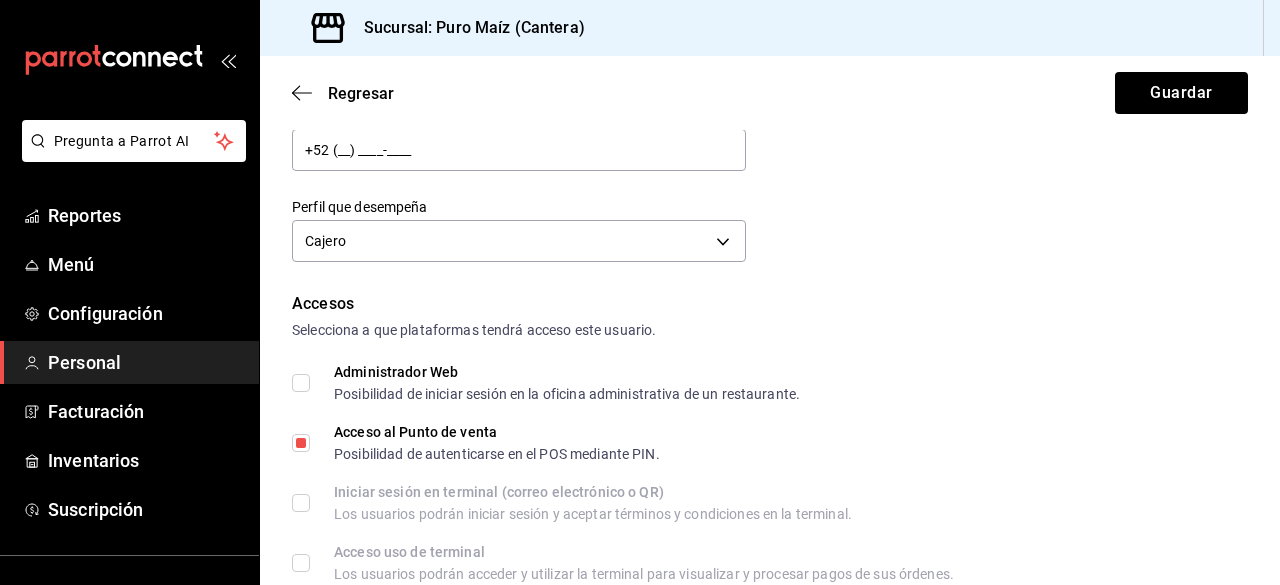 scroll, scrollTop: 163, scrollLeft: 0, axis: vertical 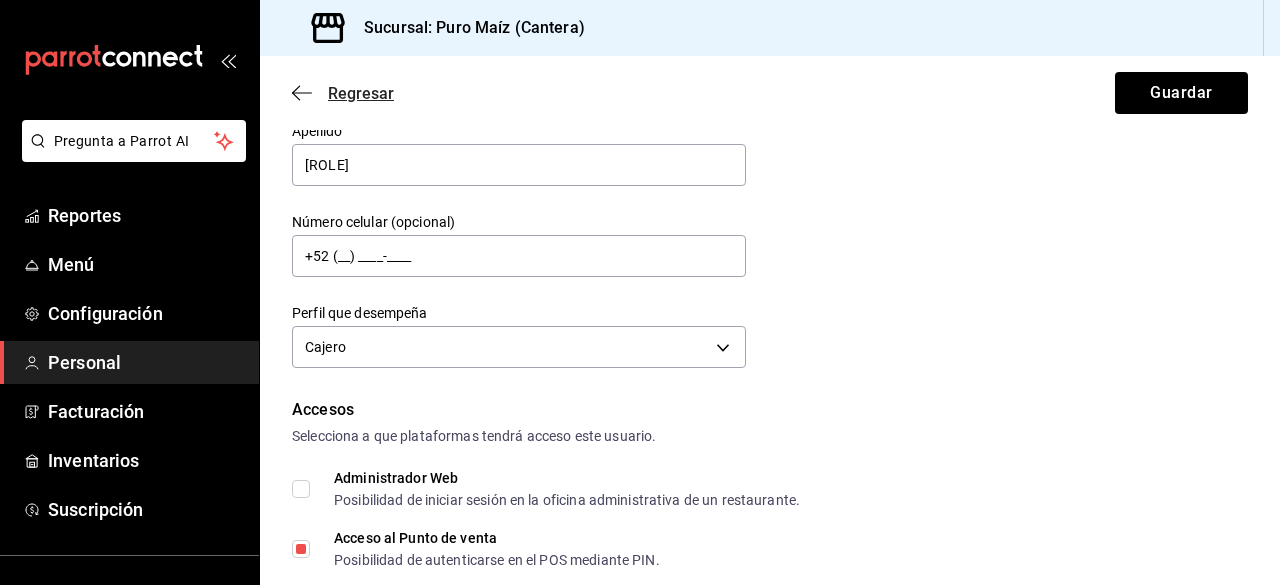 click 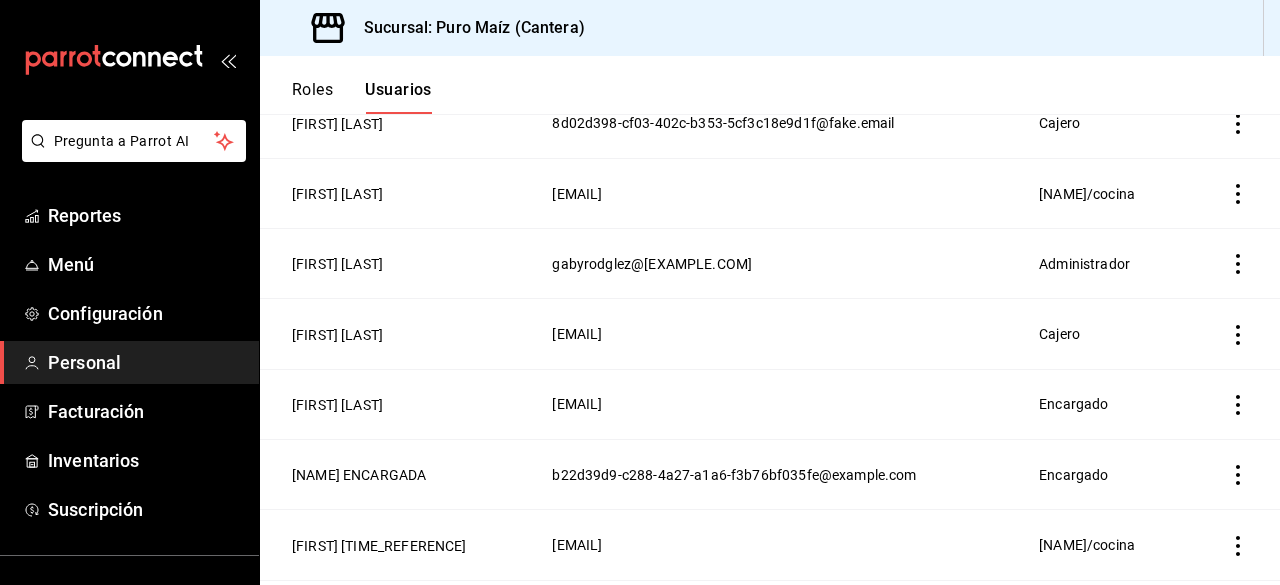 scroll, scrollTop: 463, scrollLeft: 0, axis: vertical 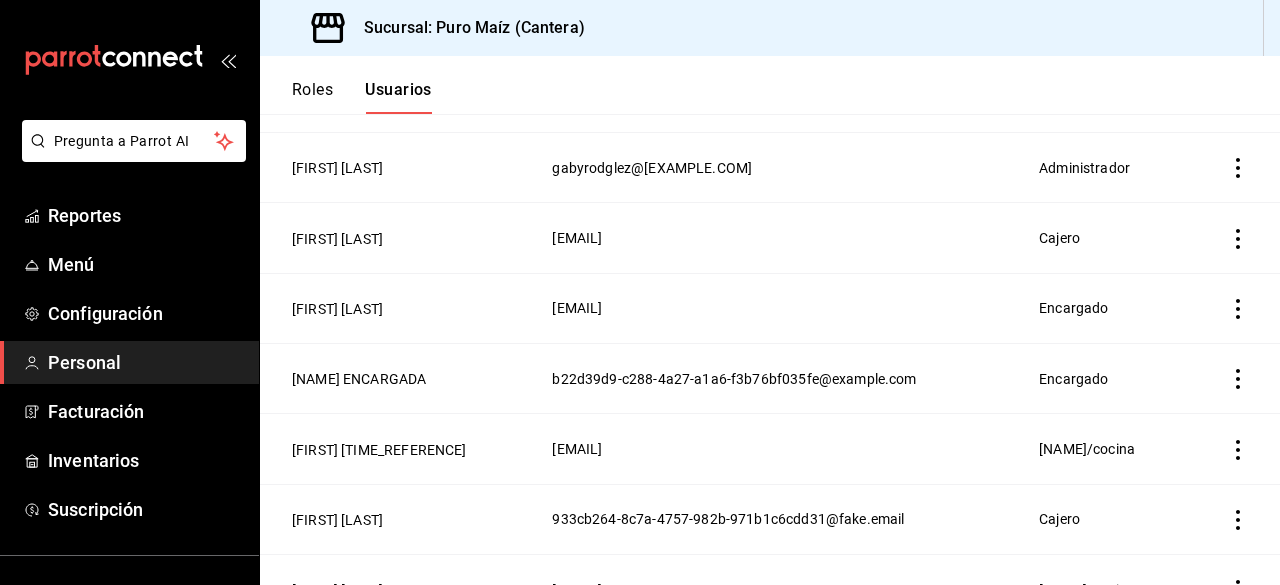 click 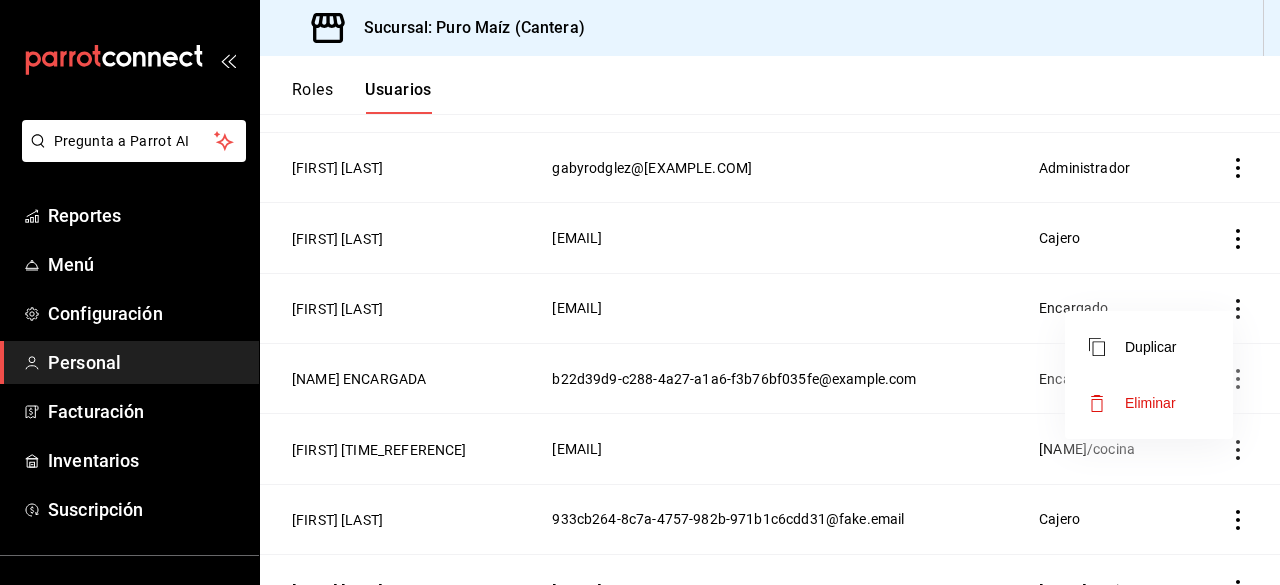 click on "Eliminar" at bounding box center (1150, 403) 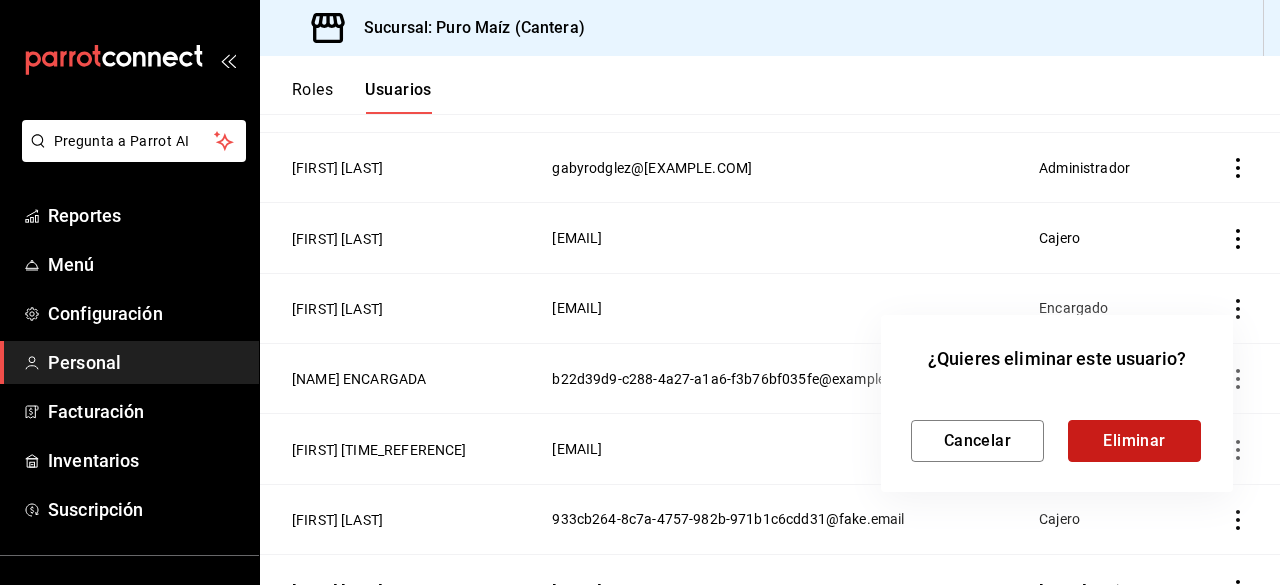 click on "Eliminar" at bounding box center (1134, 441) 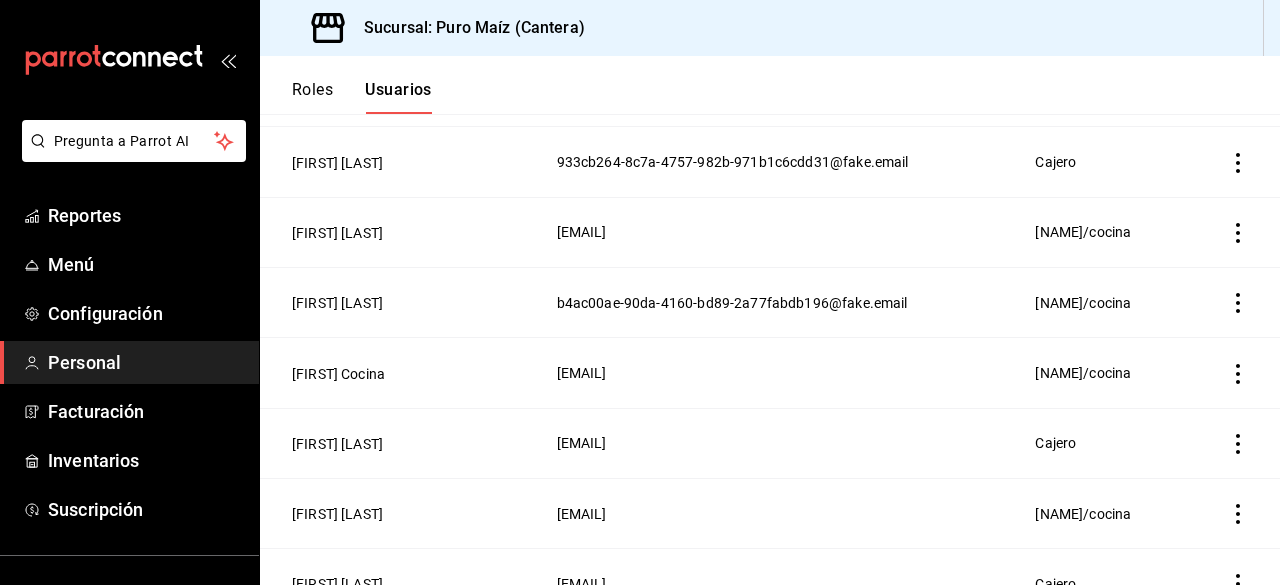 scroll, scrollTop: 692, scrollLeft: 0, axis: vertical 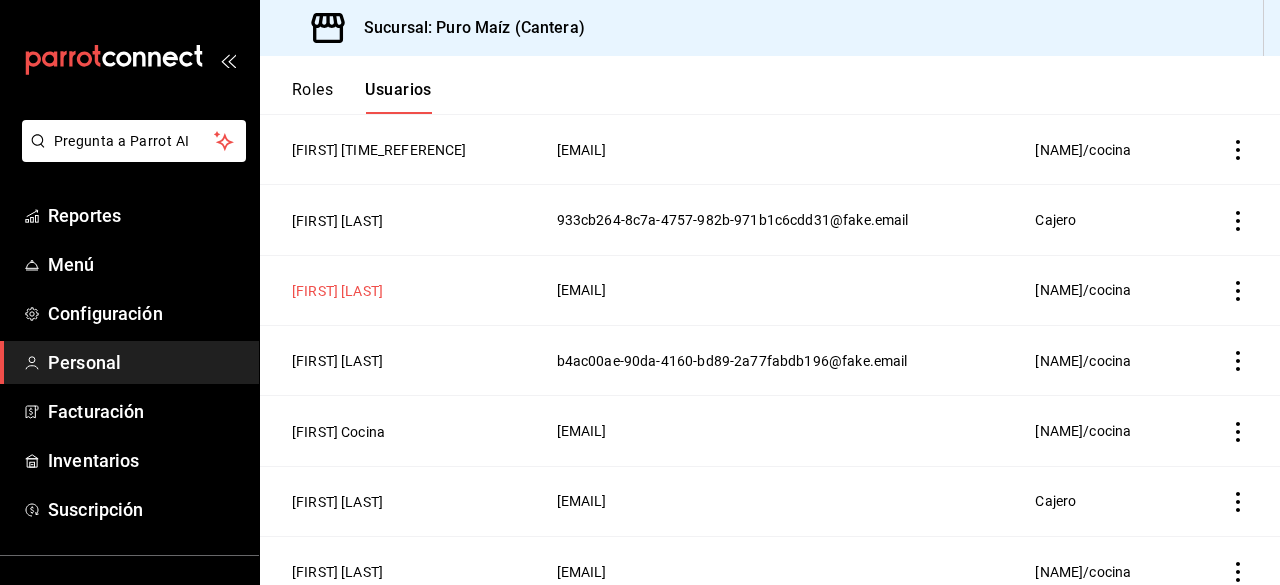 click on "Katia Parrilla" at bounding box center [337, 291] 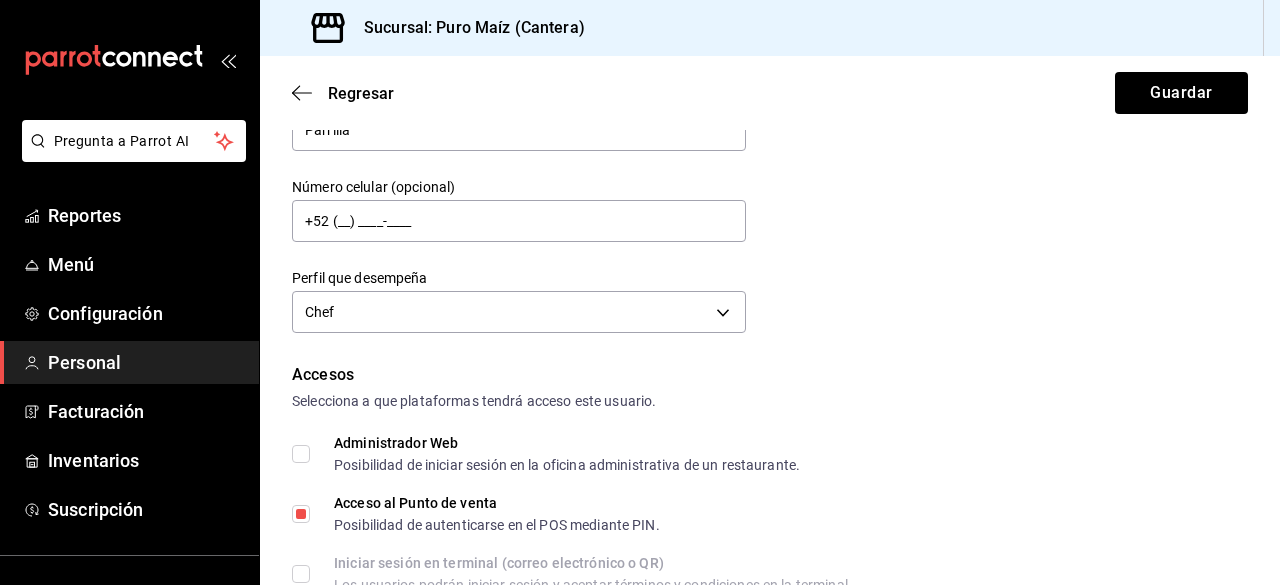 scroll, scrollTop: 252, scrollLeft: 0, axis: vertical 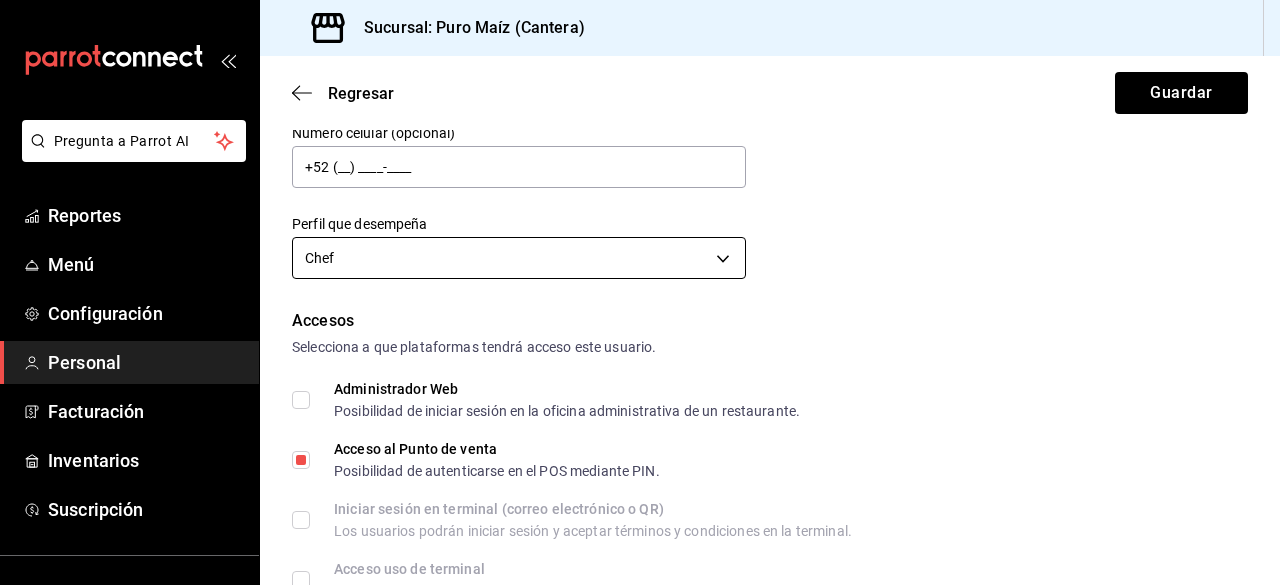 click on "Pregunta a Parrot AI Reportes   Menú   Configuración   Personal   Facturación   Inventarios   Suscripción   Ayuda Recomienda Parrot   Jorge de las Casas   Sugerir nueva función   Sucursal: Puro Maíz (Cantera) Regresar Guardar Datos personales Nombre Katia Apellido Parrilla Número celular (opcional) +52 (__) ____-____ Perfil que desempeña Chef CHEF Accesos Selecciona a que plataformas tendrá acceso este usuario. Administrador Web Posibilidad de iniciar sesión en la oficina administrativa de un restaurante.  Acceso al Punto de venta Posibilidad de autenticarse en el POS mediante PIN.  Iniciar sesión en terminal (correo electrónico o QR) Los usuarios podrán iniciar sesión y aceptar términos y condiciones en la terminal. Acceso uso de terminal Los usuarios podrán acceder y utilizar la terminal para visualizar y procesar pagos de sus órdenes. Correo electrónico Se volverá obligatorio al tener ciertos accesos activados. 039c9339-c7da-4e4c-9c3e-ad4c7ea0a5ee@fake.email Contraseña Contraseña PIN" at bounding box center (640, 292) 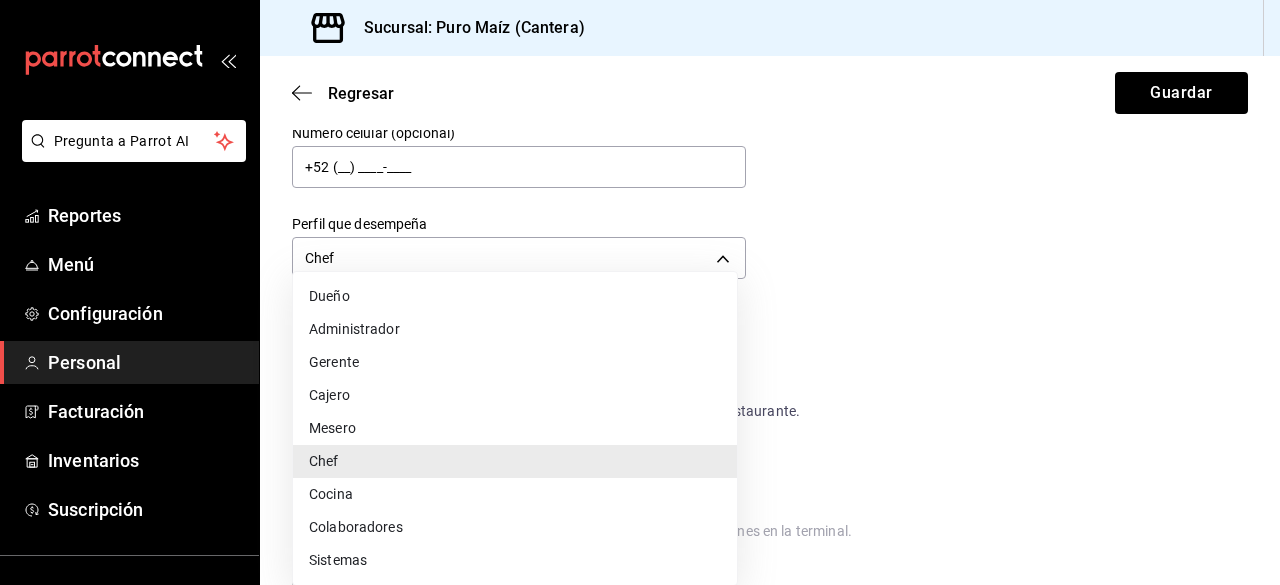 click on "Cajero" at bounding box center [515, 395] 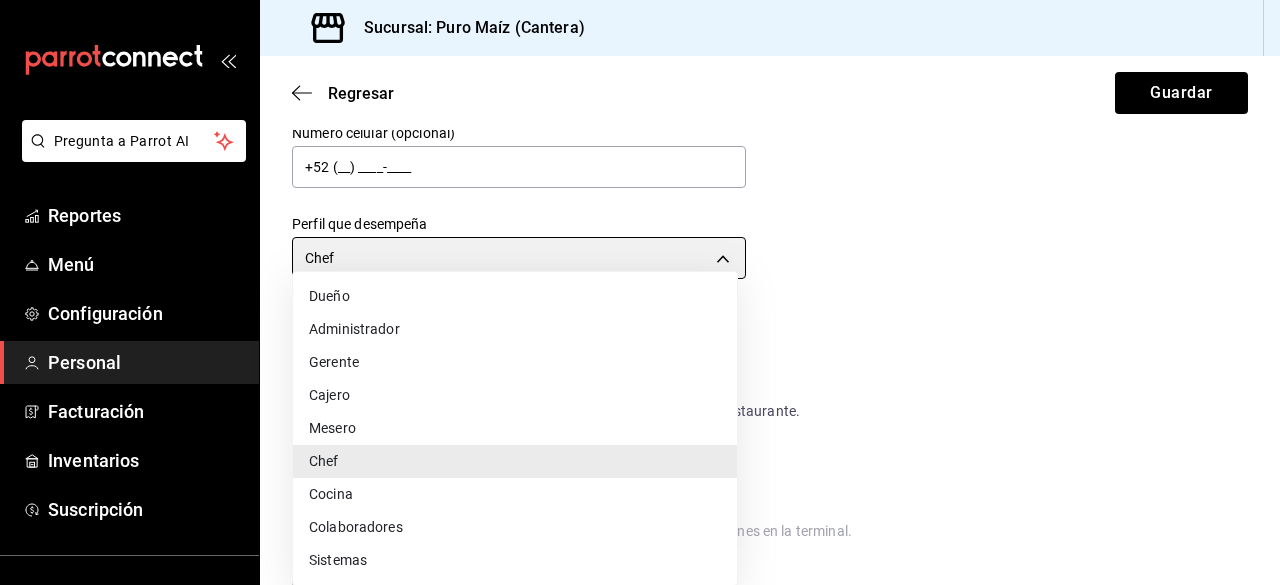 type on "CASHIER" 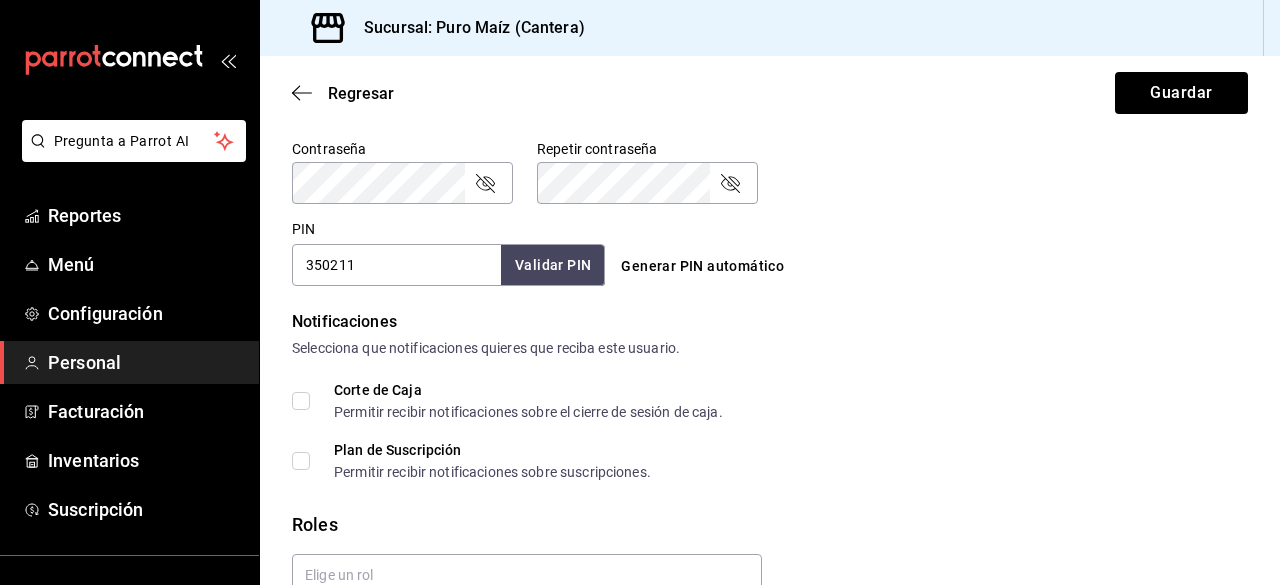 scroll, scrollTop: 1018, scrollLeft: 0, axis: vertical 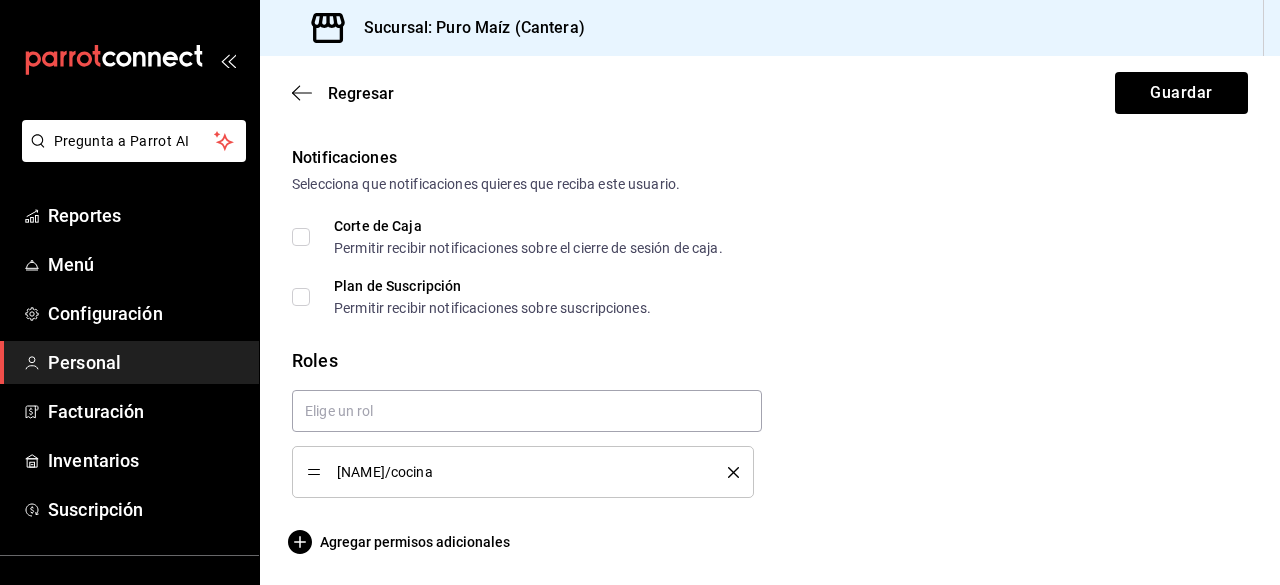 click on "[ROLE]" at bounding box center [523, 472] 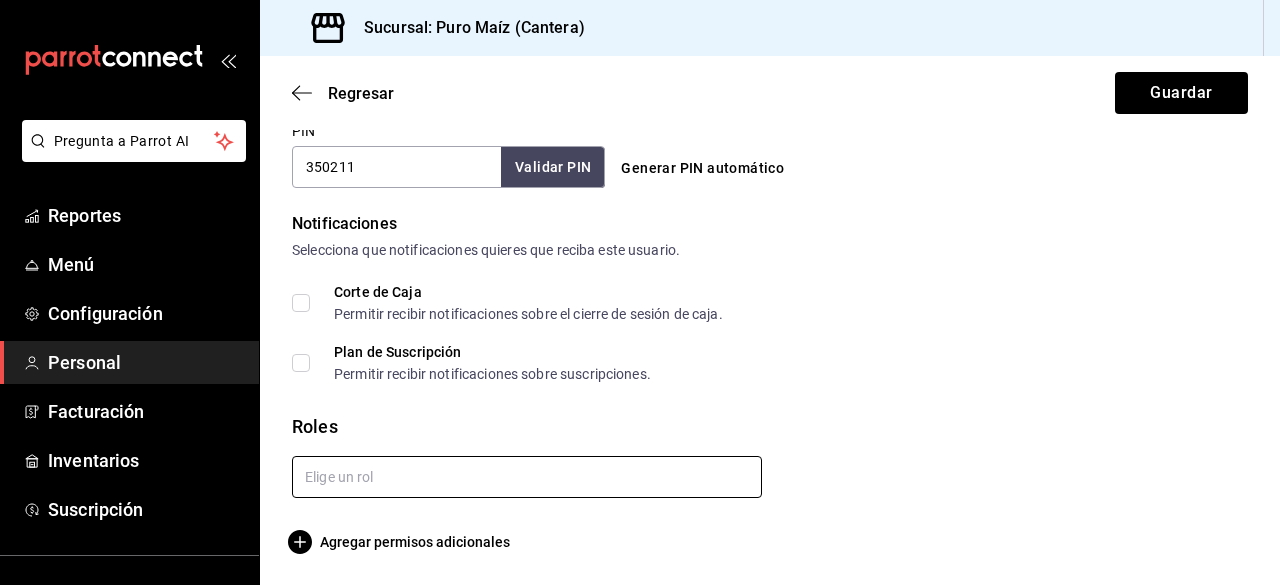 click at bounding box center [527, 477] 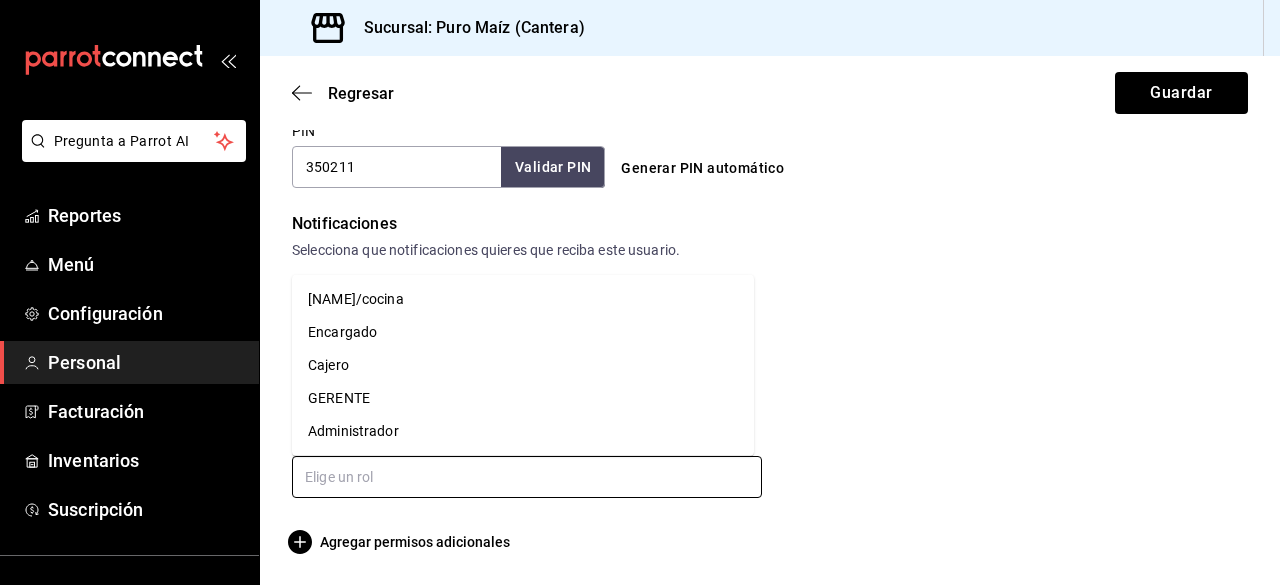 click on "Encargado" at bounding box center (523, 332) 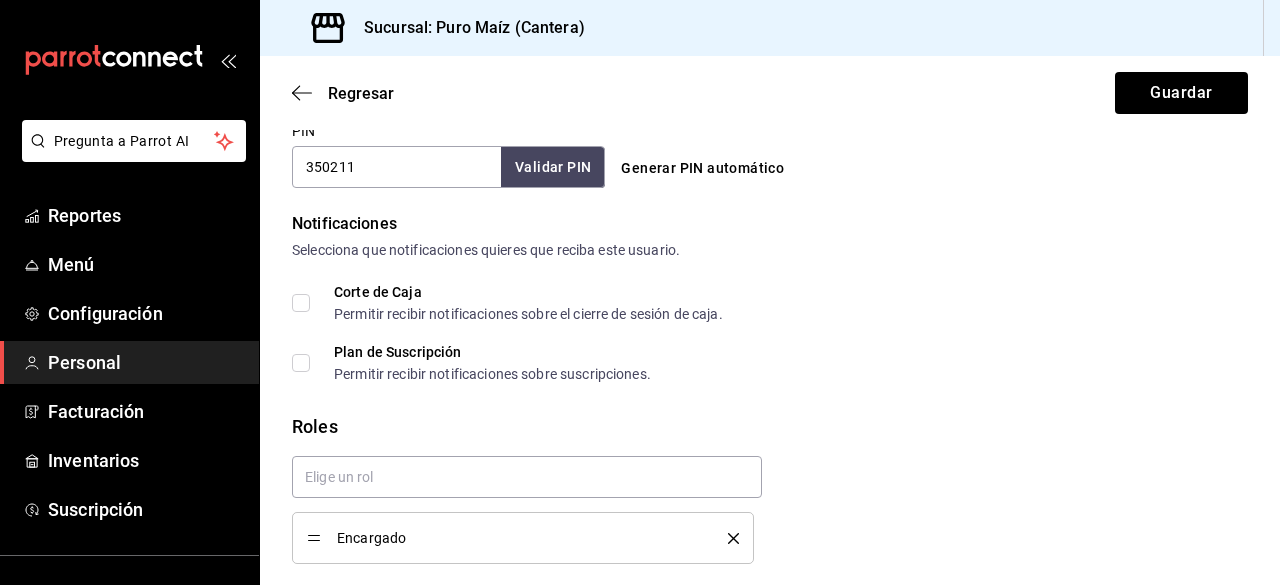 click on "Corte de Caja Permitir recibir notificaciones sobre el cierre de sesión de caja." at bounding box center [516, 303] 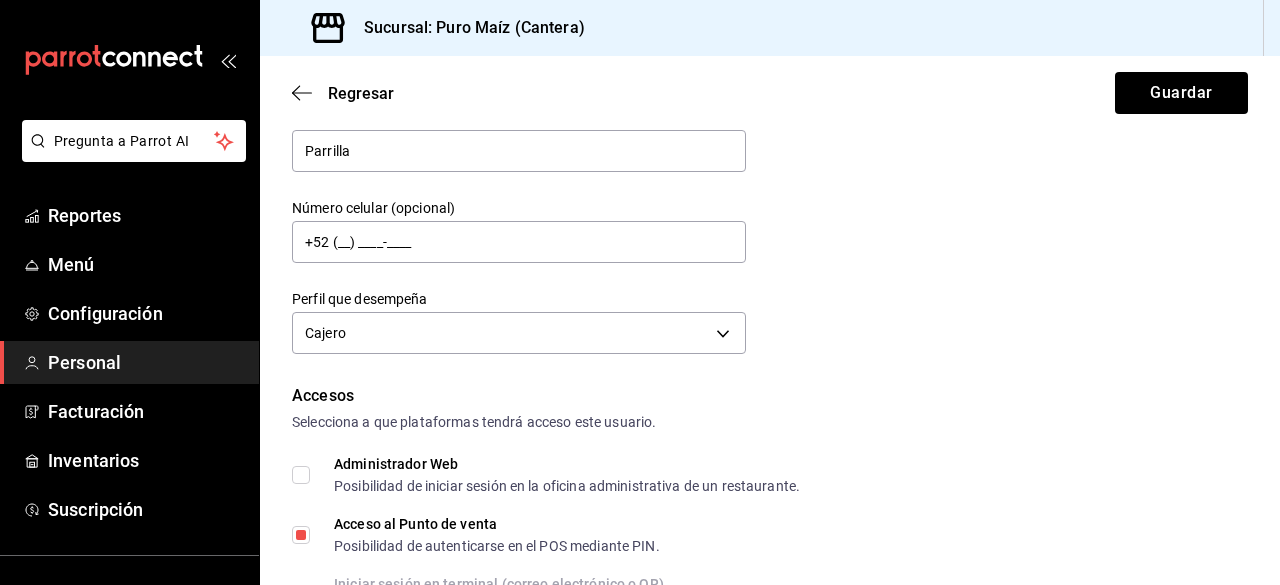 scroll, scrollTop: 178, scrollLeft: 0, axis: vertical 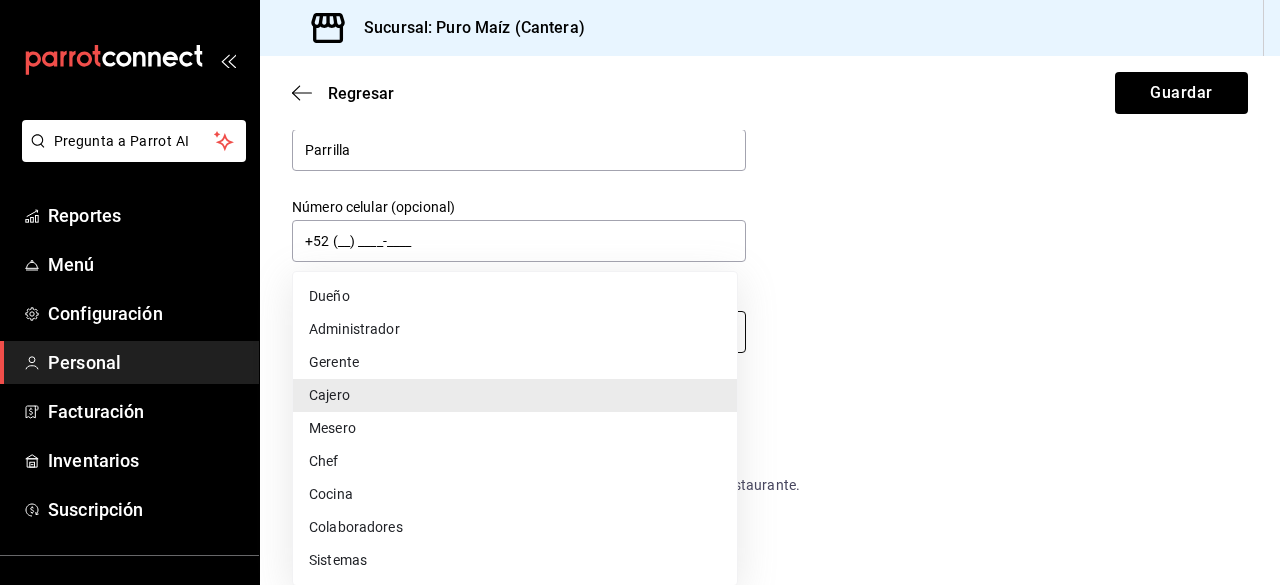 click on "Pregunta a Parrot AI Reportes   Menú   Configuración   Personal   Facturación   Inventarios   Suscripción   Ayuda Recomienda Parrot   Jorge de las Casas   Sugerir nueva función   Sucursal: Puro Maíz (Cantera) Regresar Guardar Datos personales Nombre Katia Apellido Parrilla Número celular (opcional) +52 (__) ____-____ Perfil que desempeña Cajero CASHIER Accesos Selecciona a que plataformas tendrá acceso este usuario. Administrador Web Posibilidad de iniciar sesión en la oficina administrativa de un restaurante.  Acceso al Punto de venta Posibilidad de autenticarse en el POS mediante PIN.  Iniciar sesión en terminal (correo electrónico o QR) Los usuarios podrán iniciar sesión y aceptar términos y condiciones en la terminal. Acceso uso de terminal Los usuarios podrán acceder y utilizar la terminal para visualizar y procesar pagos de sus órdenes. Correo electrónico Se volverá obligatorio al tener ciertos accesos activados. 039c9339-c7da-4e4c-9c3e-ad4c7ea0a5ee@fake.email Contraseña Contraseña" at bounding box center [640, 292] 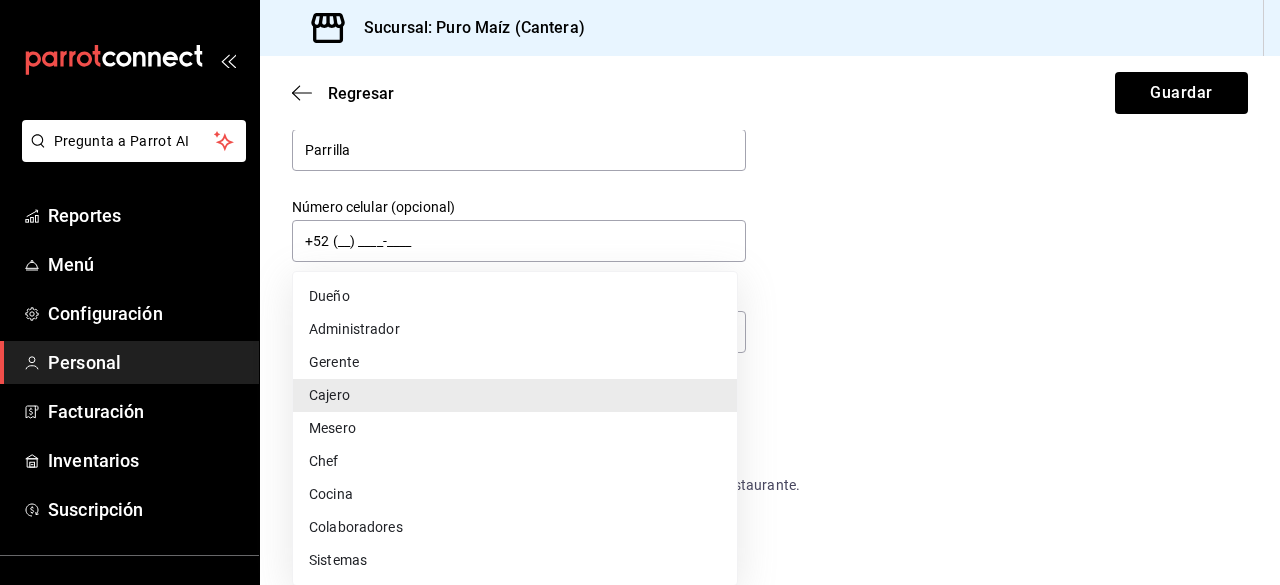 click at bounding box center (640, 292) 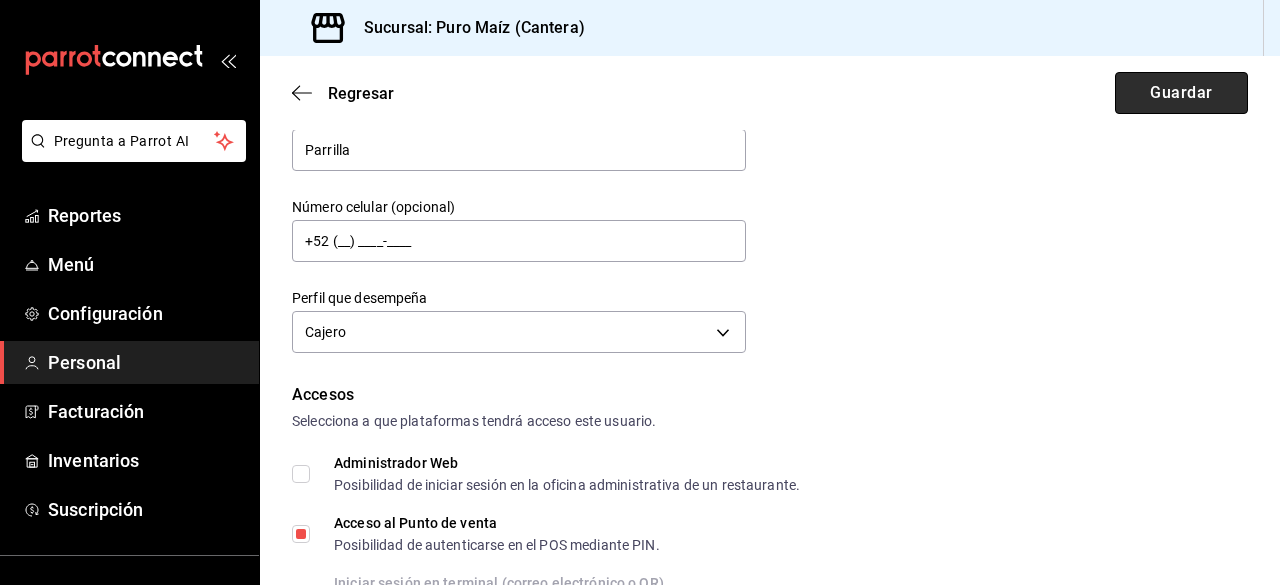 click on "Guardar" at bounding box center [1181, 93] 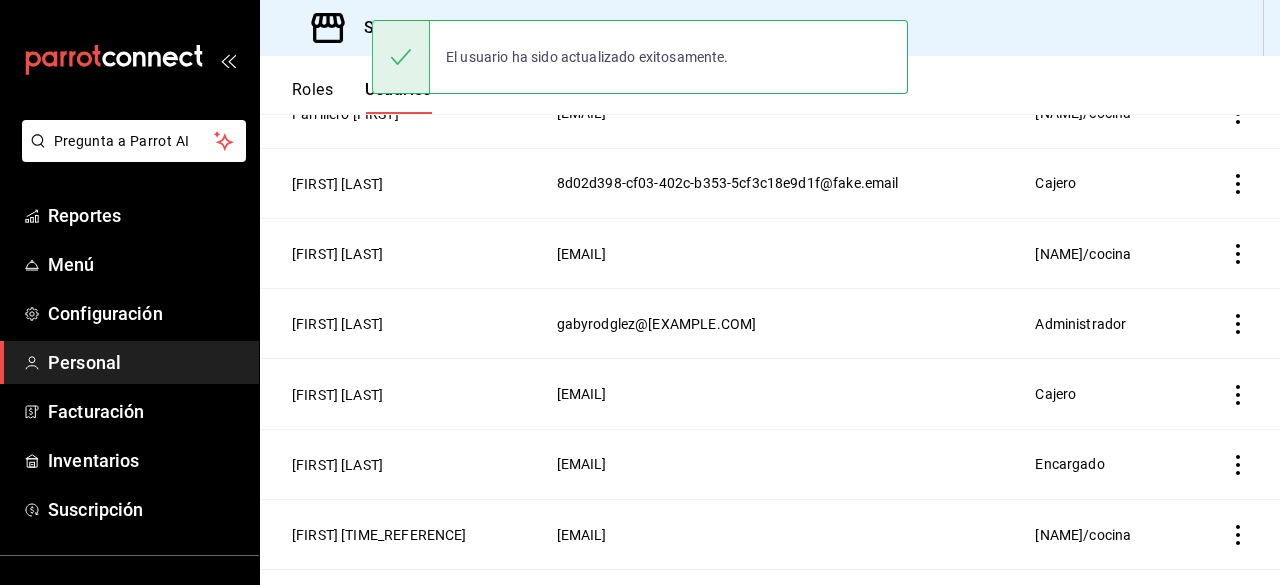 scroll, scrollTop: 417, scrollLeft: 0, axis: vertical 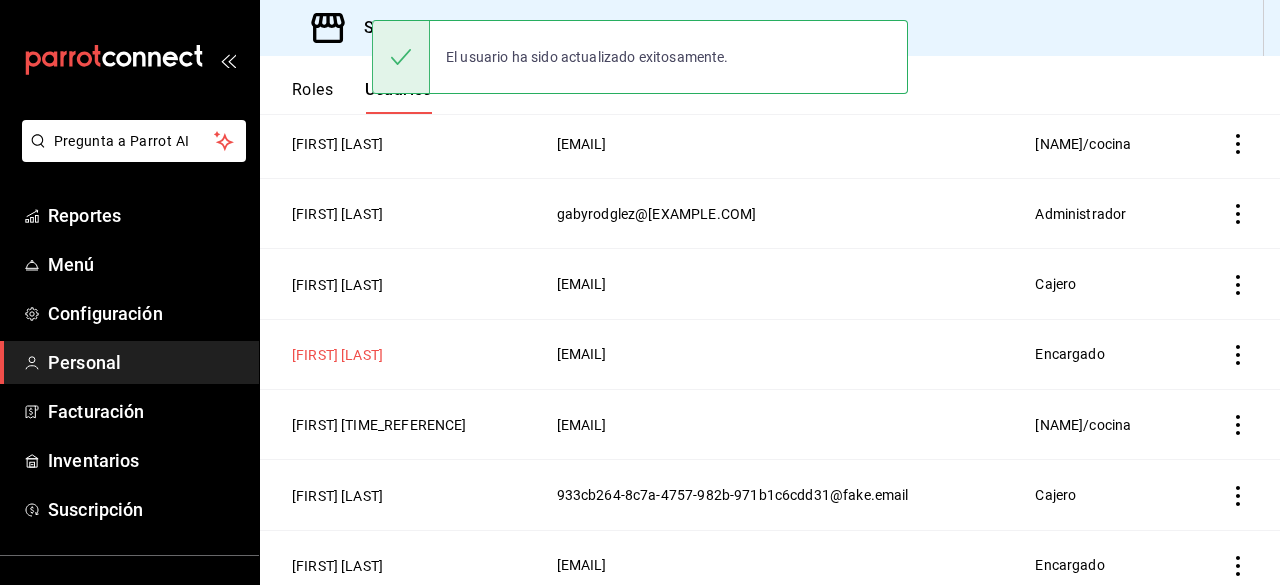 click on "[FIRST] [LAST]" at bounding box center [337, 355] 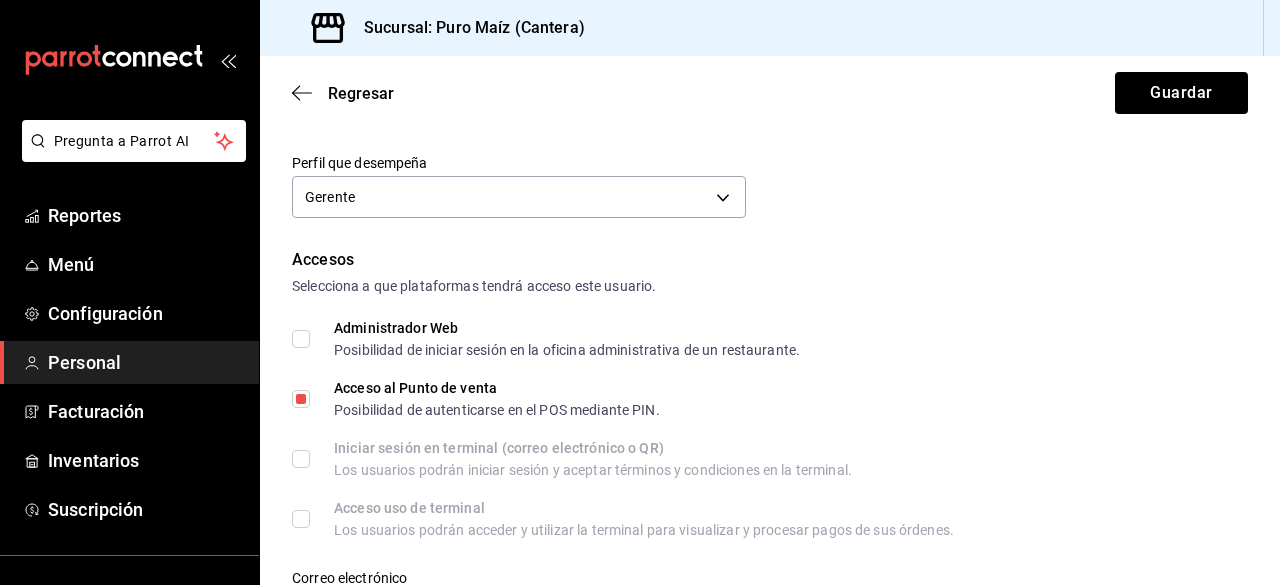 scroll, scrollTop: 312, scrollLeft: 0, axis: vertical 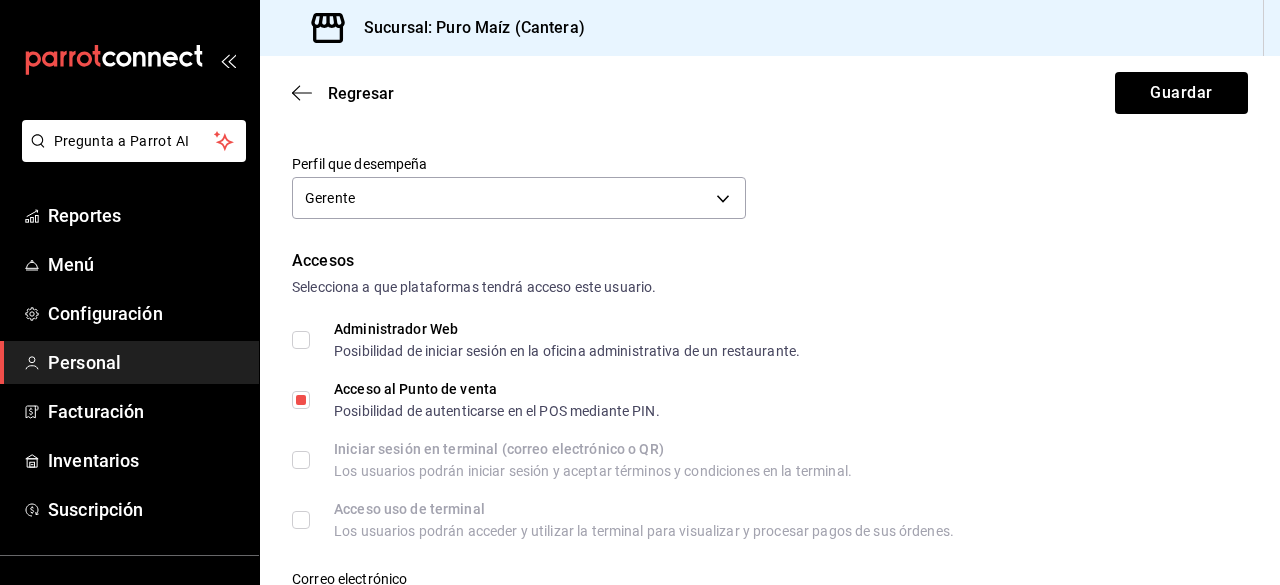 click on "Regresar Guardar" at bounding box center [770, 93] 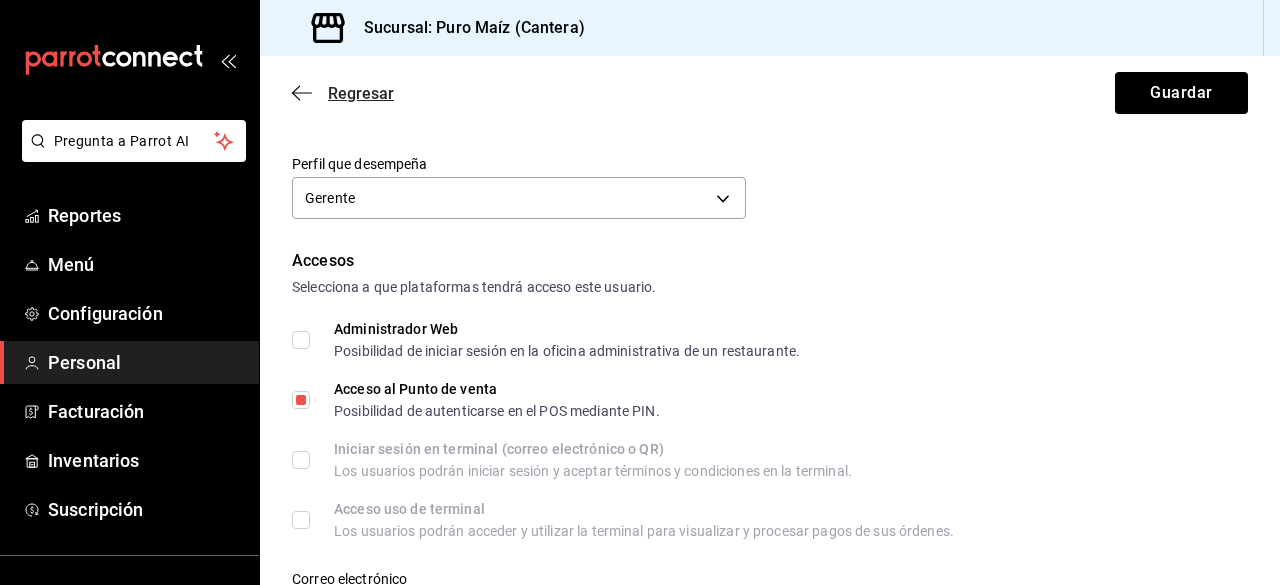 click 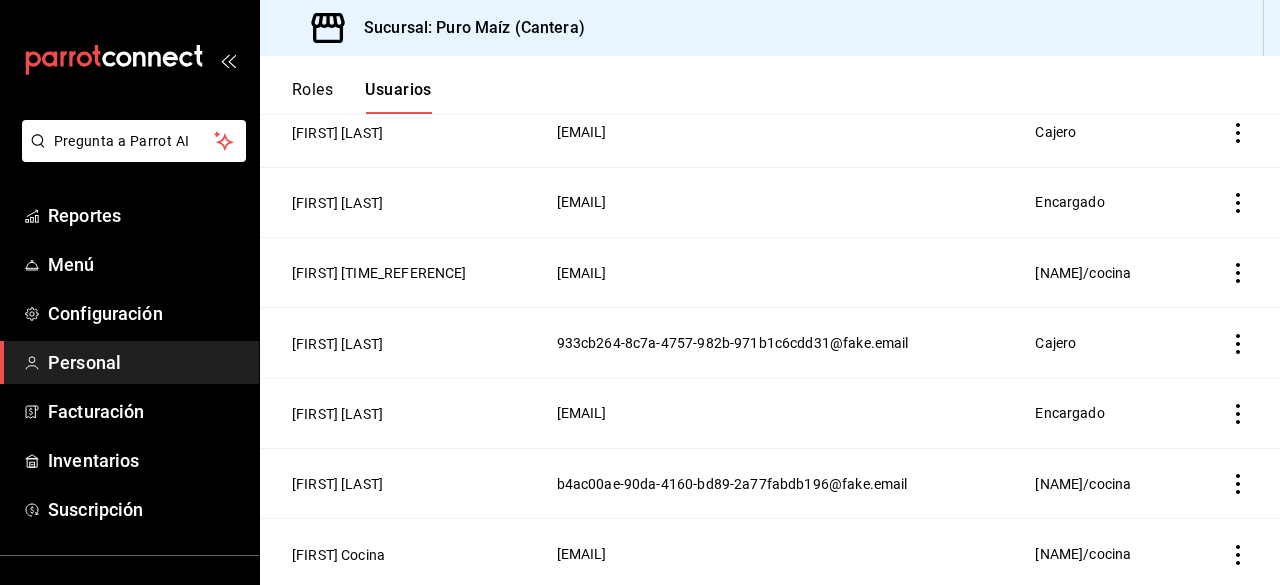 scroll, scrollTop: 570, scrollLeft: 0, axis: vertical 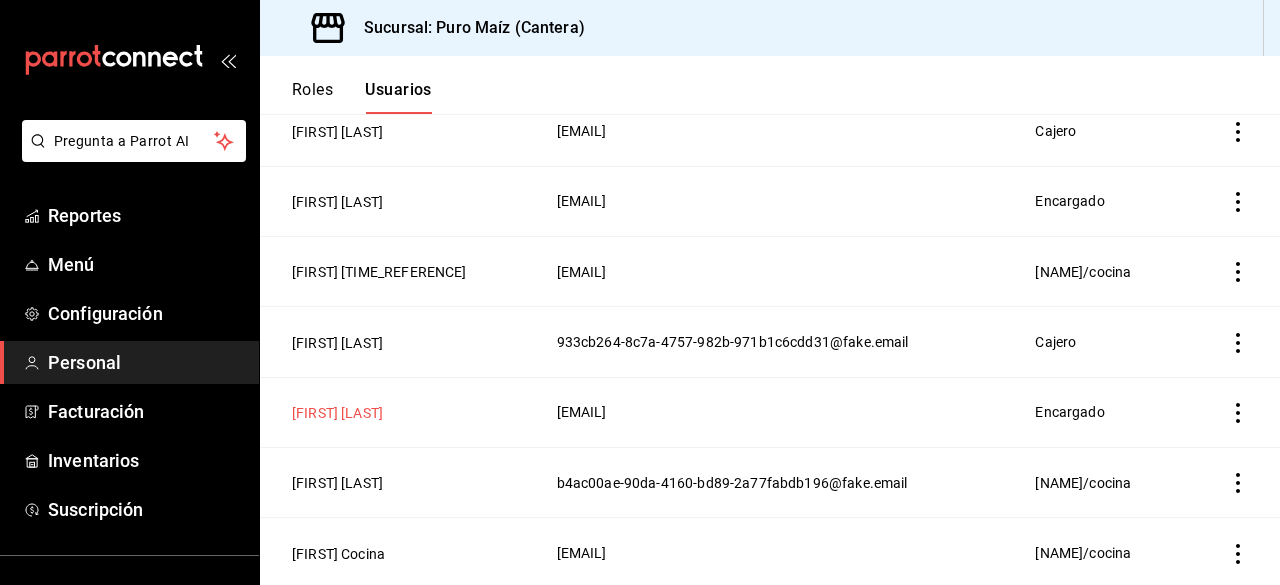 click on "Katia Parrilla" at bounding box center [337, 413] 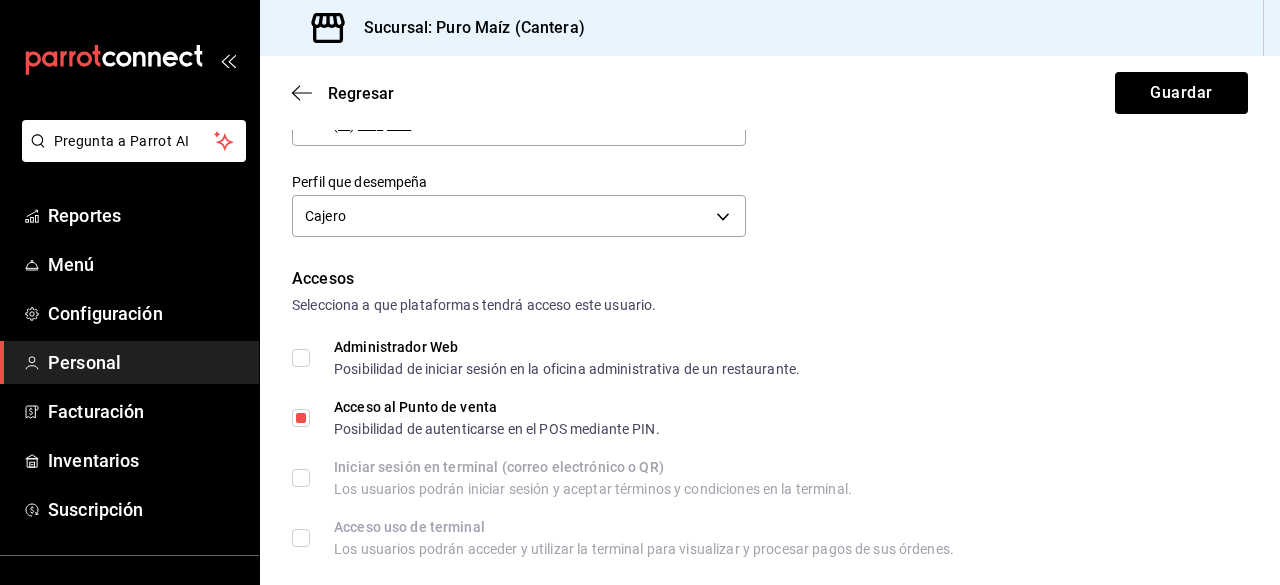 scroll, scrollTop: 295, scrollLeft: 0, axis: vertical 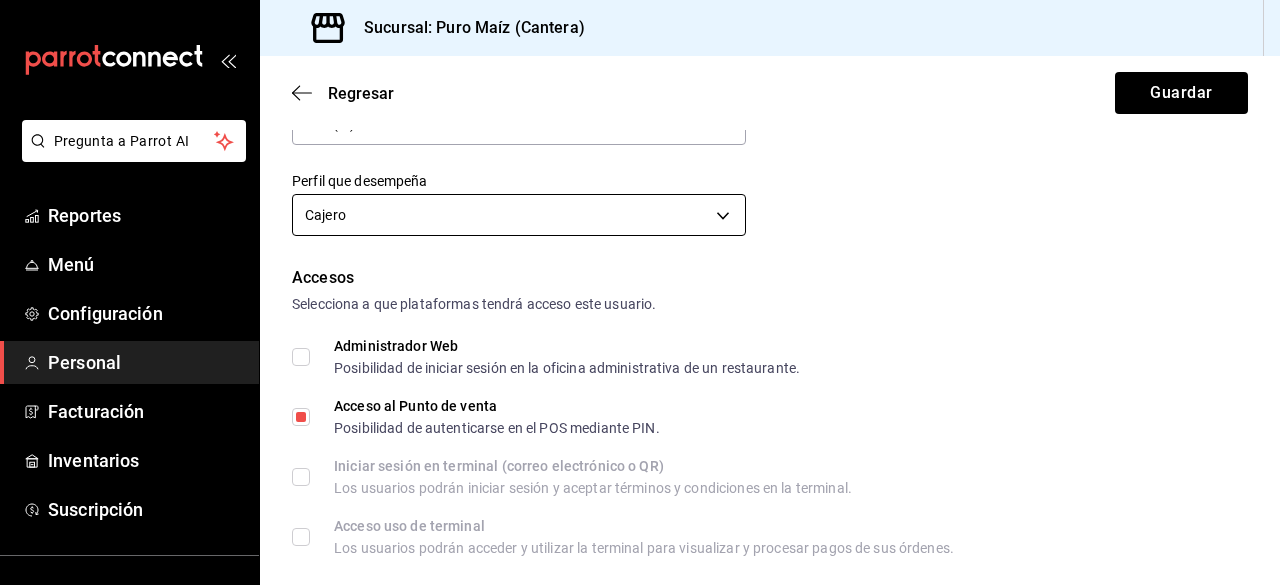 click on "Pregunta a Parrot AI Reportes   Menú   Configuración   Personal   Facturación   Inventarios   Suscripción   Ayuda Recomienda Parrot   Jorge de las Casas   Sugerir nueva función   Sucursal: Puro Maíz (Cantera) Regresar Guardar Datos personales Nombre Katia Apellido Parrilla Número celular (opcional) +52 (__) ____-____ Perfil que desempeña Cajero CASHIER Accesos Selecciona a que plataformas tendrá acceso este usuario. Administrador Web Posibilidad de iniciar sesión en la oficina administrativa de un restaurante.  Acceso al Punto de venta Posibilidad de autenticarse en el POS mediante PIN.  Iniciar sesión en terminal (correo electrónico o QR) Los usuarios podrán iniciar sesión y aceptar términos y condiciones en la terminal. Acceso uso de terminal Los usuarios podrán acceder y utilizar la terminal para visualizar y procesar pagos de sus órdenes. Correo electrónico Se volverá obligatorio al tener ciertos accesos activados. 039c9339-c7da-4e4c-9c3e-ad4c7ea0a5ee@fake.email Contraseña Contraseña" at bounding box center (640, 292) 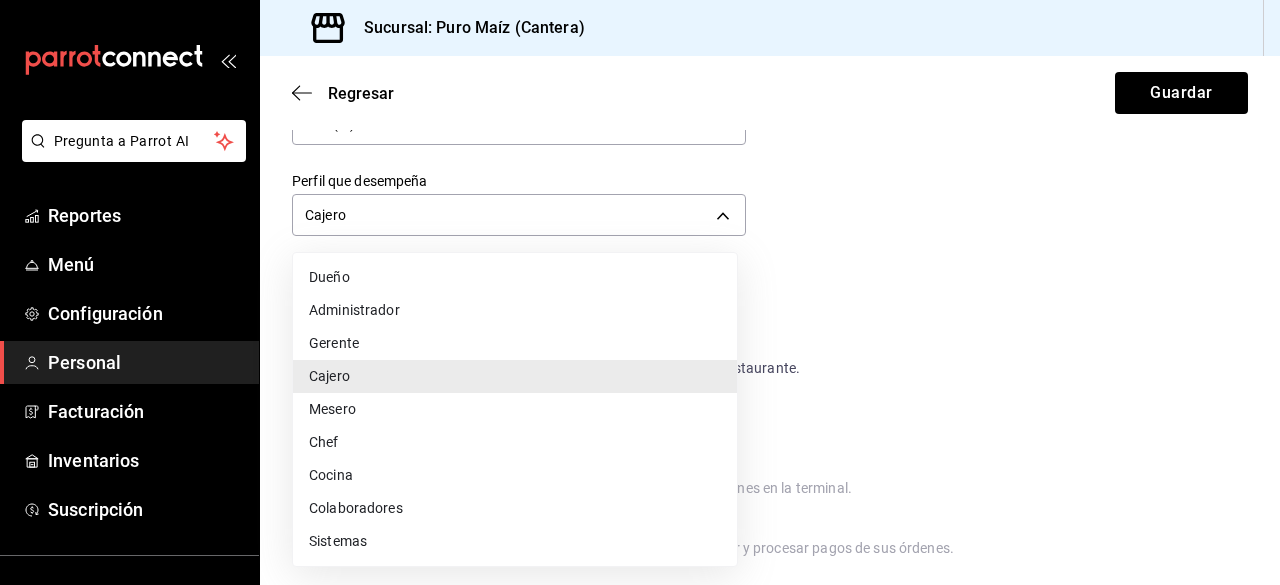 click on "Gerente" at bounding box center (515, 343) 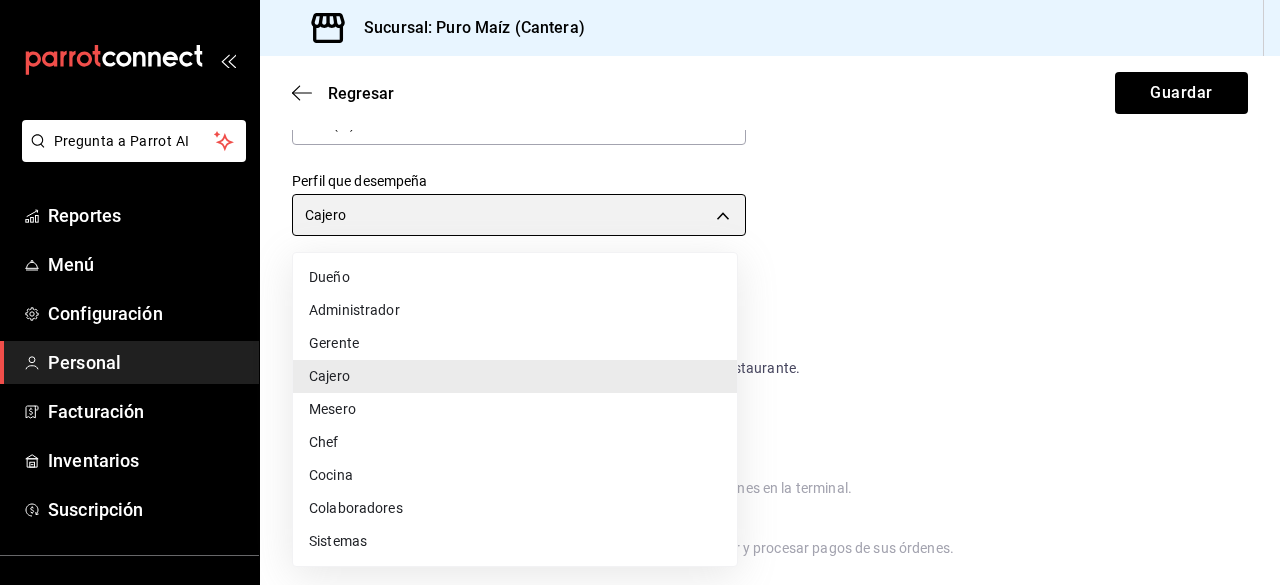 type on "MANAGER" 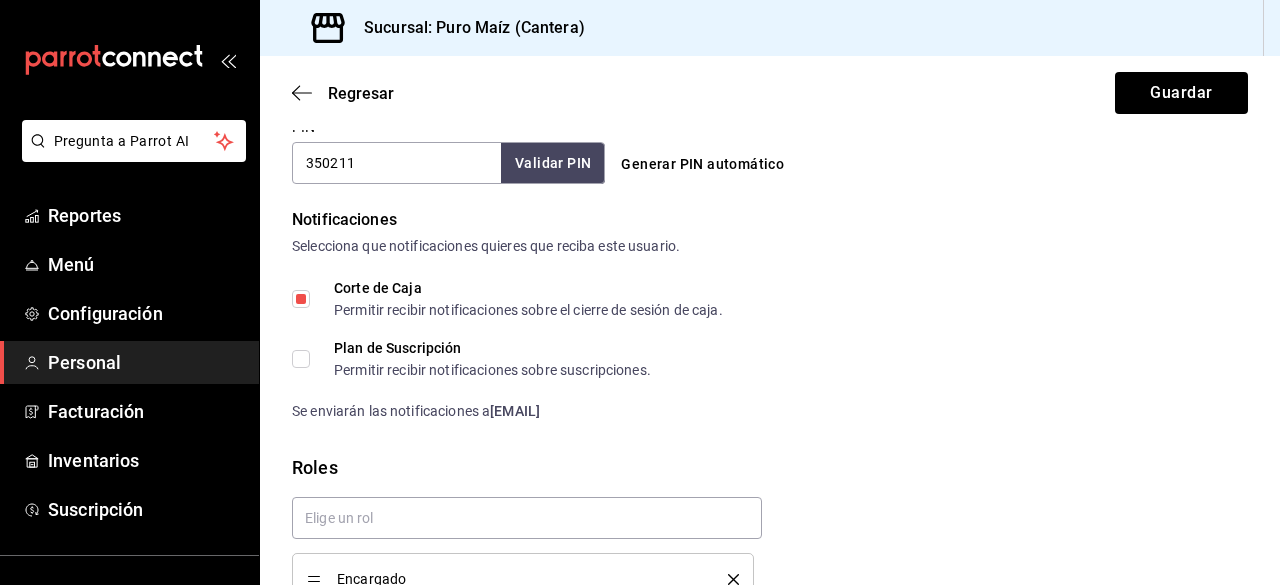 scroll, scrollTop: 997, scrollLeft: 0, axis: vertical 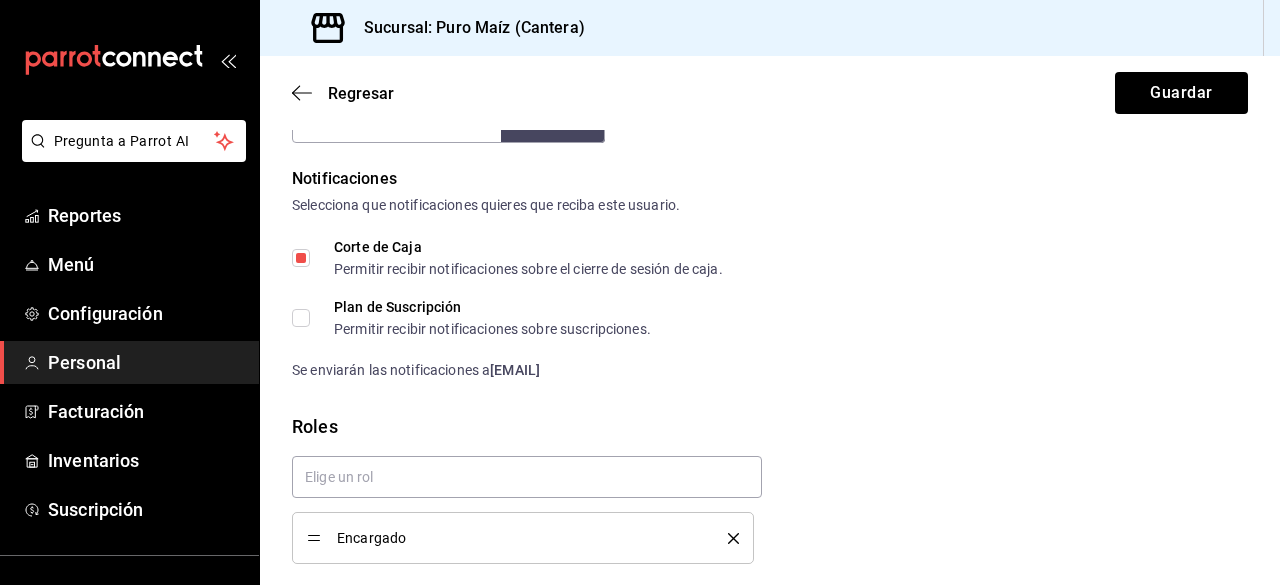 click on "Corte de Caja Permitir recibir notificaciones sobre el cierre de sesión de caja." at bounding box center (301, 258) 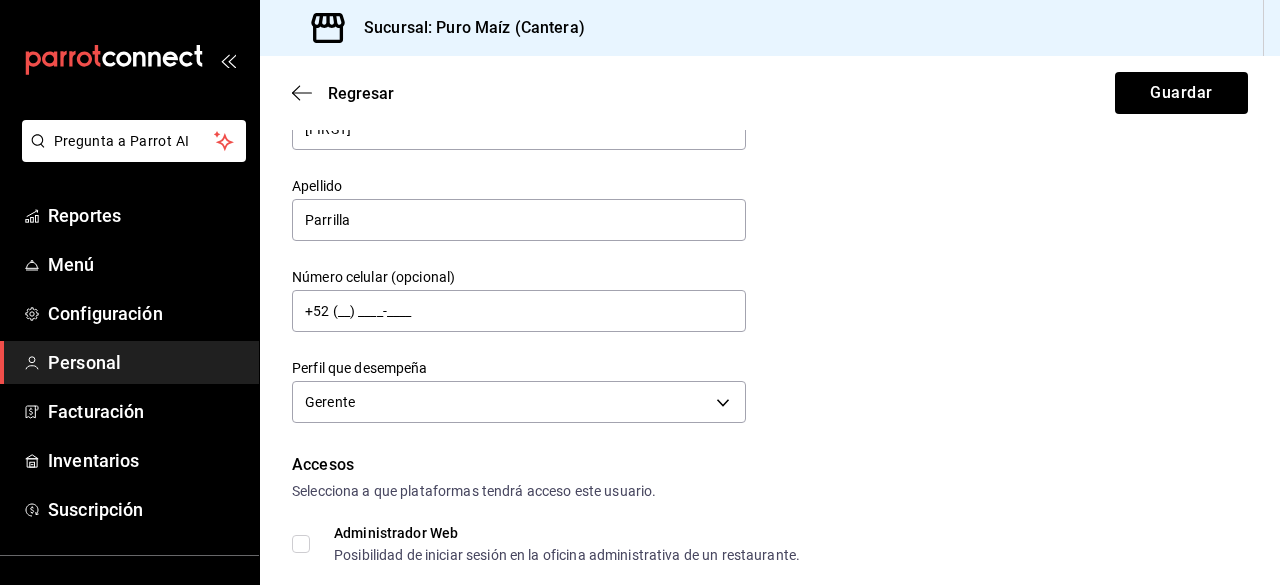 scroll, scrollTop: 0, scrollLeft: 0, axis: both 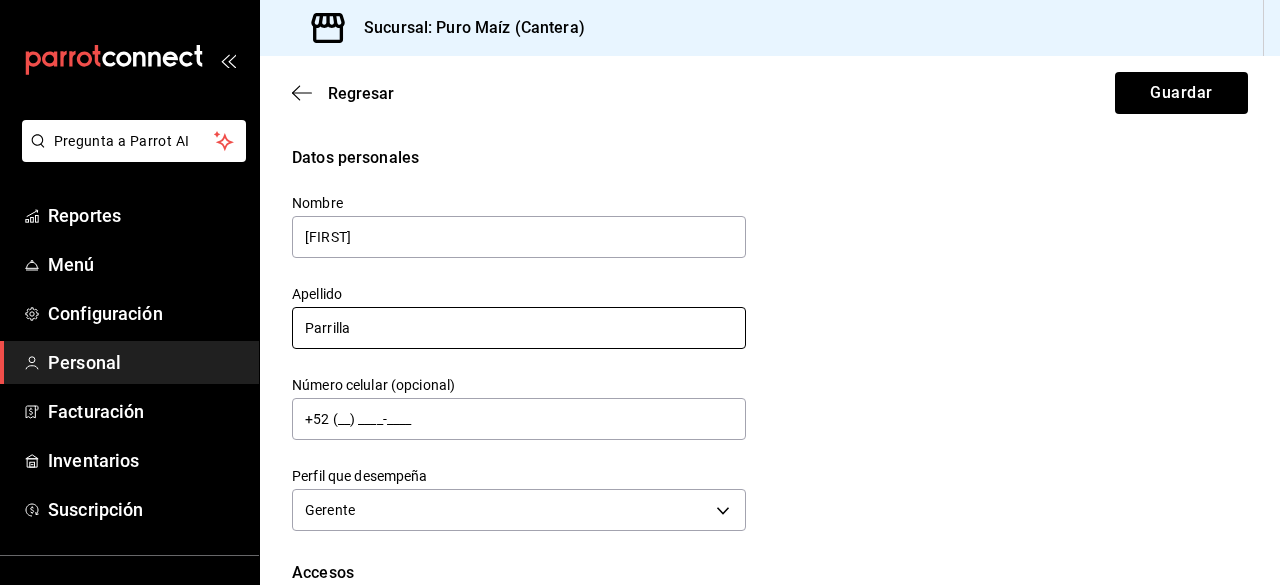 click on "Parrilla" at bounding box center [519, 328] 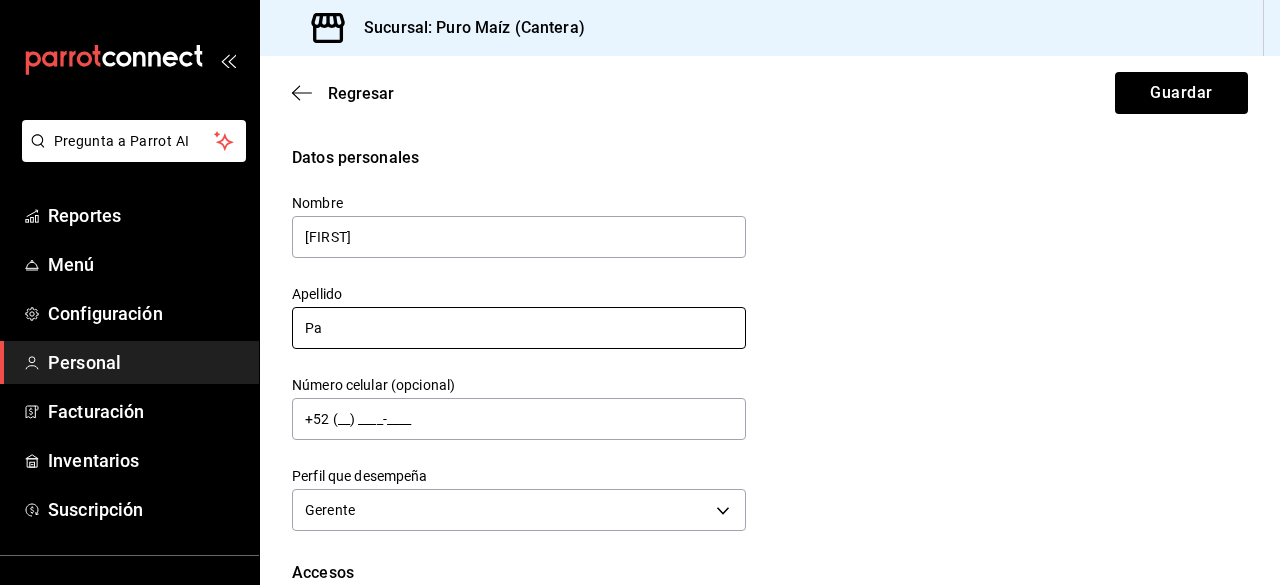 type on "P" 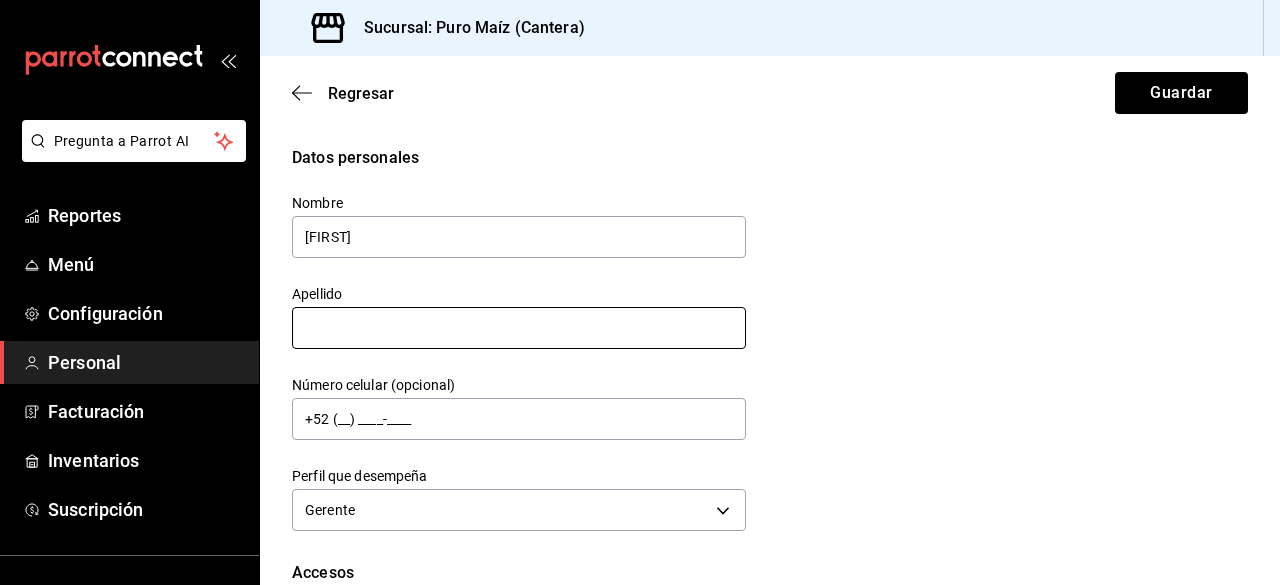 type on "e" 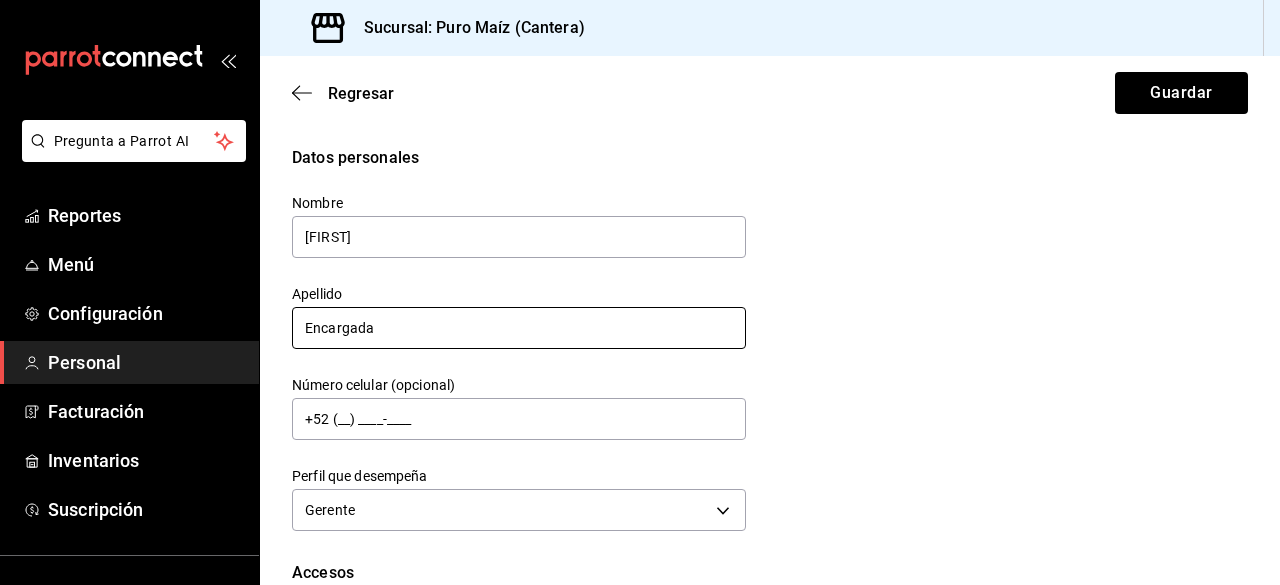 type on "Encargada" 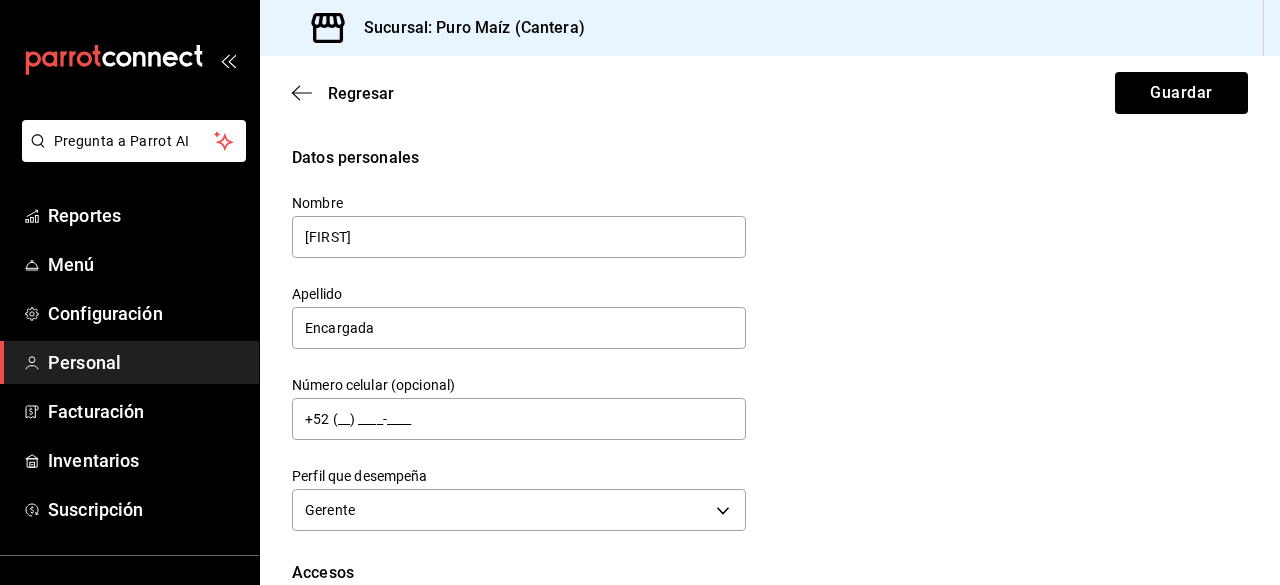click on "Datos personales Nombre Katia Apellido Encargada Número celular (opcional) +52 (__) ____-____ Perfil que desempeña Gerente MANAGER" at bounding box center (770, 341) 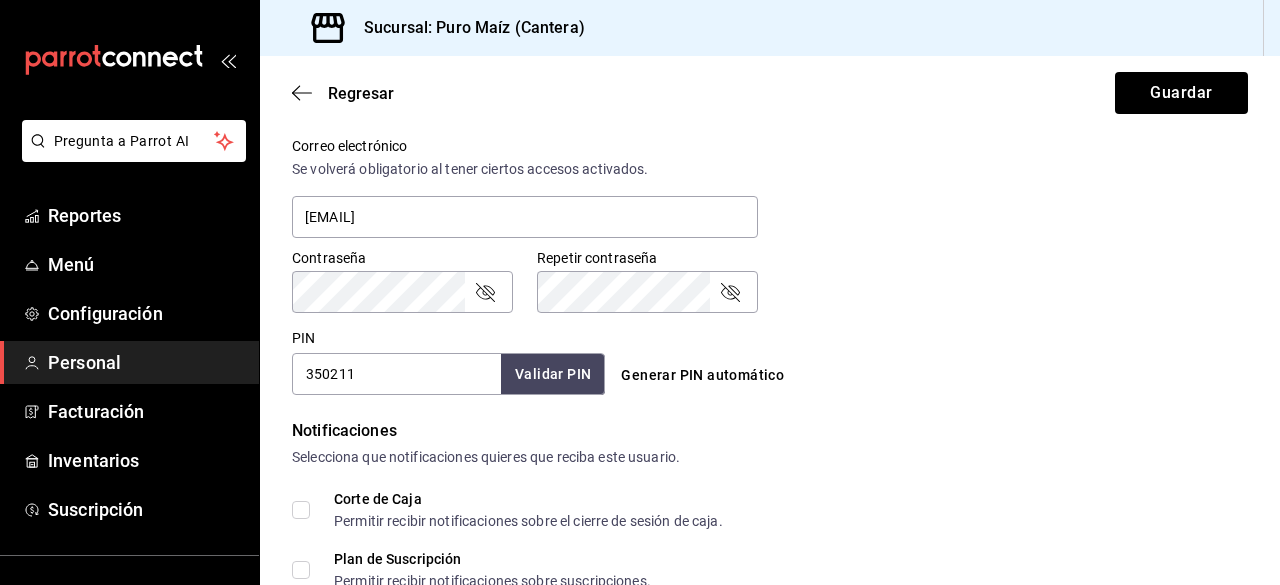 scroll, scrollTop: 801, scrollLeft: 0, axis: vertical 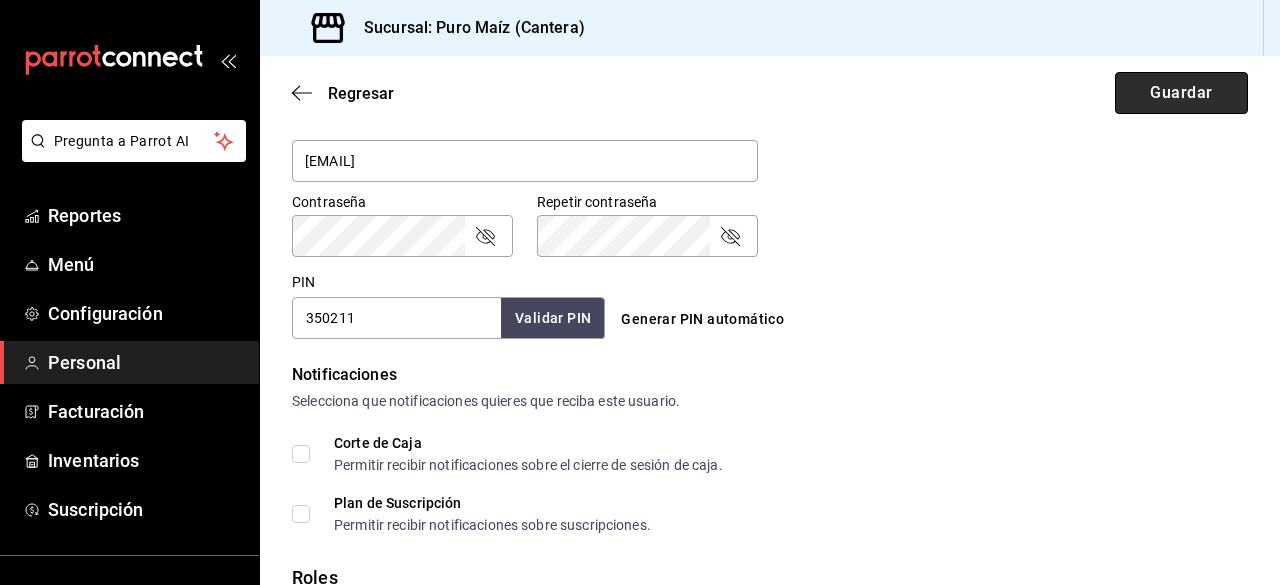 click on "Guardar" at bounding box center (1181, 93) 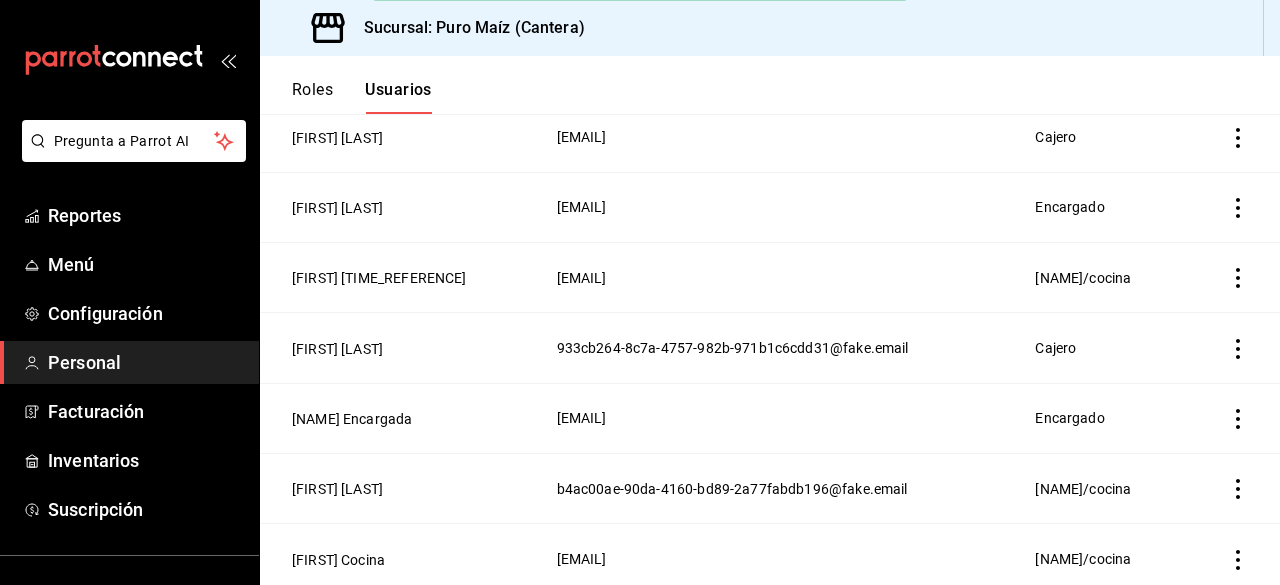 scroll, scrollTop: 565, scrollLeft: 0, axis: vertical 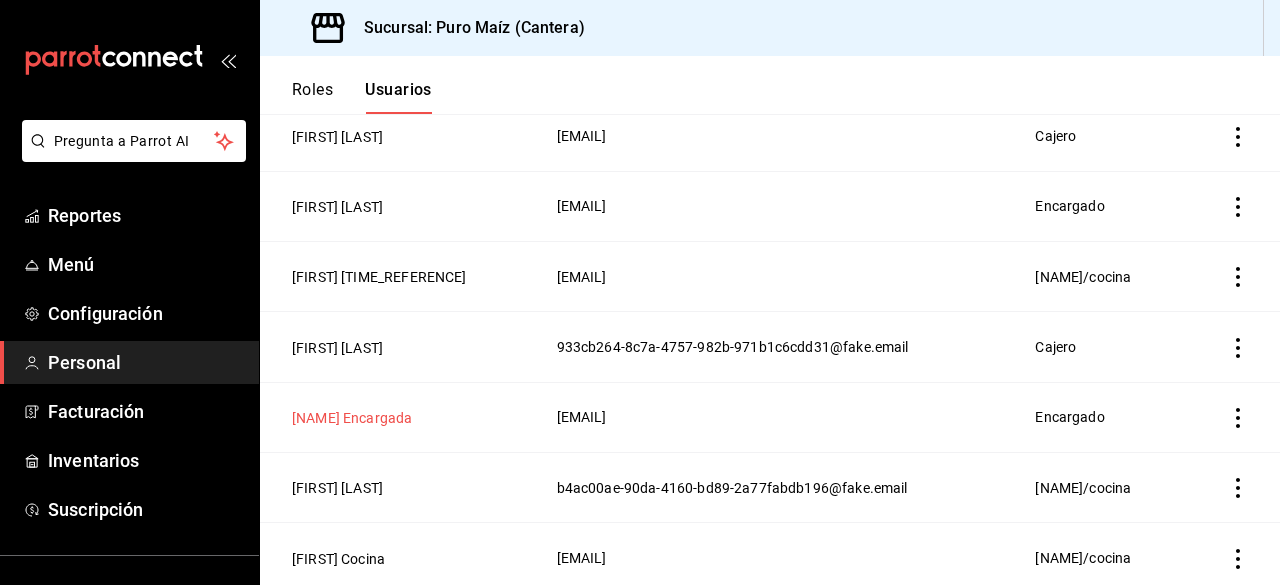 click on "[FIRST] [LAST]" at bounding box center (352, 418) 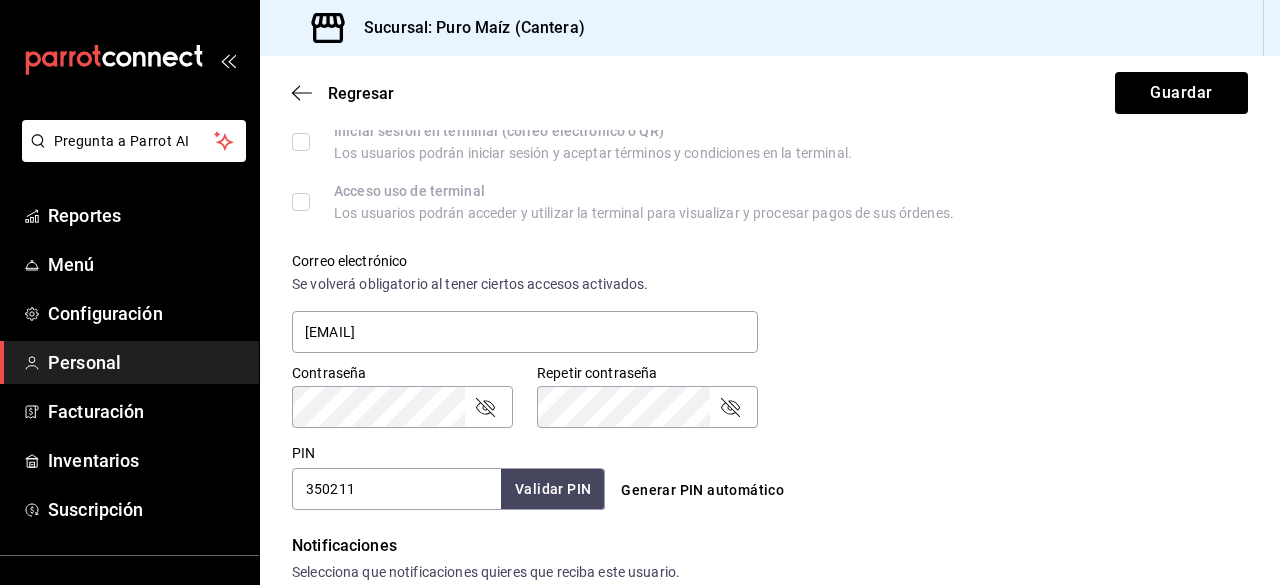 scroll, scrollTop: 812, scrollLeft: 0, axis: vertical 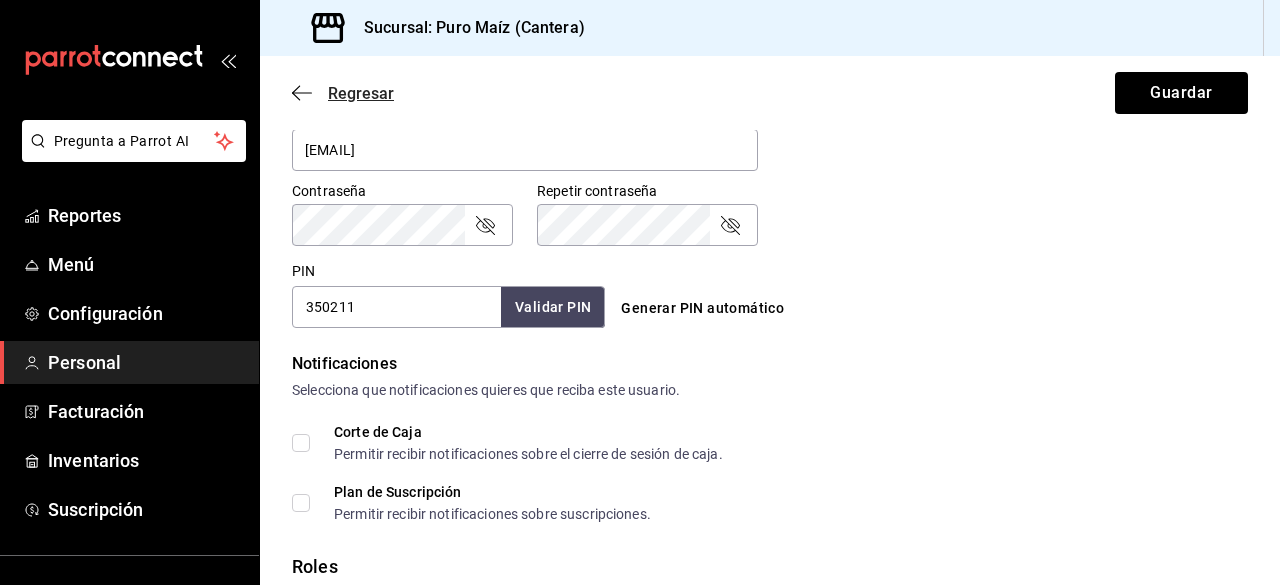 click on "Regresar" at bounding box center [343, 93] 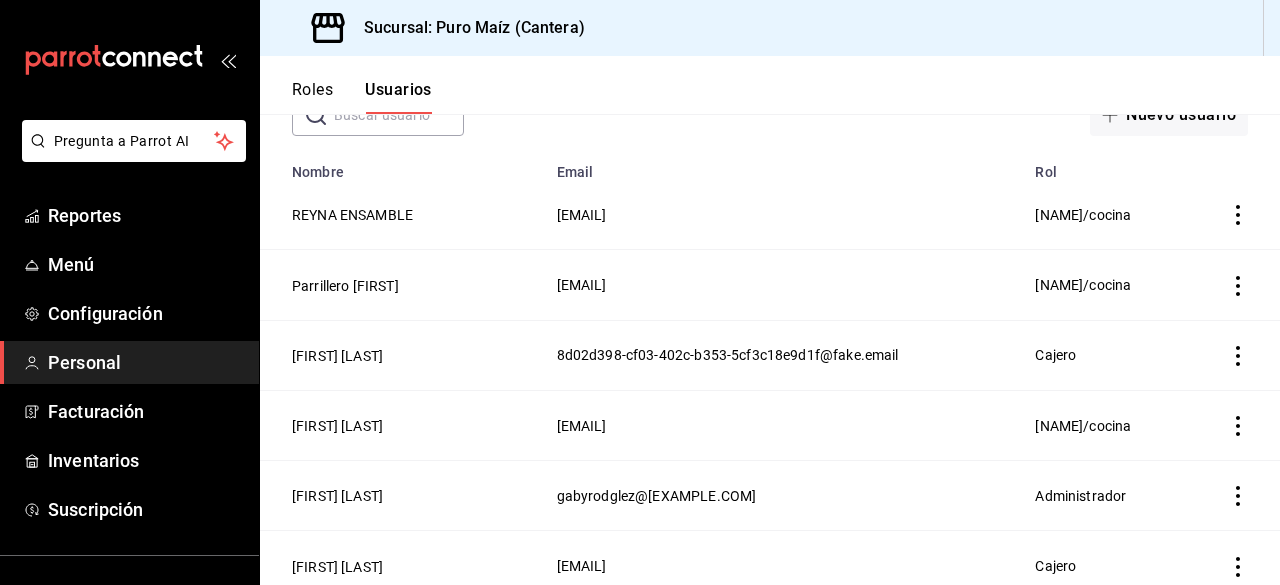 scroll, scrollTop: 134, scrollLeft: 0, axis: vertical 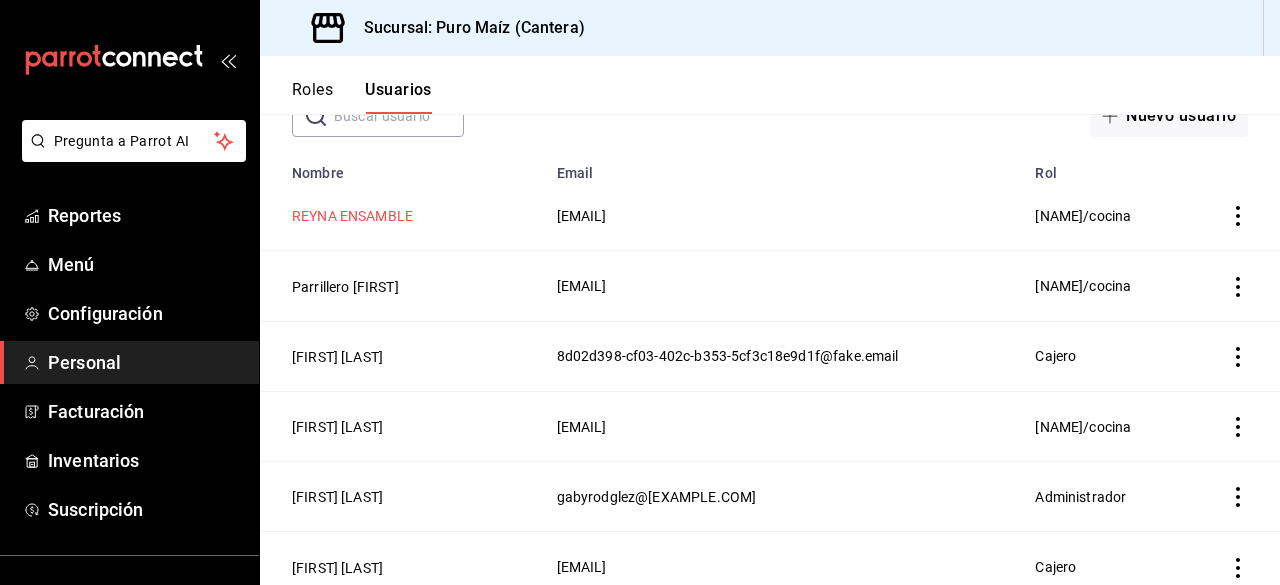 click on "REYNA ENSAMBLE" at bounding box center (352, 216) 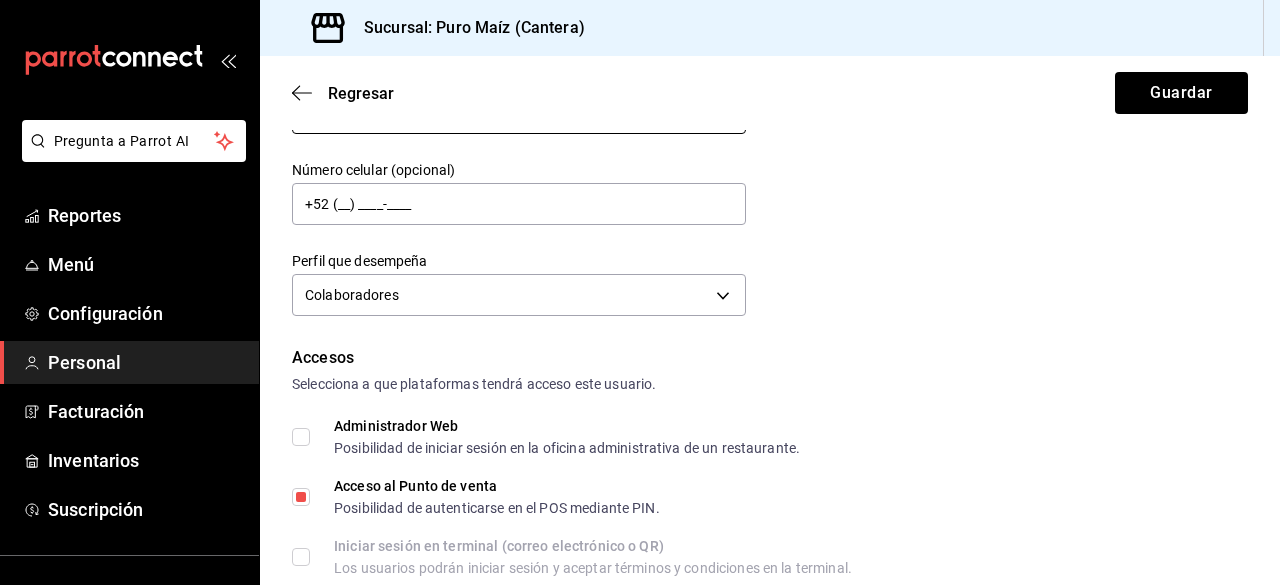 scroll, scrollTop: 220, scrollLeft: 0, axis: vertical 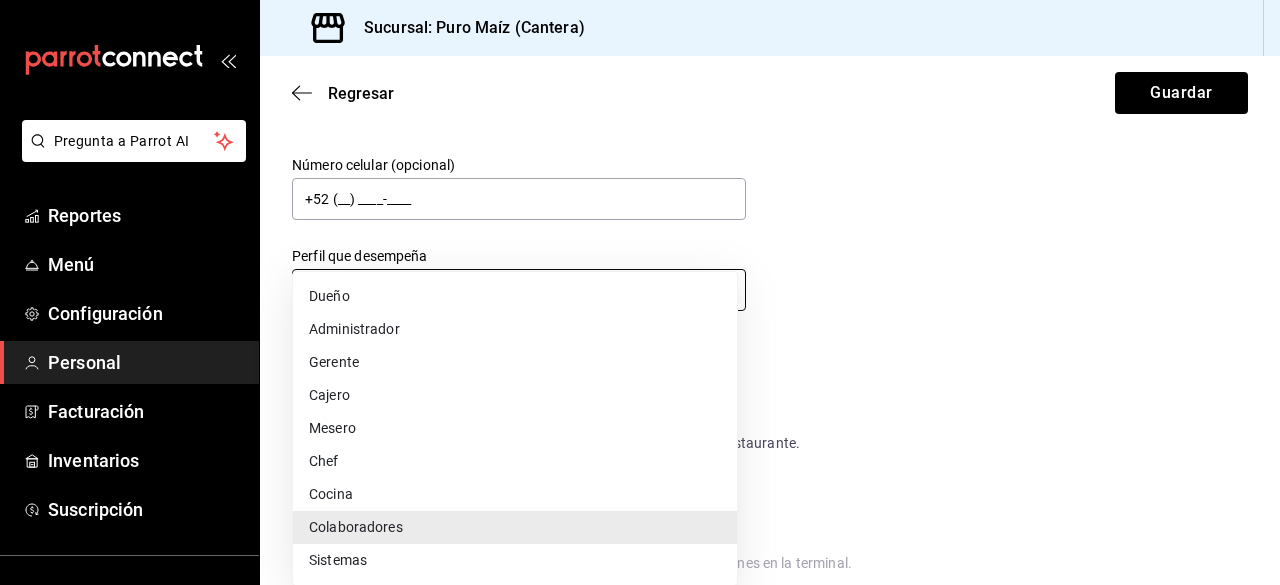 click on "Pregunta a Parrot AI Reportes   Menú   Configuración   Personal   Facturación   Inventarios   Suscripción   Ayuda Recomienda Parrot   Jorge de las Casas   Sugerir nueva función   Sucursal: Puro Maíz (Cantera) Regresar Guardar Datos personales Nombre REYNA Apellido ENSAMBLE Número celular (opcional) +52 (__) ____-____ Perfil que desempeña Colaboradores STAFF Accesos Selecciona a que plataformas tendrá acceso este usuario. Administrador Web Posibilidad de iniciar sesión en la oficina administrativa de un restaurante.  Acceso al Punto de venta Posibilidad de autenticarse en el POS mediante PIN.  Iniciar sesión en terminal (correo electrónico o QR) Los usuarios podrán iniciar sesión y aceptar términos y condiciones en la terminal. Acceso uso de terminal Los usuarios podrán acceder y utilizar la terminal para visualizar y procesar pagos de sus órdenes. Correo electrónico Se volverá obligatorio al tener ciertos accesos activados. 4a27-a1a6-f3b76bf035fe@fake.email Contraseña Contraseña PIN 3727" at bounding box center [640, 292] 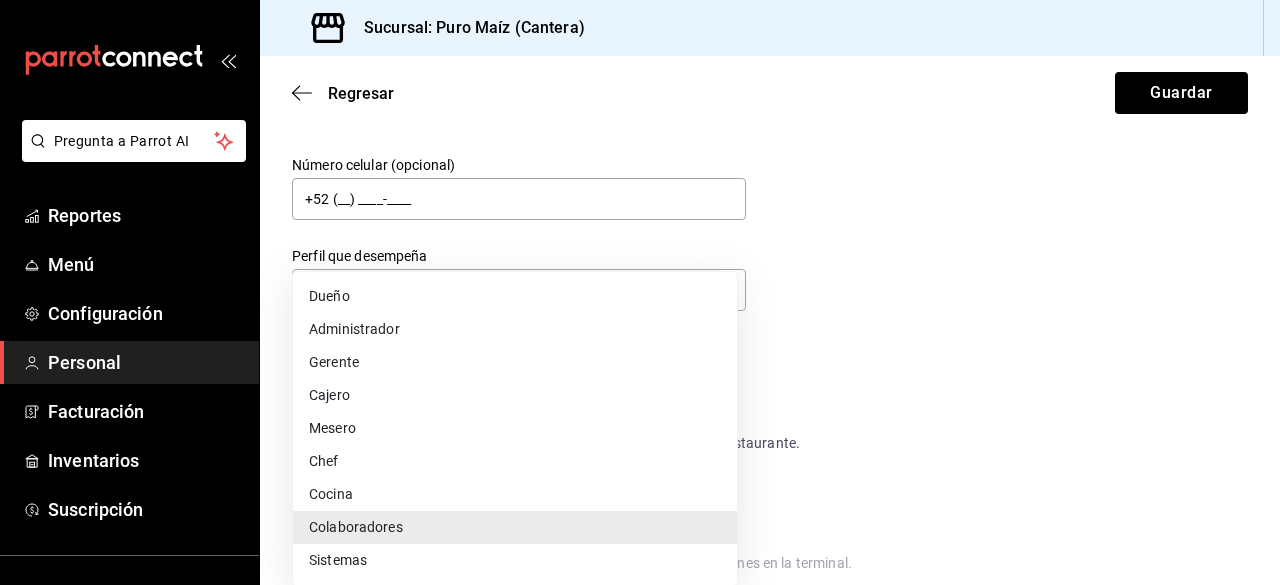 click at bounding box center (640, 292) 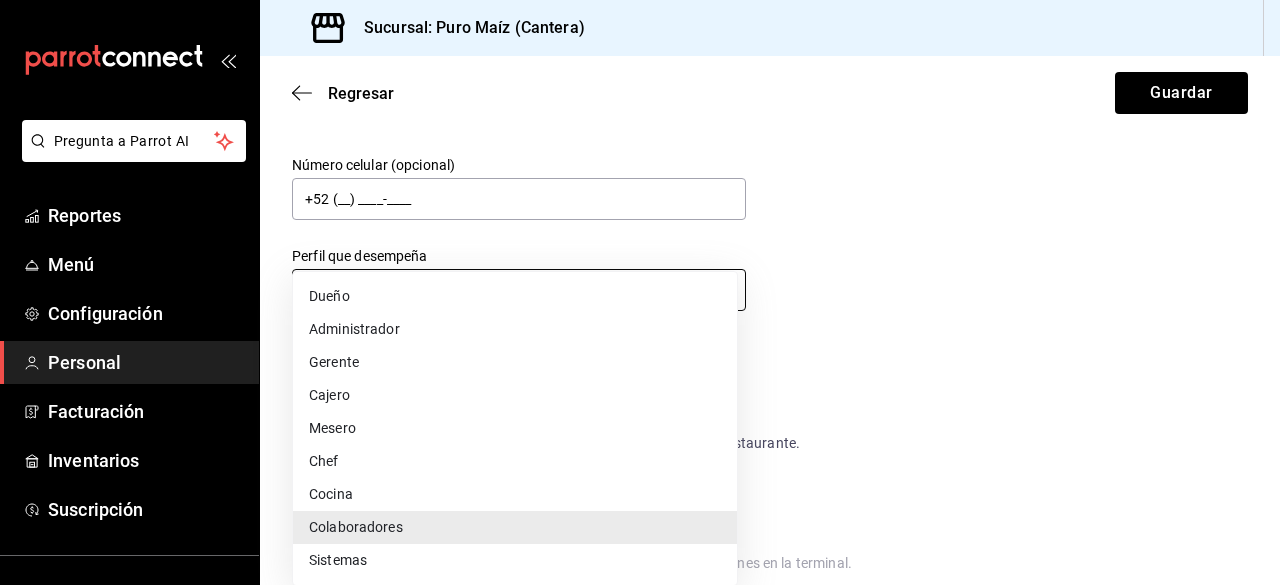 click on "Pregunta a Parrot AI Reportes   Menú   Configuración   Personal   Facturación   Inventarios   Suscripción   Ayuda Recomienda Parrot   Jorge de las Casas   Sugerir nueva función   Sucursal: Puro Maíz (Cantera) Regresar Guardar Datos personales Nombre REYNA Apellido ENSAMBLE Número celular (opcional) +52 (__) ____-____ Perfil que desempeña Colaboradores STAFF Accesos Selecciona a que plataformas tendrá acceso este usuario. Administrador Web Posibilidad de iniciar sesión en la oficina administrativa de un restaurante.  Acceso al Punto de venta Posibilidad de autenticarse en el POS mediante PIN.  Iniciar sesión en terminal (correo electrónico o QR) Los usuarios podrán iniciar sesión y aceptar términos y condiciones en la terminal. Acceso uso de terminal Los usuarios podrán acceder y utilizar la terminal para visualizar y procesar pagos de sus órdenes. Correo electrónico Se volverá obligatorio al tener ciertos accesos activados. 4a27-a1a6-f3b76bf035fe@fake.email Contraseña Contraseña PIN 3727" at bounding box center (640, 292) 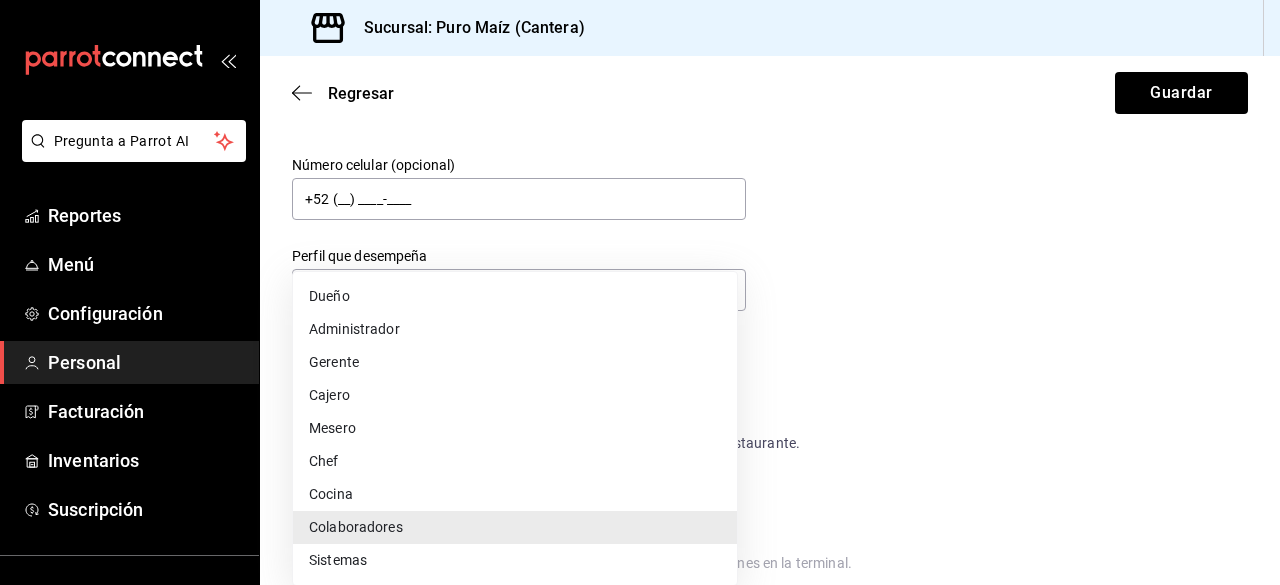 click at bounding box center [640, 292] 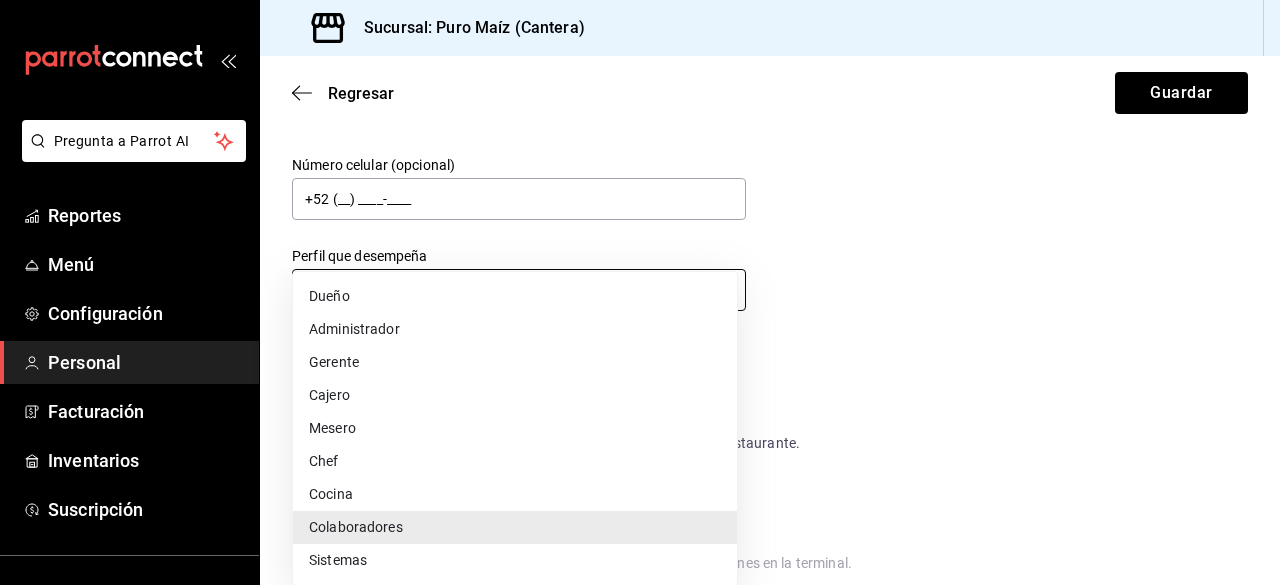 click on "Pregunta a Parrot AI Reportes   Menú   Configuración   Personal   Facturación   Inventarios   Suscripción   Ayuda Recomienda Parrot   Jorge de las Casas   Sugerir nueva función   Sucursal: Puro Maíz (Cantera) Regresar Guardar Datos personales Nombre REYNA Apellido ENSAMBLE Número celular (opcional) +52 (__) ____-____ Perfil que desempeña Colaboradores STAFF Accesos Selecciona a que plataformas tendrá acceso este usuario. Administrador Web Posibilidad de iniciar sesión en la oficina administrativa de un restaurante.  Acceso al Punto de venta Posibilidad de autenticarse en el POS mediante PIN.  Iniciar sesión en terminal (correo electrónico o QR) Los usuarios podrán iniciar sesión y aceptar términos y condiciones en la terminal. Acceso uso de terminal Los usuarios podrán acceder y utilizar la terminal para visualizar y procesar pagos de sus órdenes. Correo electrónico Se volverá obligatorio al tener ciertos accesos activados. 4a27-a1a6-f3b76bf035fe@fake.email Contraseña Contraseña PIN 3727" at bounding box center (640, 292) 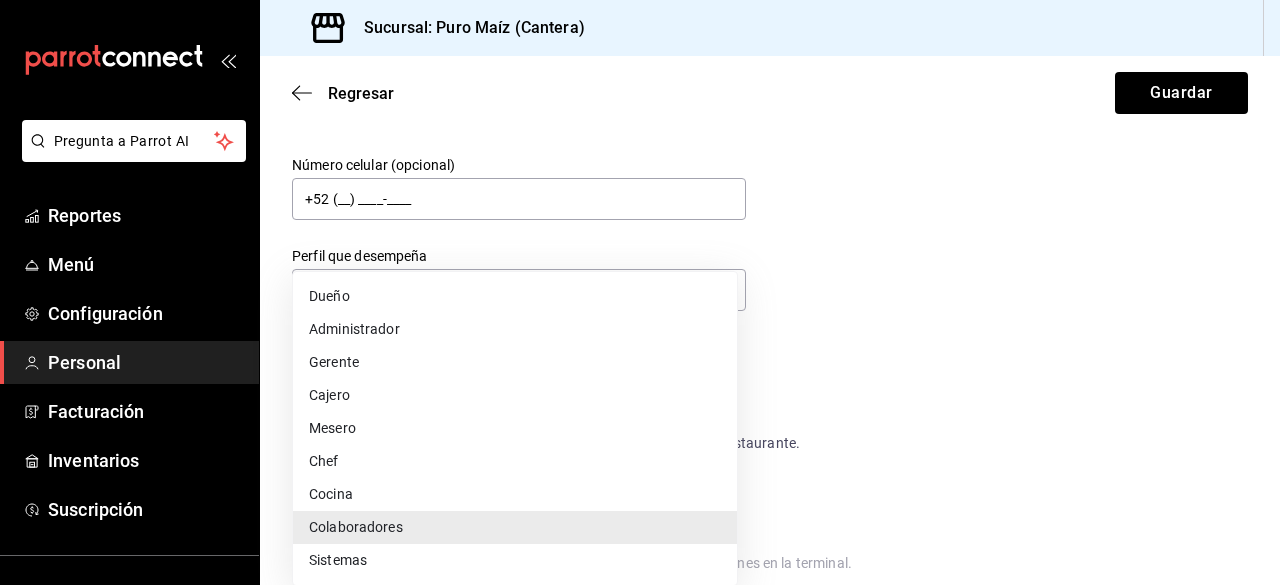 click on "Cajero" at bounding box center [515, 395] 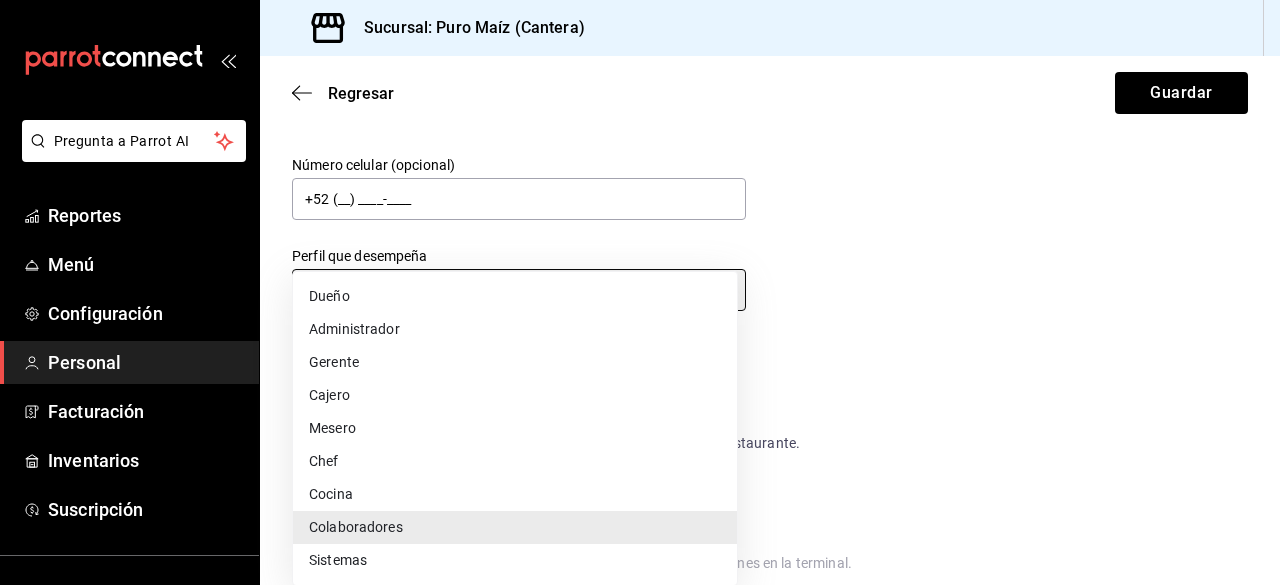 type on "CASHIER" 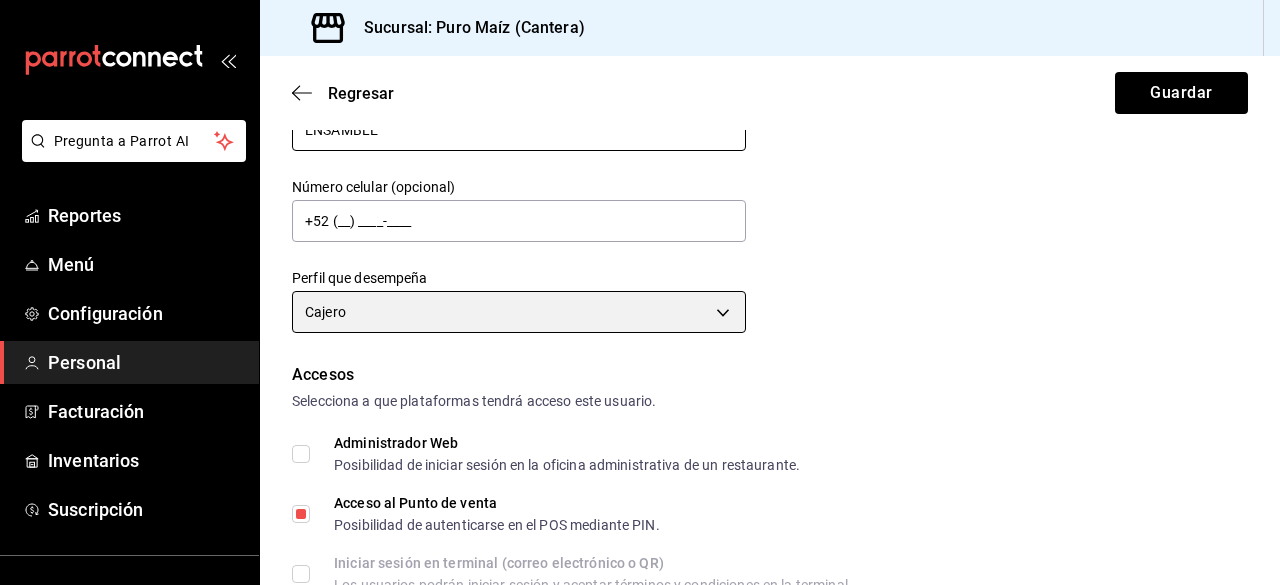 scroll, scrollTop: 0, scrollLeft: 0, axis: both 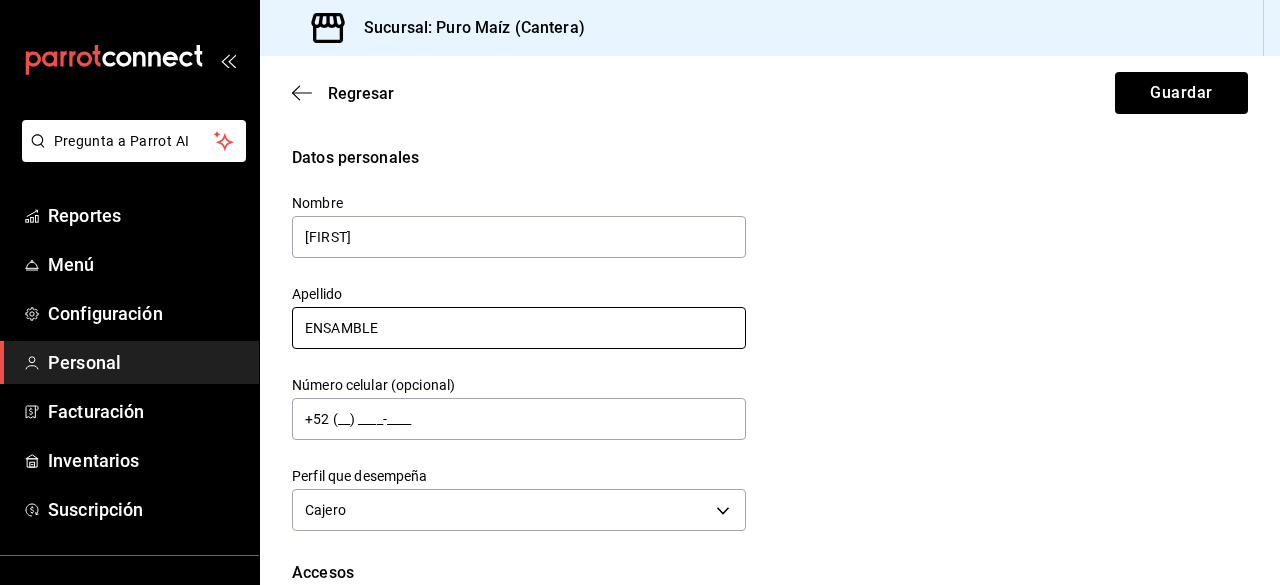 click on "ENSAMBLE" at bounding box center [519, 328] 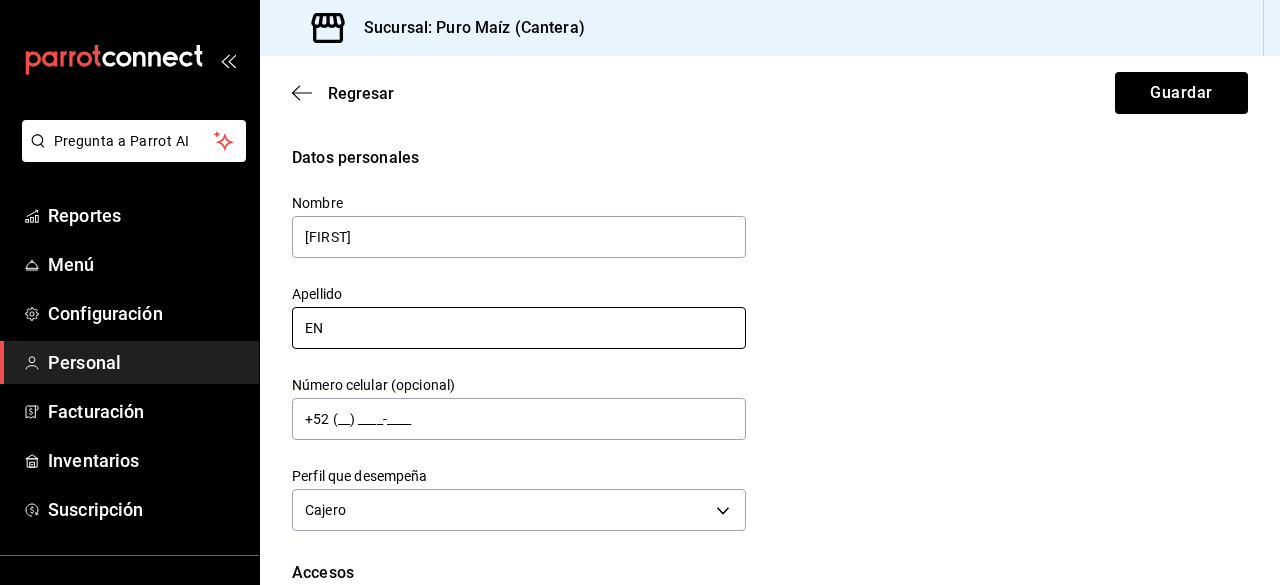 type on "E" 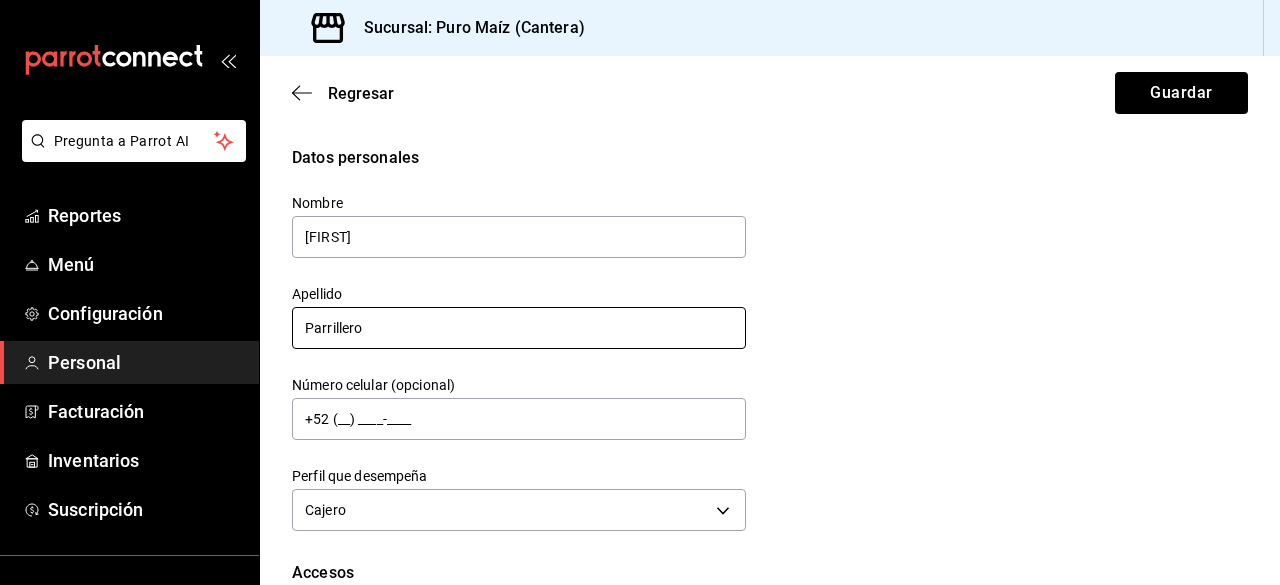 type on "Parrillero" 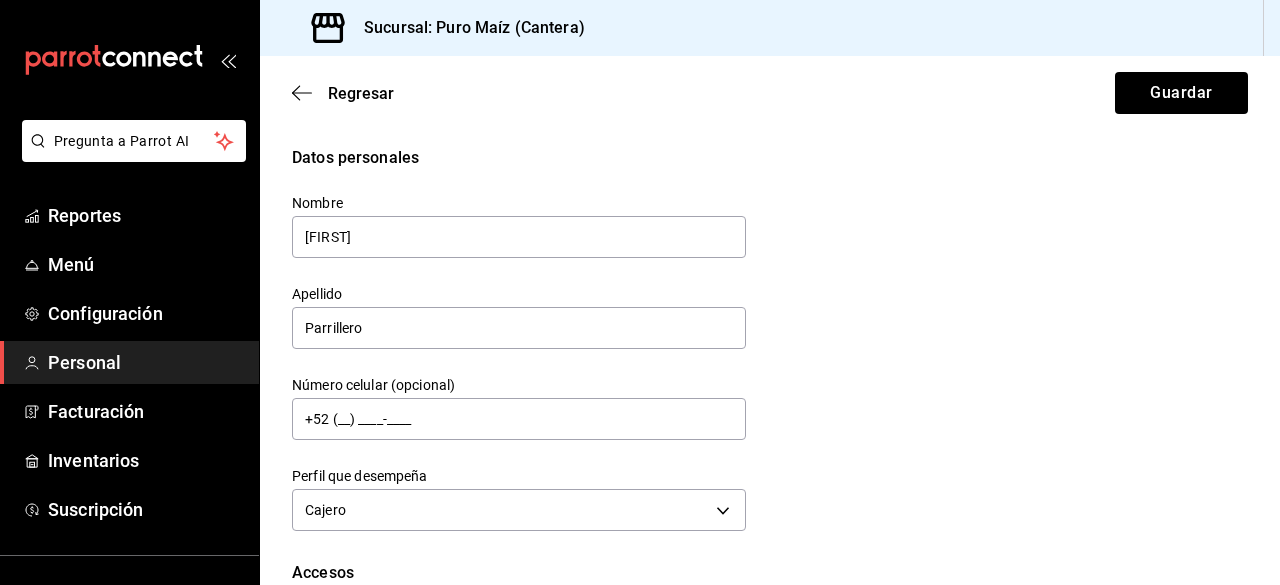 click on "Datos personales Nombre REYNA Apellido Parrillero Número celular (opcional) +52 (__) ____-____ Perfil que desempeña Cajero CASHIER" at bounding box center (770, 341) 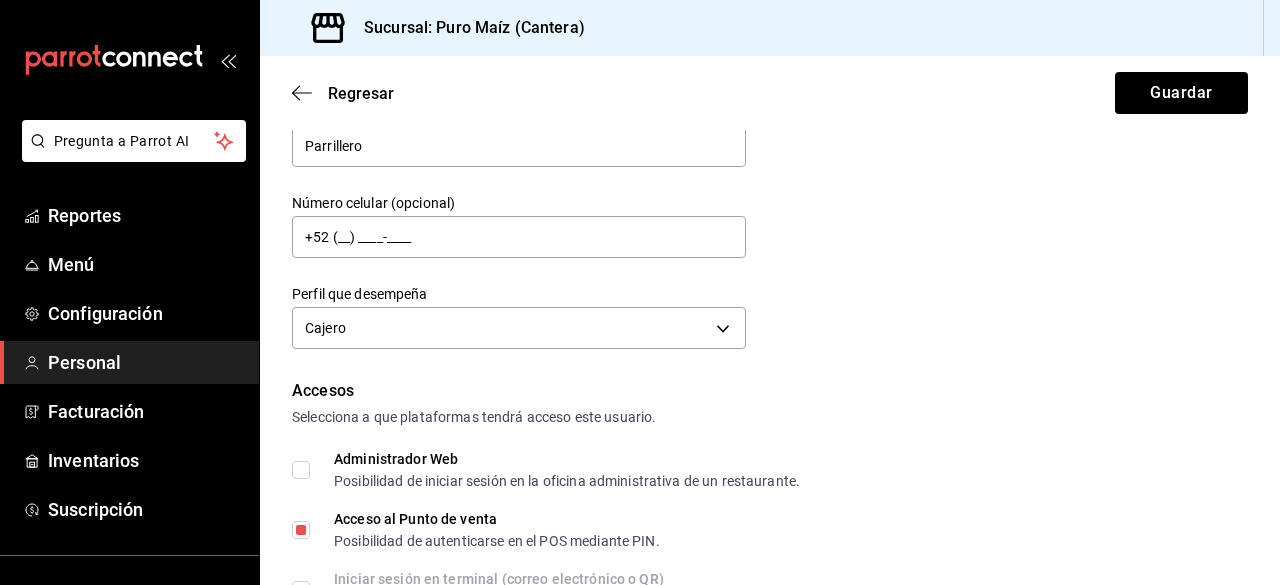 scroll, scrollTop: 260, scrollLeft: 0, axis: vertical 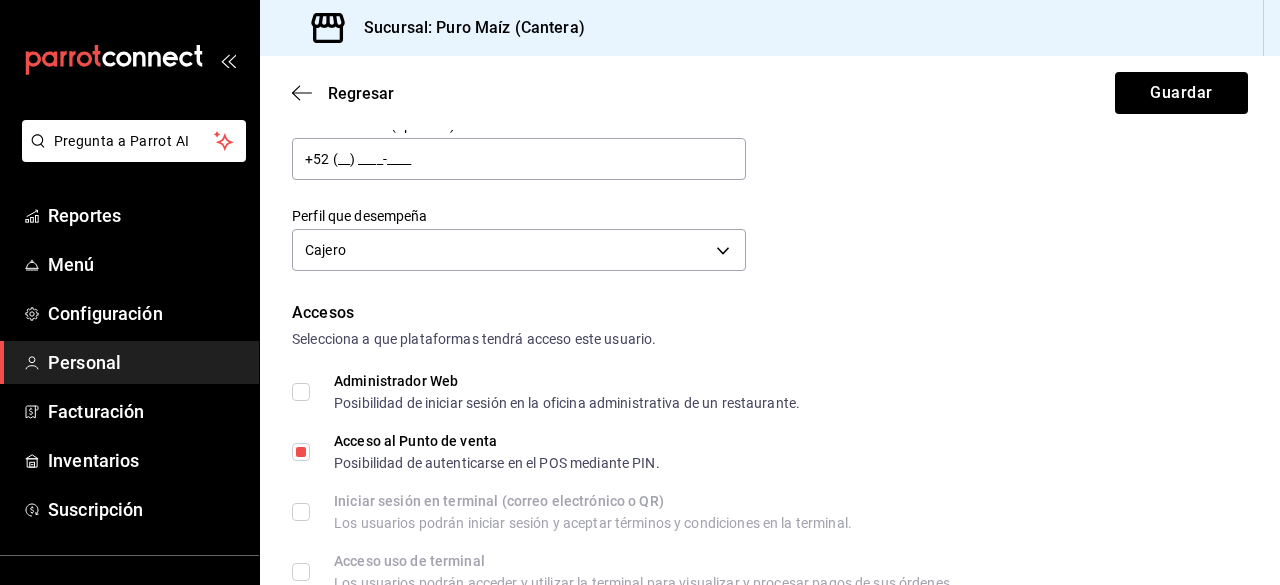 click on "Acceso al Punto de venta Posibilidad de autenticarse en el POS mediante PIN." at bounding box center [770, 452] 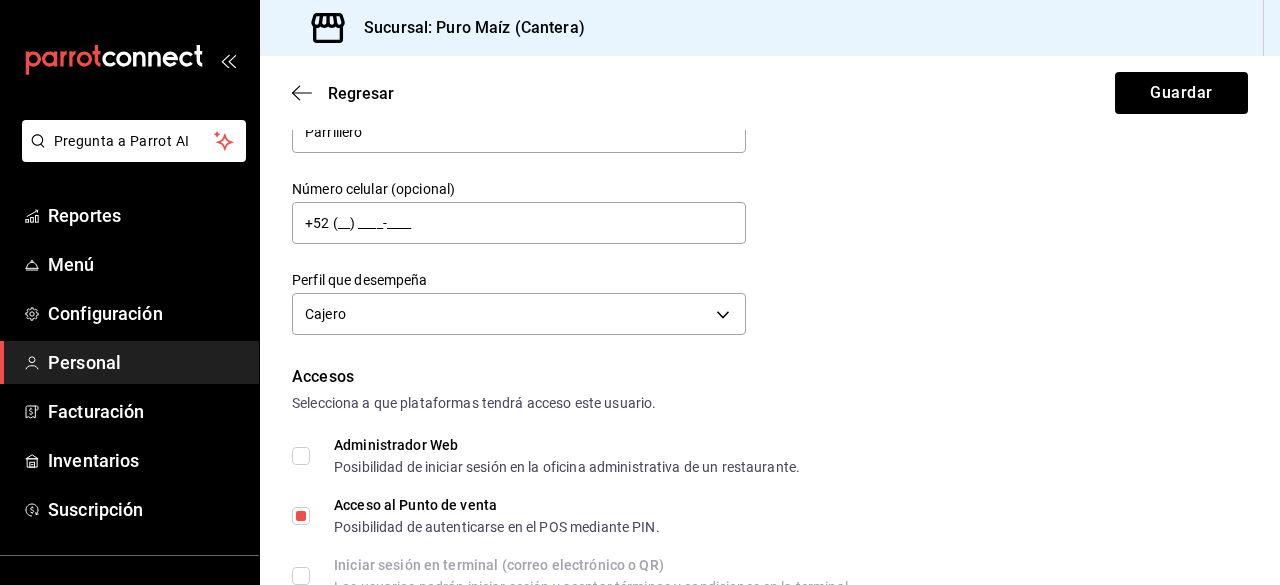 scroll, scrollTop: 0, scrollLeft: 0, axis: both 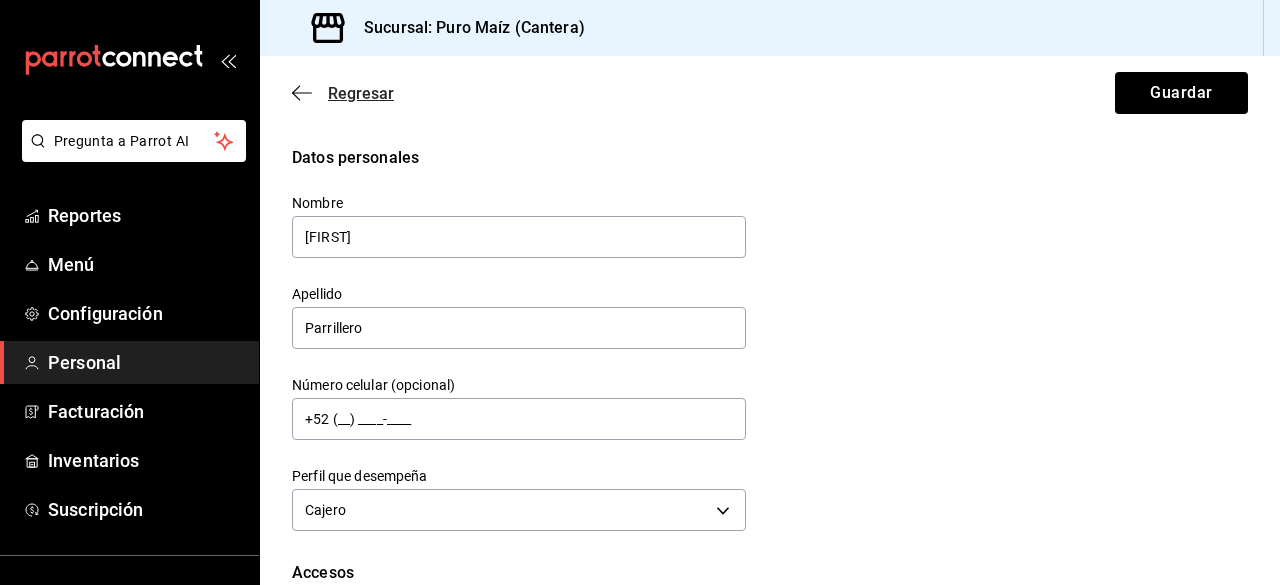 click 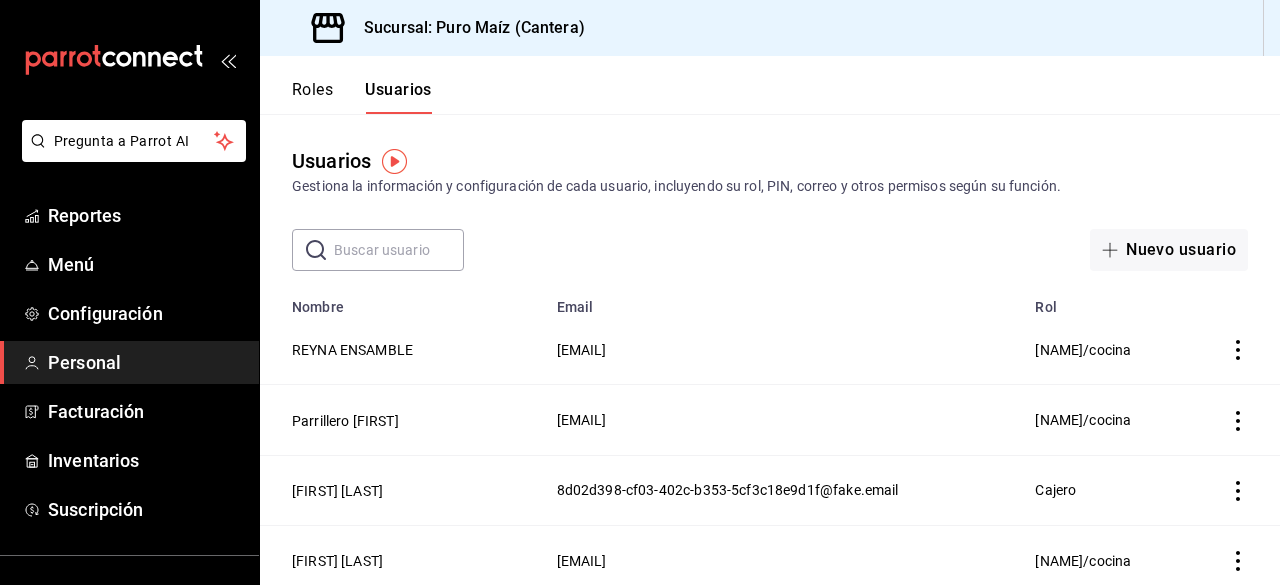 click at bounding box center [1233, 350] 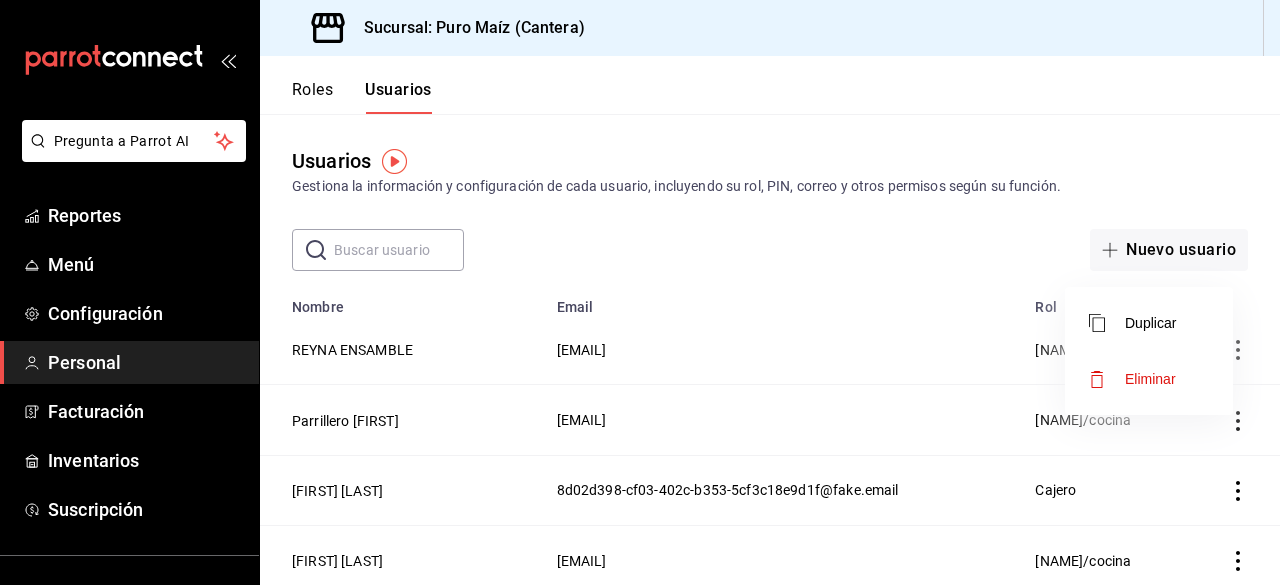 click on "Eliminar" at bounding box center (1132, 379) 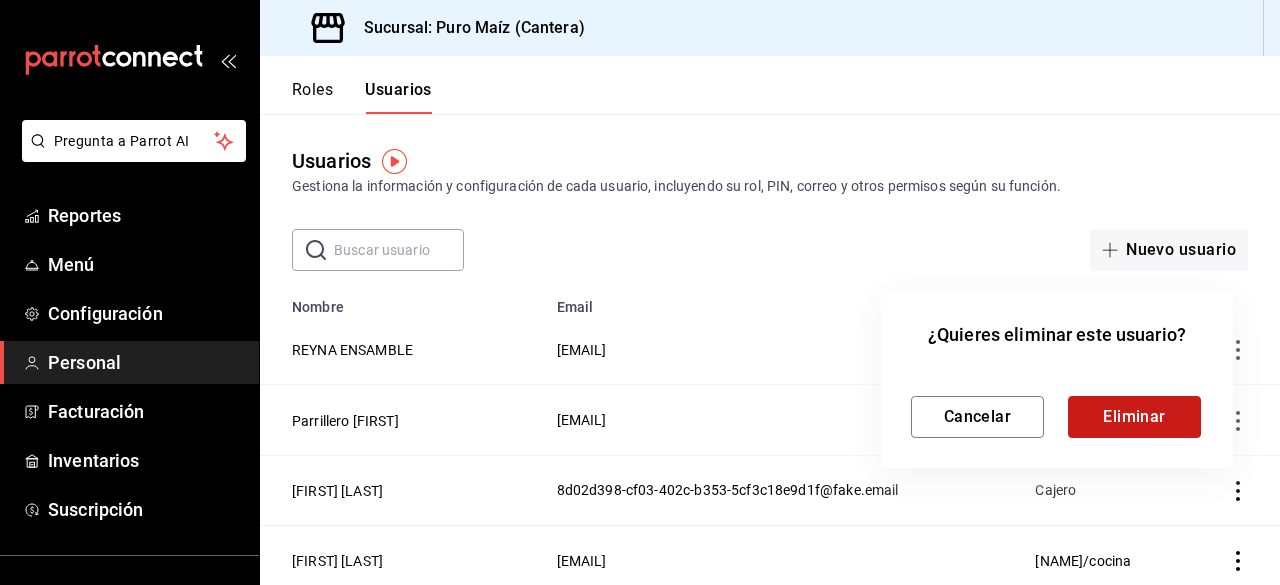 click on "Eliminar" at bounding box center (1134, 417) 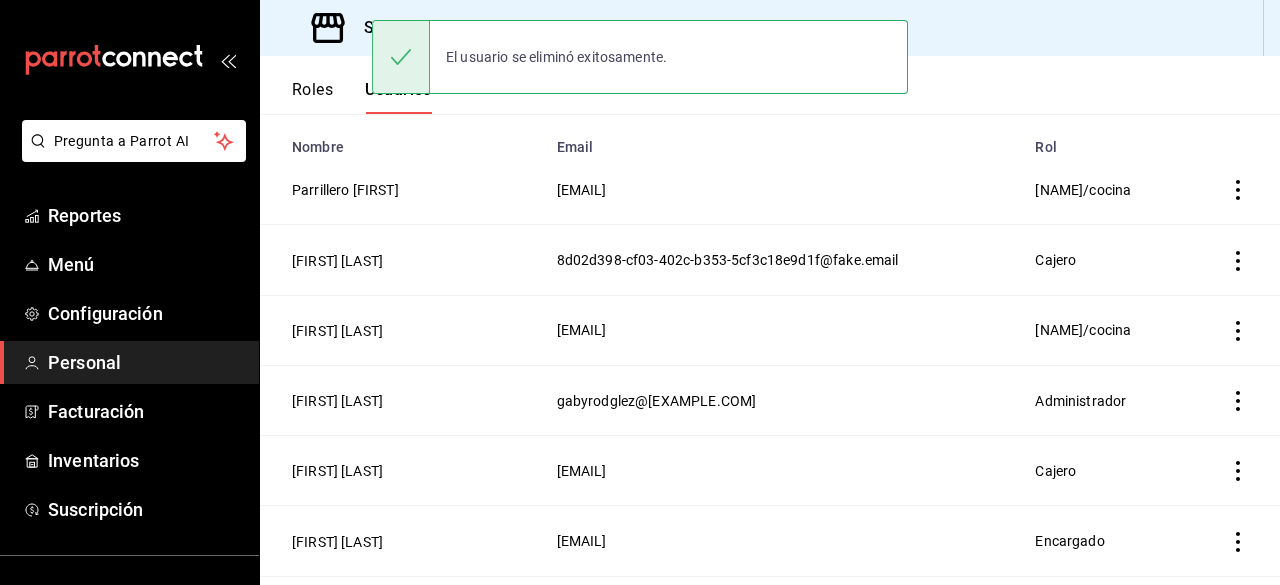 scroll, scrollTop: 172, scrollLeft: 0, axis: vertical 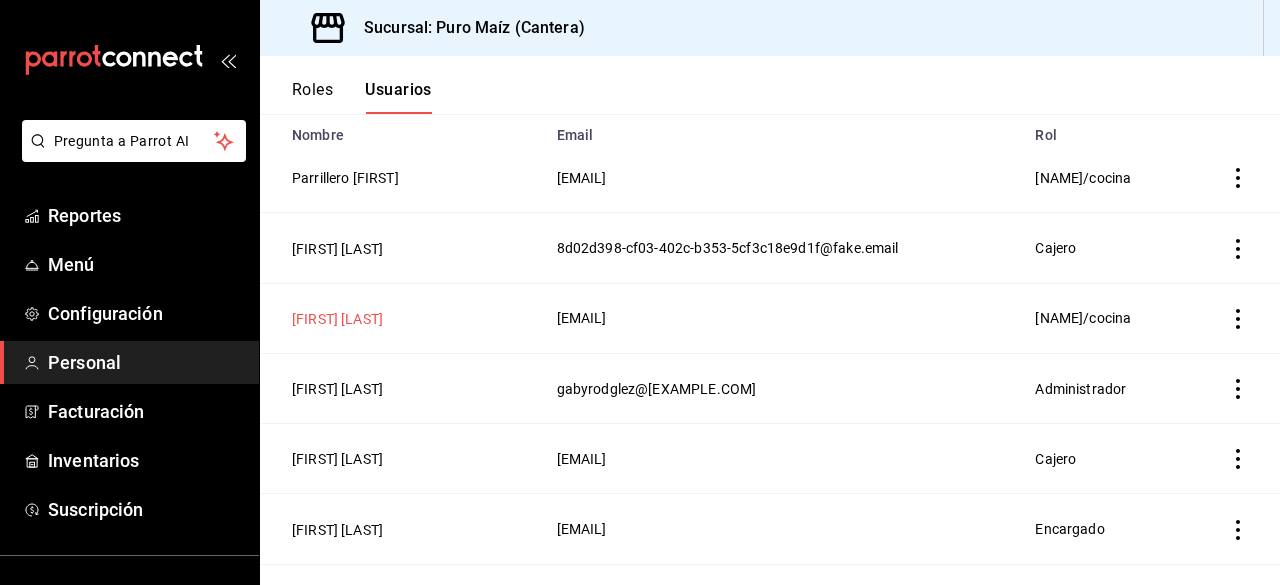 click on "Paola Guajardo" at bounding box center [337, 319] 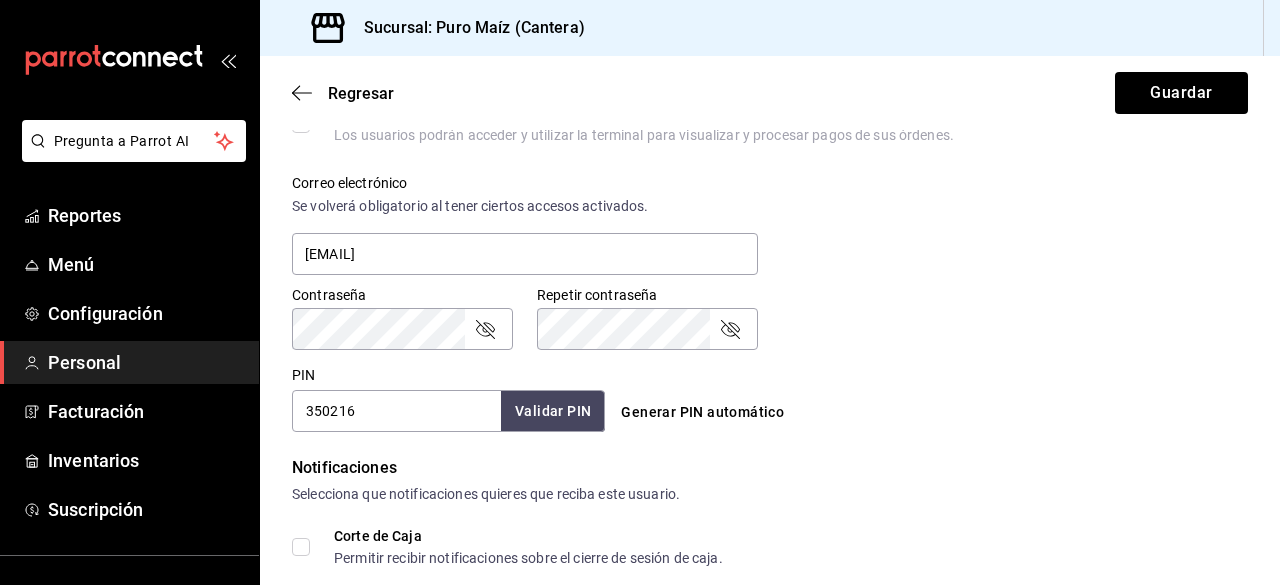 scroll, scrollTop: 719, scrollLeft: 0, axis: vertical 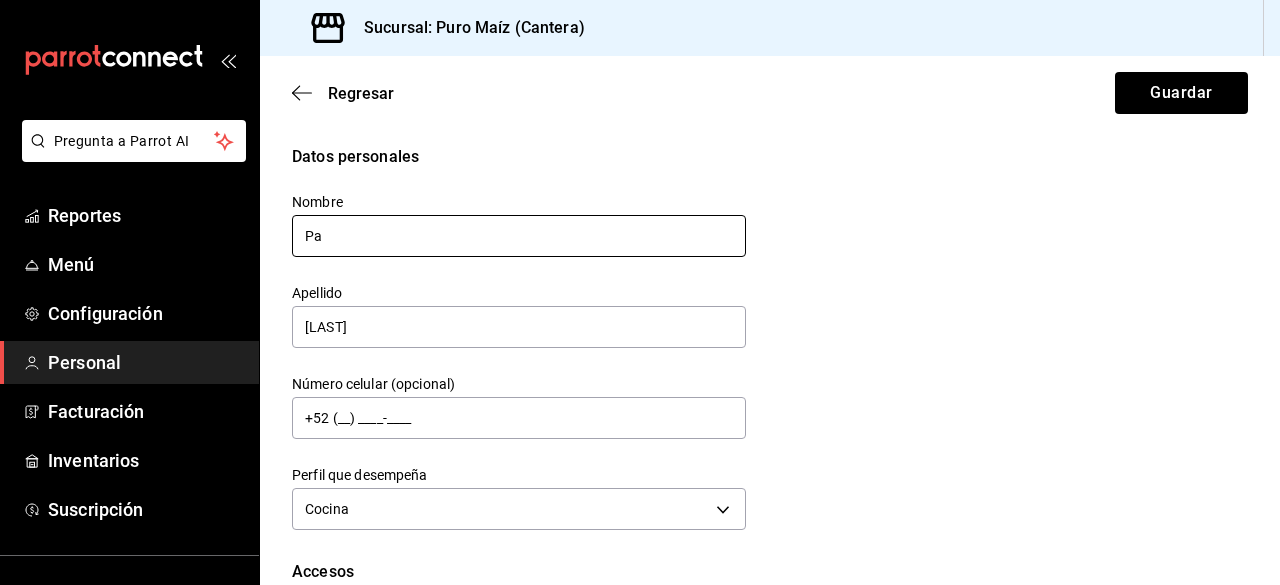 type on "P" 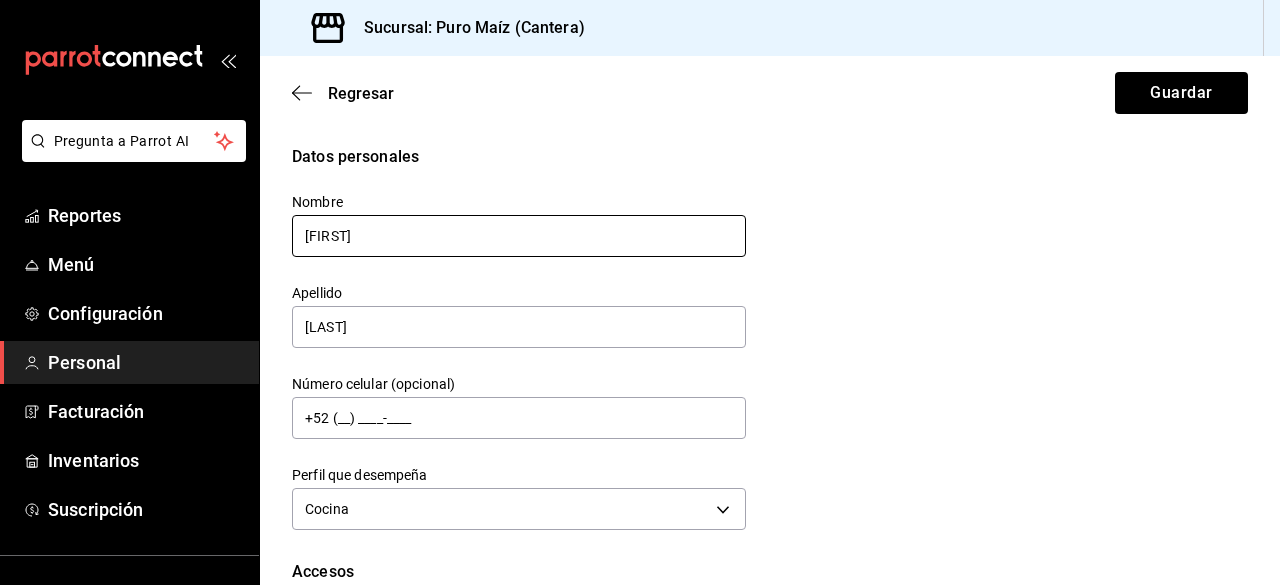 type on "Reyna" 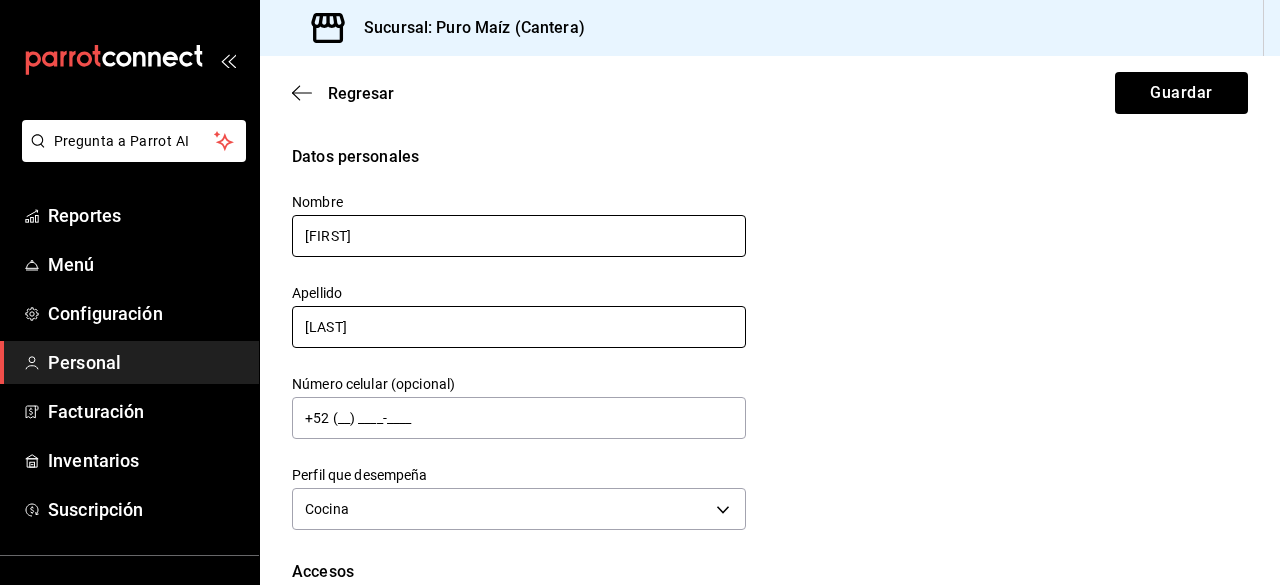 type on "p" 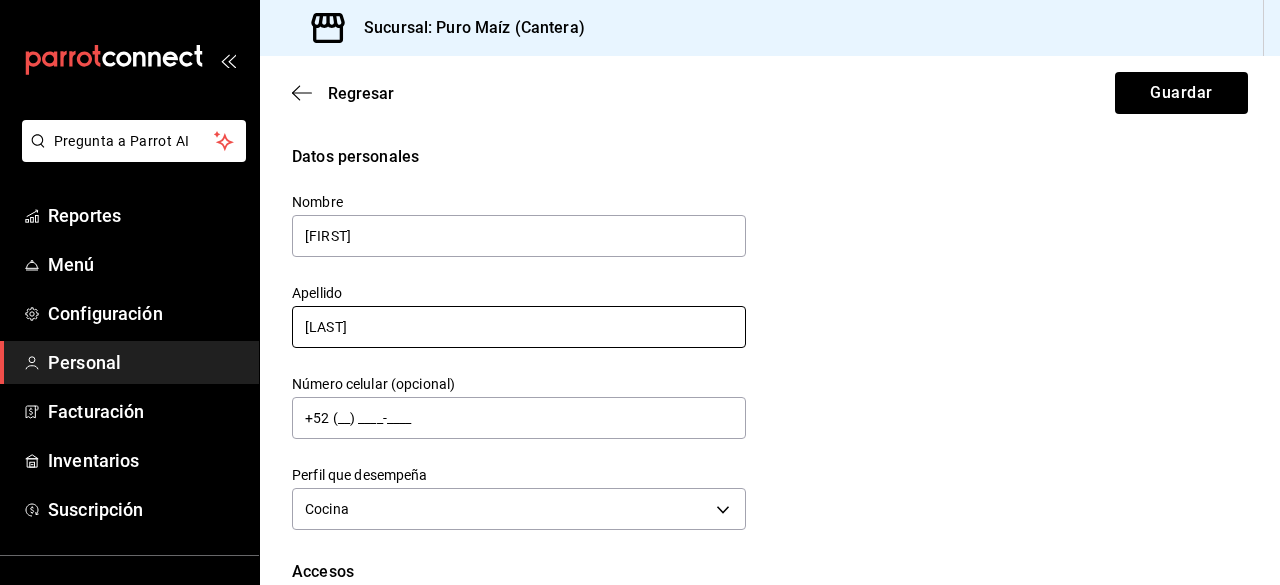type on "Parrillera" 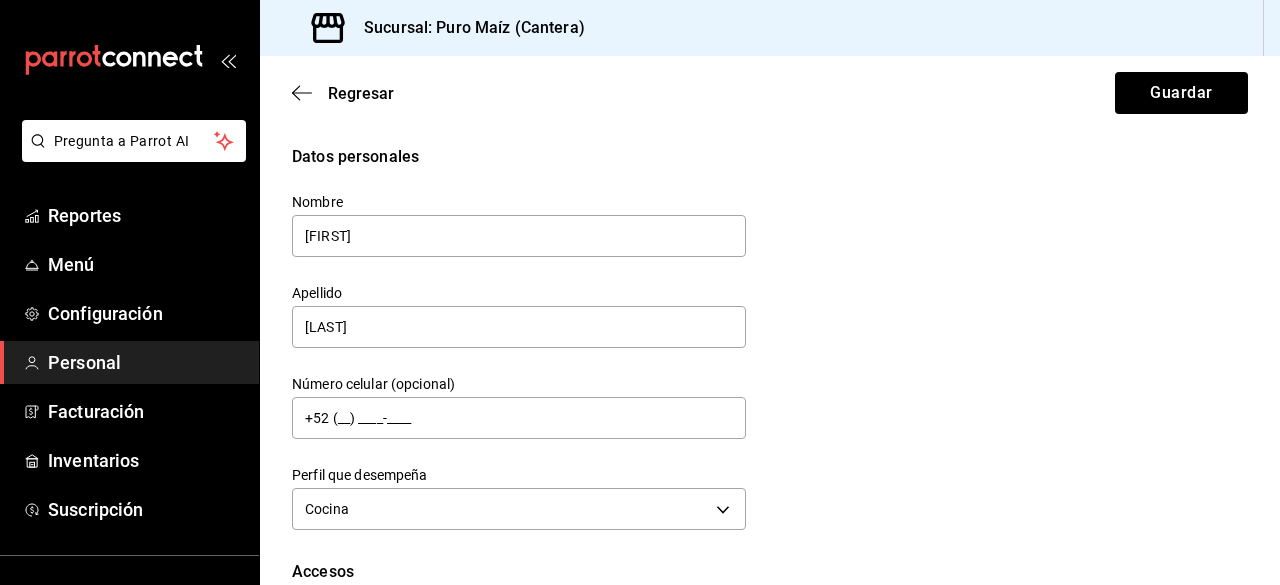 click on "Número celular (opcional) +52 (__) ____-____" at bounding box center (507, 396) 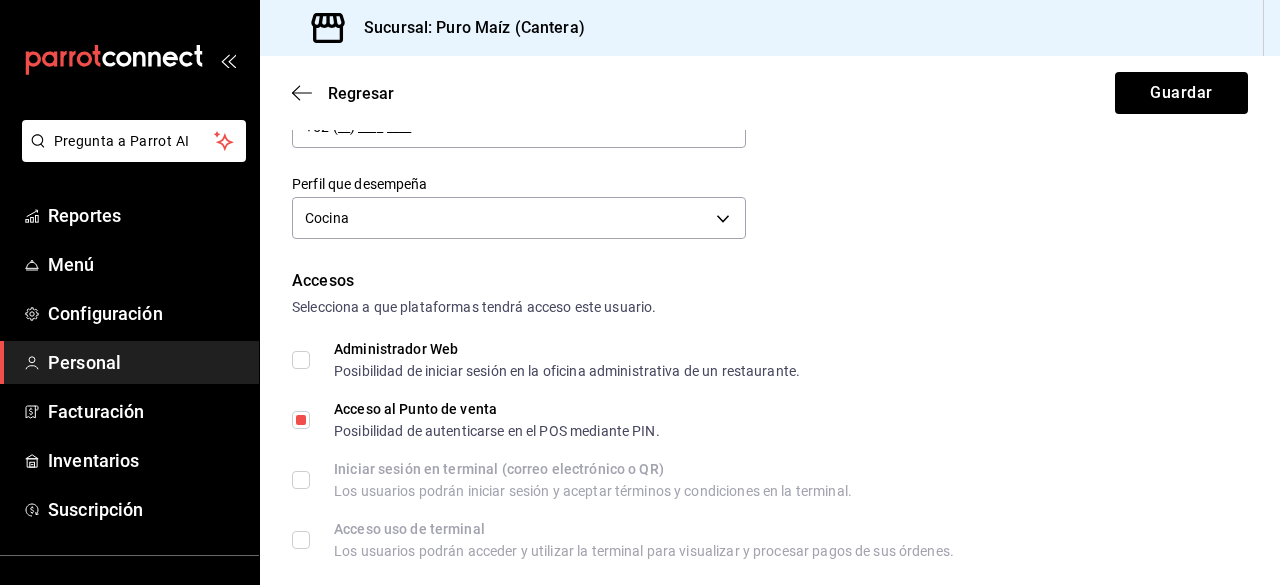 scroll, scrollTop: 301, scrollLeft: 0, axis: vertical 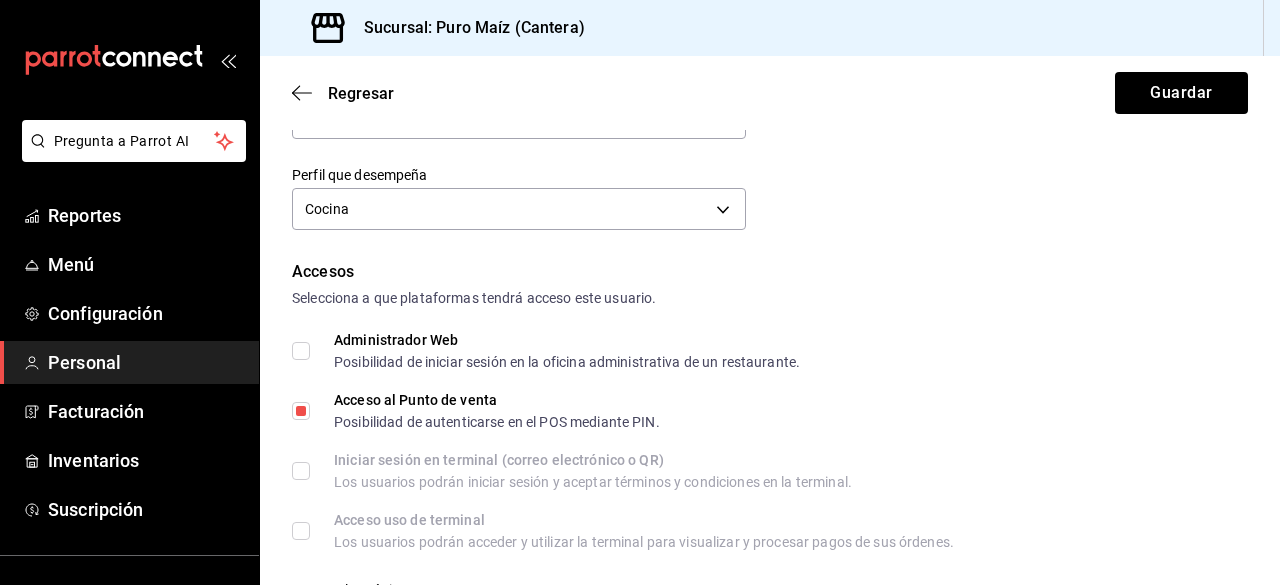 drag, startPoint x: 674, startPoint y: 369, endPoint x: 583, endPoint y: 231, distance: 165.30275 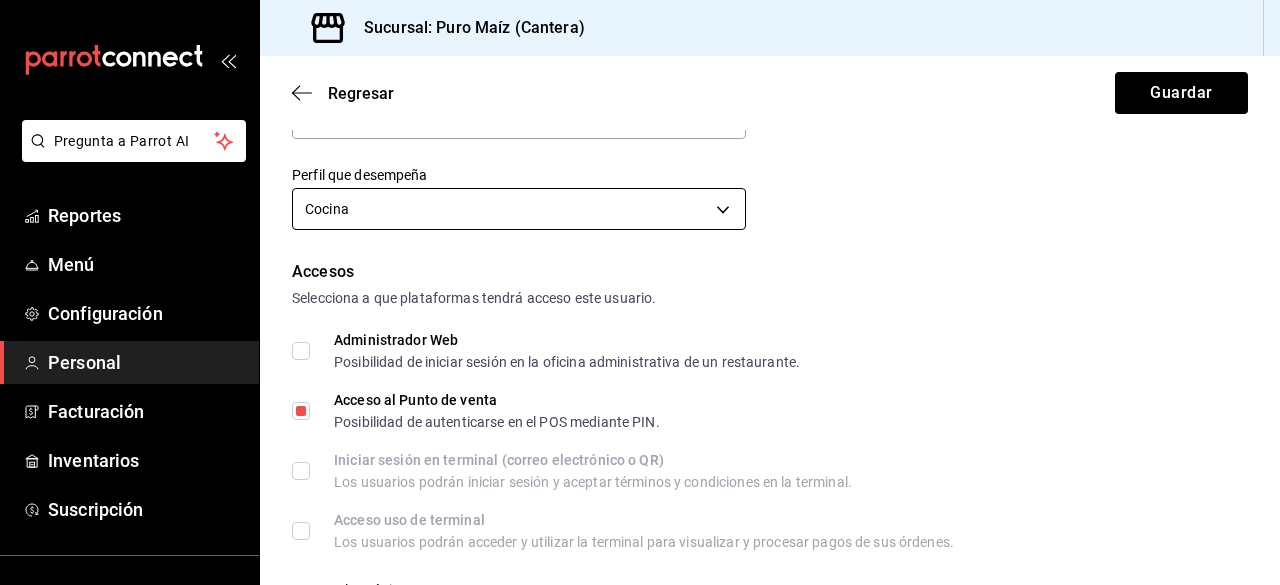 click on "Pregunta a Parrot AI Reportes   Menú   Configuración   Personal   Facturación   Inventarios   Suscripción   Ayuda Recomienda Parrot   Jorge de las Casas   Sugerir nueva función   Sucursal: Puro Maíz (Cantera) Regresar Guardar Datos personales Nombre Reyna Apellido Parrillera Número celular (opcional) +52 (__) ____-____ Perfil que desempeña Cocina KITCHEN Accesos Selecciona a que plataformas tendrá acceso este usuario. Administrador Web Posibilidad de iniciar sesión en la oficina administrativa de un restaurante.  Acceso al Punto de venta Posibilidad de autenticarse en el POS mediante PIN.  Iniciar sesión en terminal (correo electrónico o QR) Los usuarios podrán iniciar sesión y aceptar términos y condiciones en la terminal. Acceso uso de terminal Los usuarios podrán acceder y utilizar la terminal para visualizar y procesar pagos de sus órdenes. Correo electrónico Se volverá obligatorio al tener ciertos accesos activados. acf7cbc5-b4d9-49c3-b6ac-8f30e685273d@fake.email Contraseña PIN 350216" at bounding box center (640, 292) 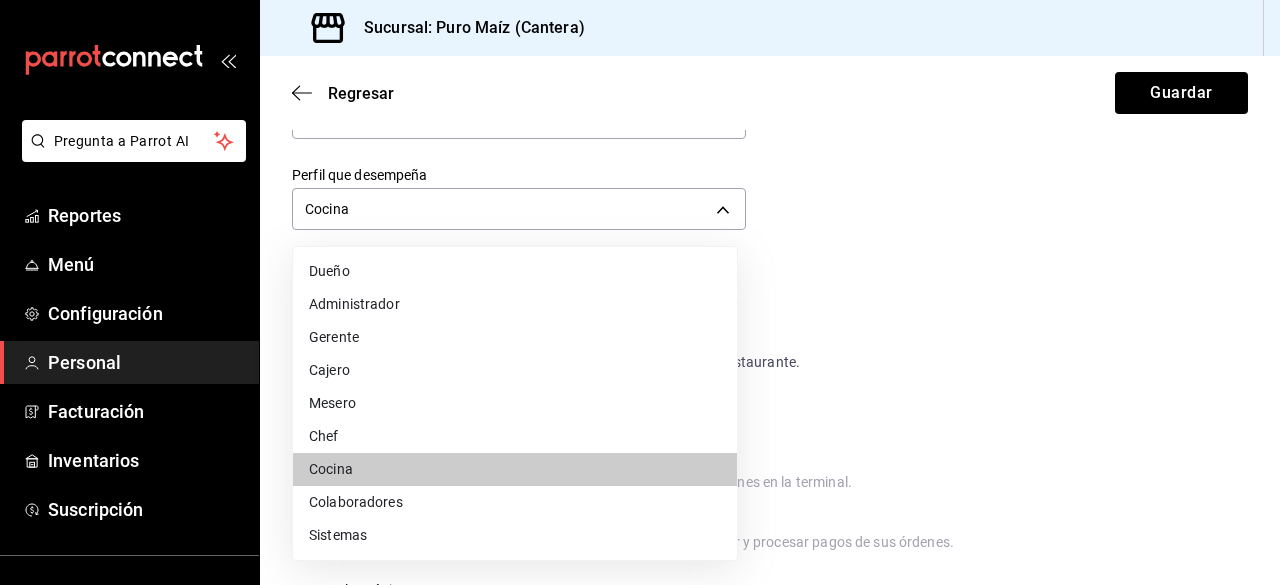 click on "Chef" at bounding box center (515, 436) 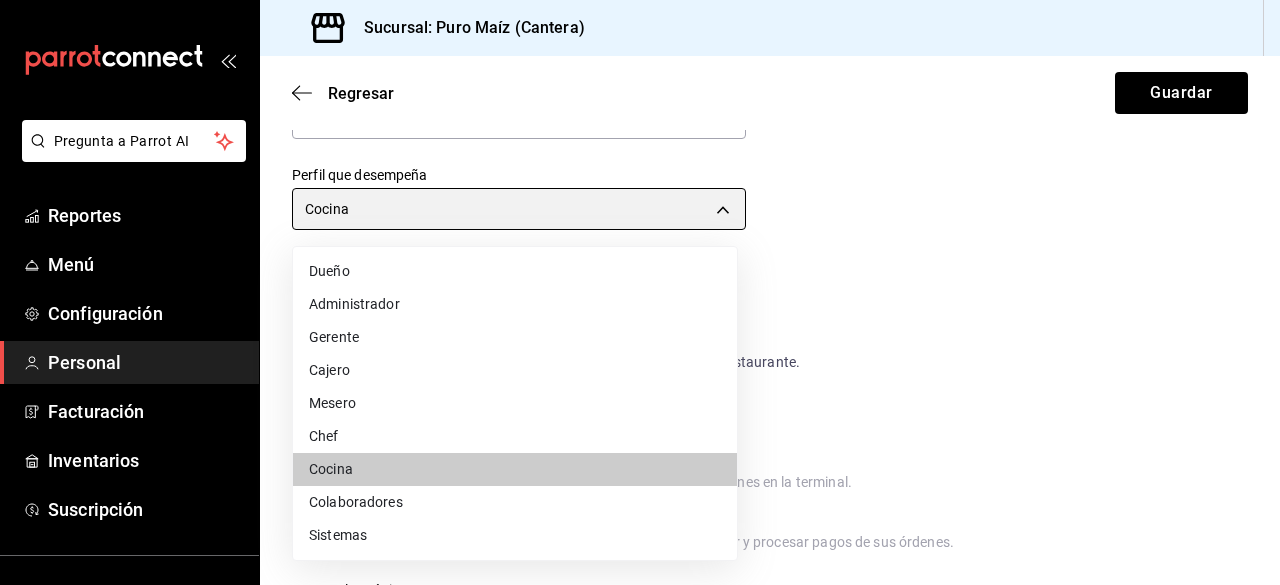 type on "CHEF" 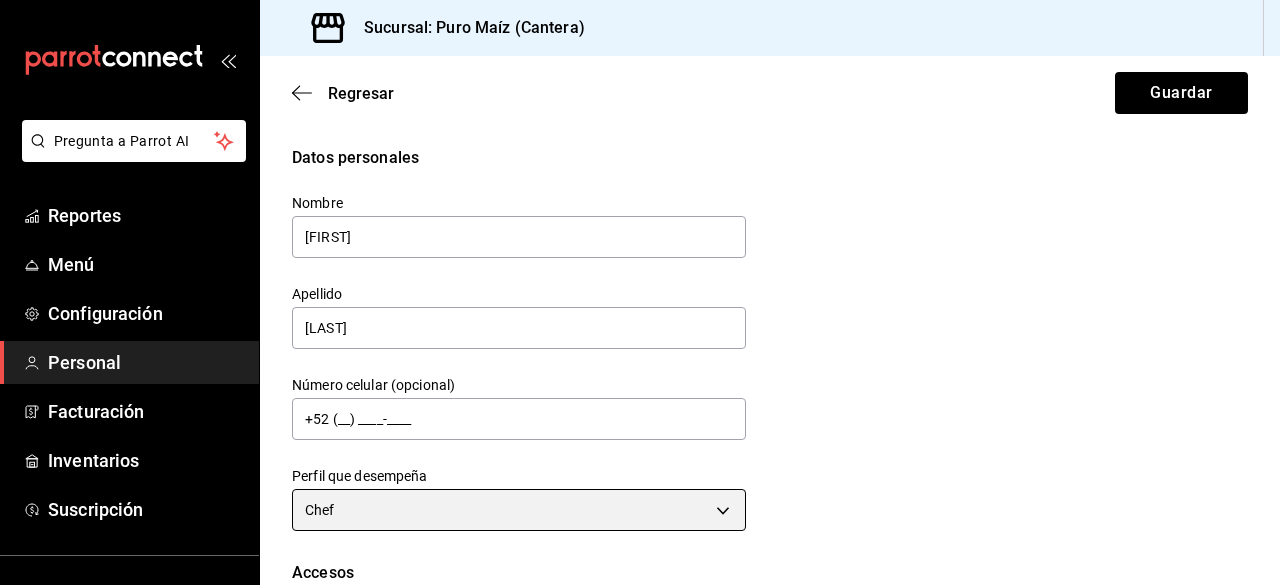 scroll, scrollTop: 0, scrollLeft: 0, axis: both 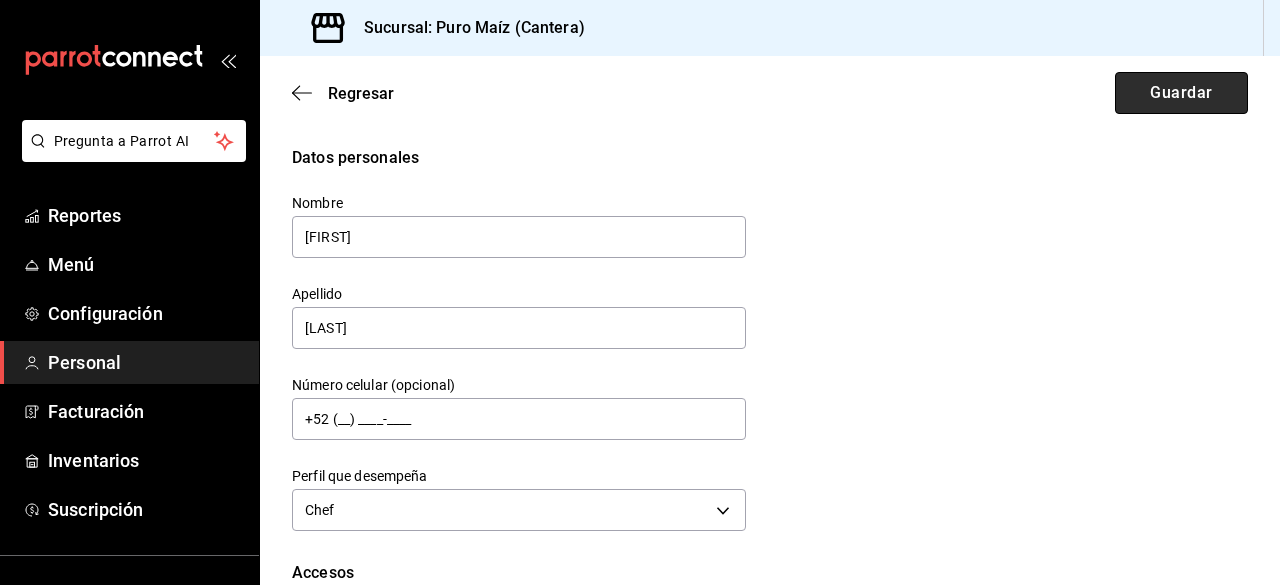 click on "Guardar" at bounding box center (1181, 93) 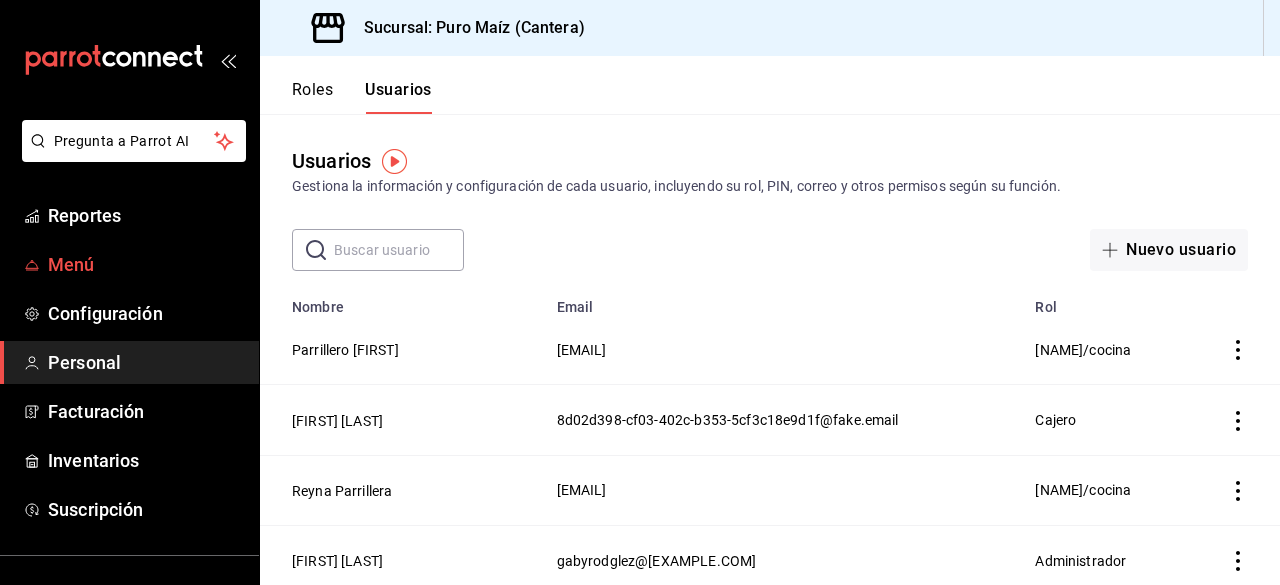 click on "Menú" at bounding box center [145, 264] 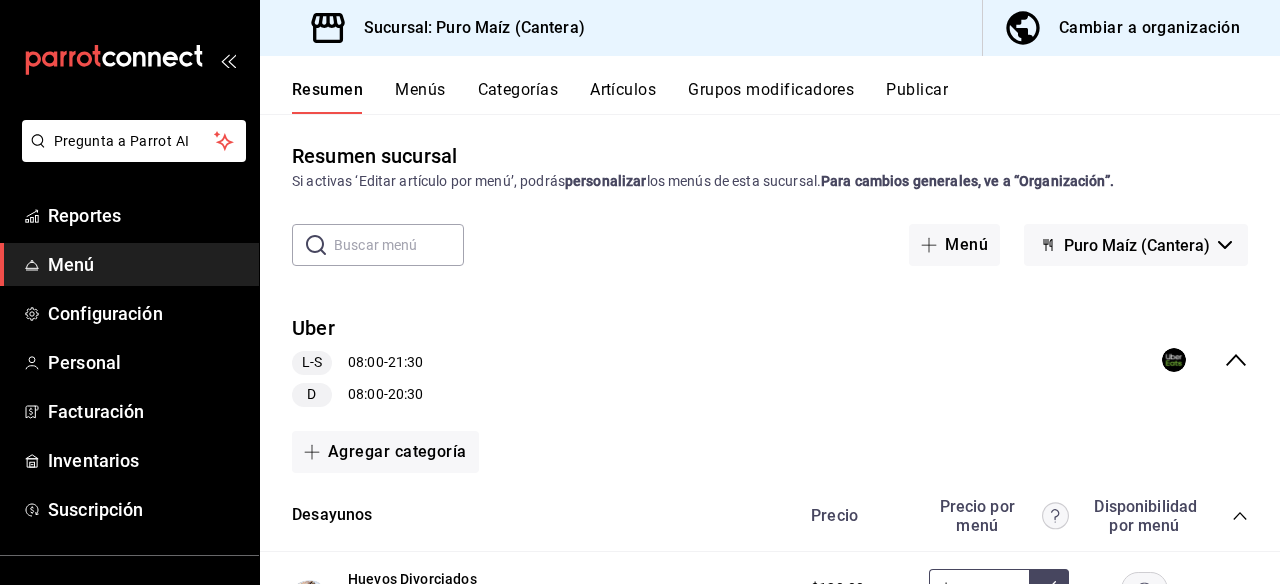 scroll, scrollTop: 6, scrollLeft: 0, axis: vertical 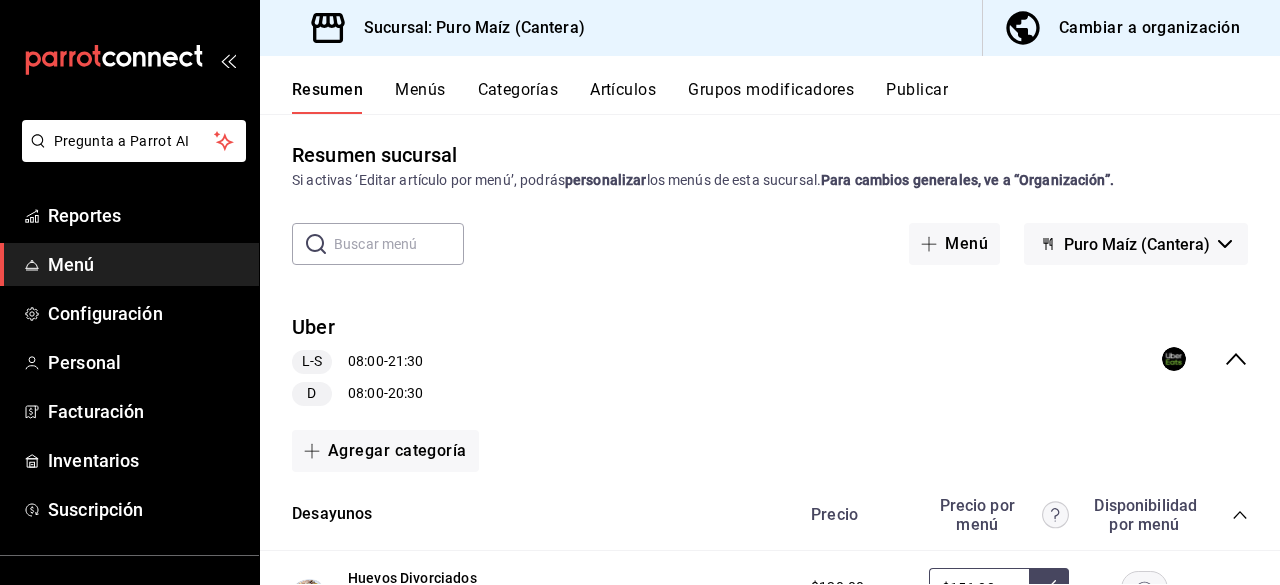 click on "Categorías" at bounding box center (518, 97) 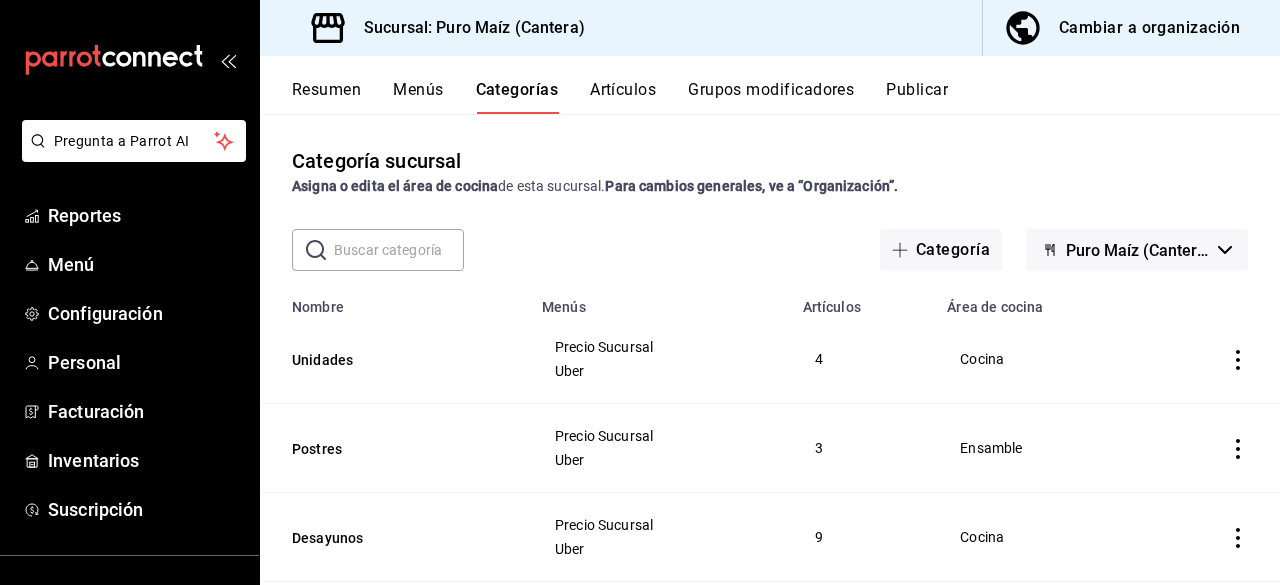 click on "Artículos" at bounding box center [623, 97] 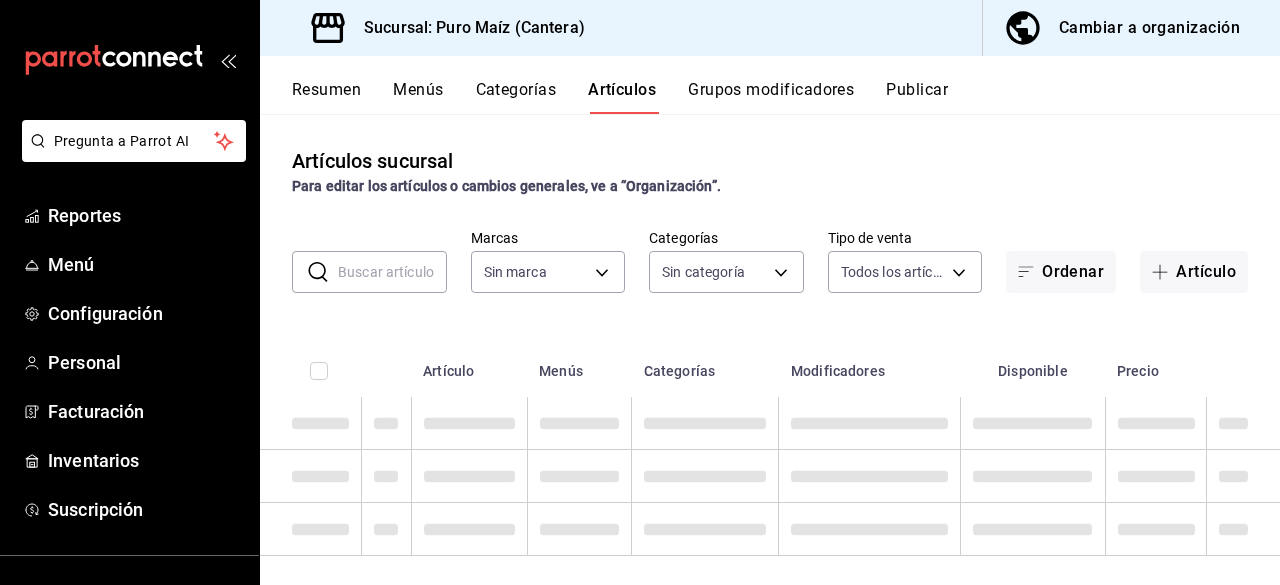 type on "[ORDER_ID]" 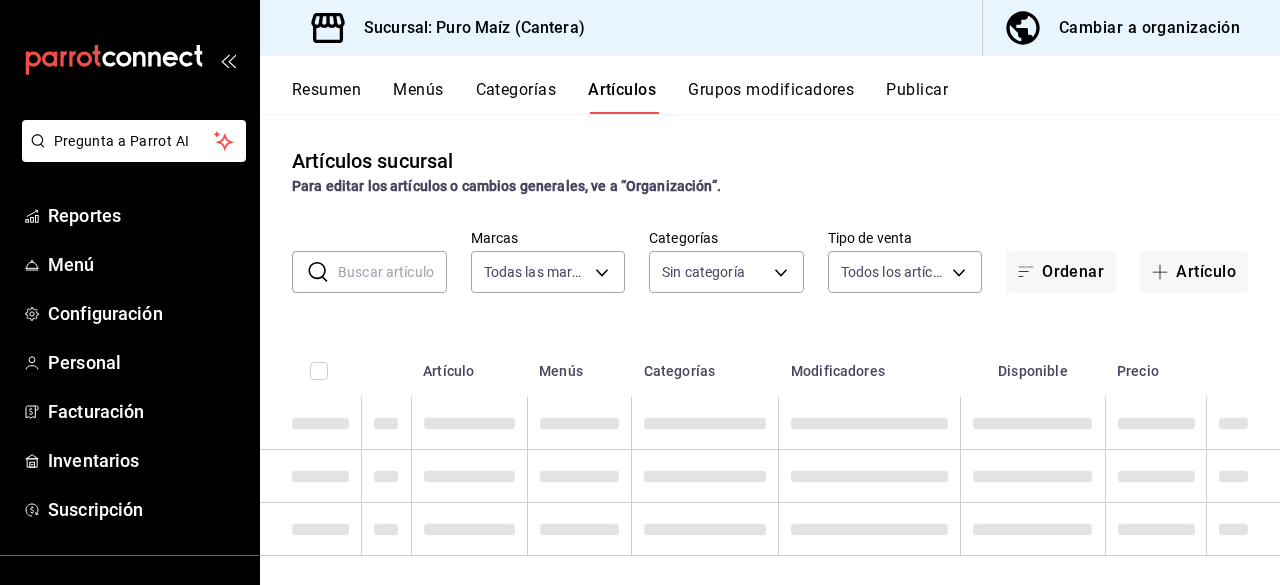 type on "[UUID_LIST]" 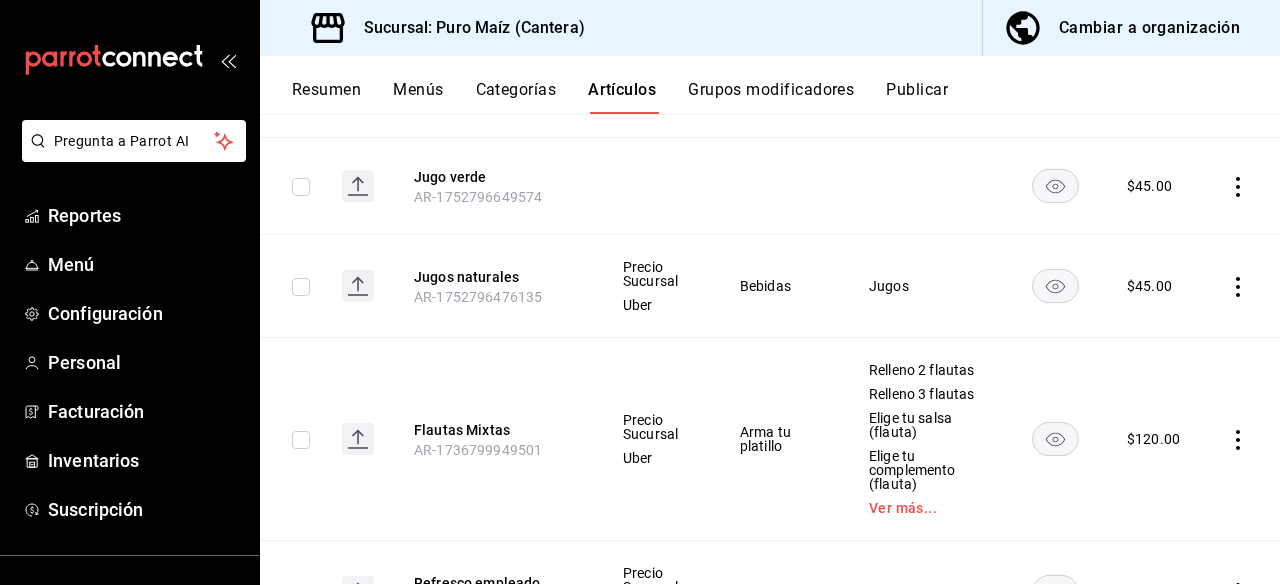 scroll, scrollTop: 463, scrollLeft: 0, axis: vertical 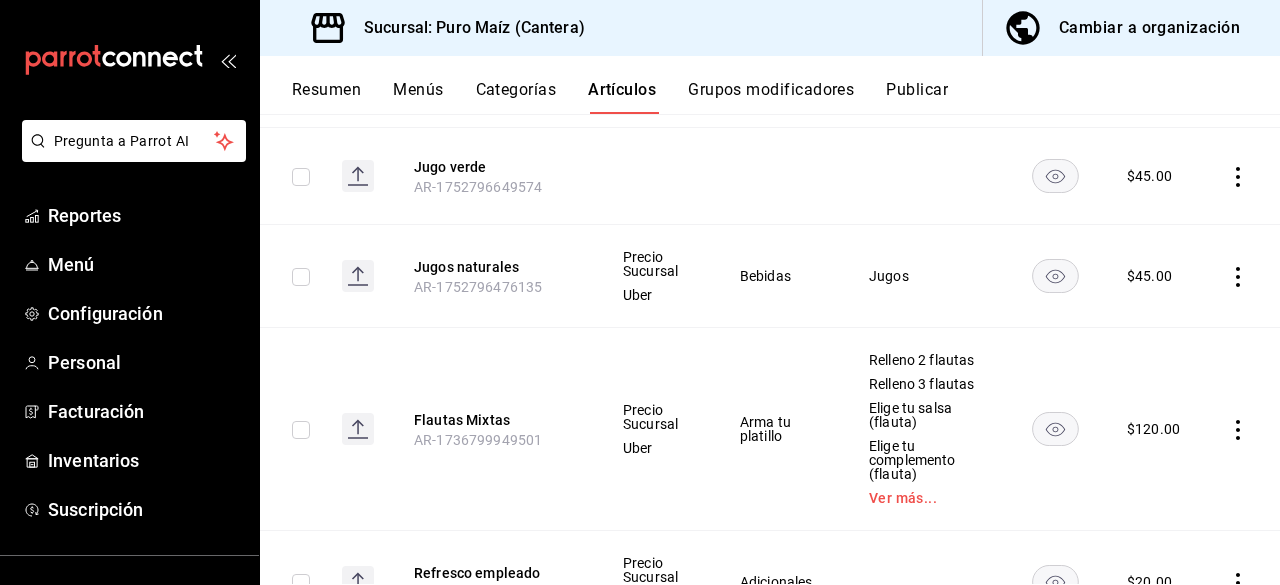 click 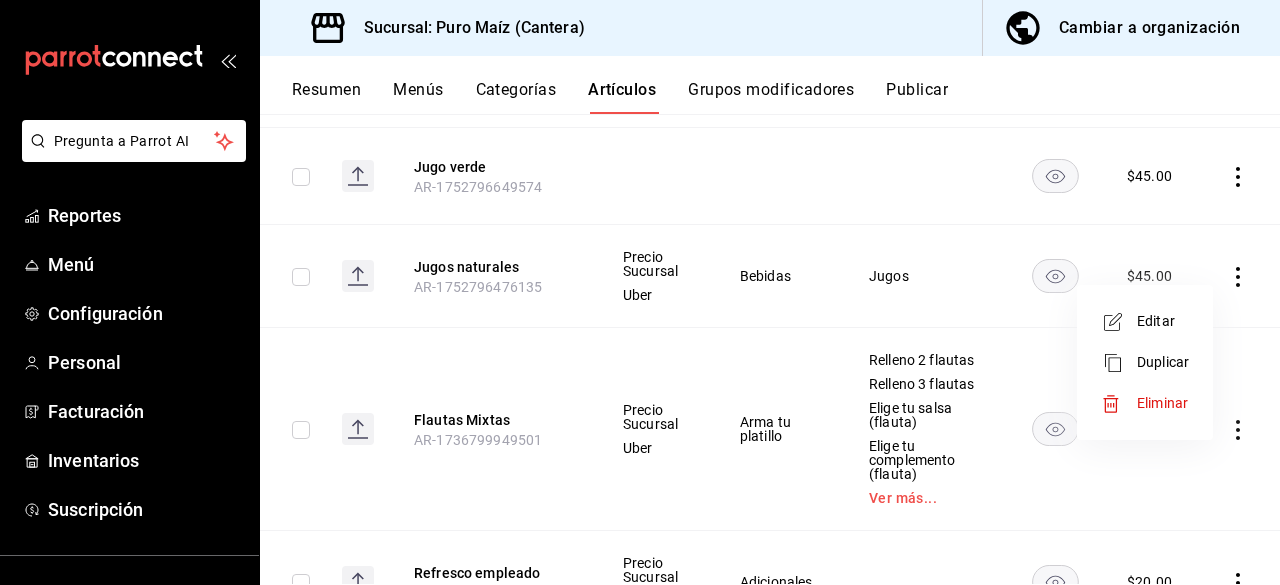 click on "Editar" at bounding box center [1163, 321] 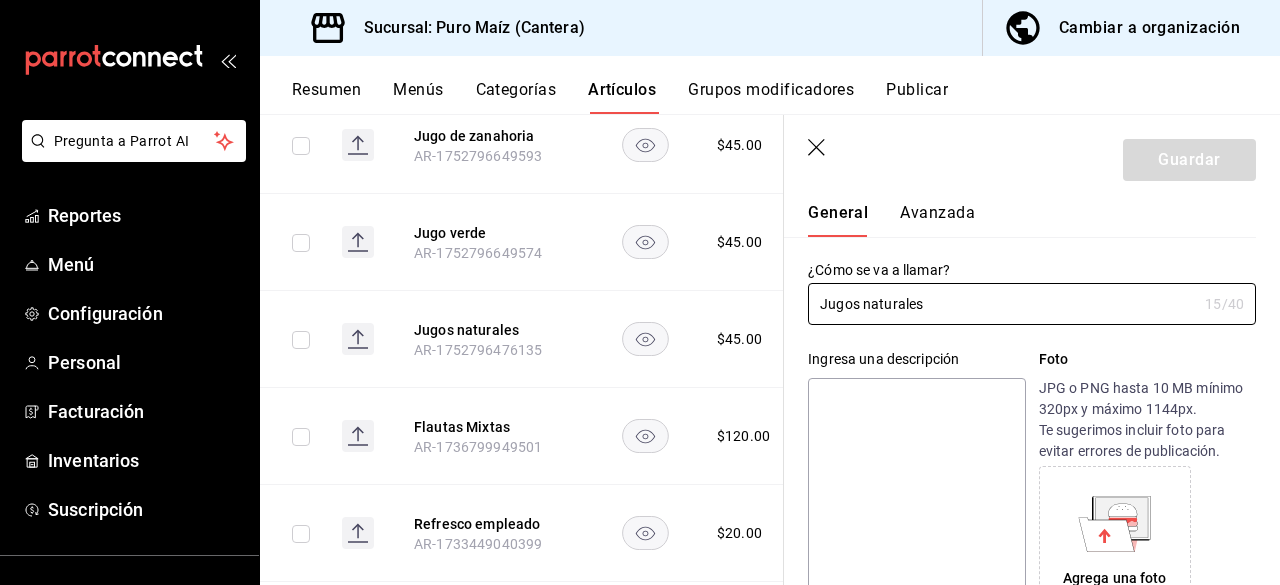 scroll, scrollTop: 0, scrollLeft: 0, axis: both 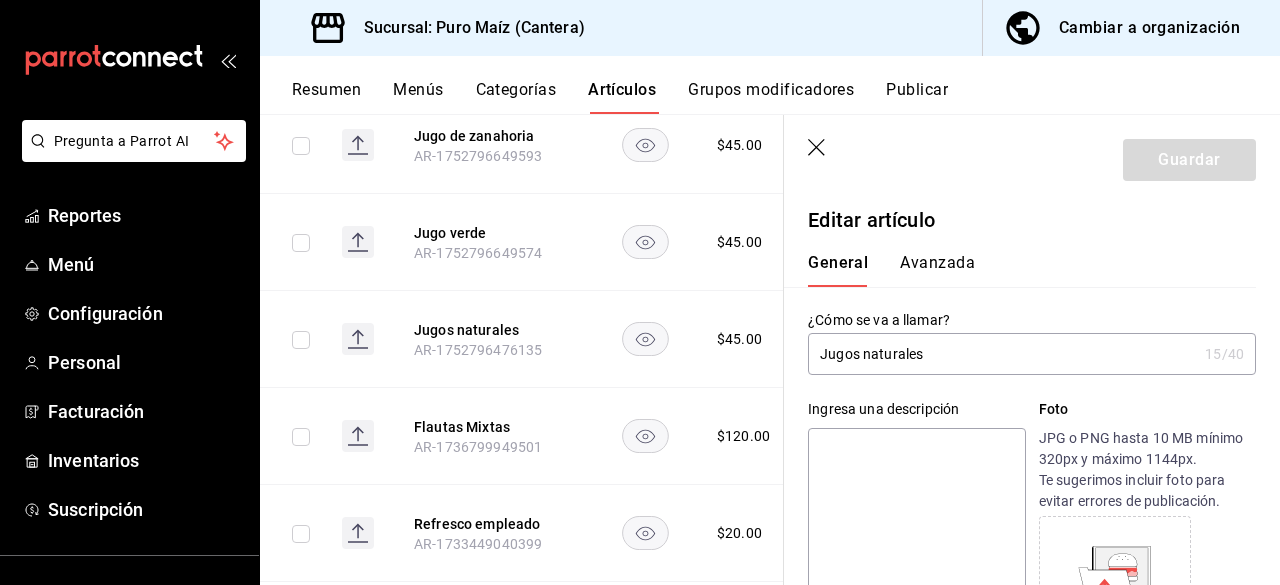 click 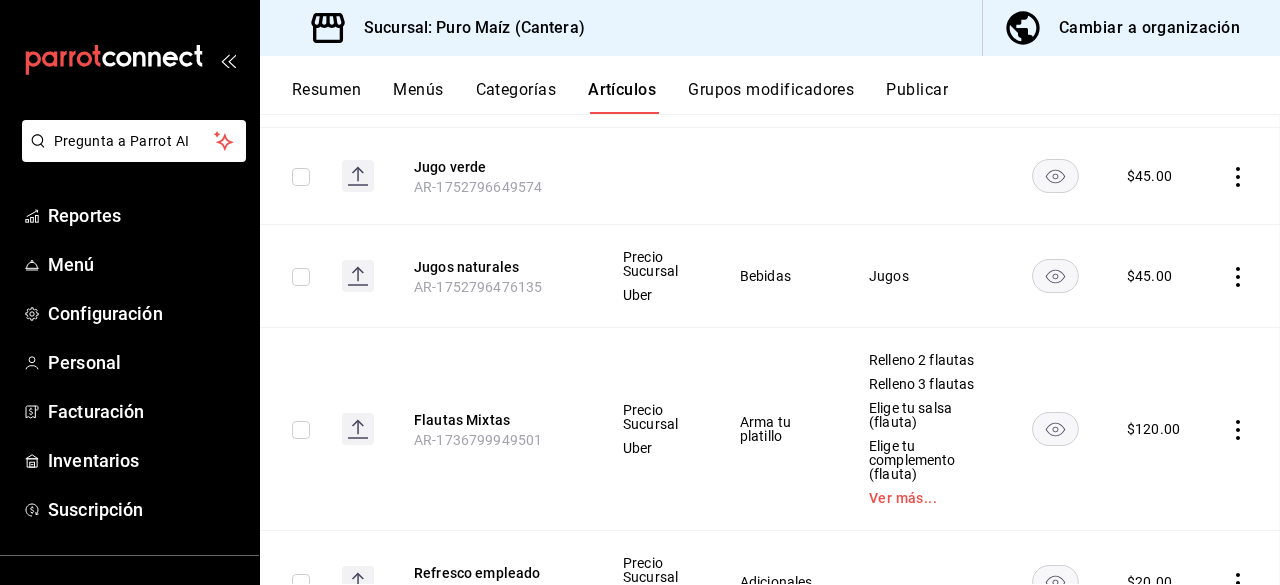 scroll, scrollTop: 397, scrollLeft: 0, axis: vertical 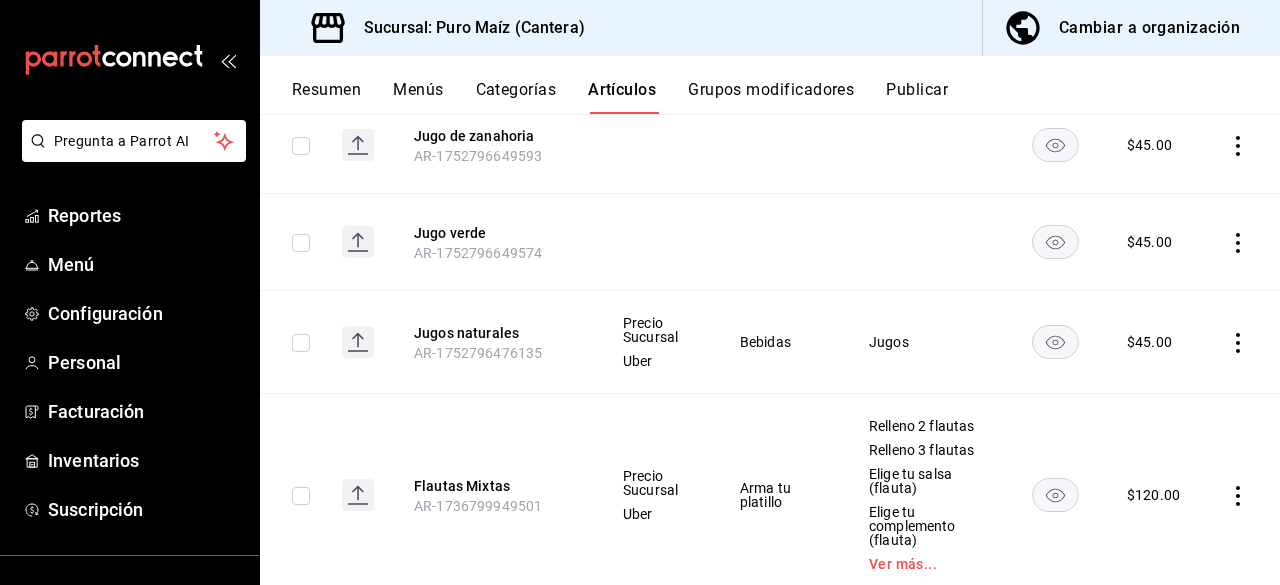 click on "Grupos modificadores" at bounding box center (771, 97) 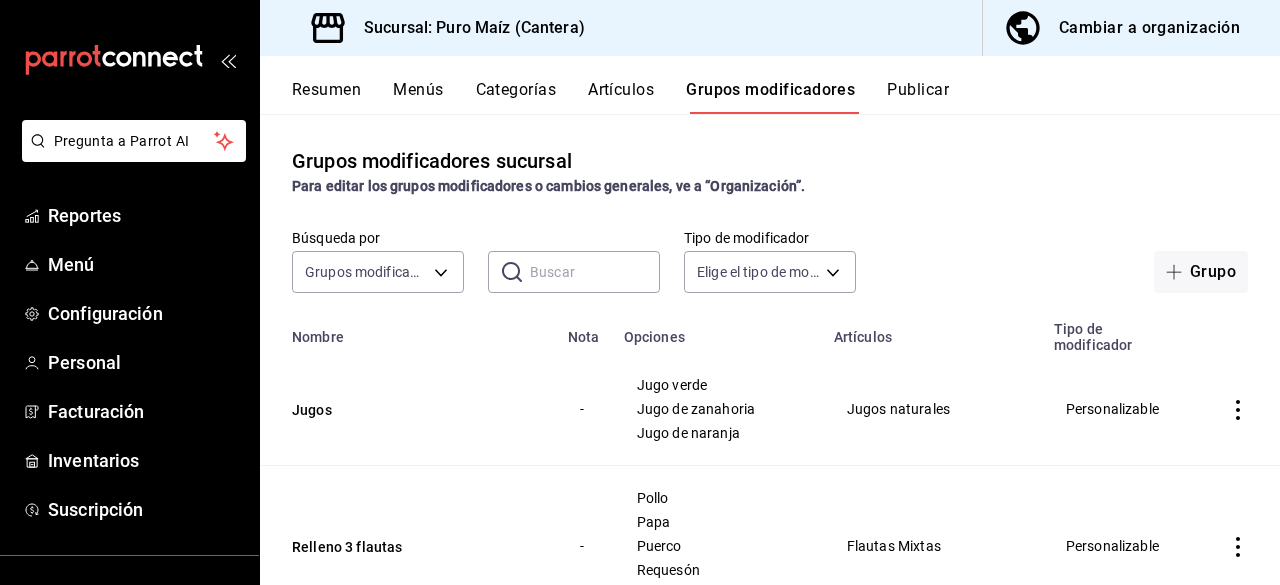 scroll, scrollTop: 58, scrollLeft: 0, axis: vertical 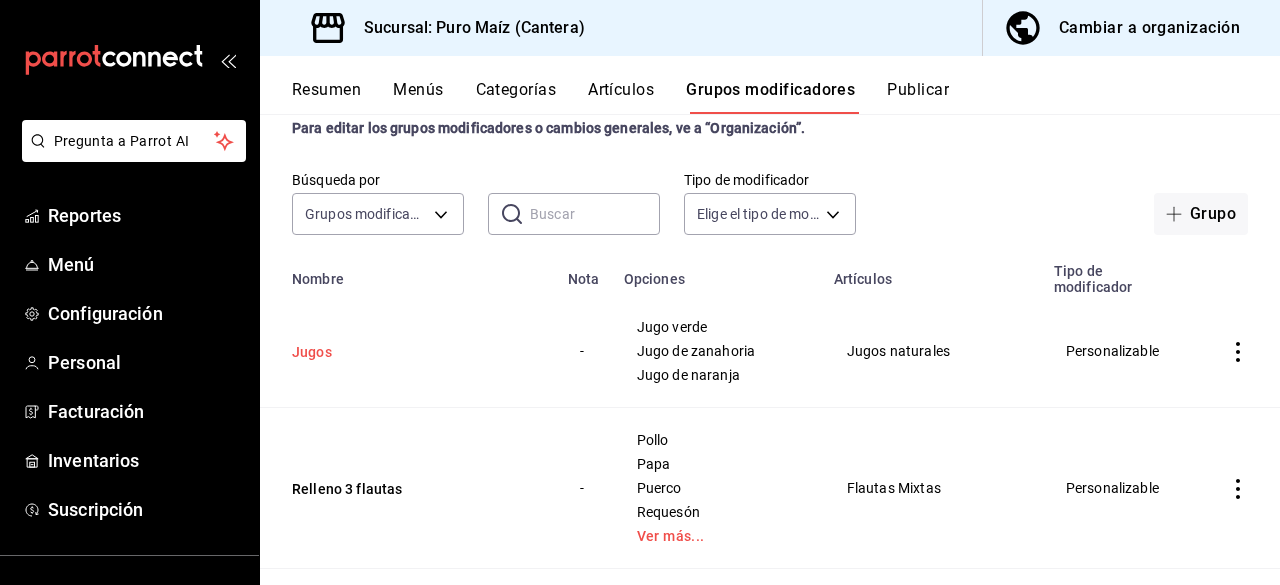 click on "Jugos" at bounding box center [412, 352] 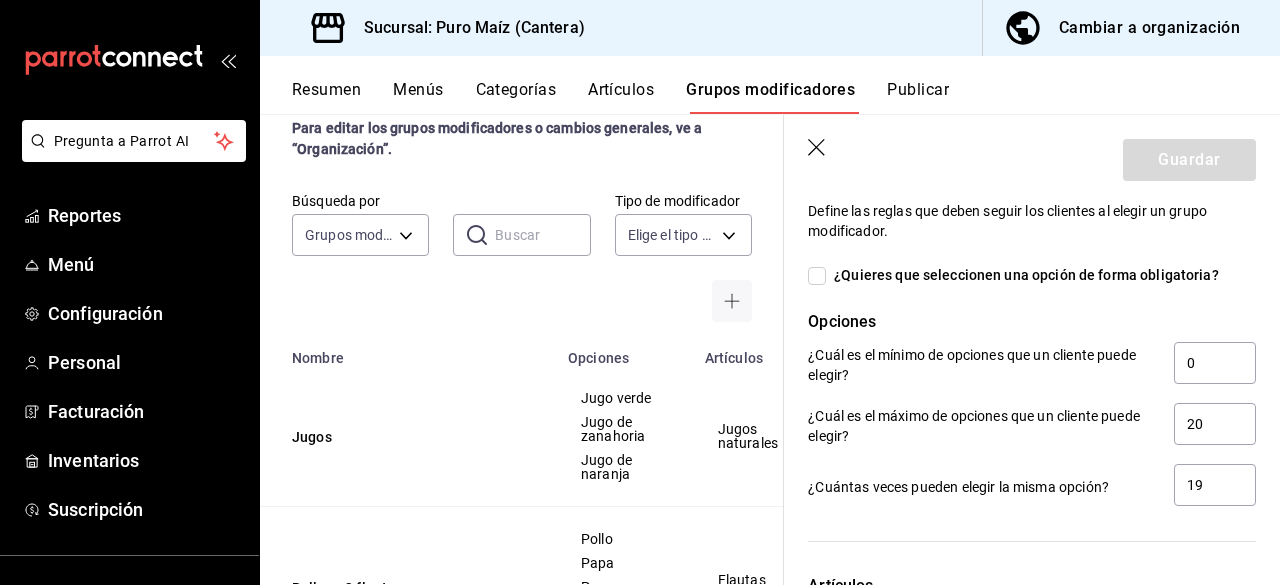 scroll, scrollTop: 1026, scrollLeft: 0, axis: vertical 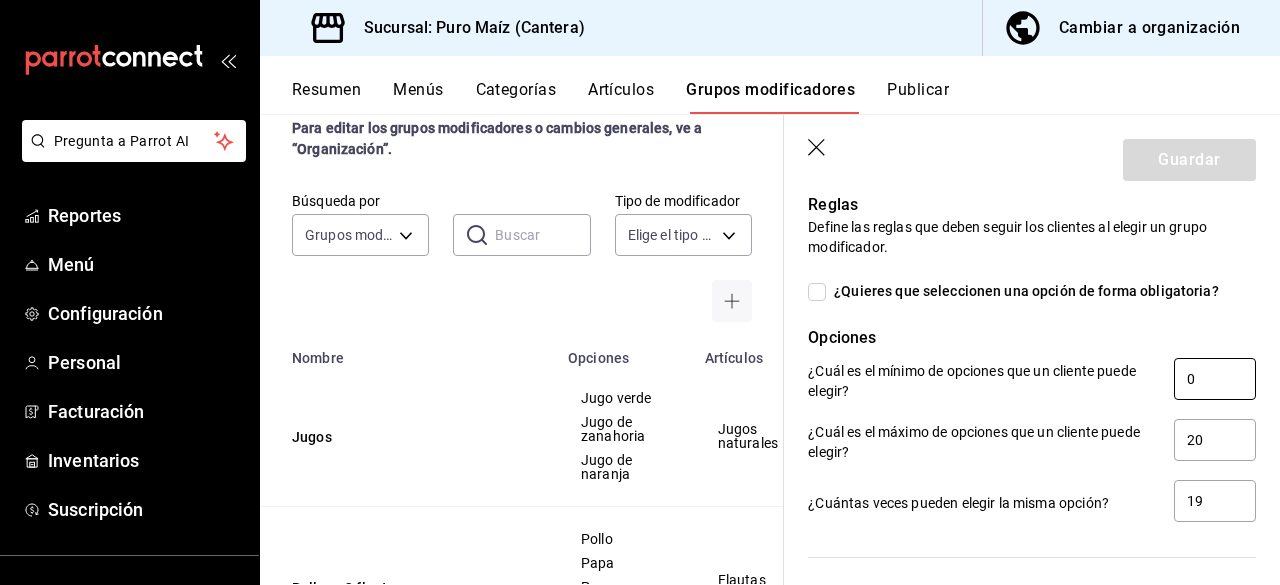 click on "0" at bounding box center [1215, 379] 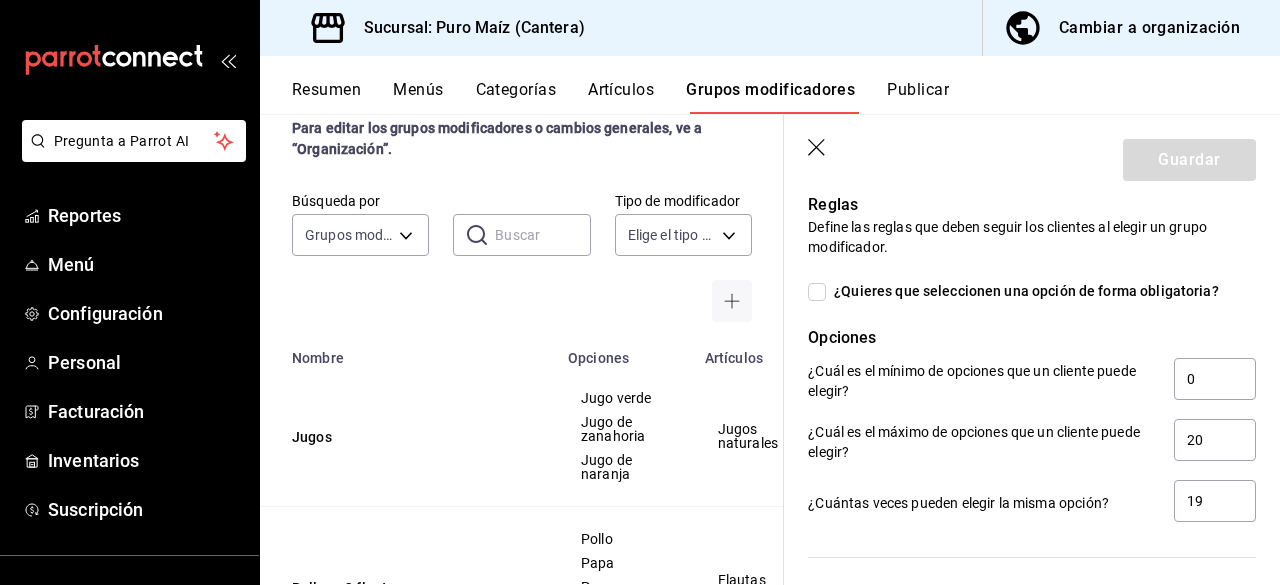 click 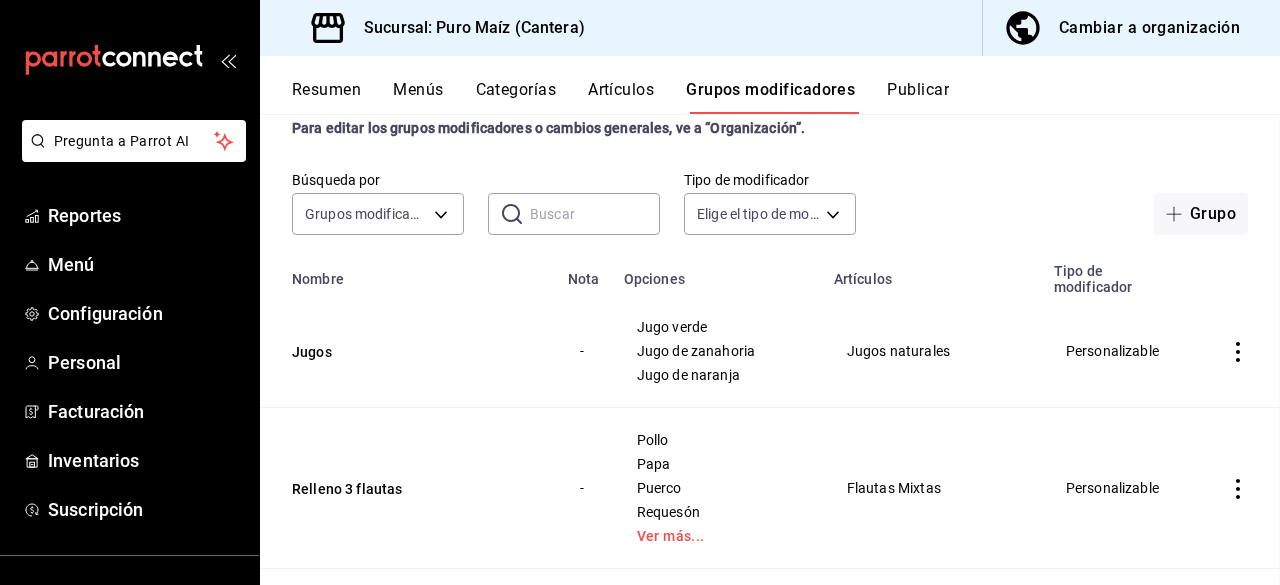 scroll, scrollTop: 0, scrollLeft: 0, axis: both 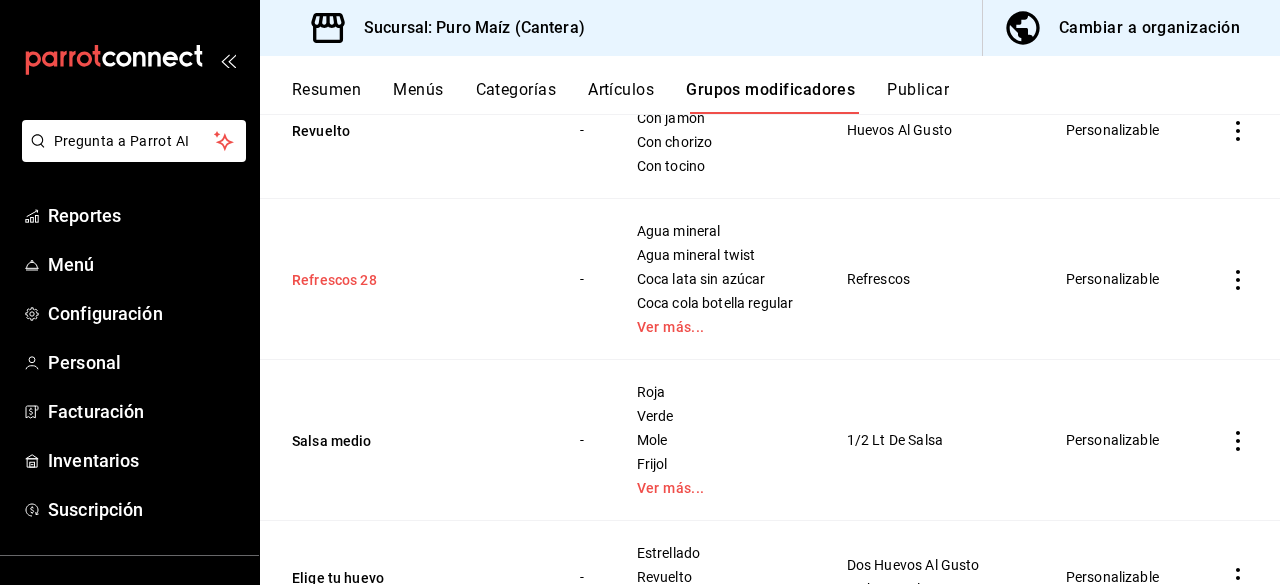 click on "Refrescos 28" at bounding box center [412, 280] 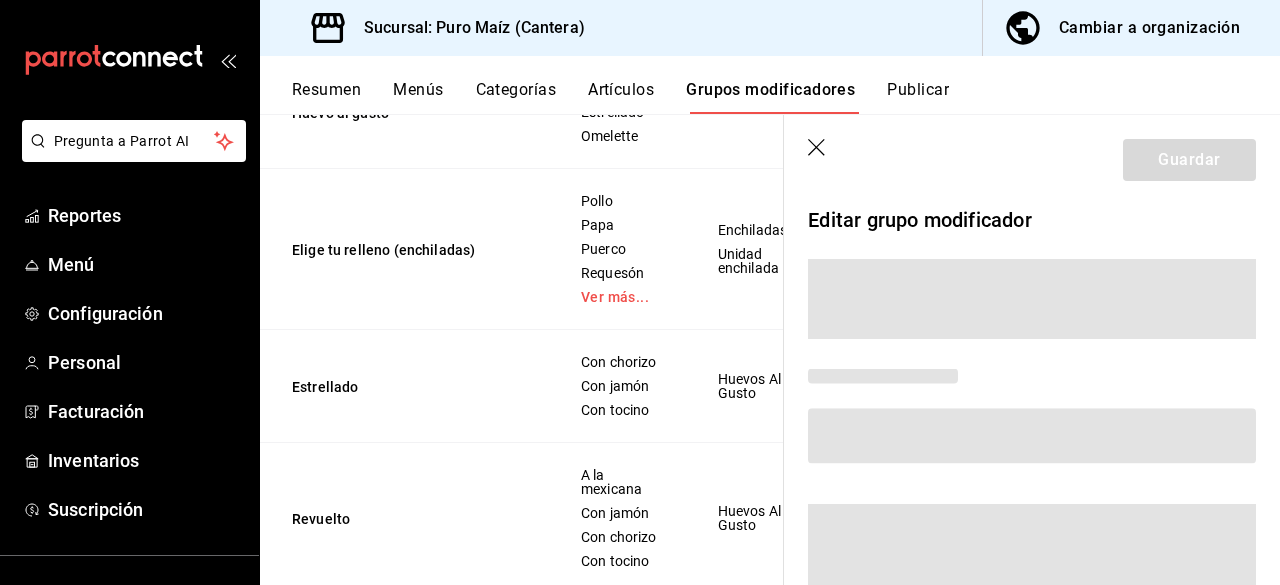 scroll, scrollTop: 3755, scrollLeft: 0, axis: vertical 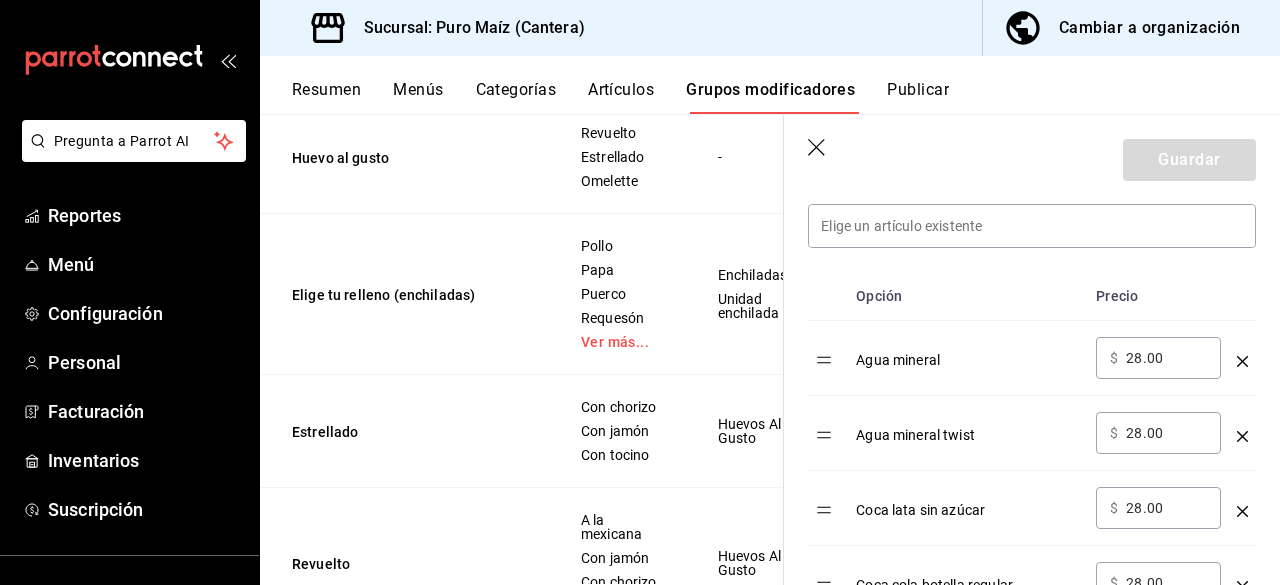 click on "Guardar" at bounding box center [1032, 156] 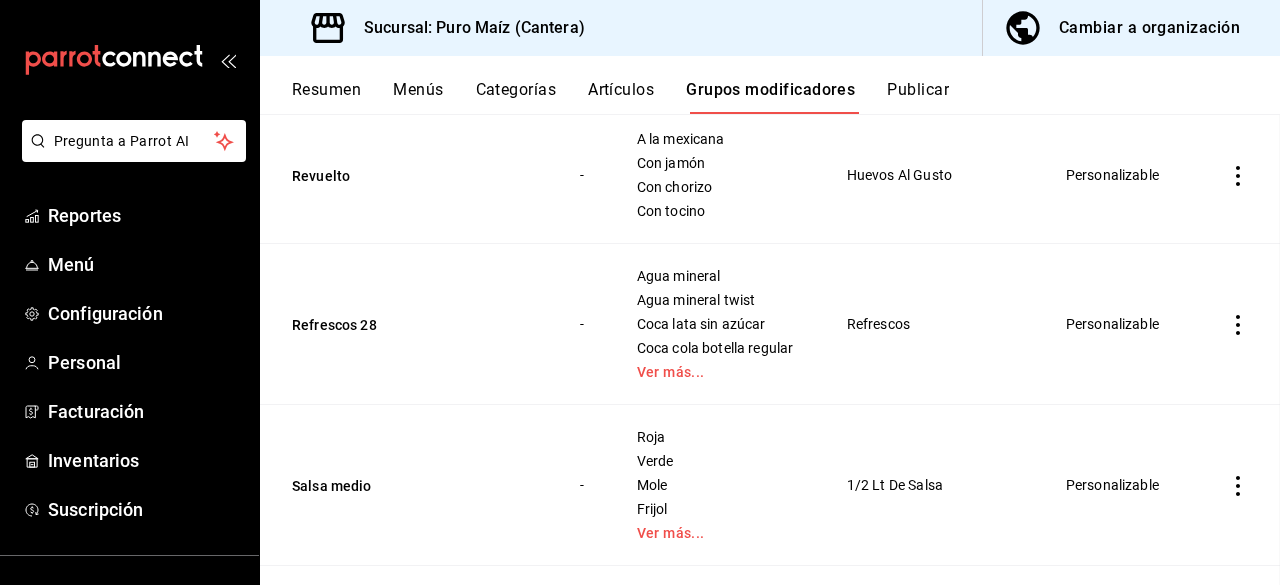 scroll, scrollTop: 0, scrollLeft: 0, axis: both 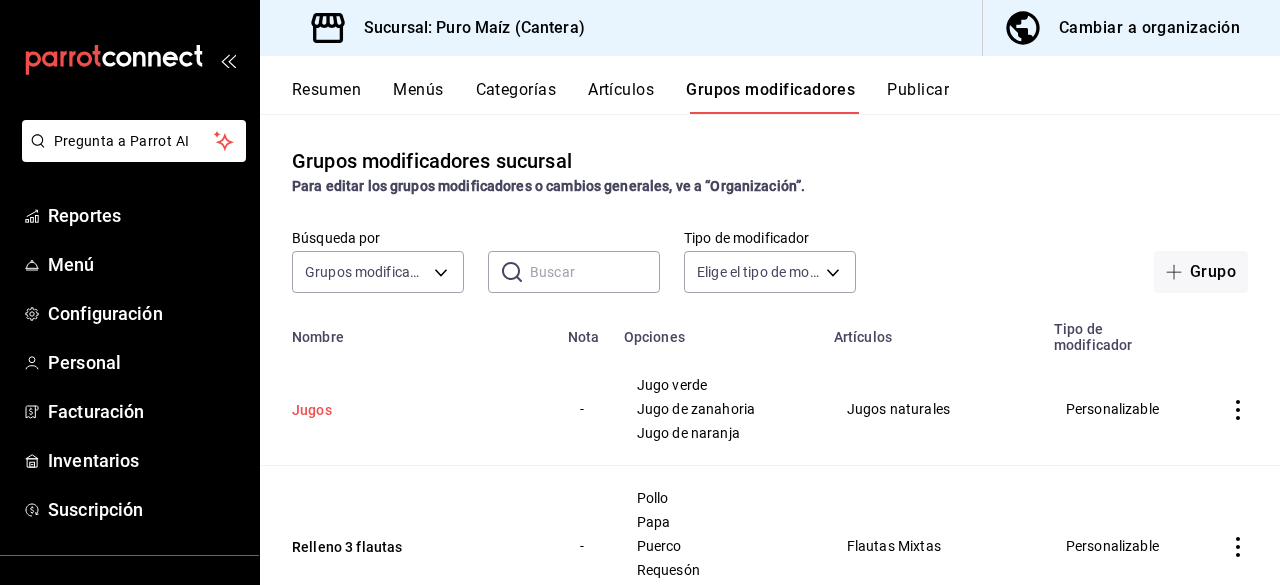click on "Jugos" at bounding box center (412, 410) 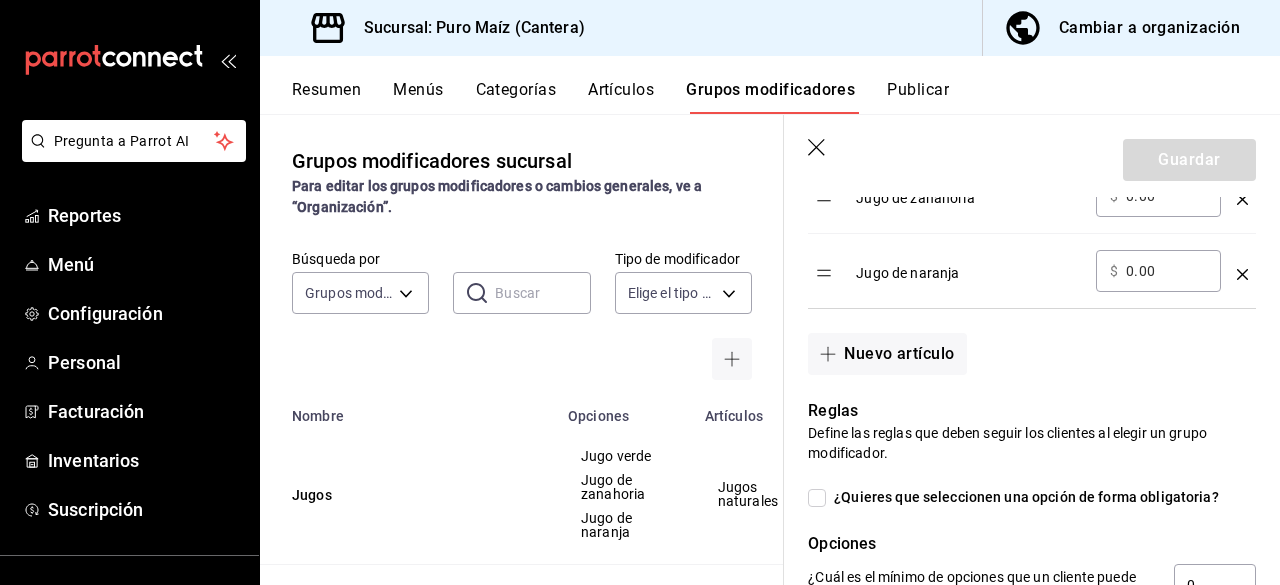 scroll, scrollTop: 1102, scrollLeft: 0, axis: vertical 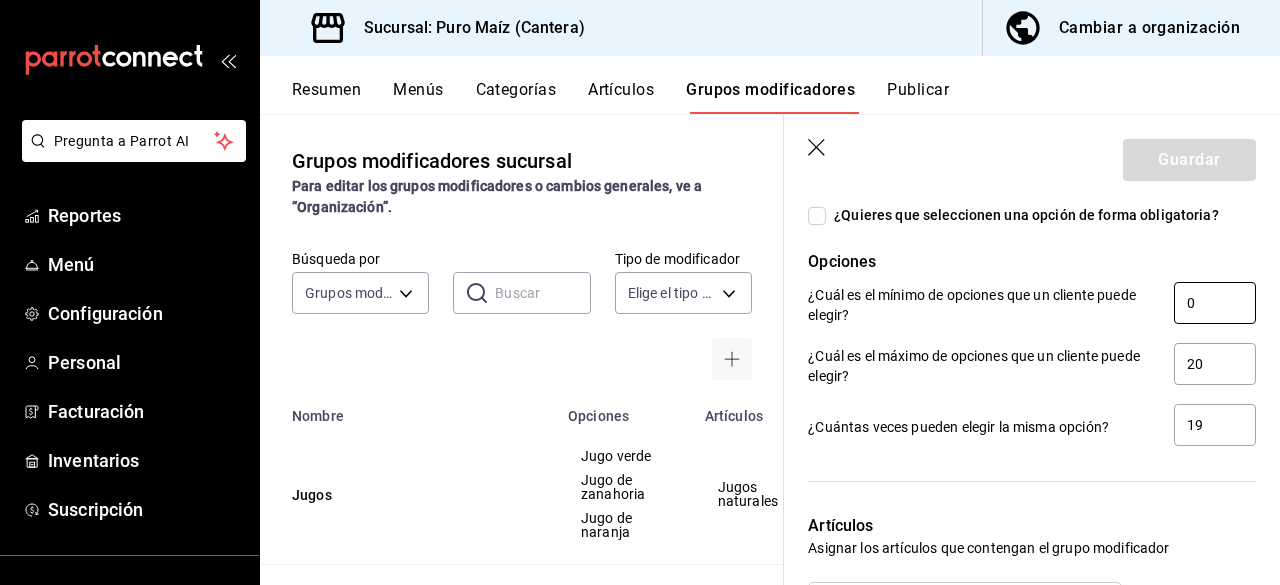 click on "0" at bounding box center [1215, 303] 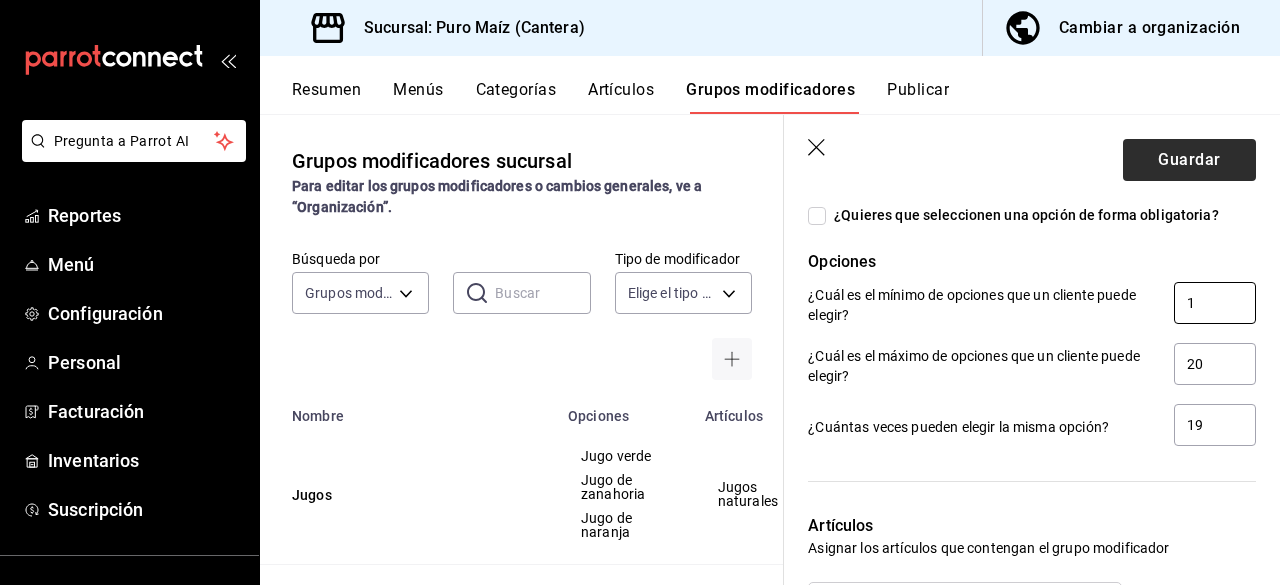 type on "1" 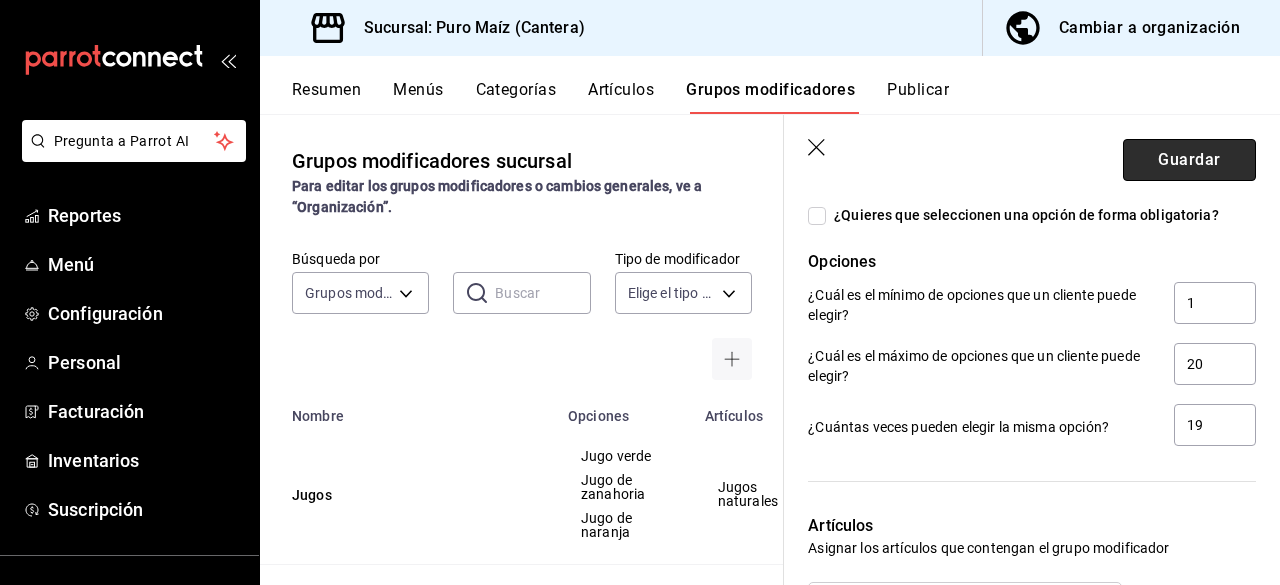 click on "Guardar" at bounding box center [1189, 160] 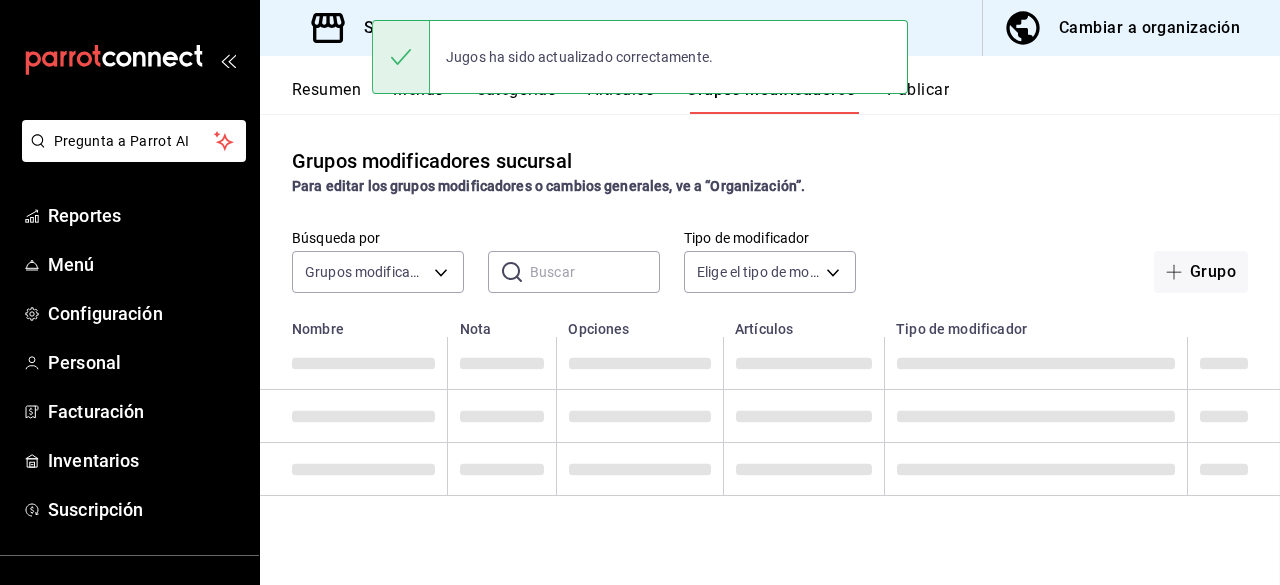 scroll, scrollTop: 0, scrollLeft: 0, axis: both 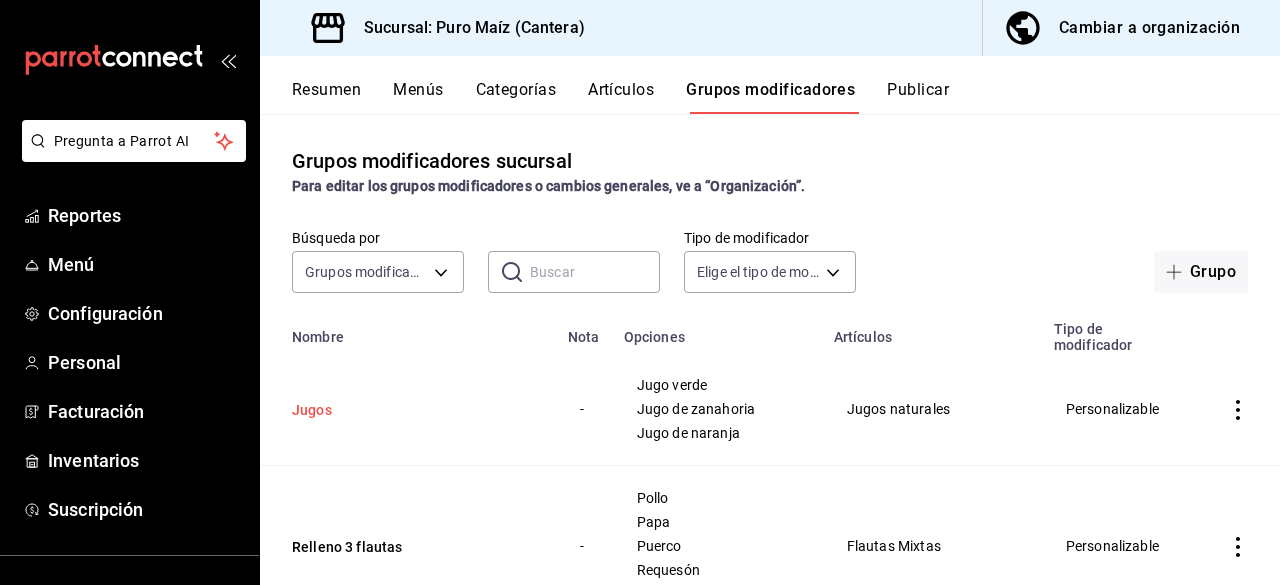 click on "Jugos" at bounding box center (412, 410) 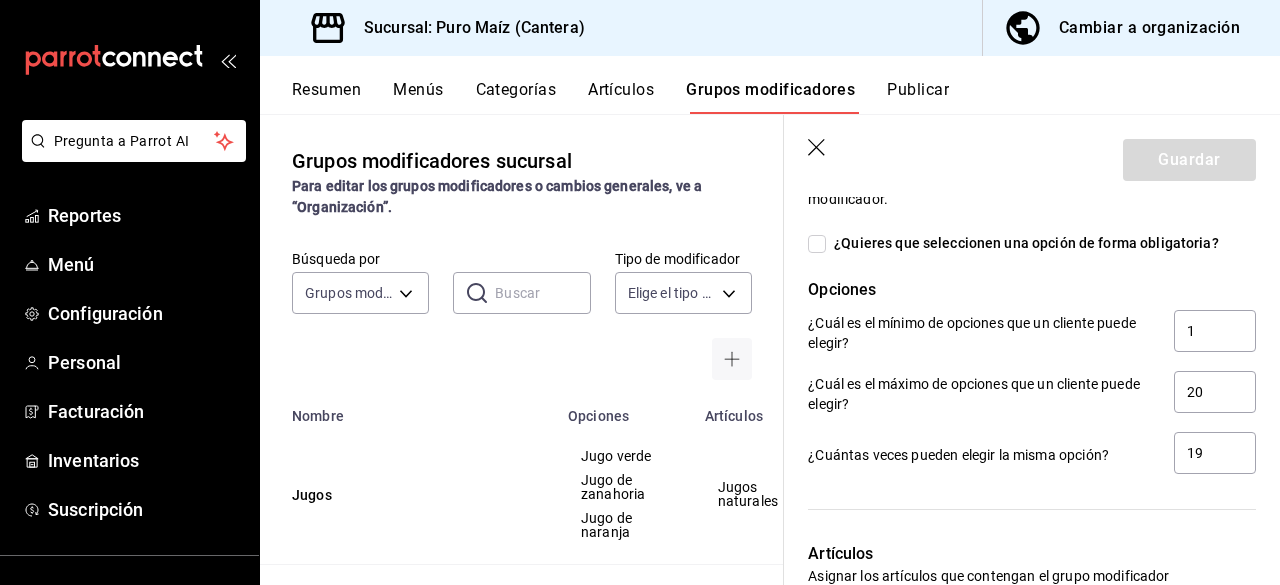 scroll, scrollTop: 1075, scrollLeft: 0, axis: vertical 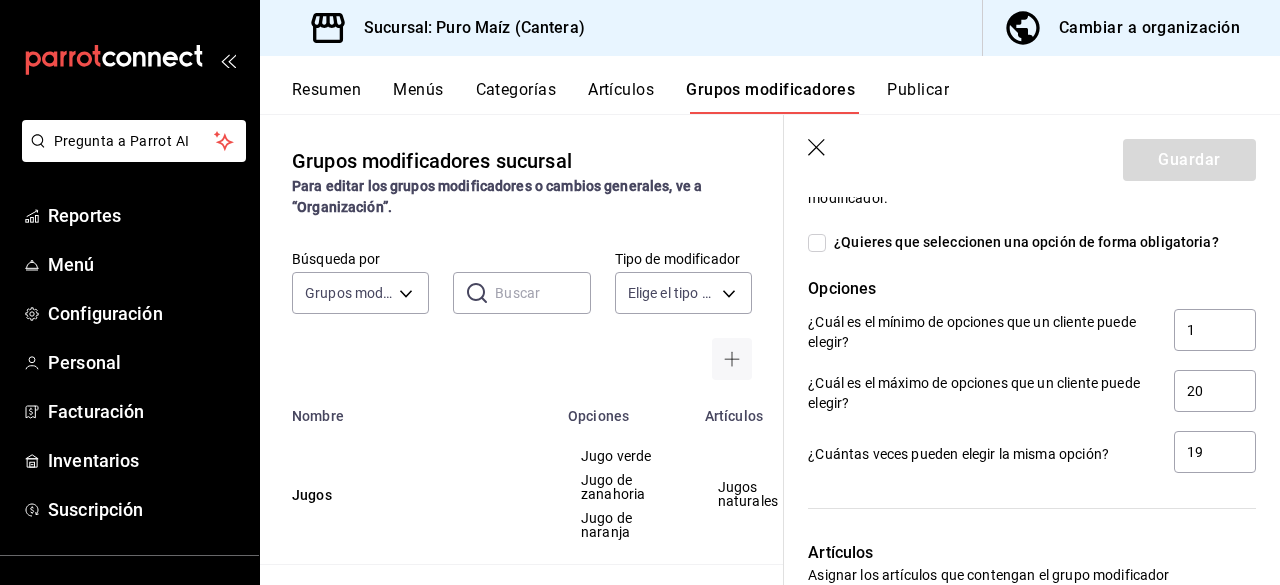 click 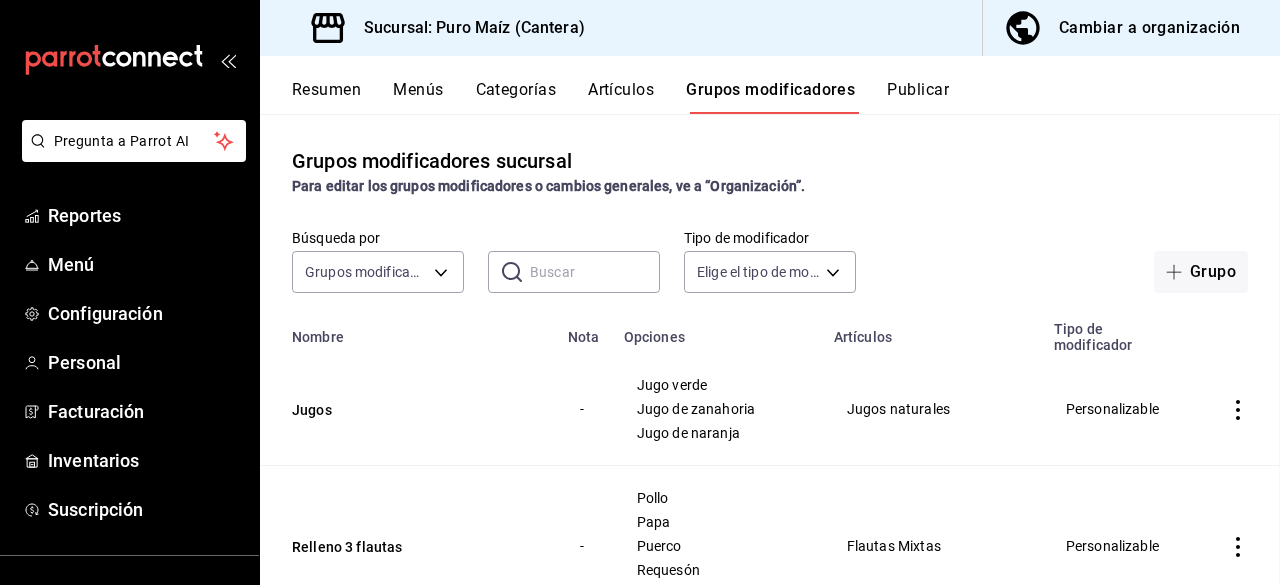 scroll, scrollTop: 0, scrollLeft: 0, axis: both 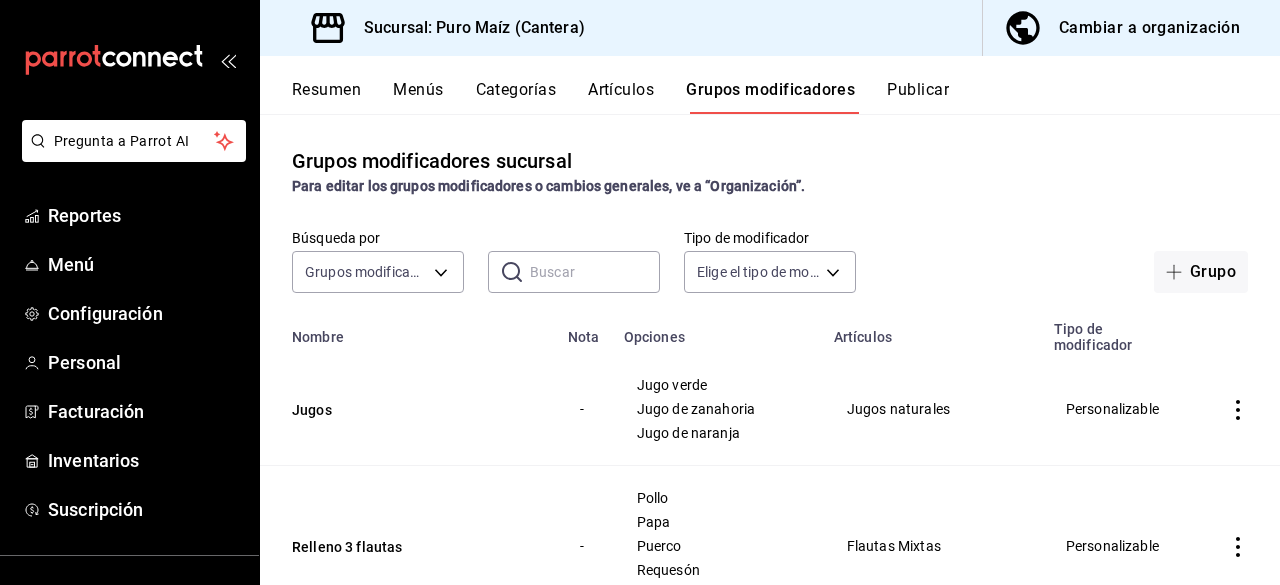 click on "Artículos" at bounding box center (621, 97) 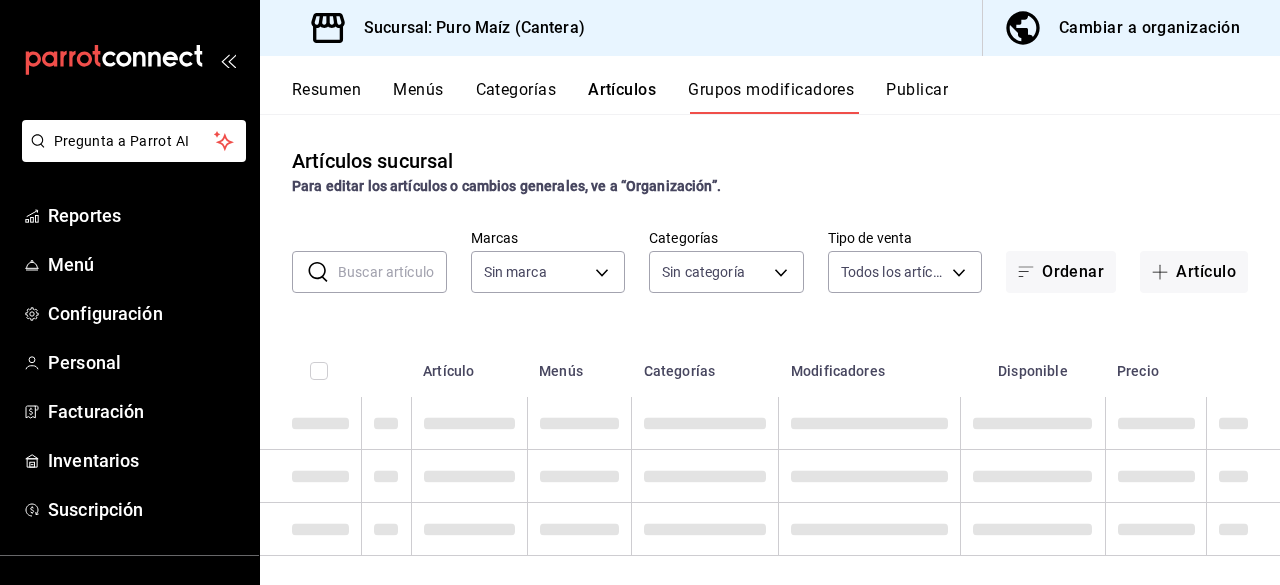type on "[ORDER_ID]" 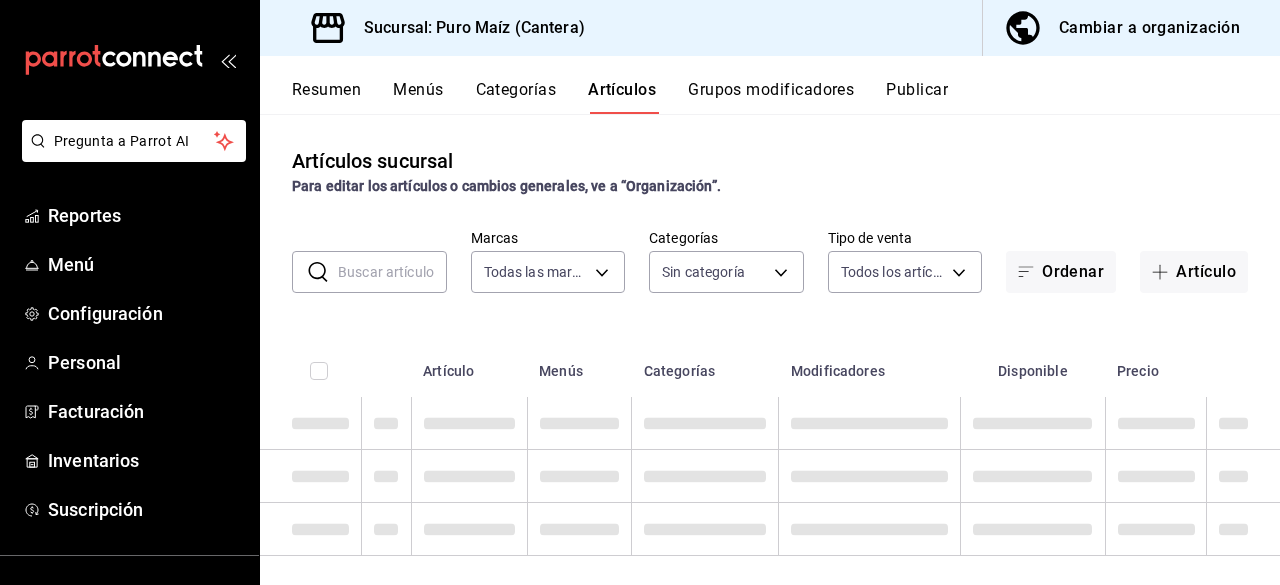 type on "[ORDER_ID]" 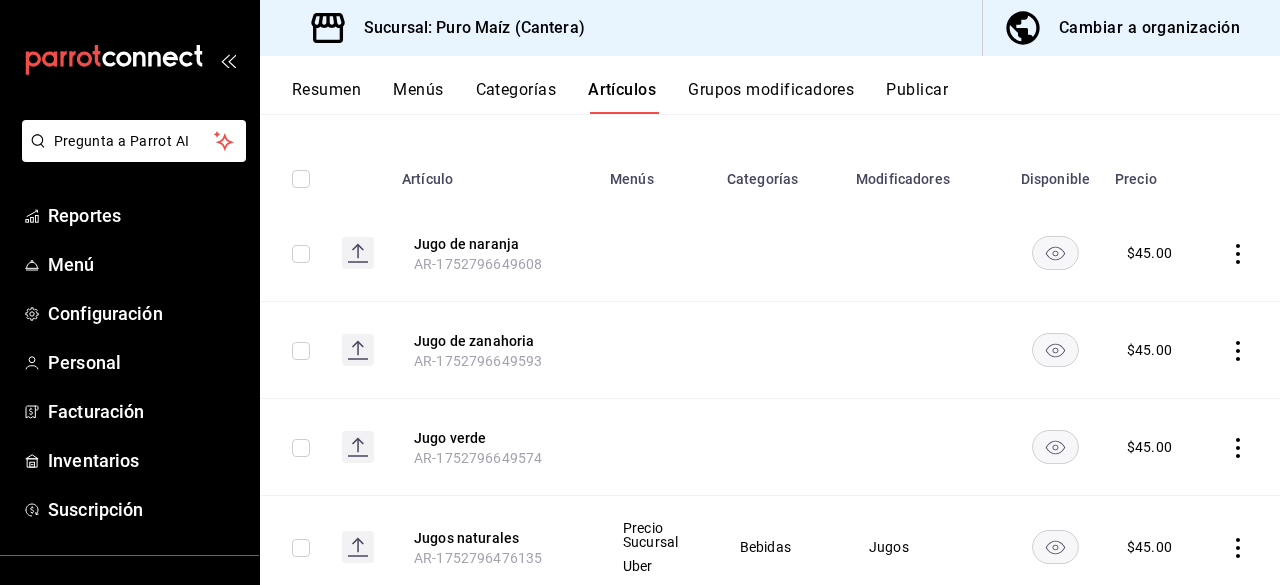 scroll, scrollTop: 0, scrollLeft: 0, axis: both 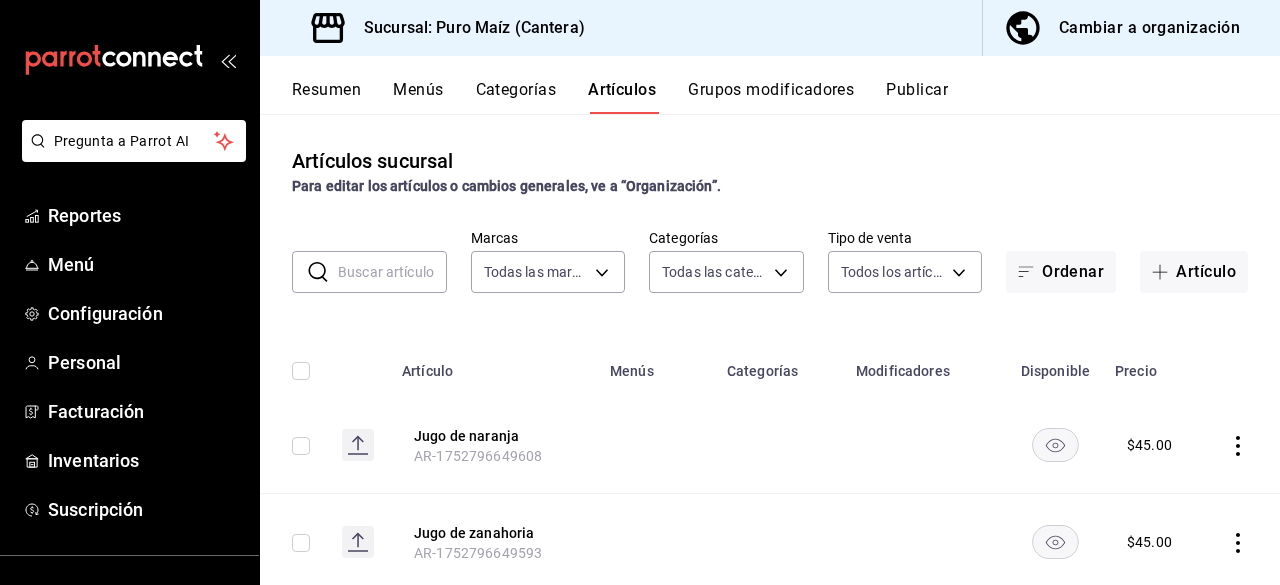 click on "Grupos modificadores" at bounding box center (771, 97) 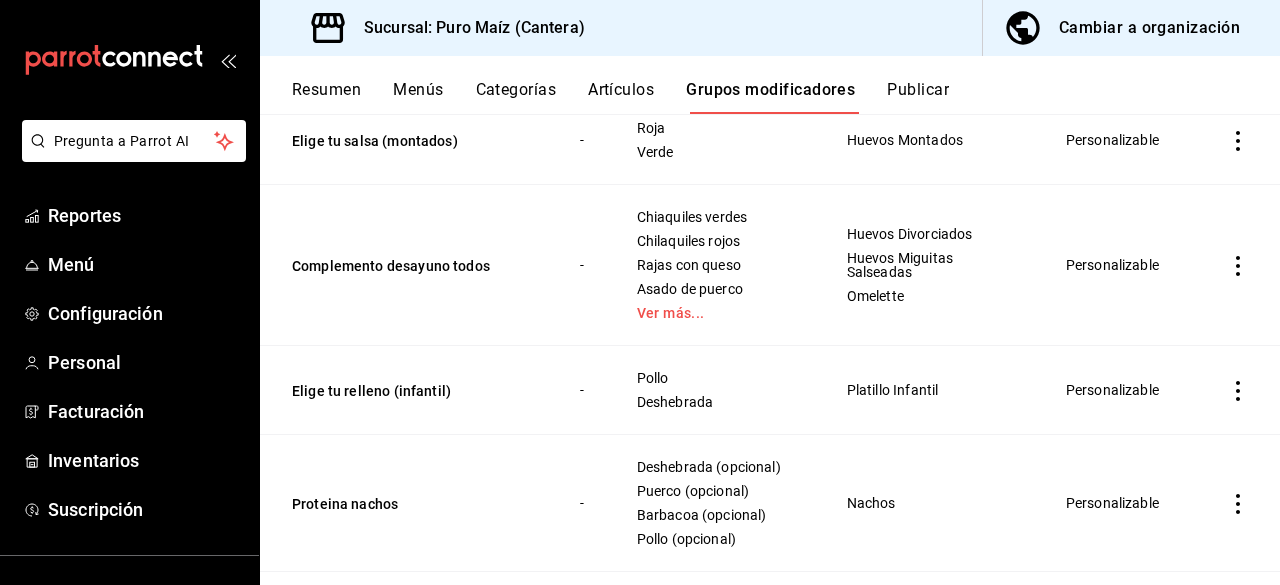 scroll, scrollTop: 5209, scrollLeft: 0, axis: vertical 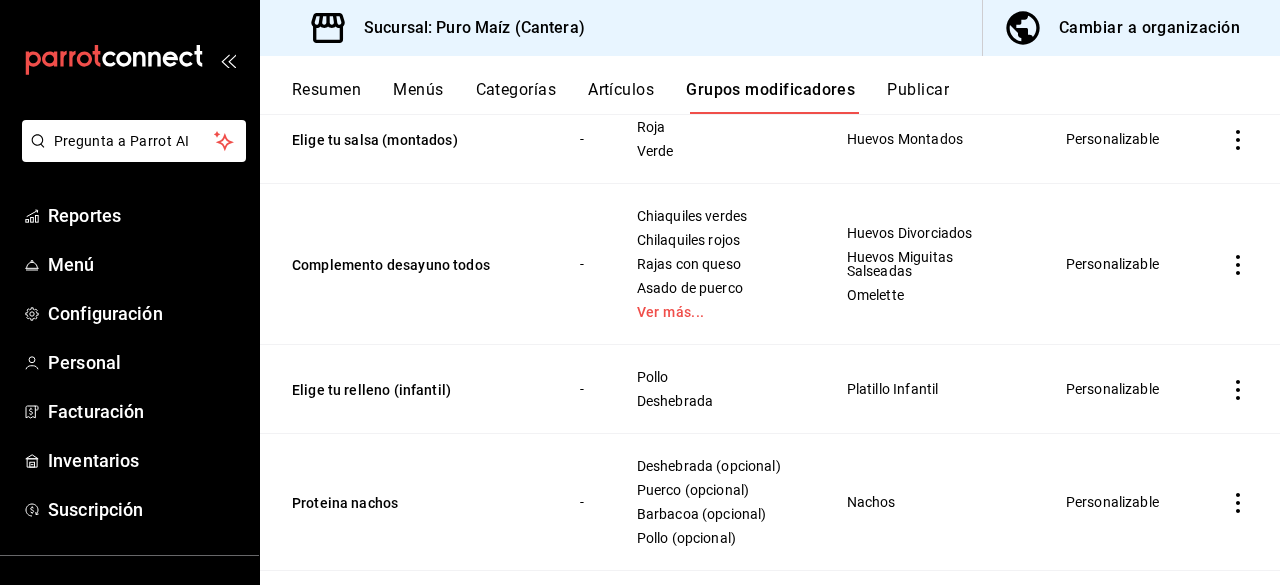 click on "Artículos" at bounding box center (621, 97) 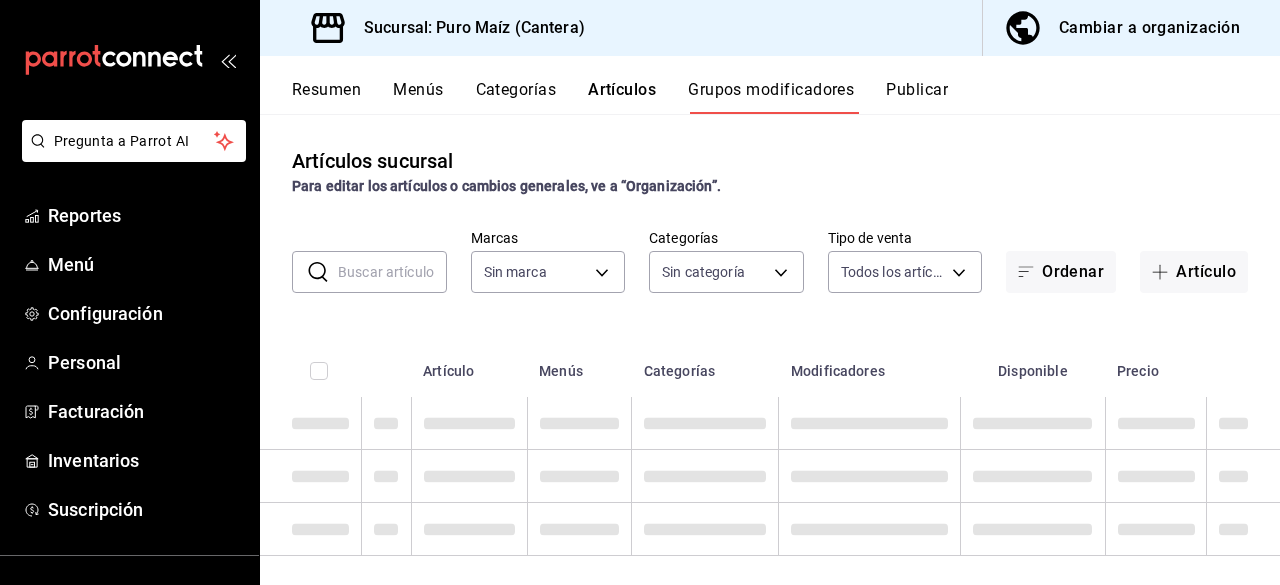 type on "[ORDER_ID]" 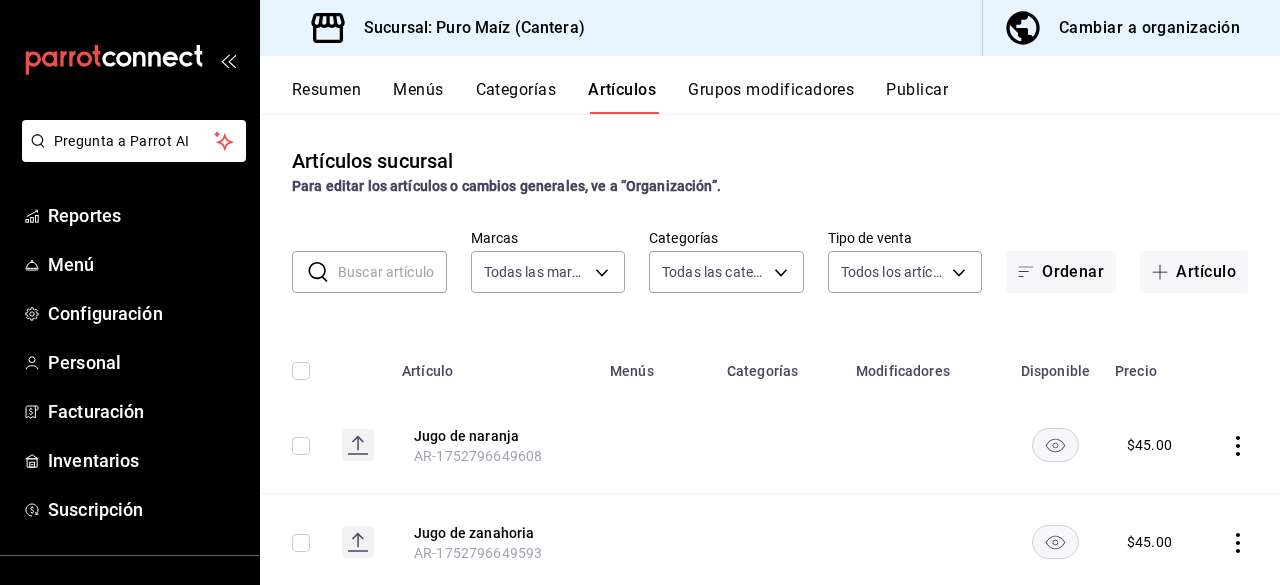 type on "[ORDER_ID]" 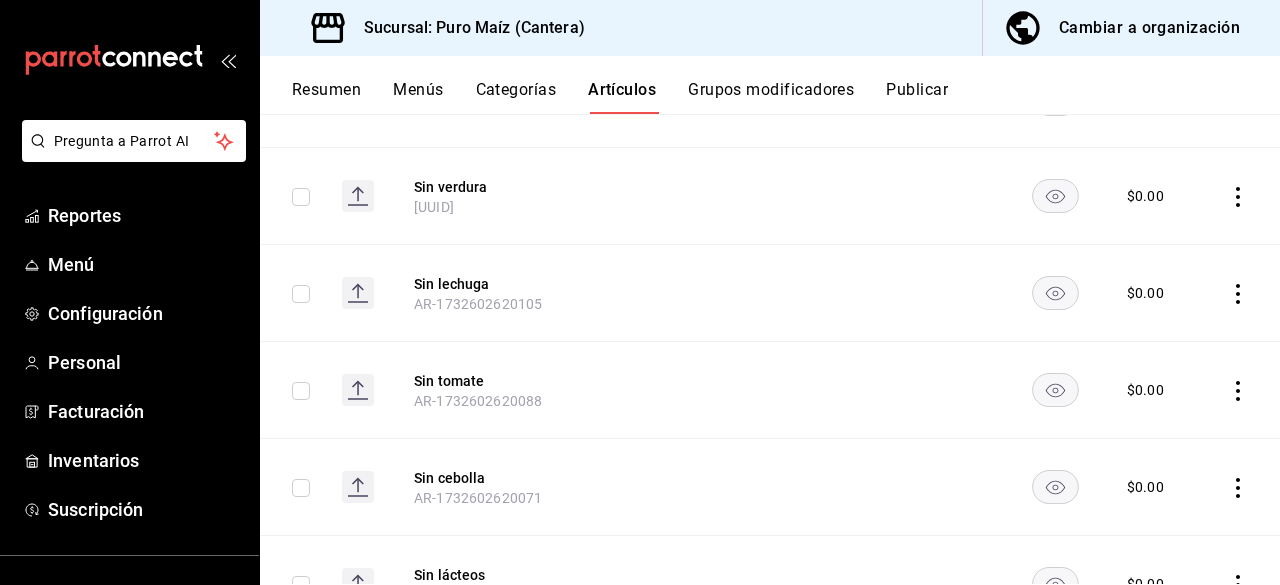 scroll, scrollTop: 2052, scrollLeft: 0, axis: vertical 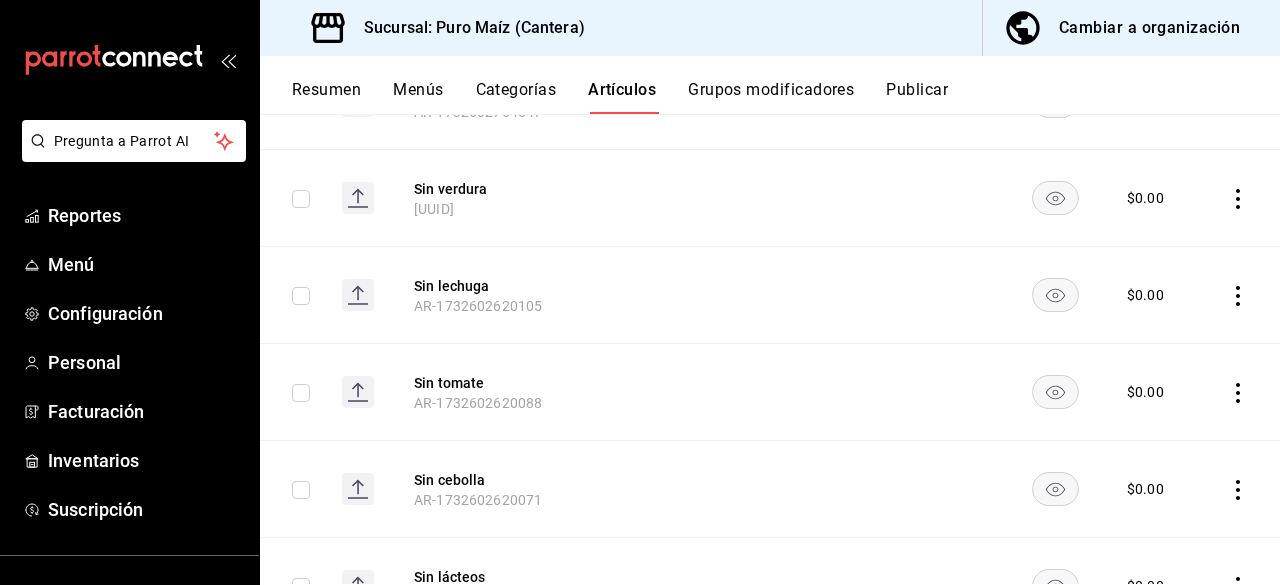 click on "Menús" at bounding box center [418, 97] 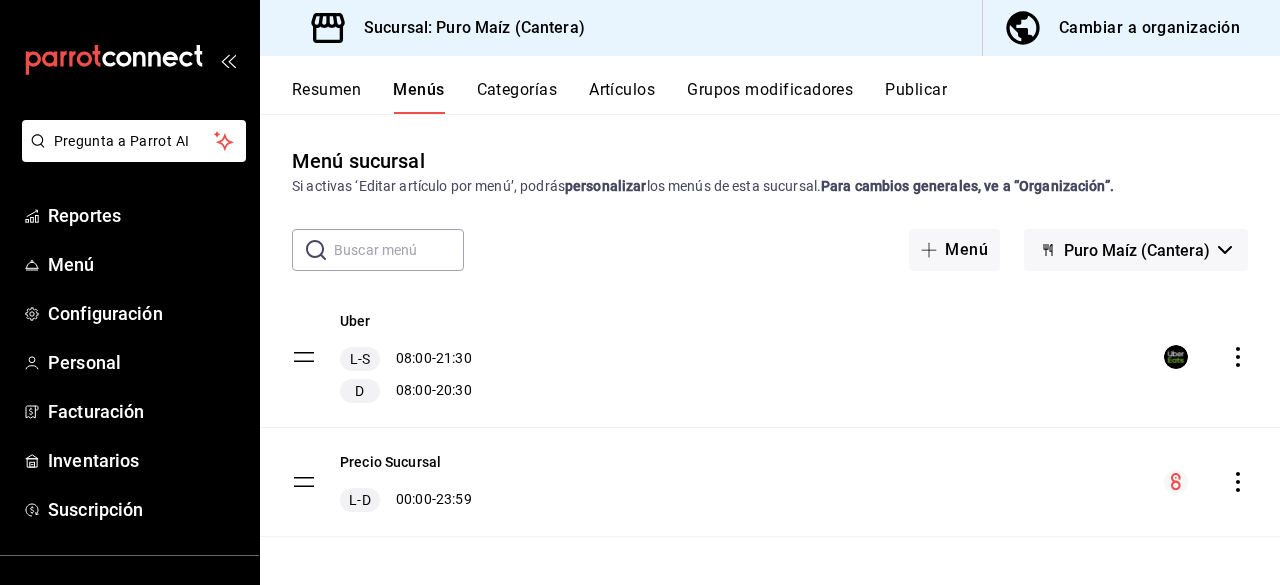 scroll, scrollTop: 8, scrollLeft: 0, axis: vertical 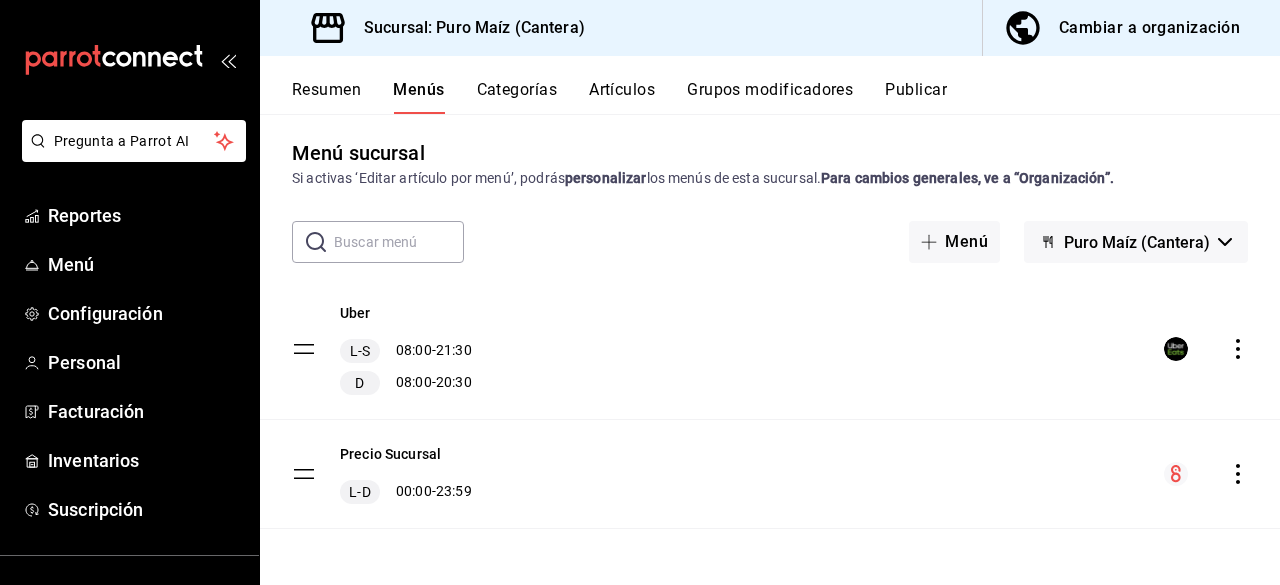 click 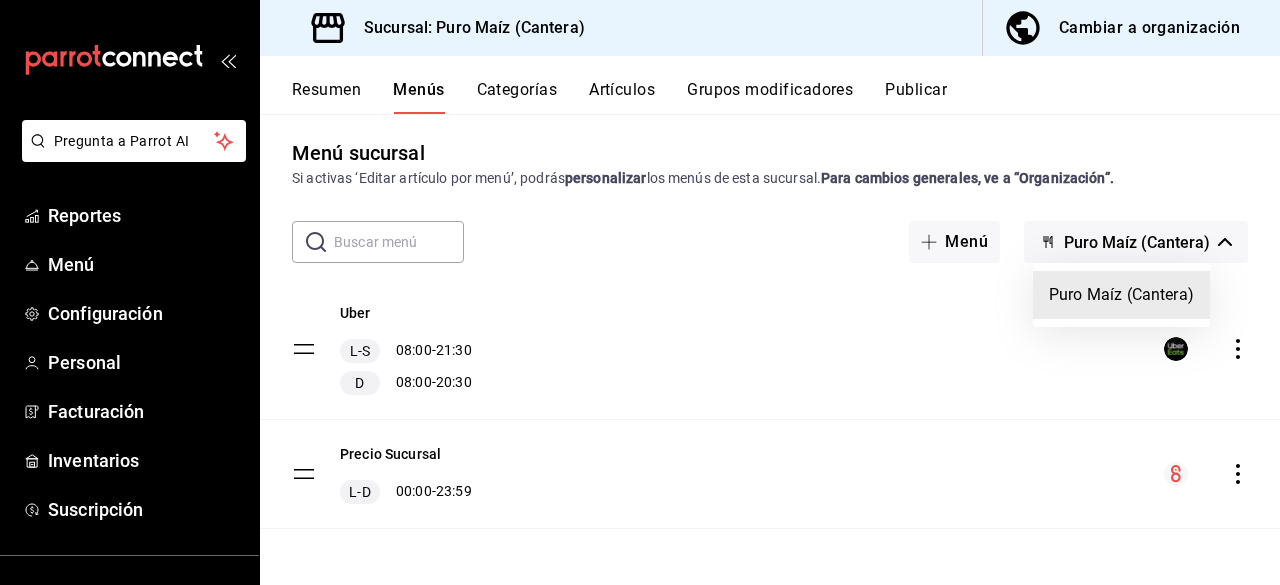 click at bounding box center (640, 292) 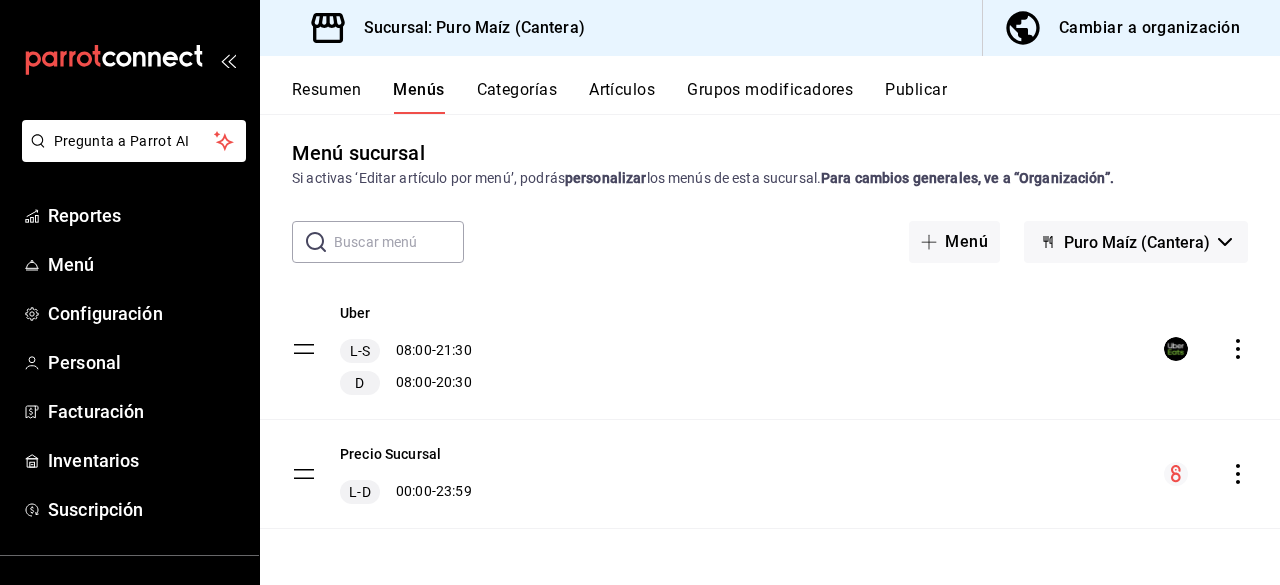 click on "Artículos" at bounding box center [622, 97] 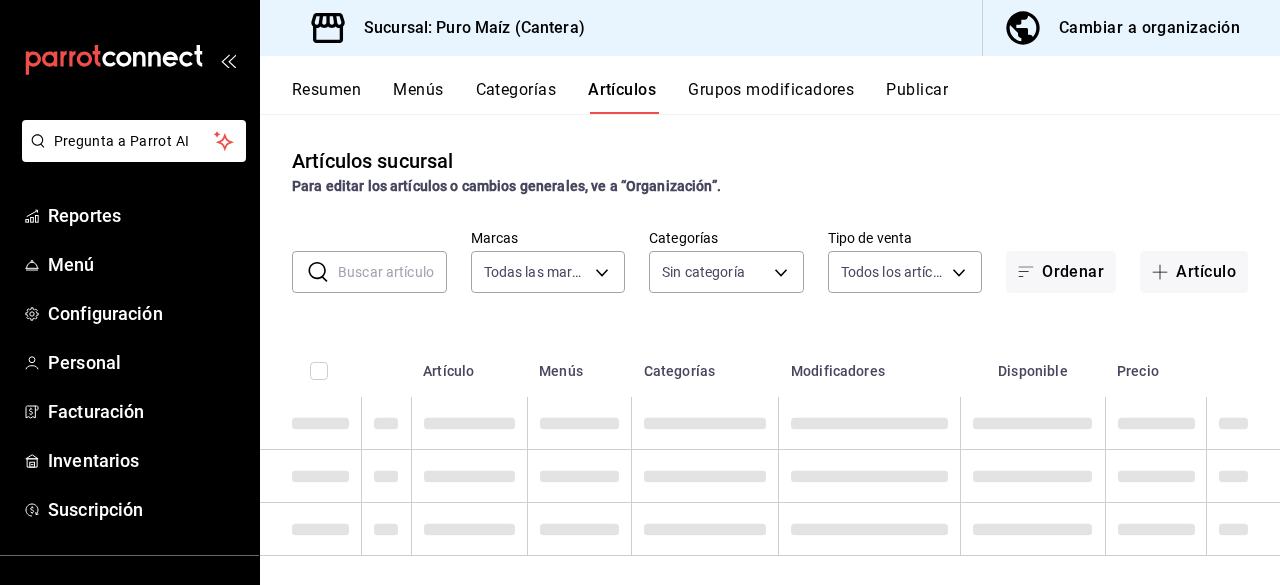 type on "[ORDER_ID]" 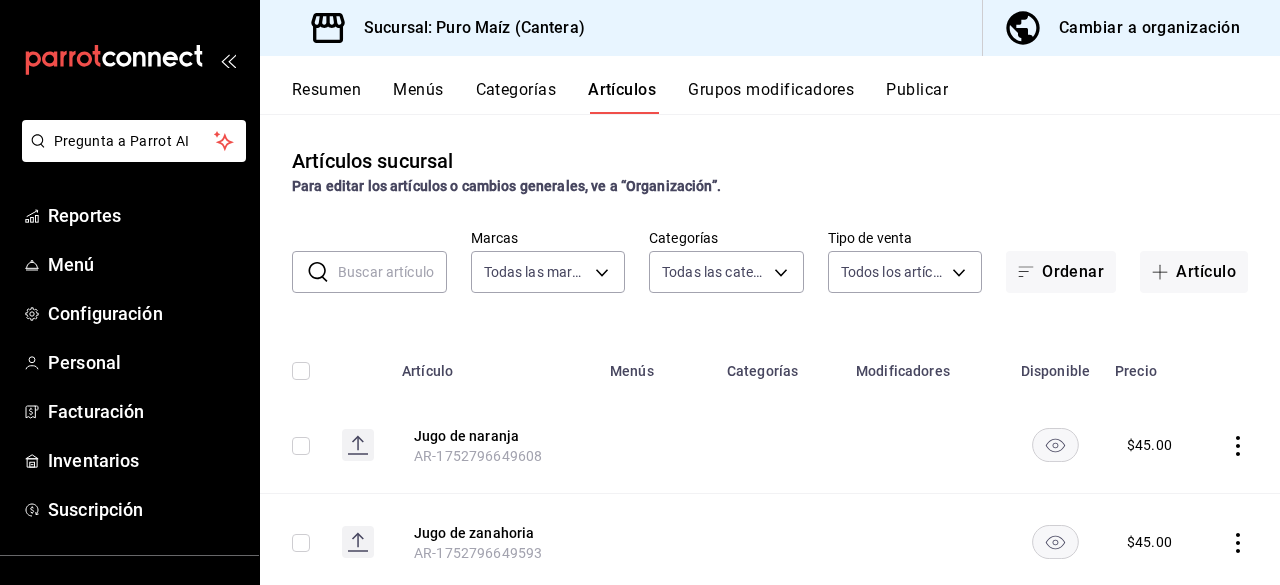 type on "[UUID_LIST]" 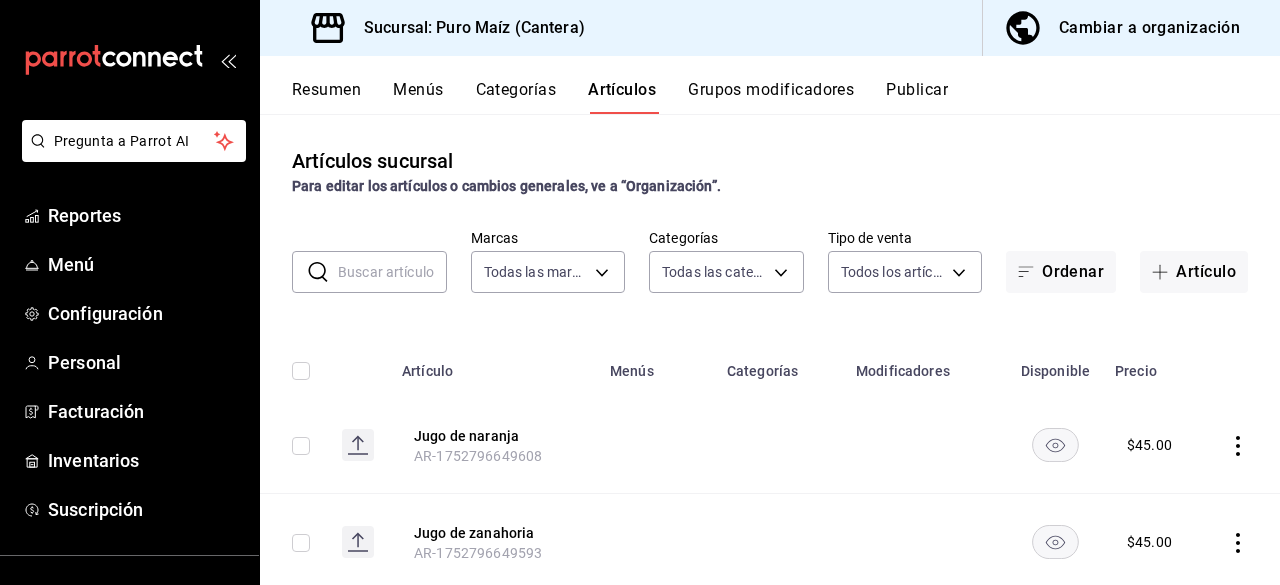 click on "Categorías" at bounding box center [516, 97] 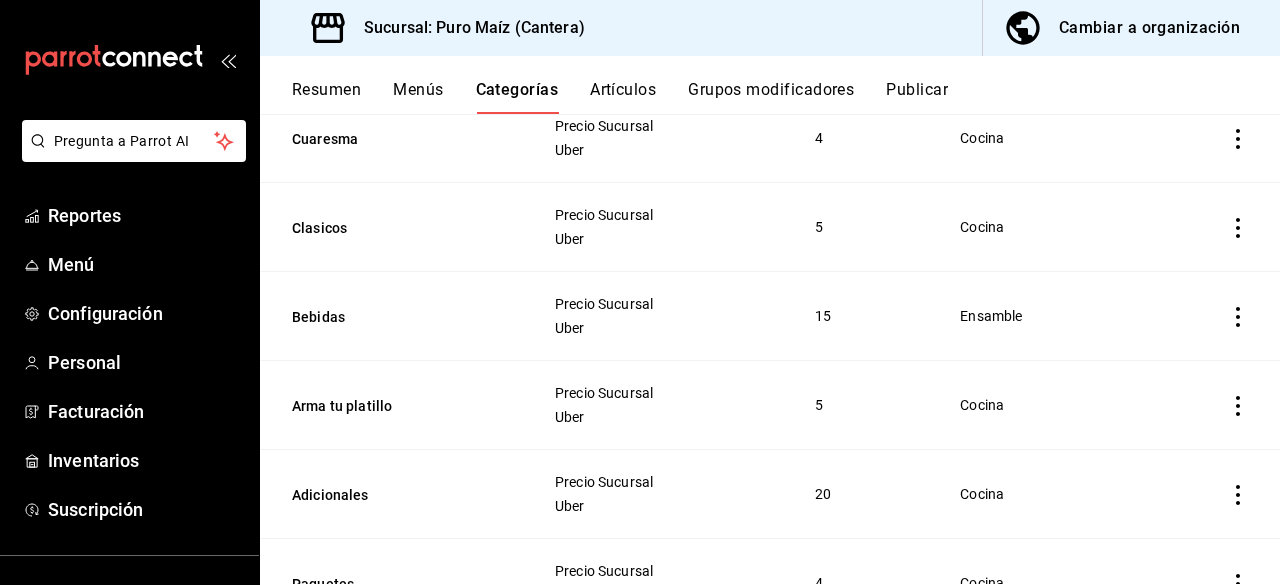 scroll, scrollTop: 576, scrollLeft: 0, axis: vertical 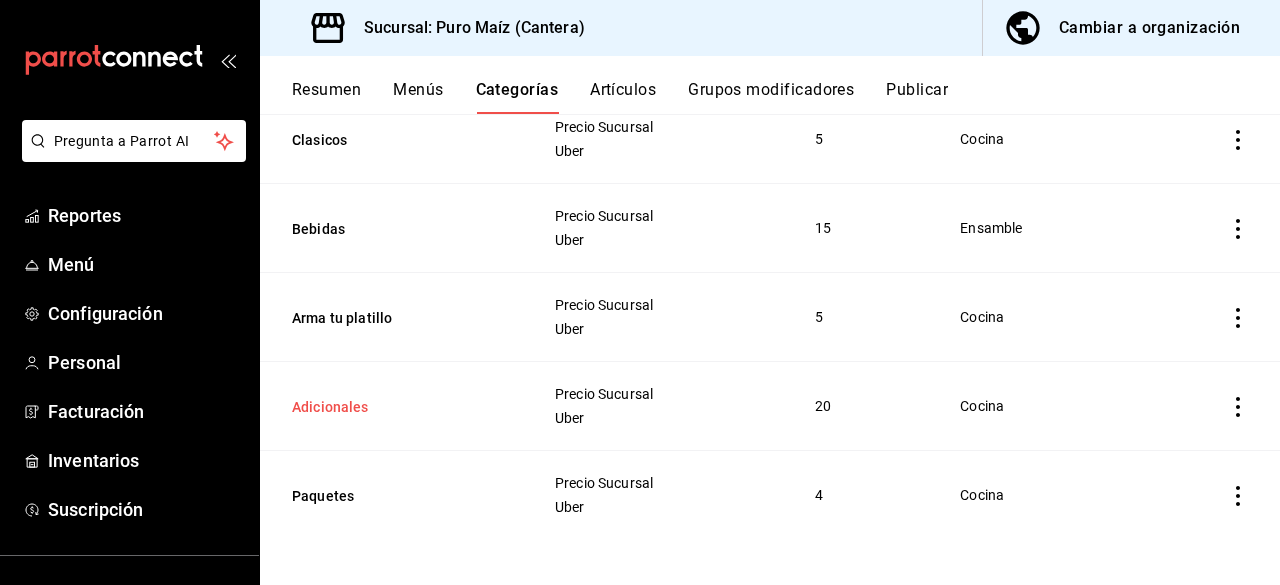 click on "Adicionales" at bounding box center [392, 407] 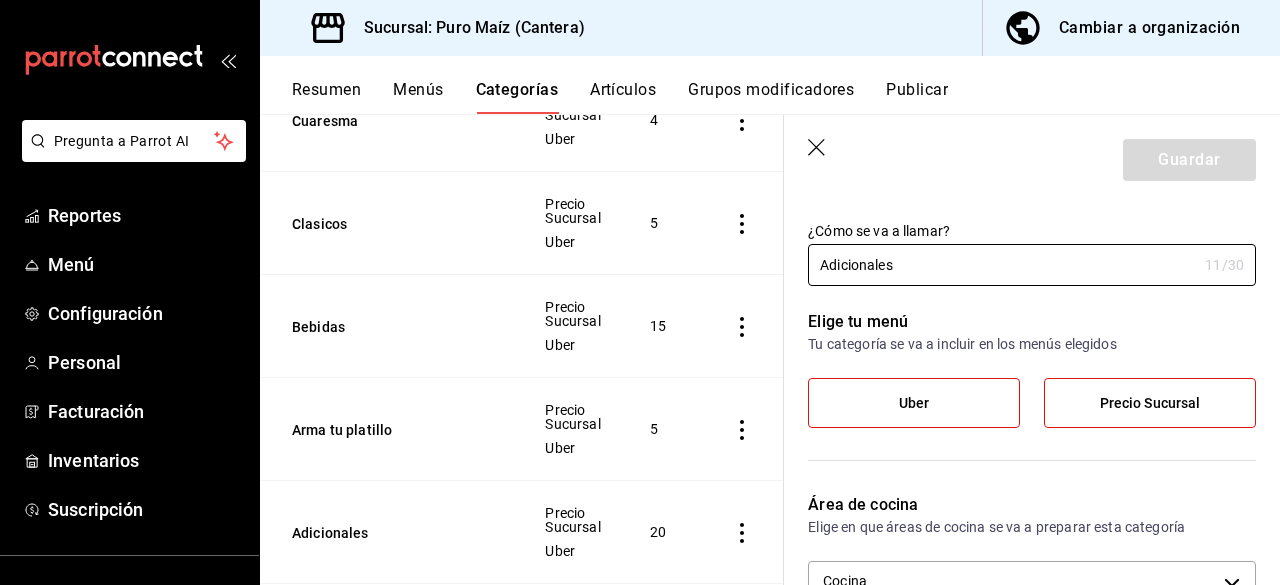 scroll, scrollTop: 36, scrollLeft: 0, axis: vertical 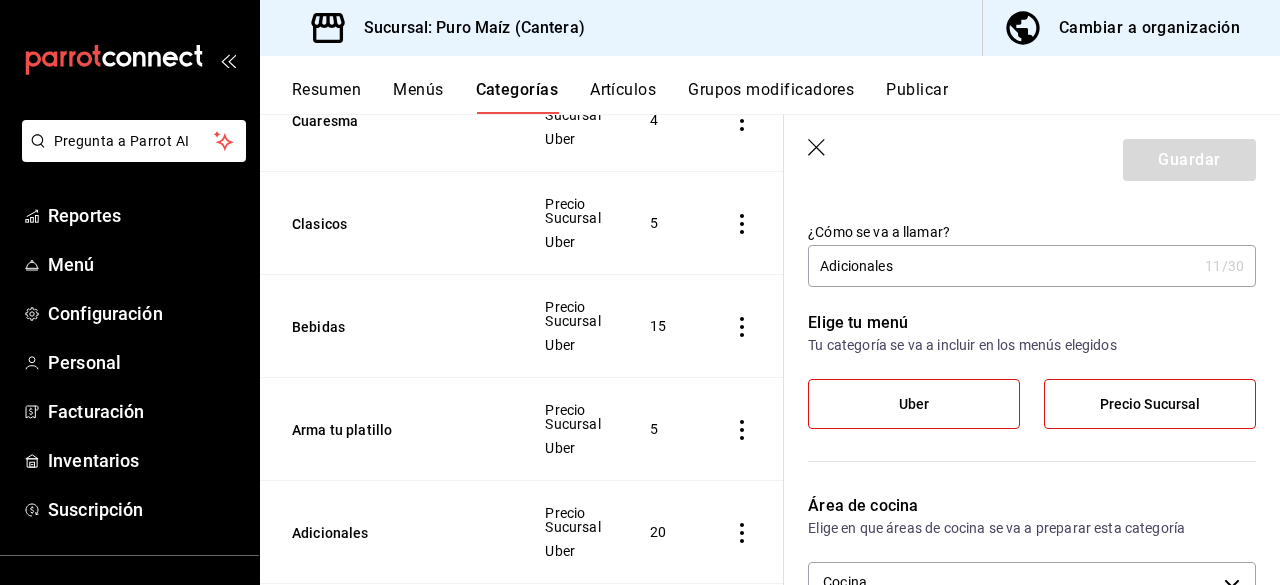 click on "Artículos" at bounding box center [623, 97] 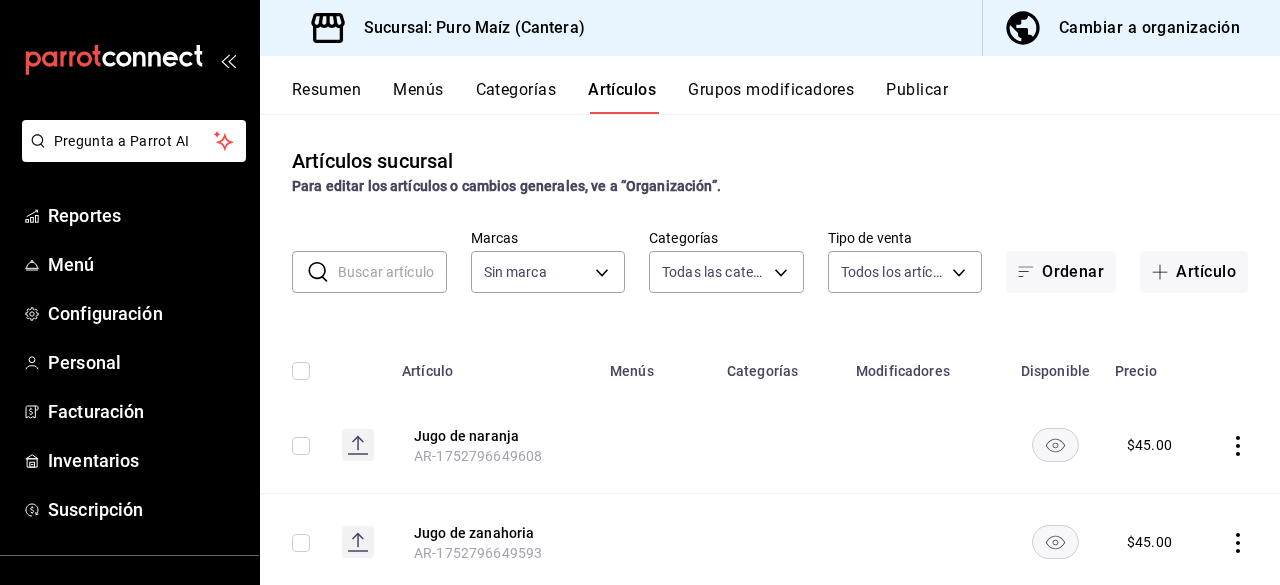 type on "[UUID_LIST]" 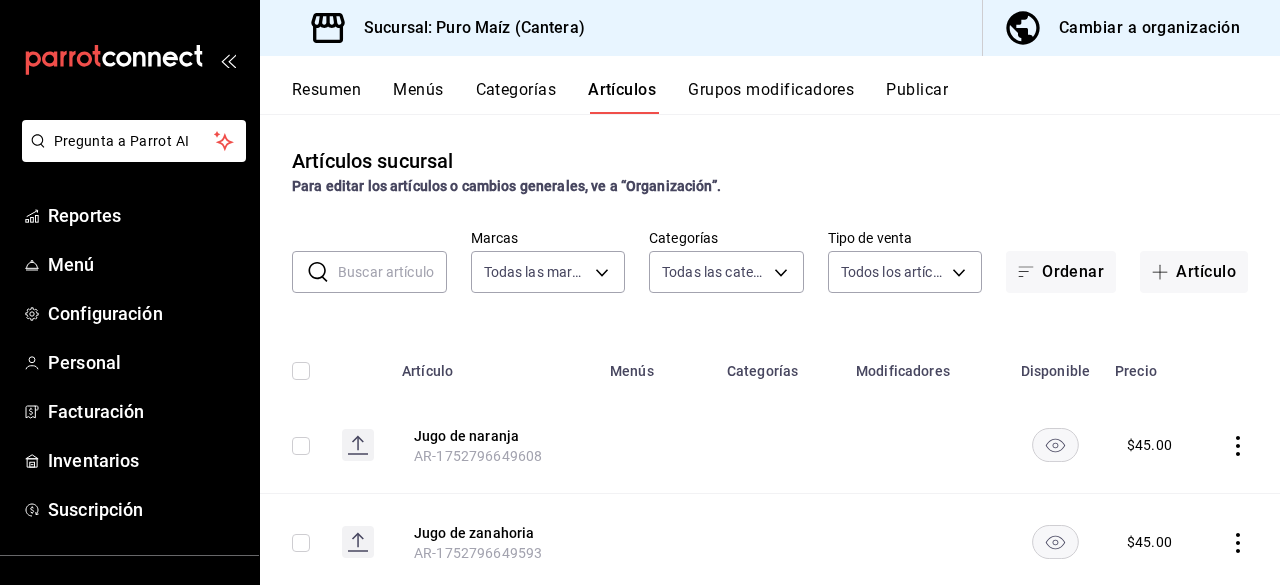 type on "[ORDER_ID]" 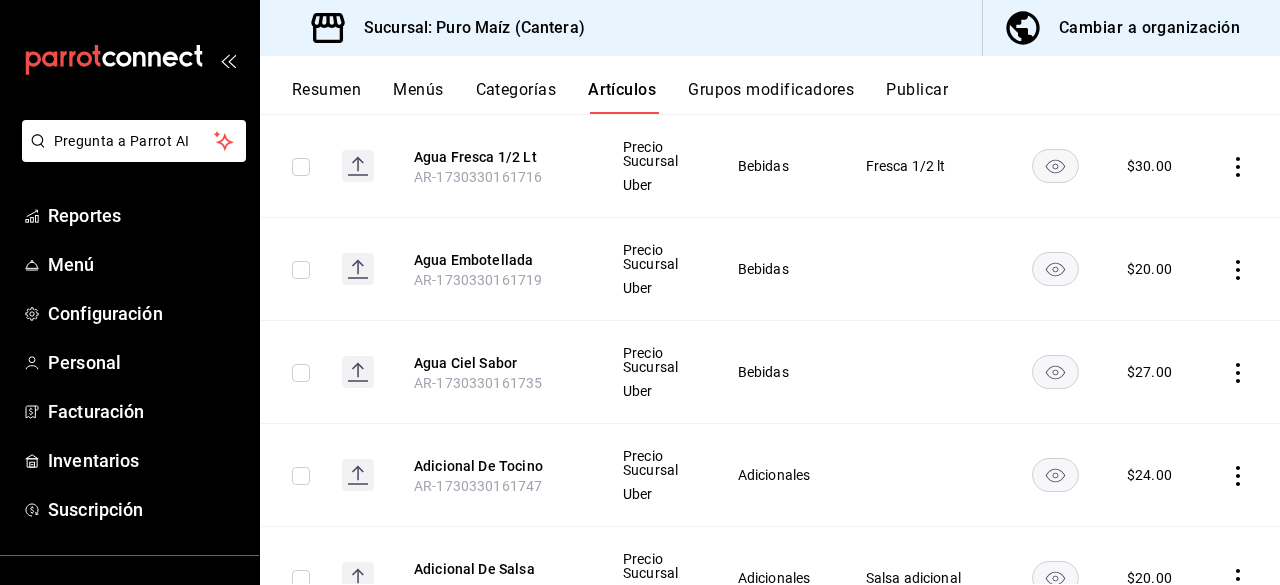 scroll, scrollTop: 30544, scrollLeft: 0, axis: vertical 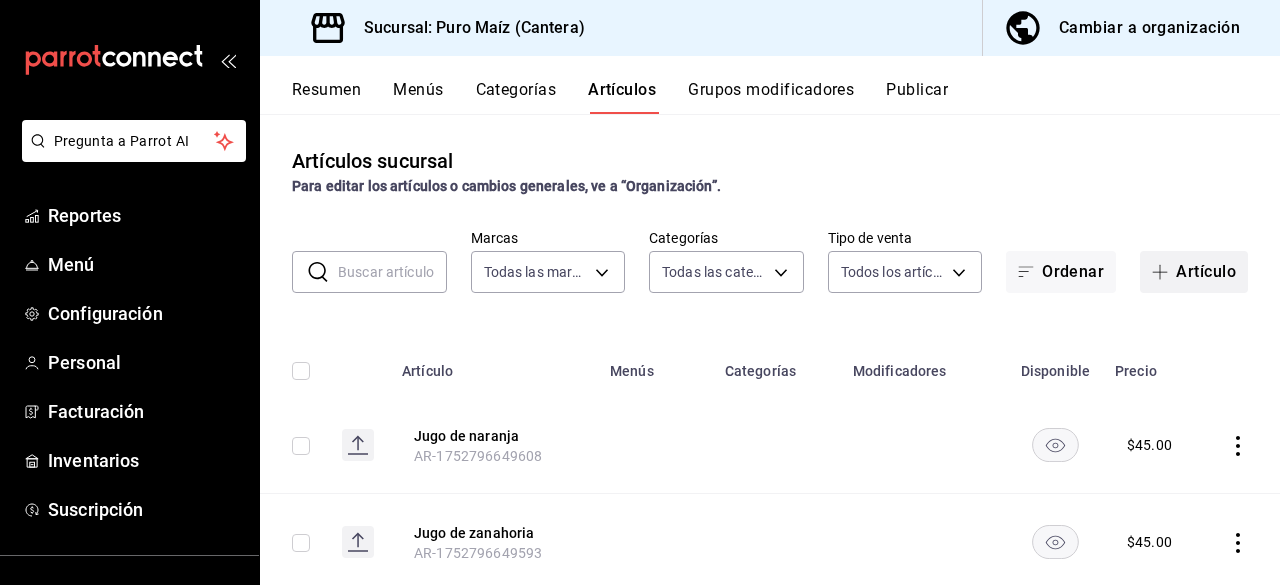 click on "Artículo" at bounding box center [1194, 272] 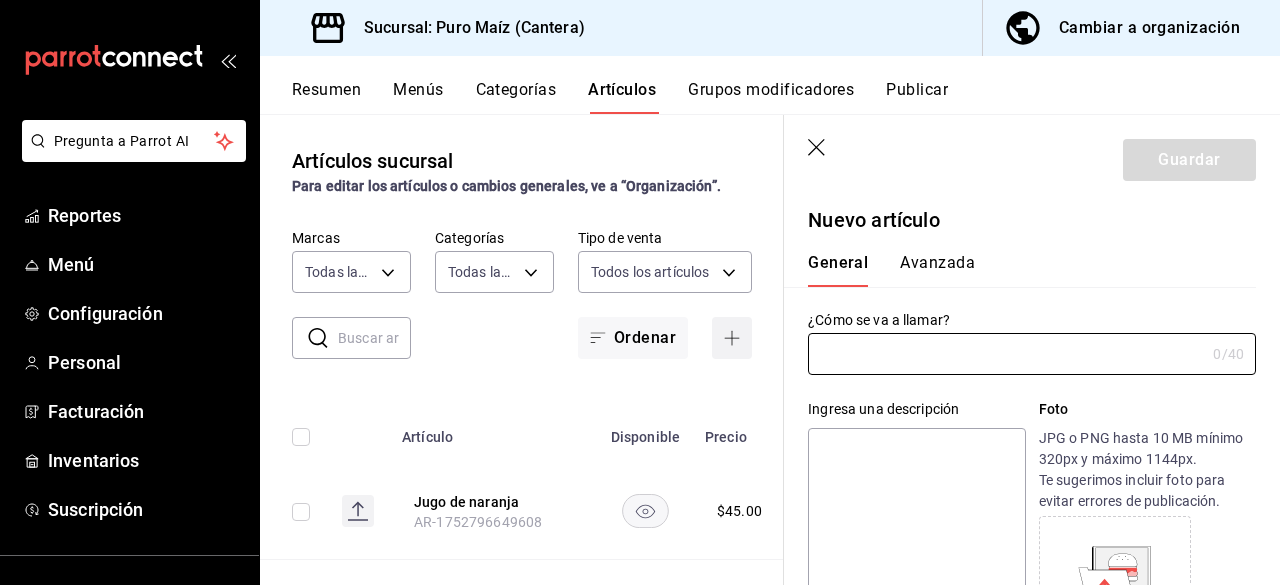 type on "[UUID]" 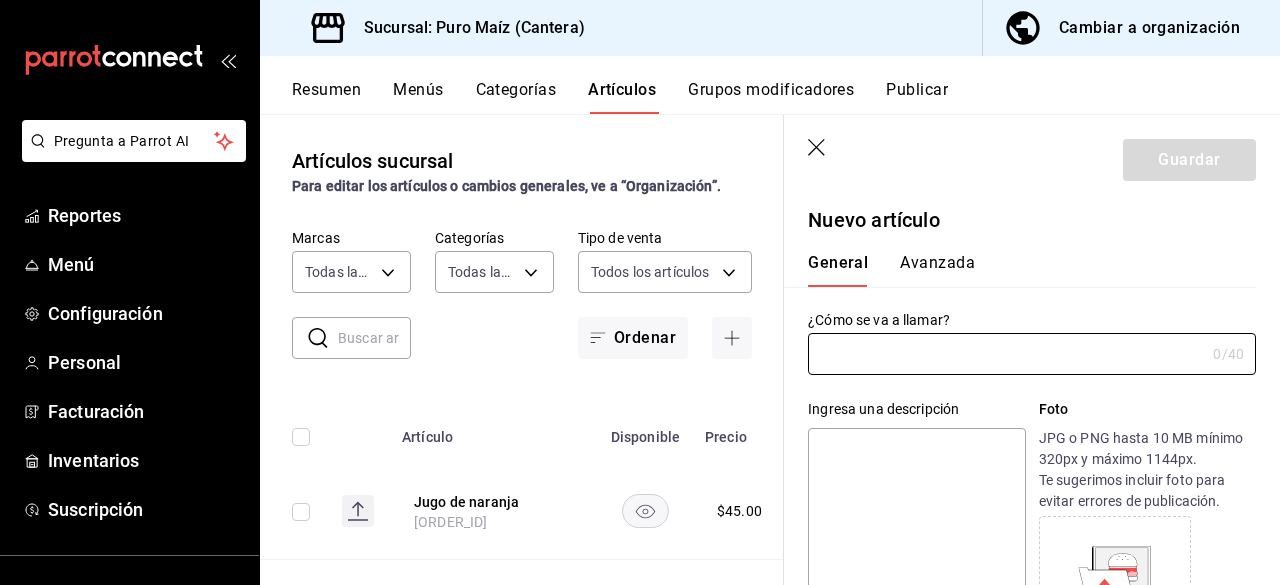 scroll, scrollTop: 0, scrollLeft: 0, axis: both 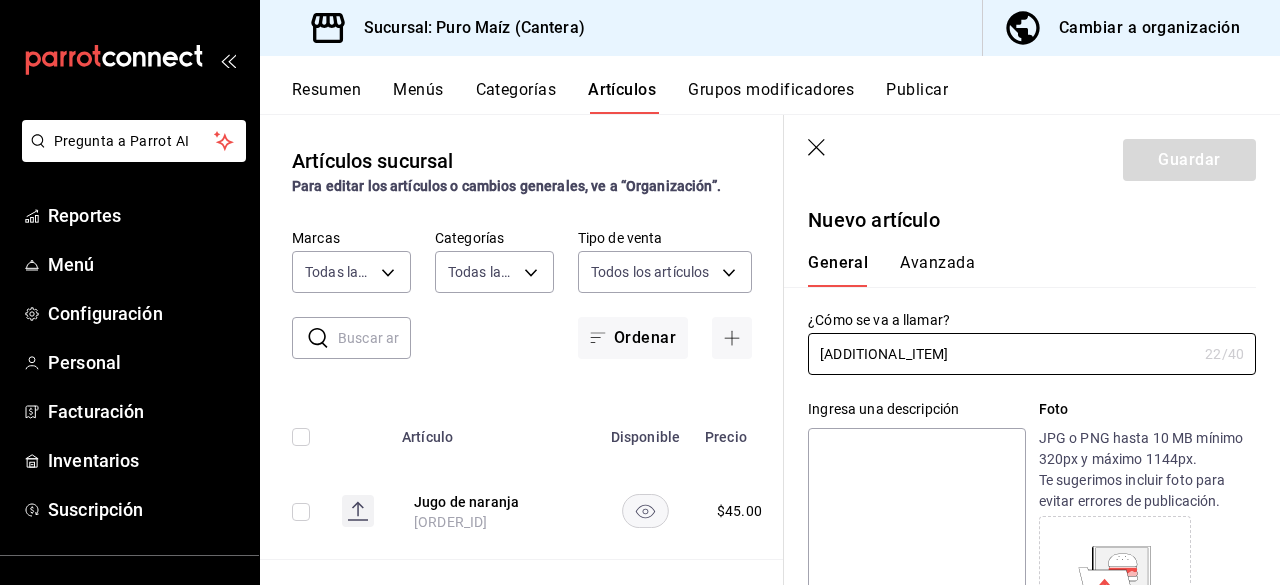 type on "[ADDITIONAL_ITEM]" 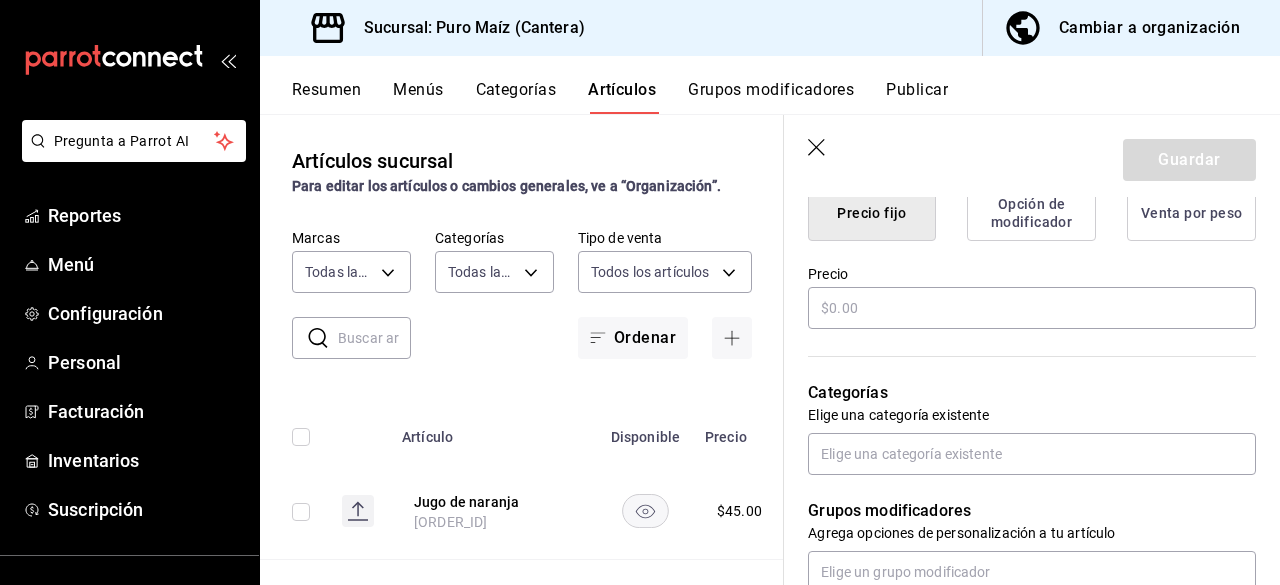 scroll, scrollTop: 537, scrollLeft: 0, axis: vertical 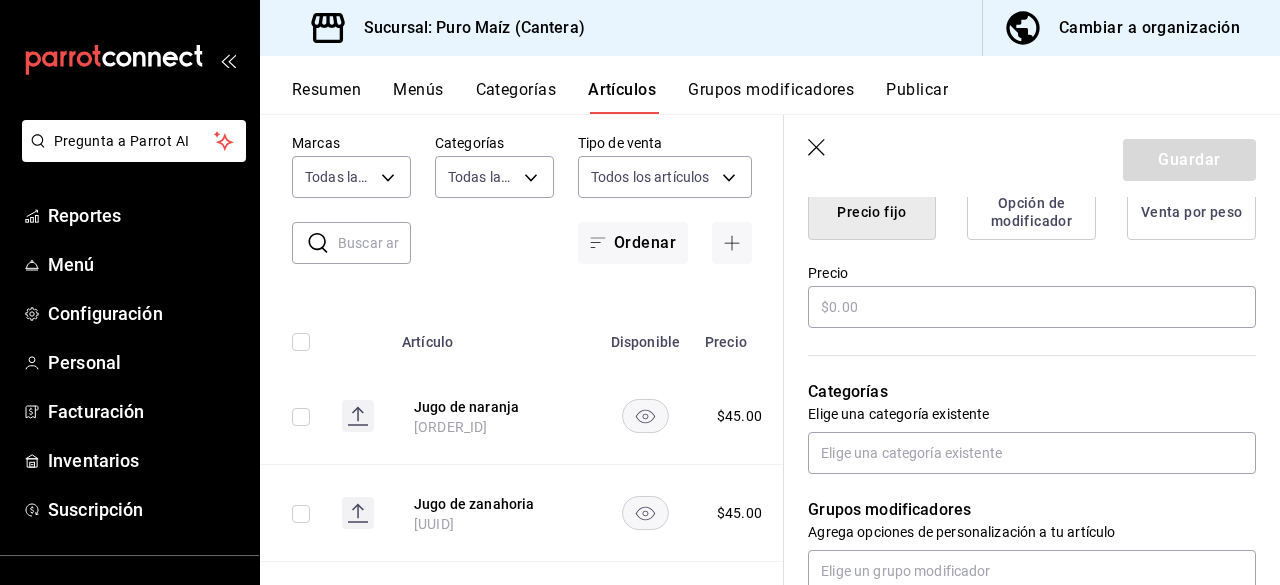 click at bounding box center [374, 243] 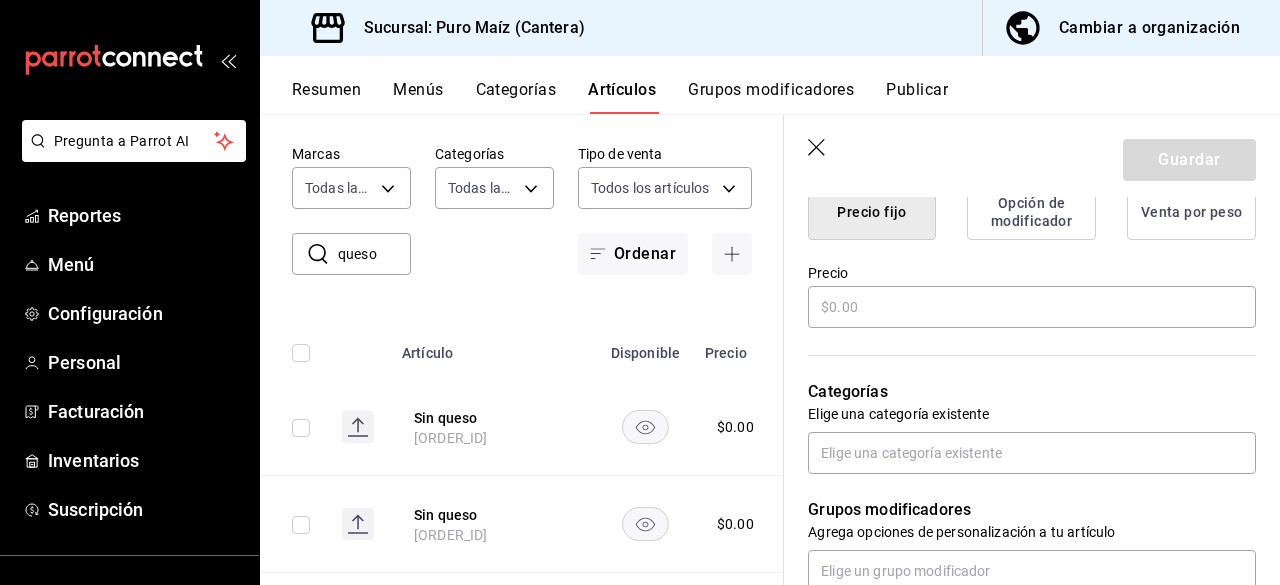 scroll, scrollTop: 95, scrollLeft: 0, axis: vertical 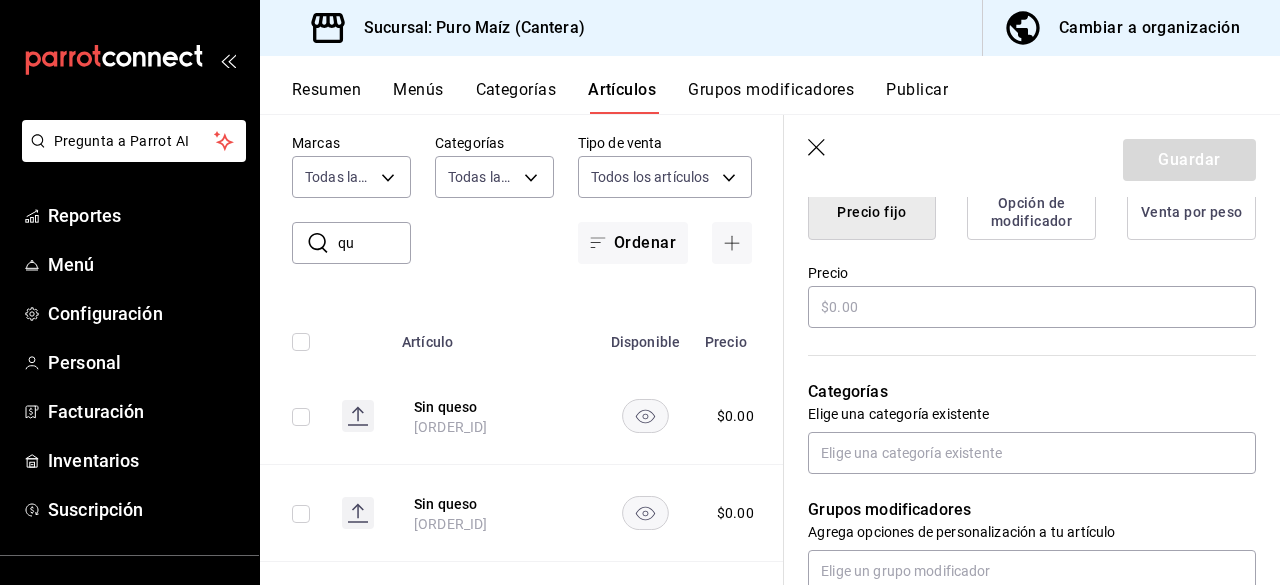 type on "q" 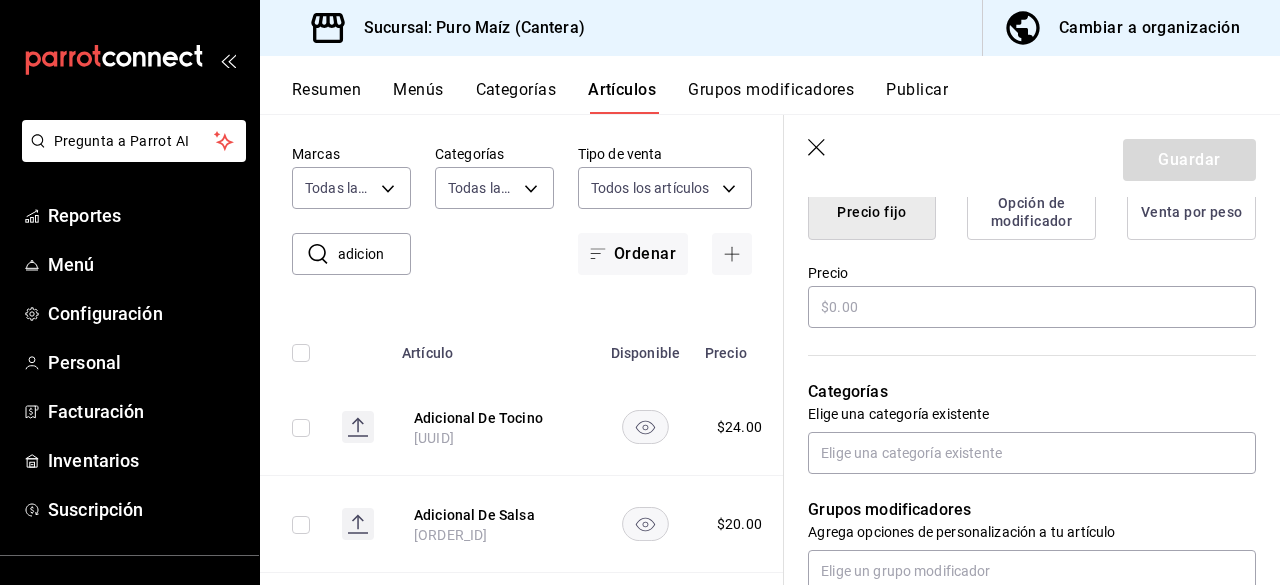 scroll, scrollTop: 84, scrollLeft: 0, axis: vertical 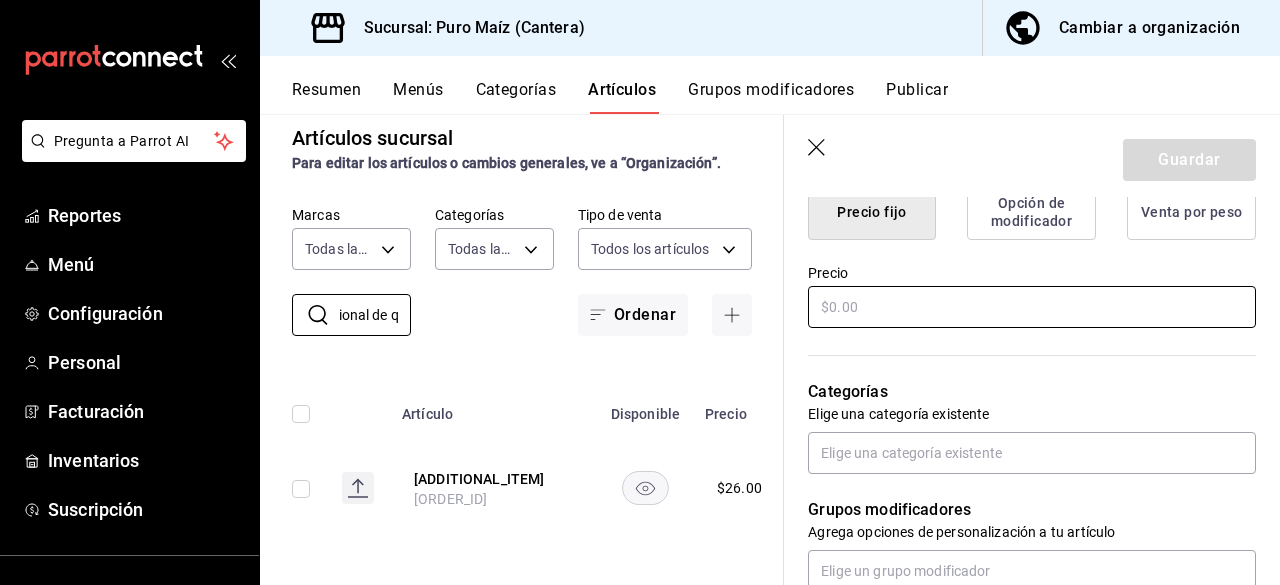 type on "adicional de q" 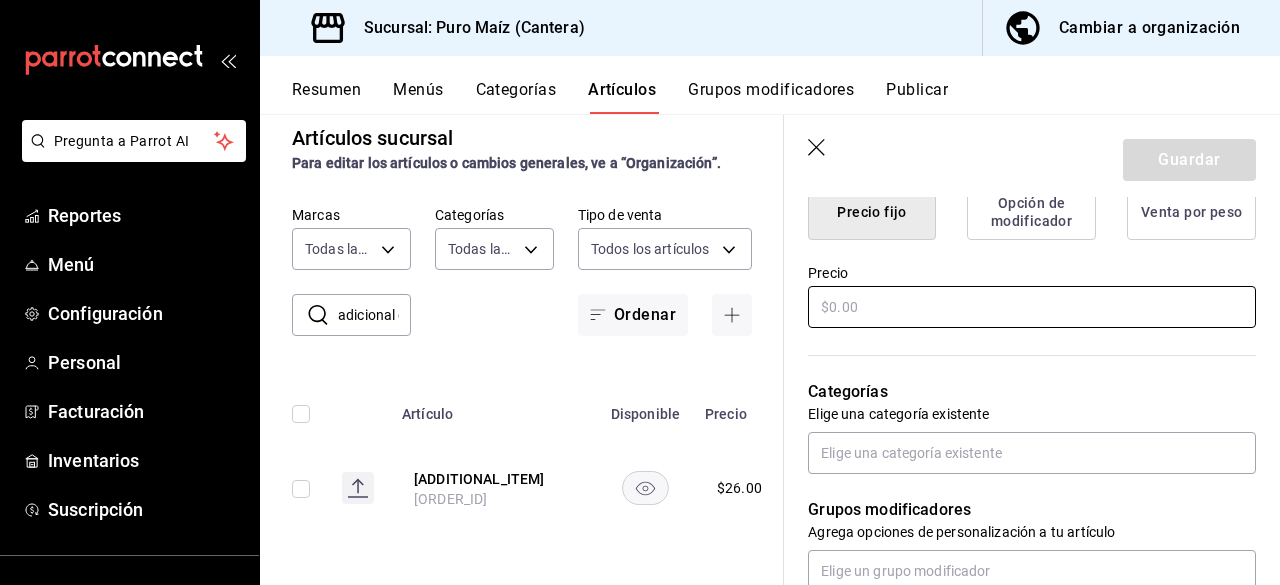 click at bounding box center (1032, 307) 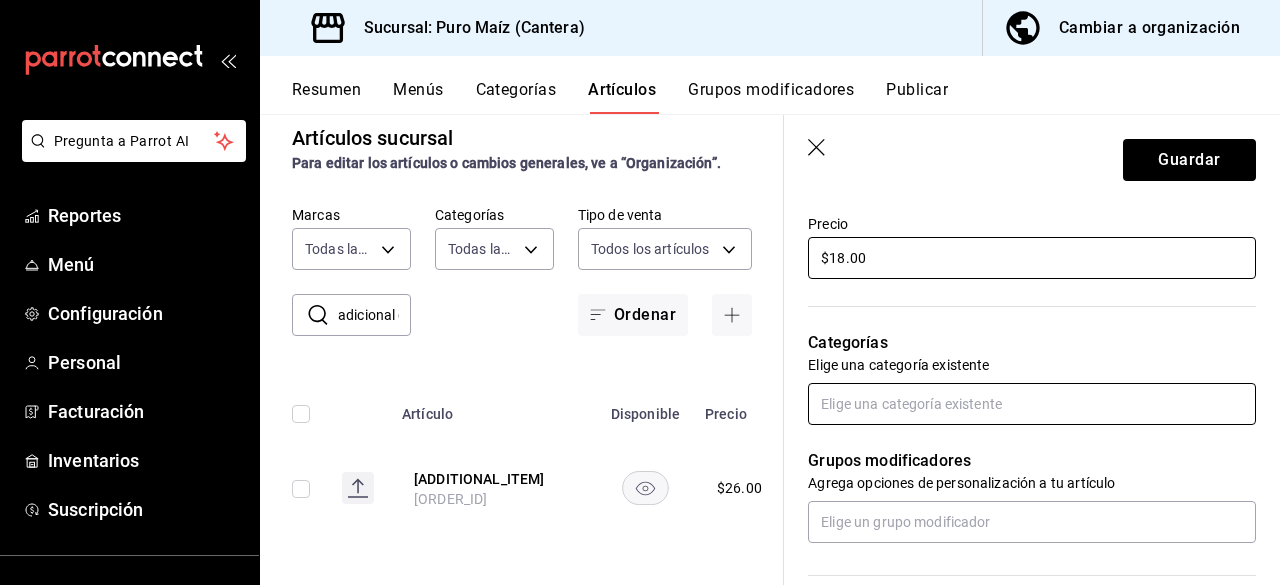 scroll, scrollTop: 587, scrollLeft: 0, axis: vertical 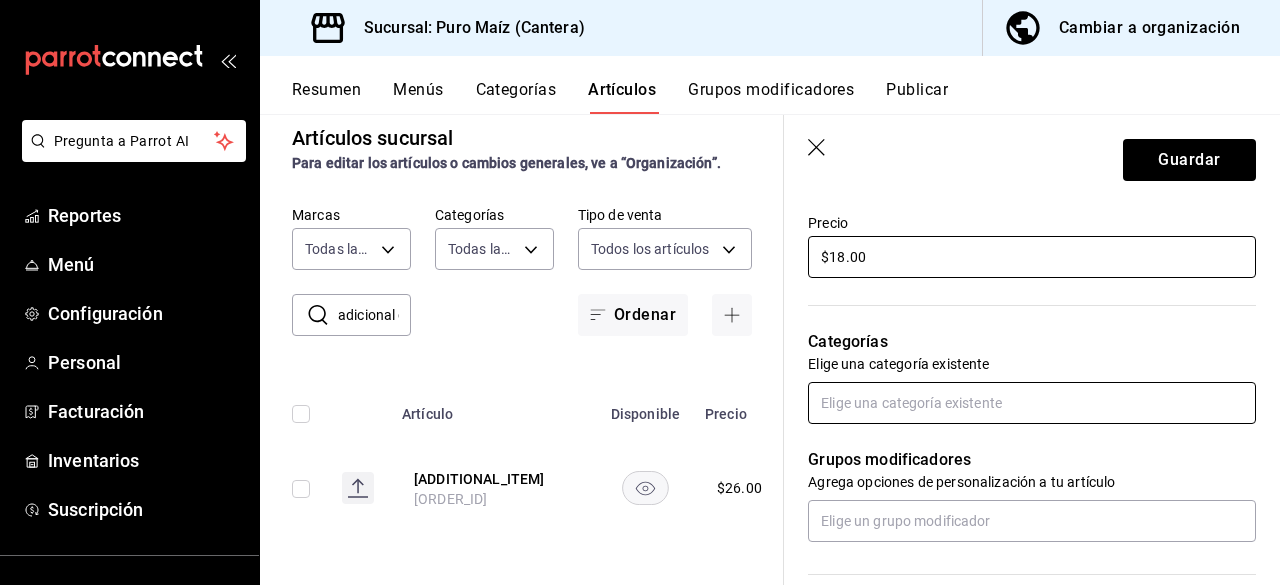 type on "$18.00" 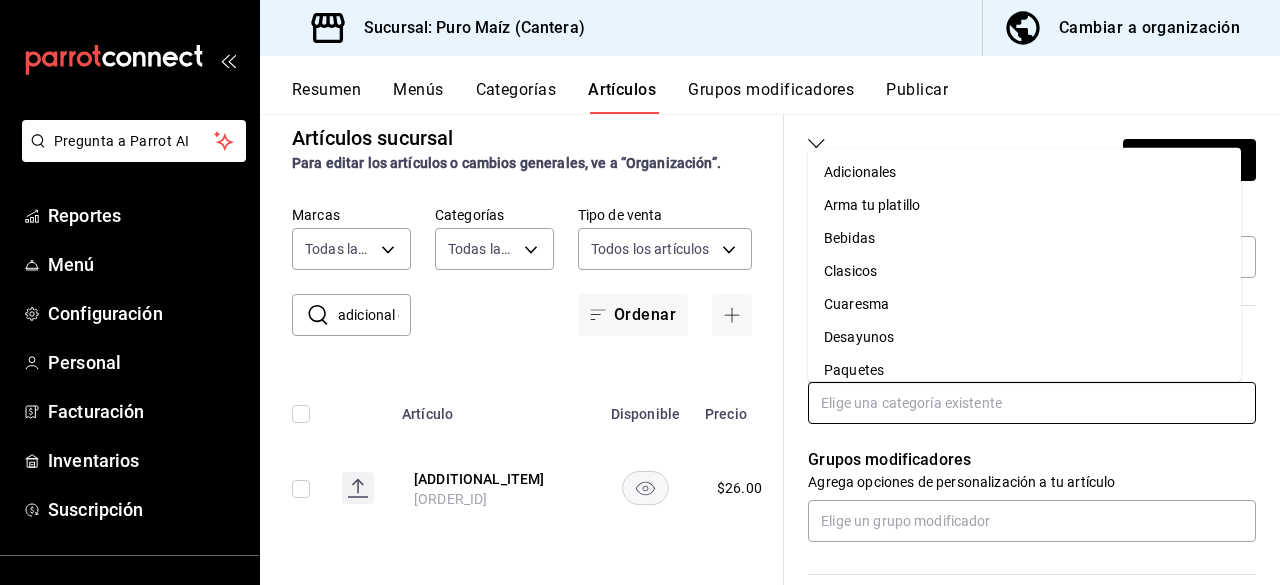 click at bounding box center [1032, 403] 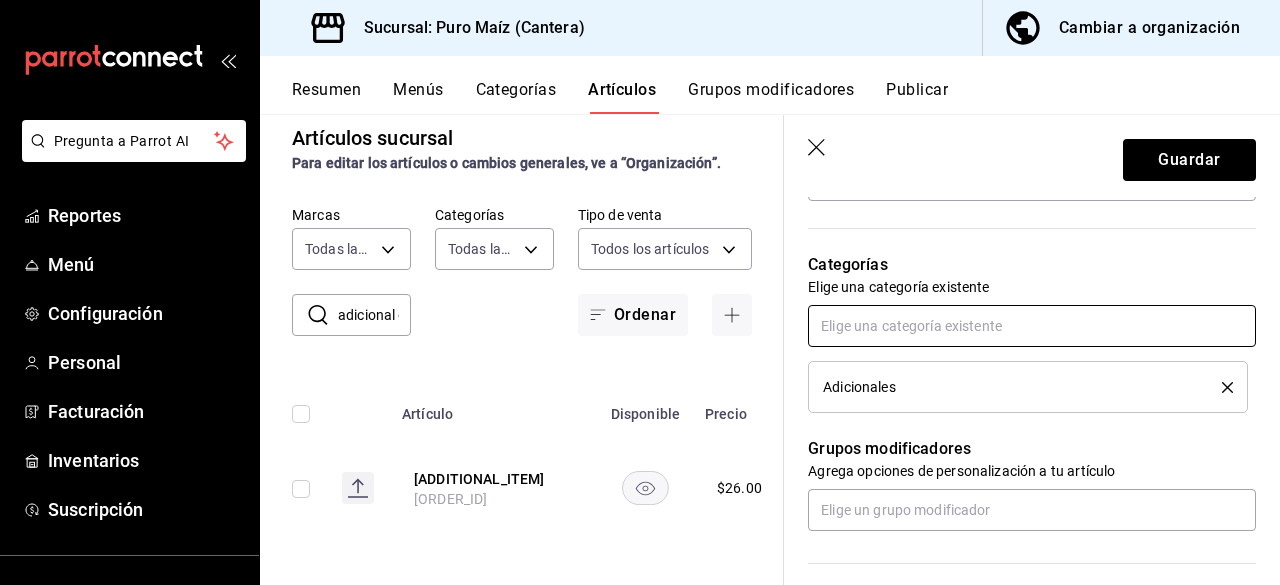scroll, scrollTop: 665, scrollLeft: 0, axis: vertical 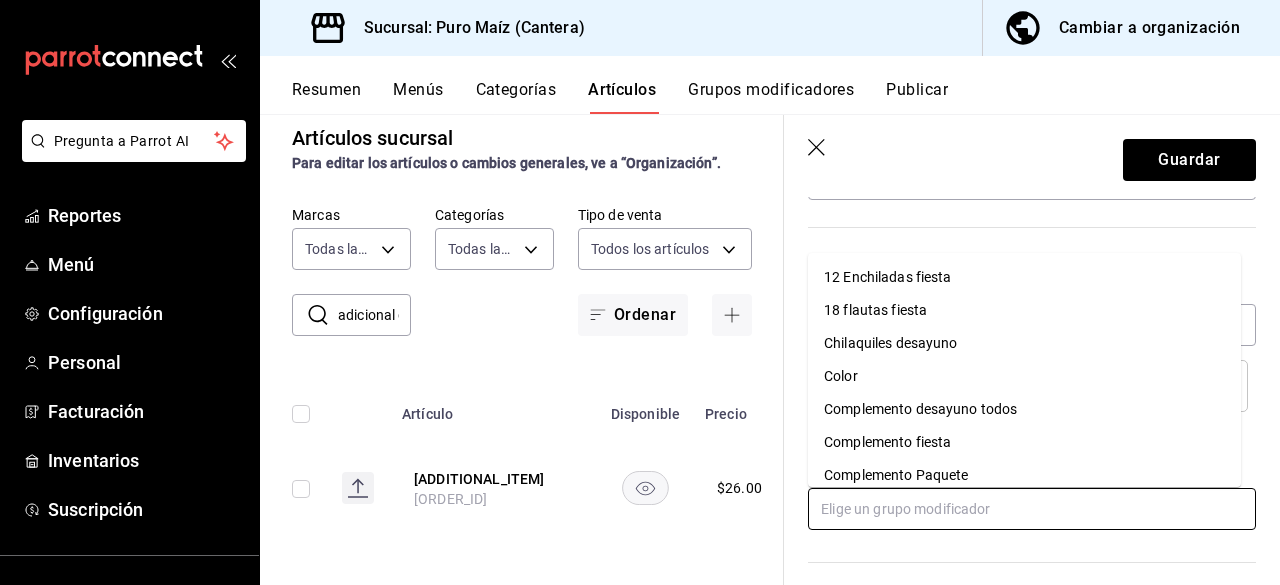 click at bounding box center [1032, 509] 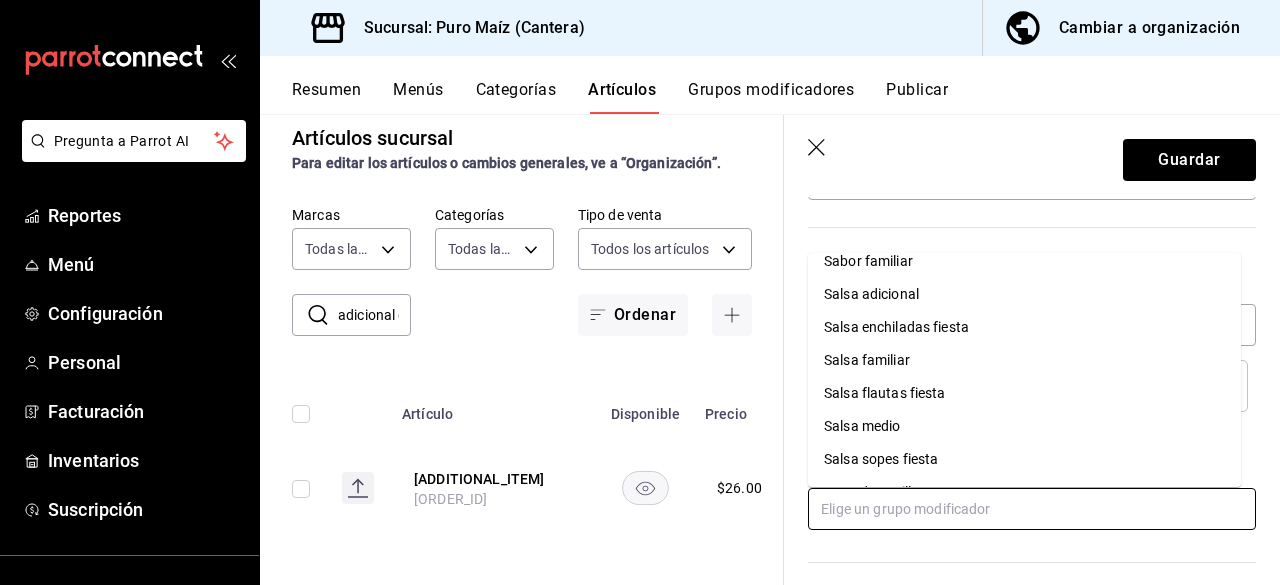 scroll, scrollTop: 1992, scrollLeft: 0, axis: vertical 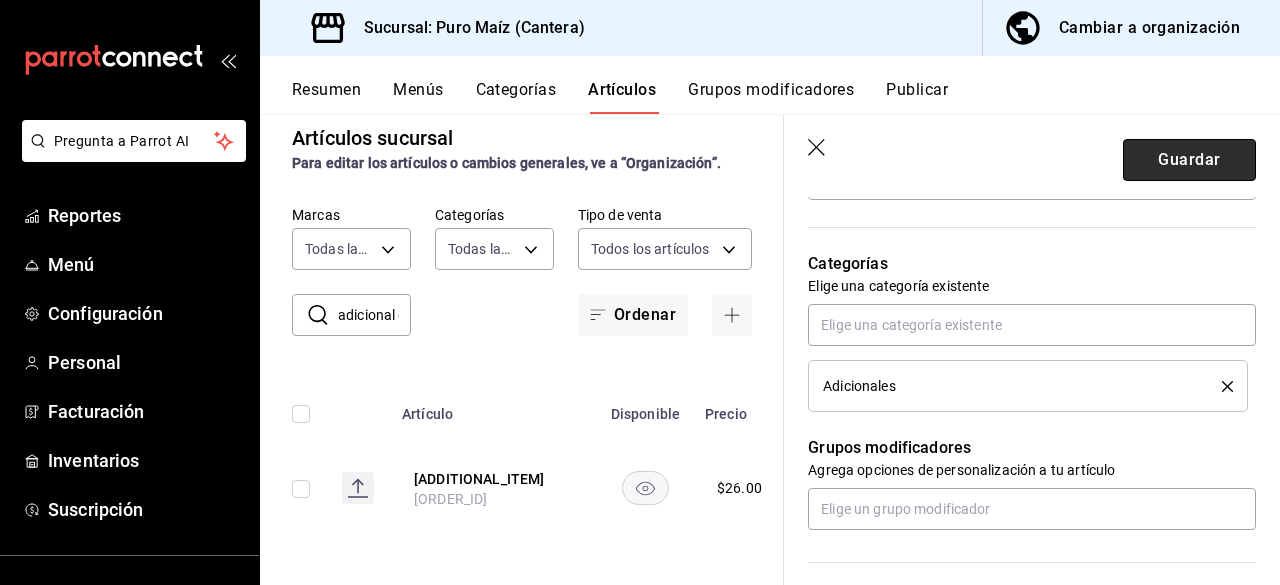 click on "Guardar" at bounding box center (1189, 160) 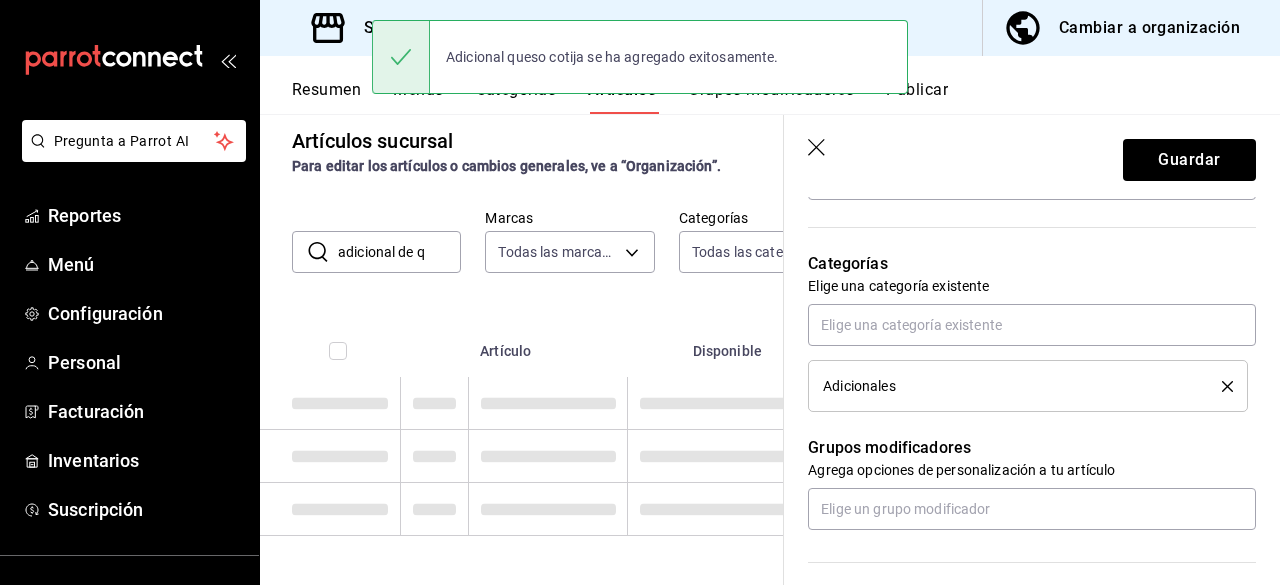 scroll, scrollTop: 0, scrollLeft: 0, axis: both 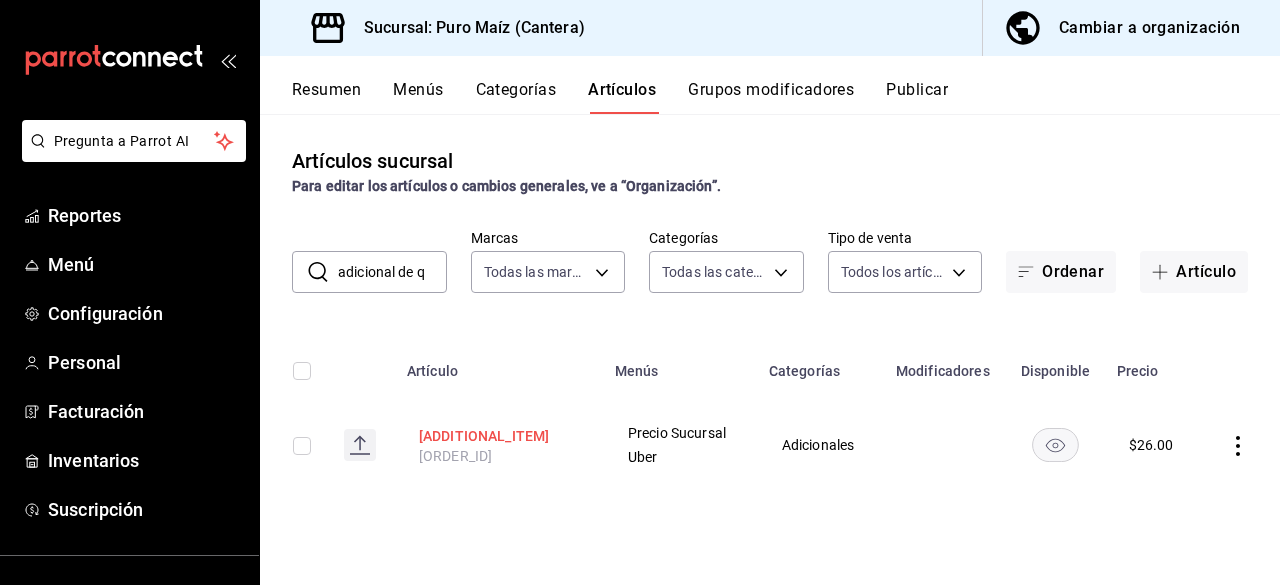 click on "[ADDITIONAL_ITEM]" at bounding box center (499, 436) 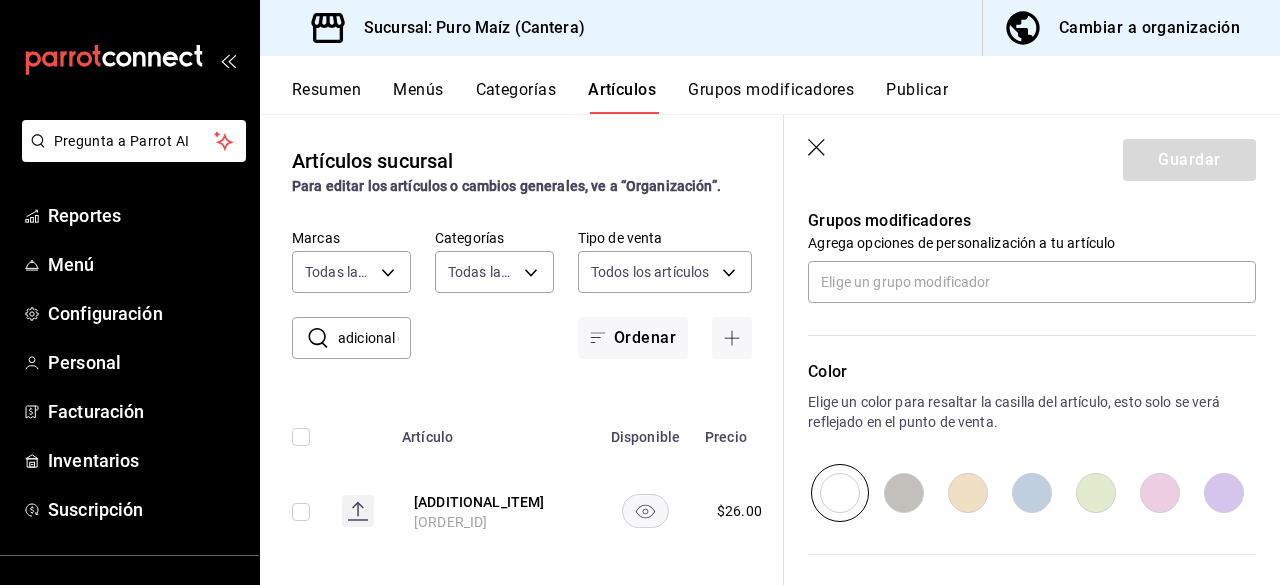 scroll, scrollTop: 1216, scrollLeft: 0, axis: vertical 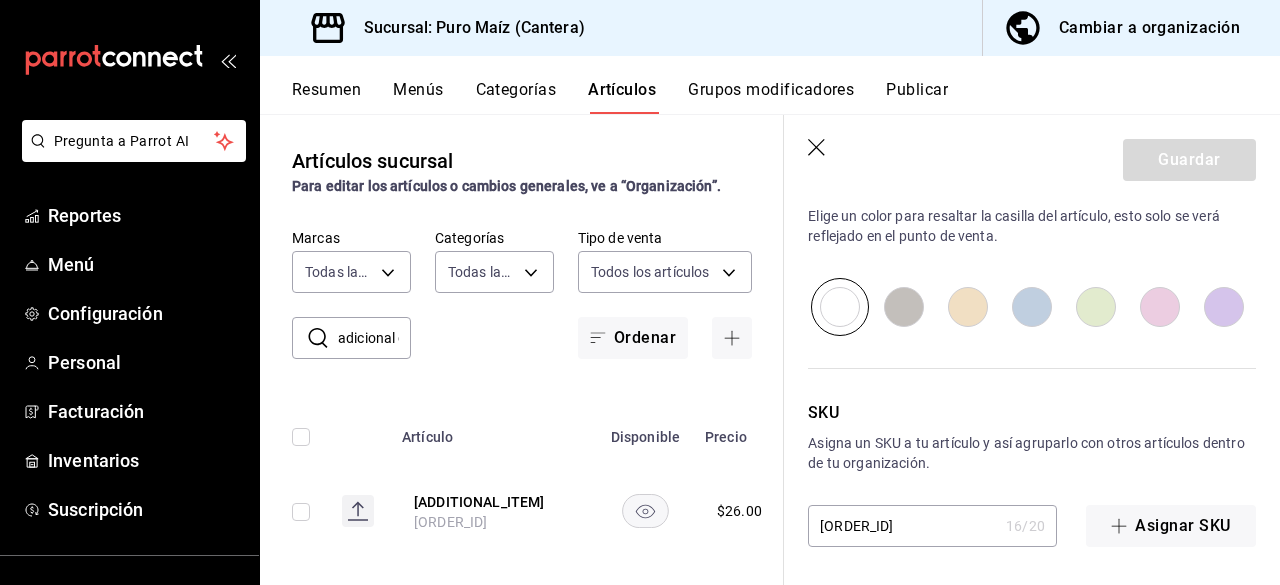 click 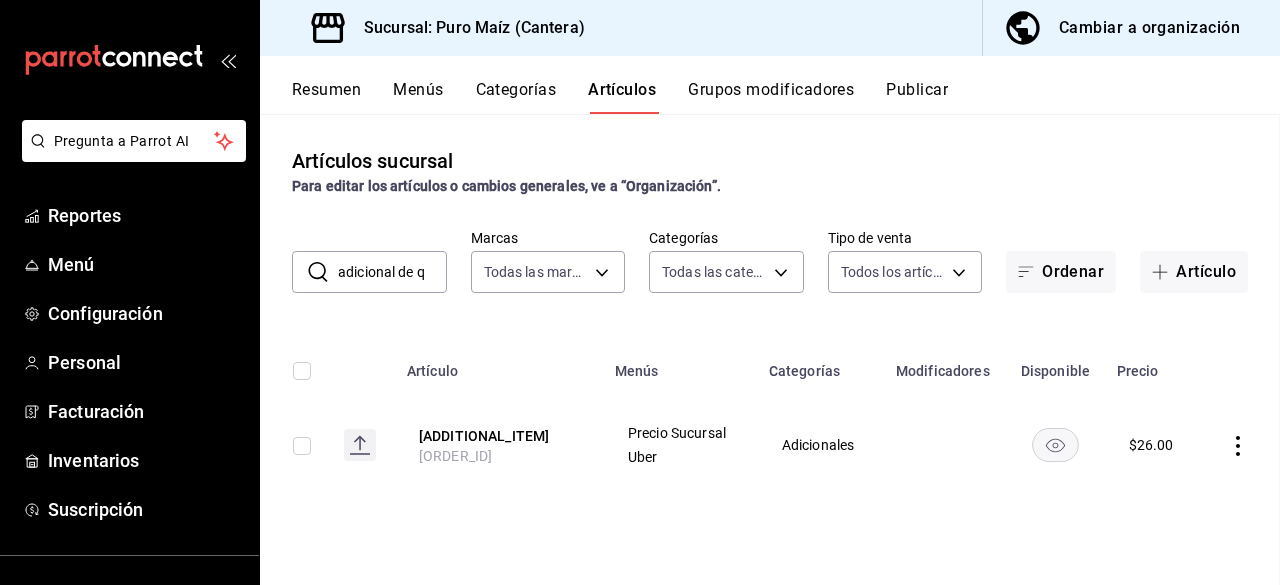 scroll, scrollTop: 0, scrollLeft: 0, axis: both 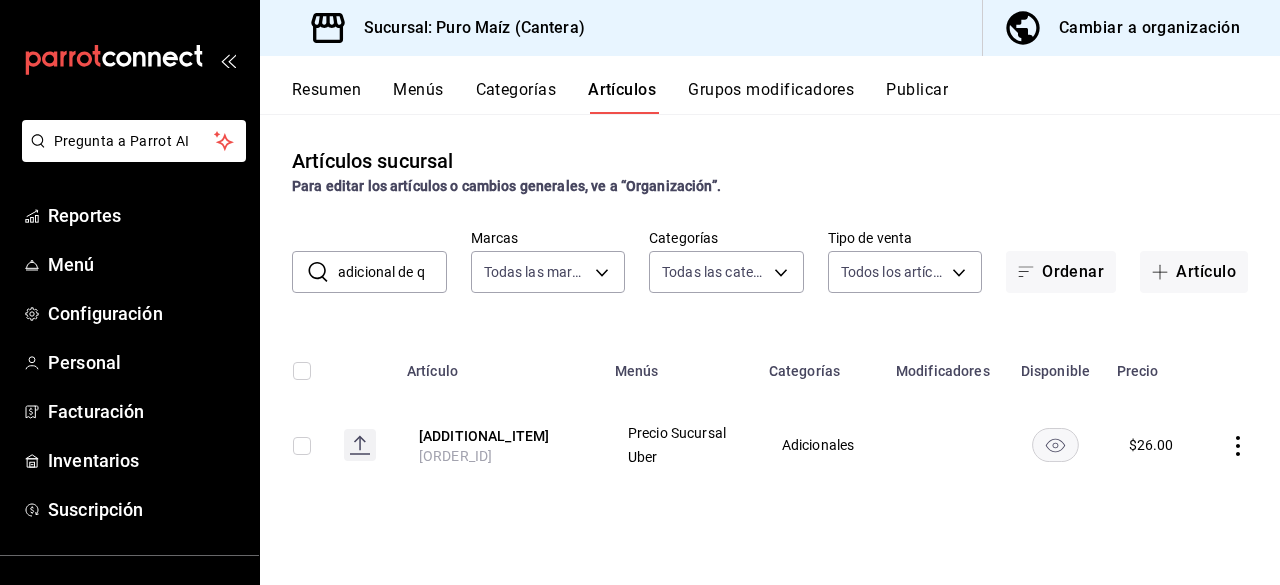 click on "adicional de q" at bounding box center (392, 272) 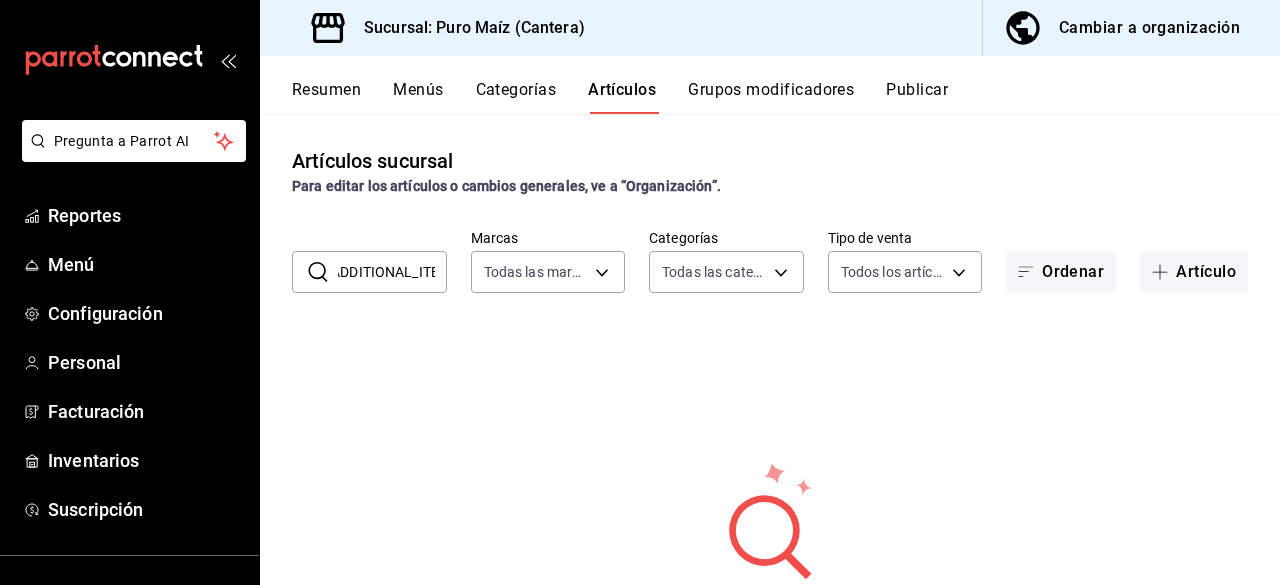 scroll, scrollTop: 0, scrollLeft: 0, axis: both 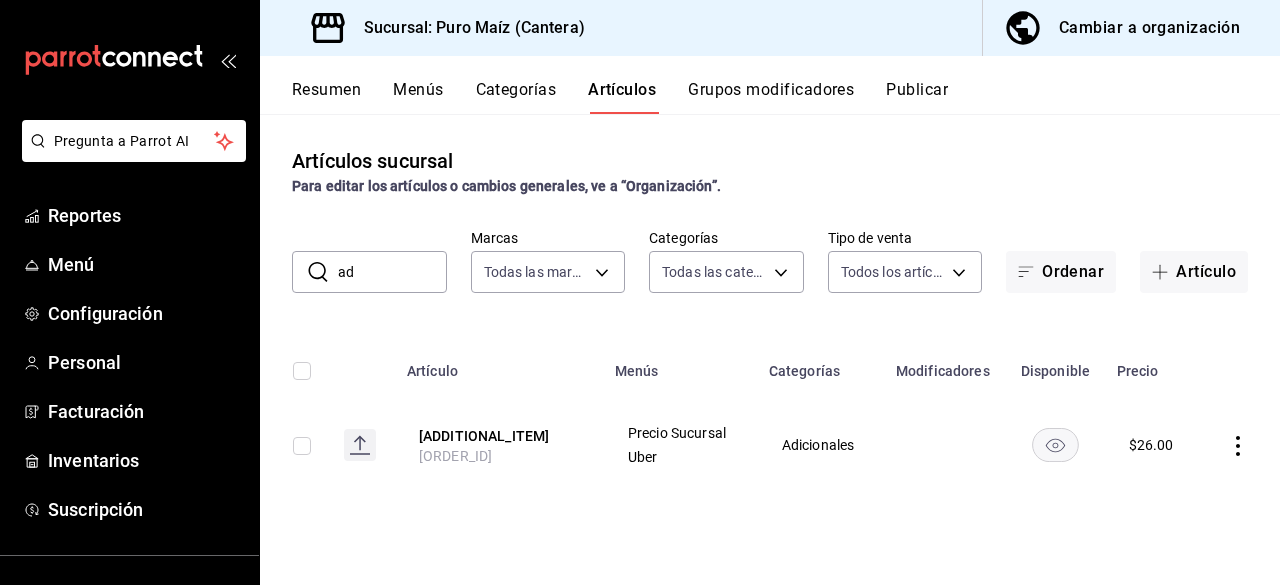 type on "a" 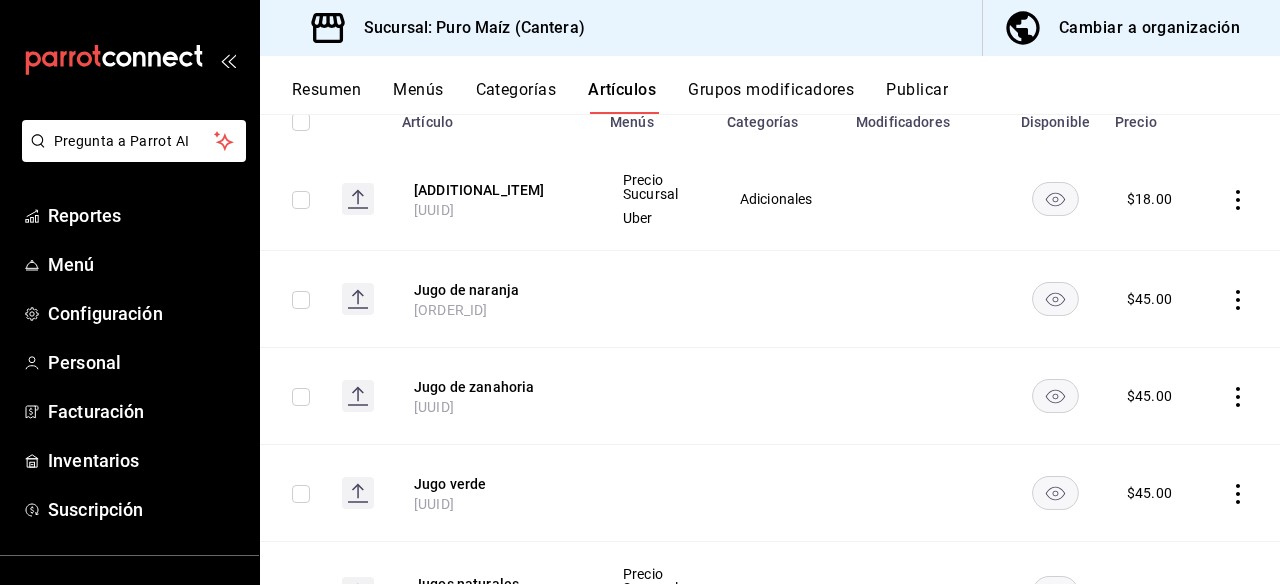 scroll, scrollTop: 0, scrollLeft: 0, axis: both 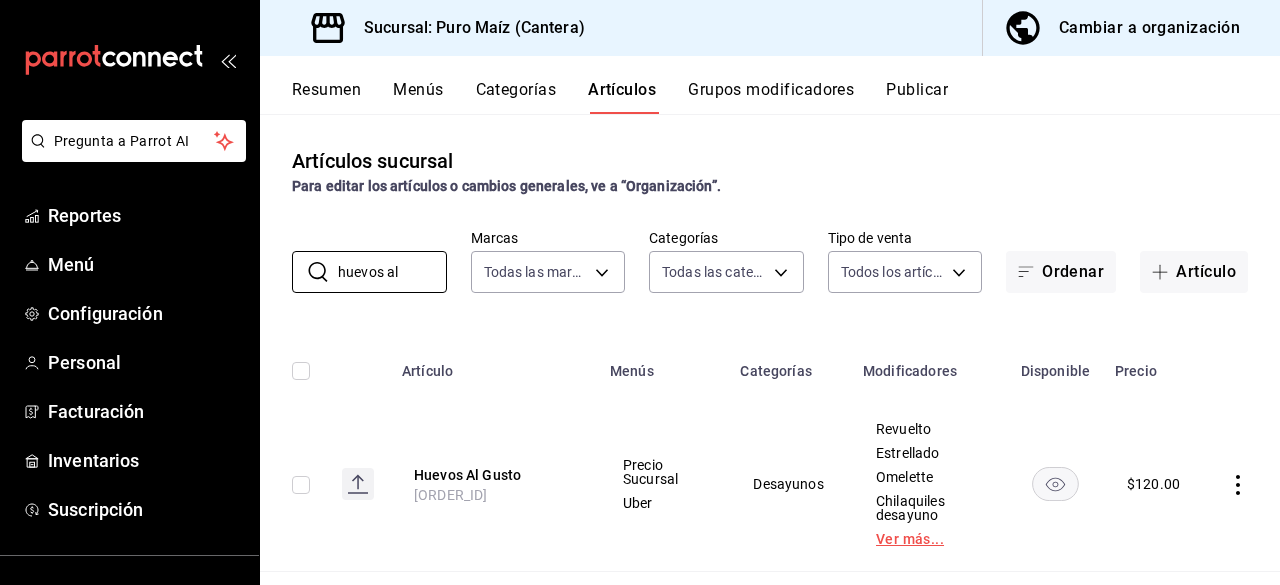 type on "huevos al" 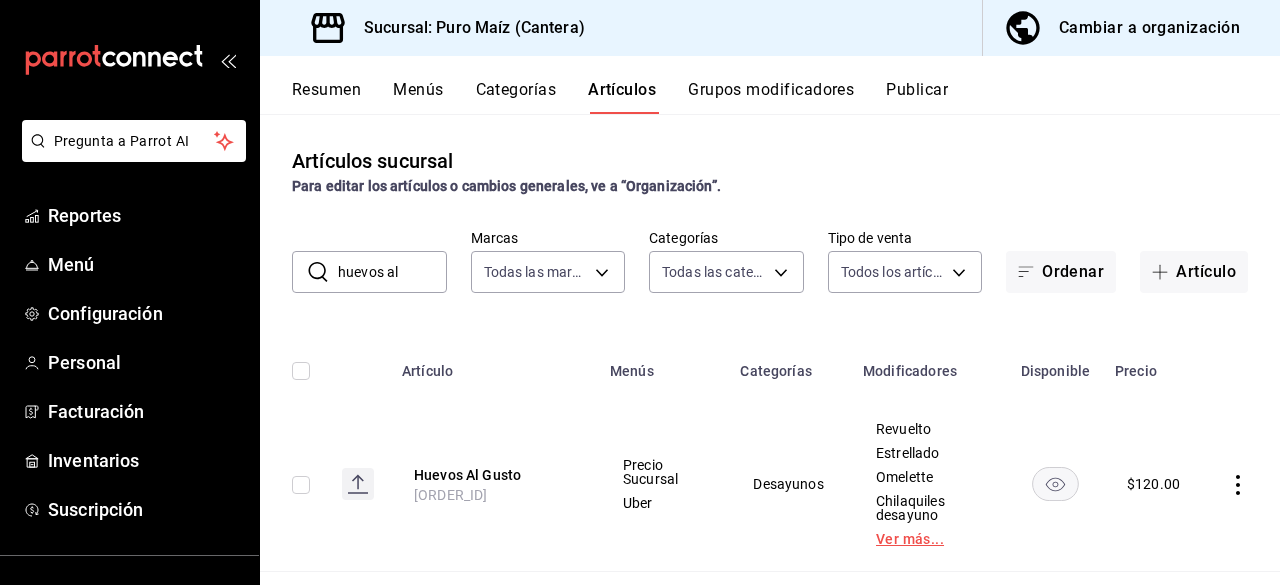 click on "Ver más..." at bounding box center [929, 539] 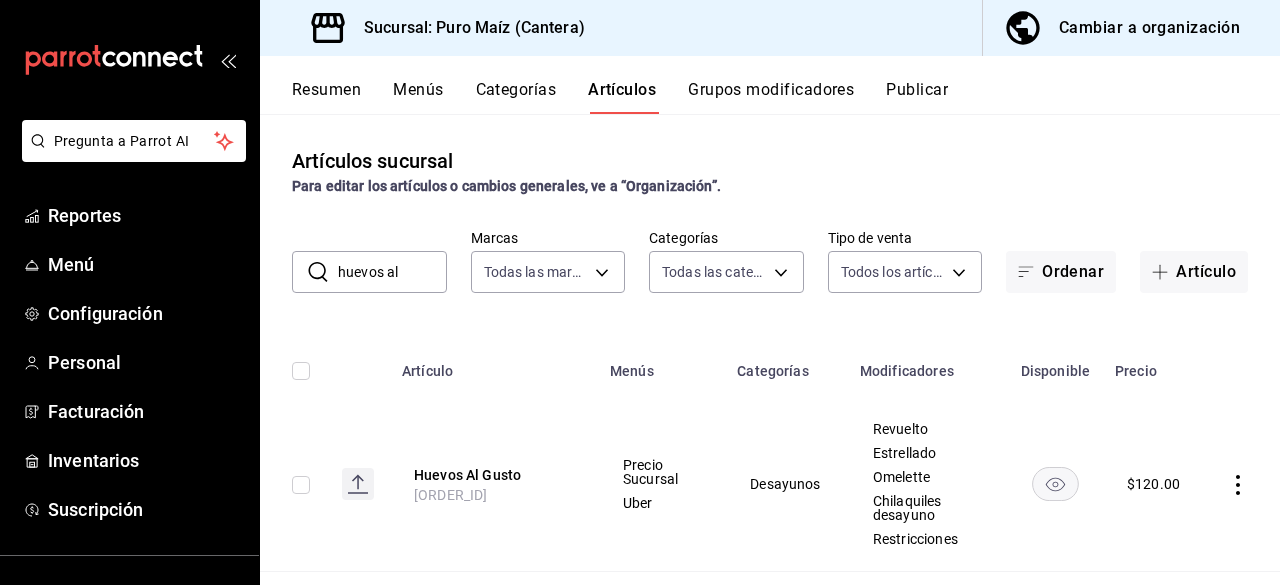 scroll, scrollTop: 137, scrollLeft: 0, axis: vertical 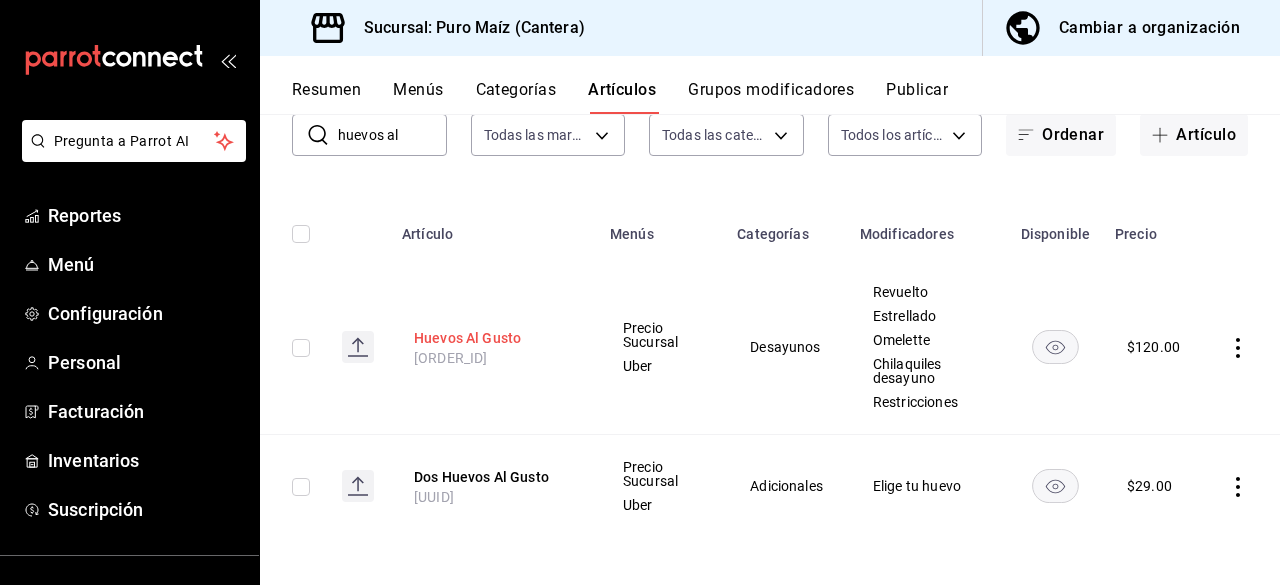 click on "Huevos Al Gusto" at bounding box center (494, 338) 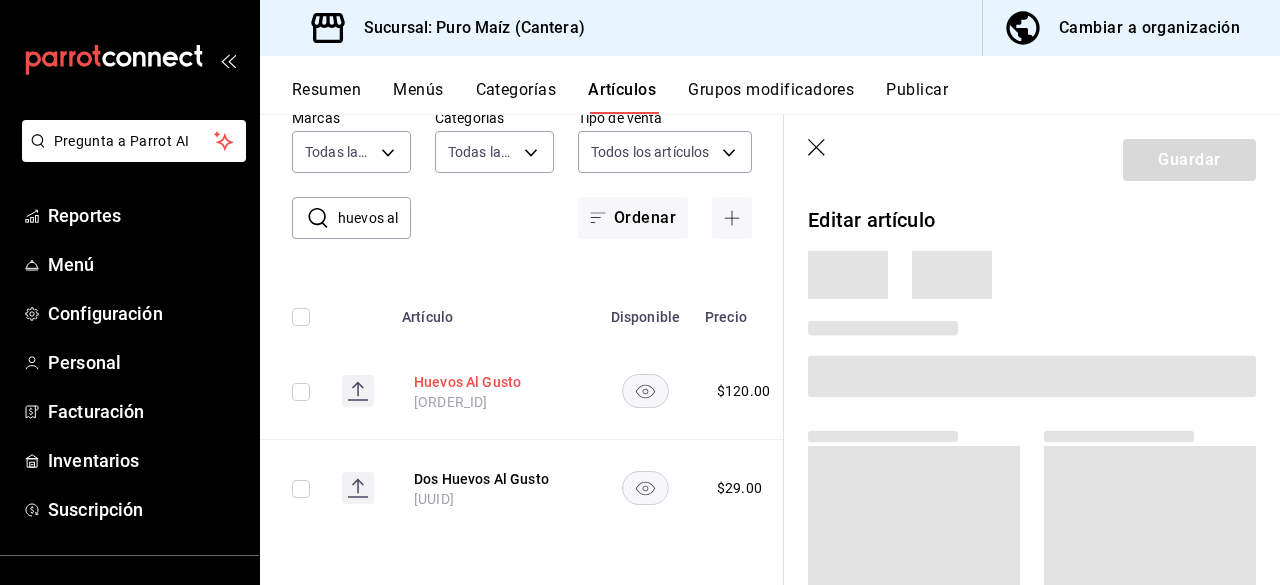 scroll, scrollTop: 53, scrollLeft: 0, axis: vertical 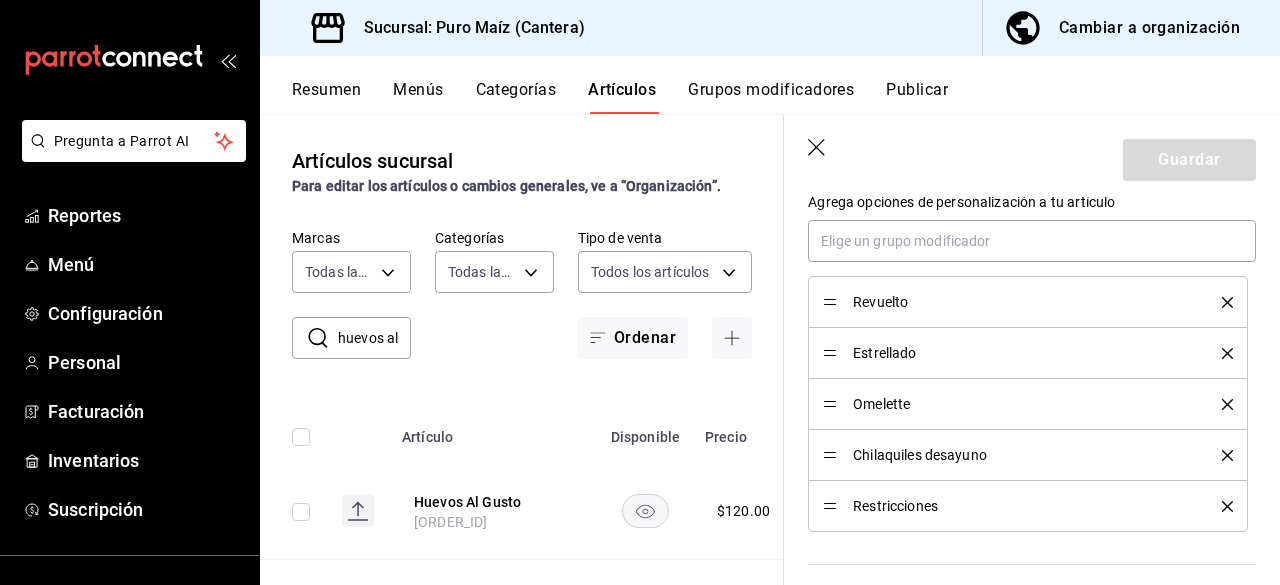 click on "Grupos modificadores" at bounding box center [771, 97] 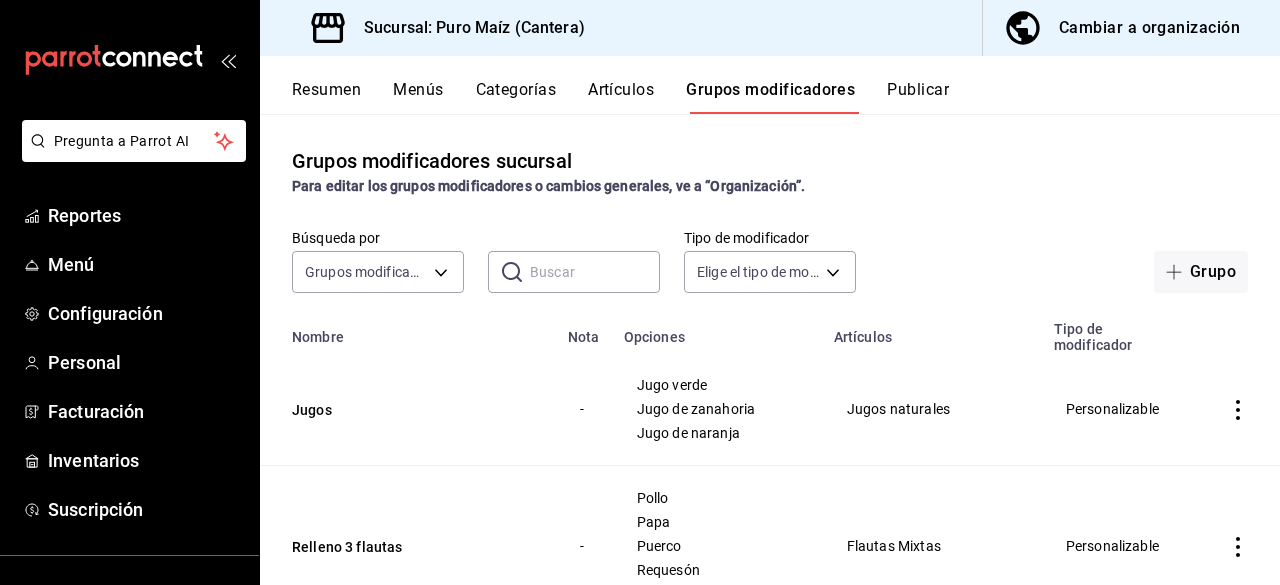 click on "Artículos" at bounding box center (621, 97) 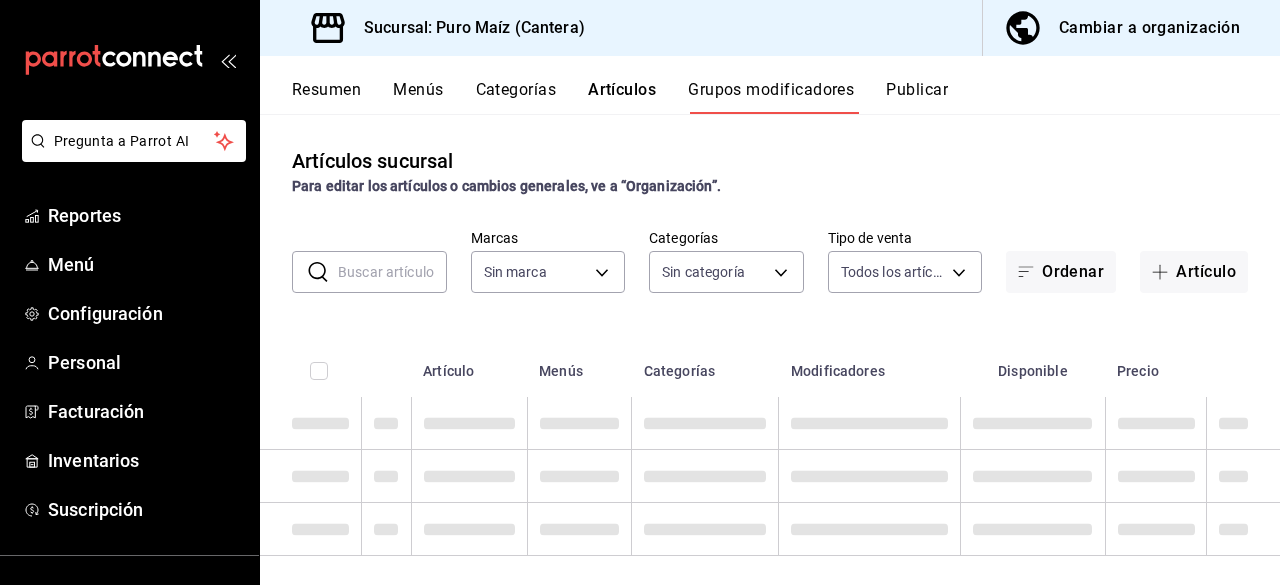 type on "[ORDER_ID]" 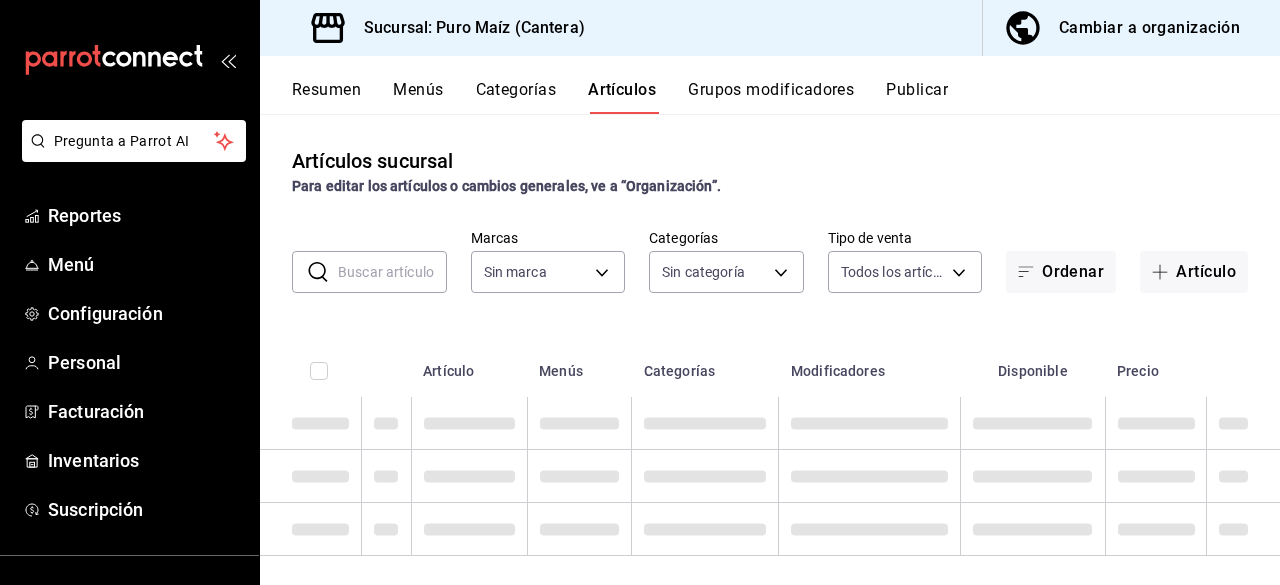 type on "[ORDER_ID]" 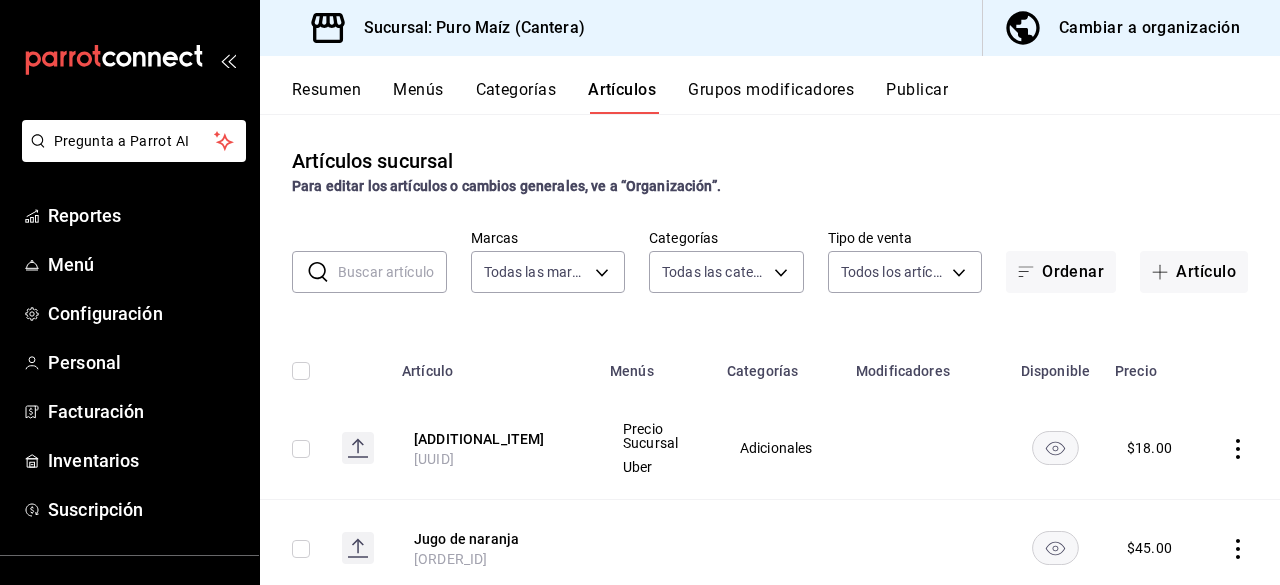 type on "[UUID_LIST]" 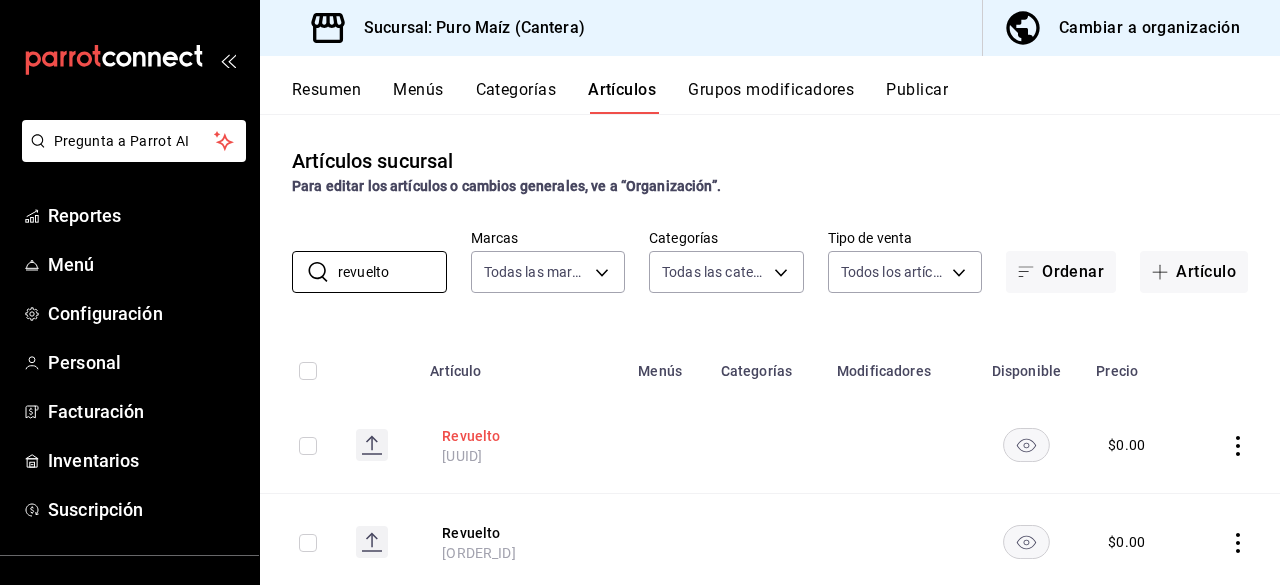 scroll, scrollTop: 150, scrollLeft: 0, axis: vertical 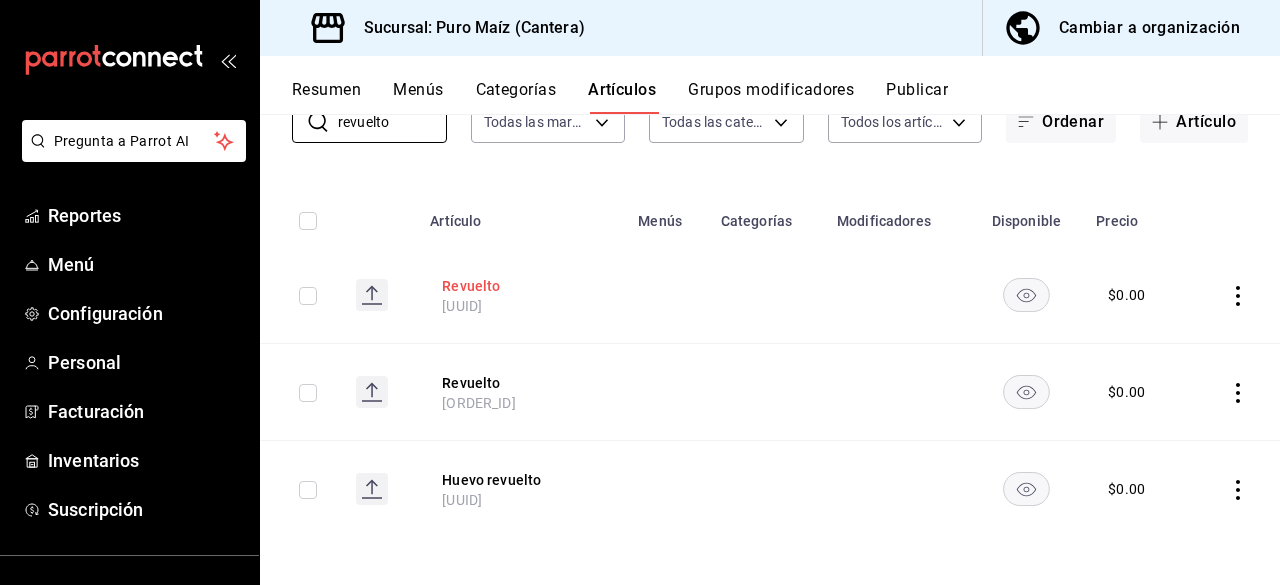 type on "revuelto" 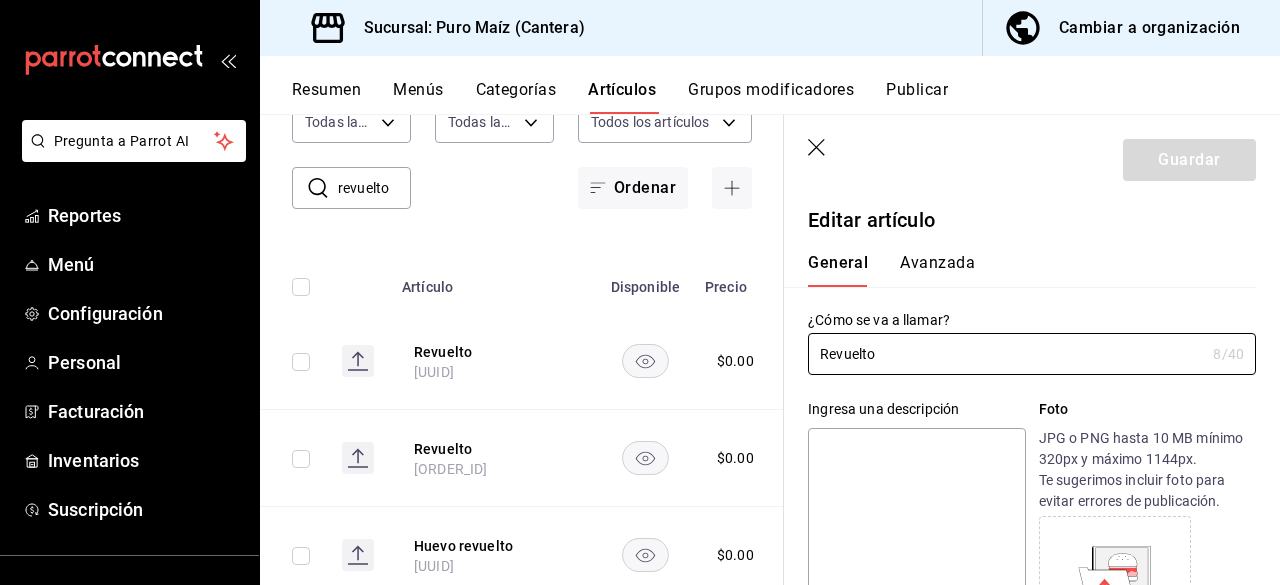 type on "$0.00" 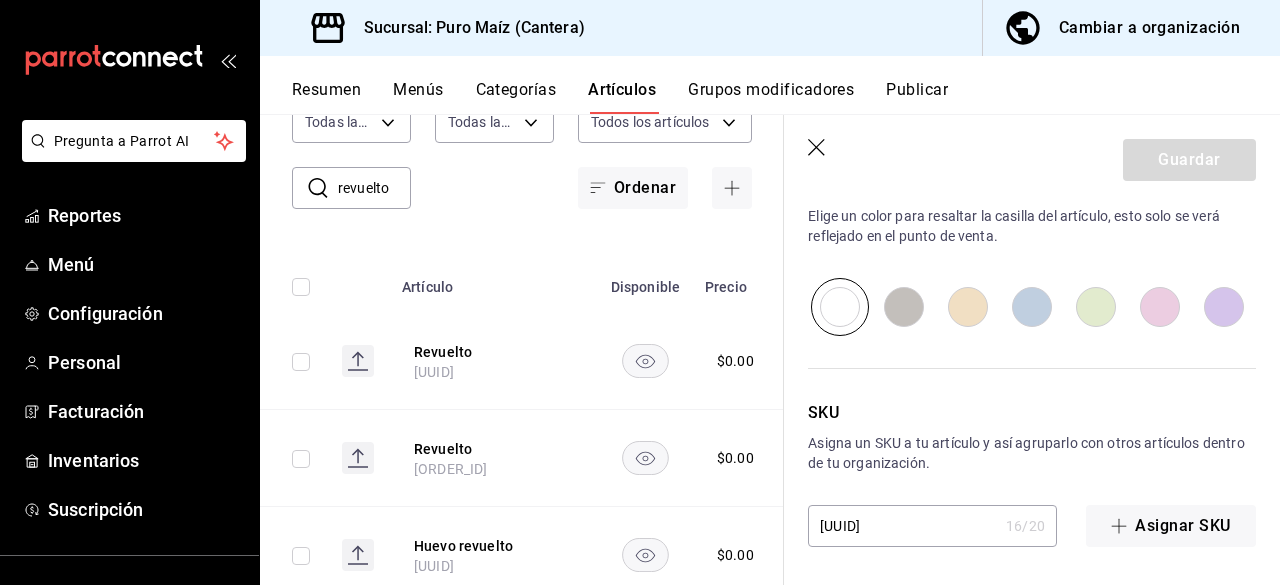 scroll, scrollTop: 399, scrollLeft: 0, axis: vertical 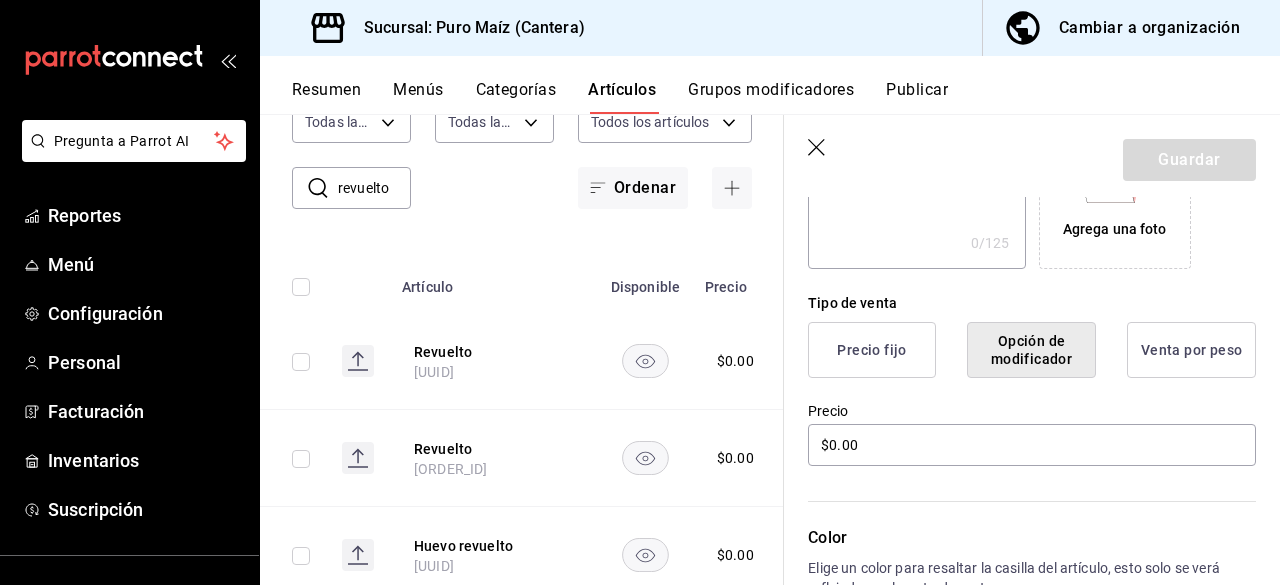 click on "Precio" at bounding box center (735, 281) 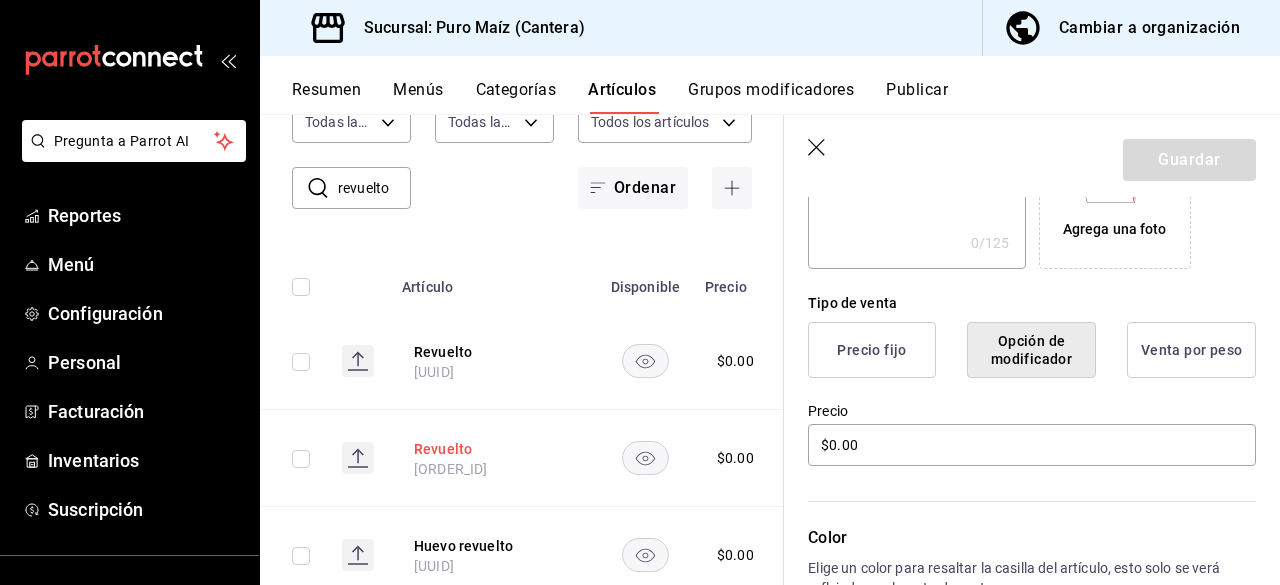 click on "Revuelto" at bounding box center (494, 449) 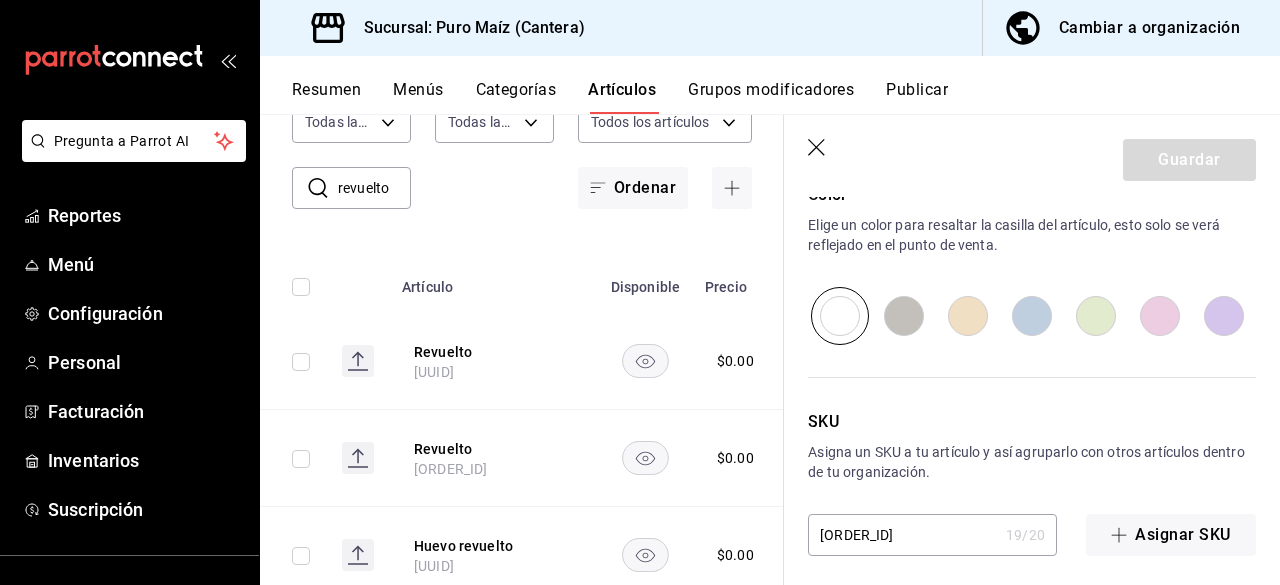 scroll, scrollTop: 752, scrollLeft: 0, axis: vertical 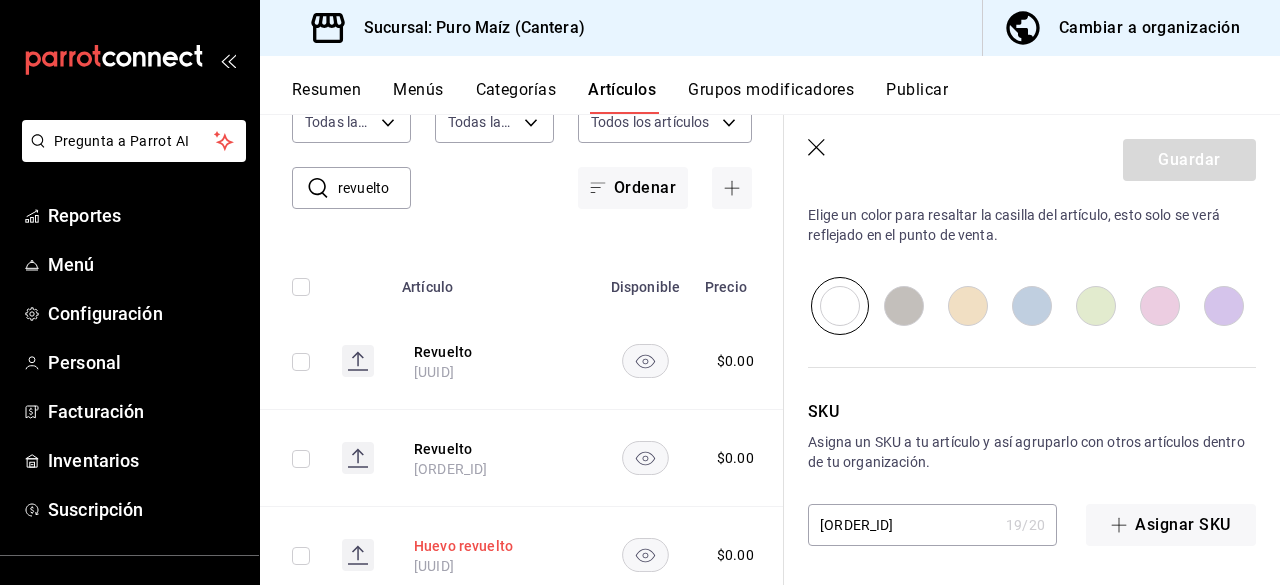 click on "Huevo revuelto" at bounding box center [494, 546] 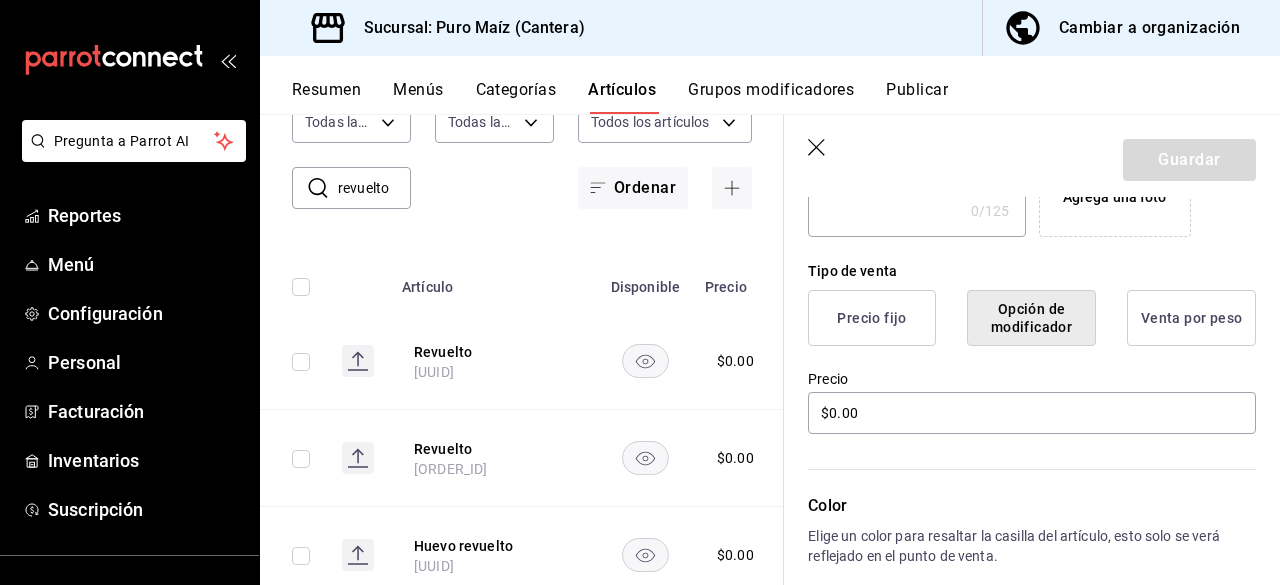 scroll, scrollTop: 370, scrollLeft: 0, axis: vertical 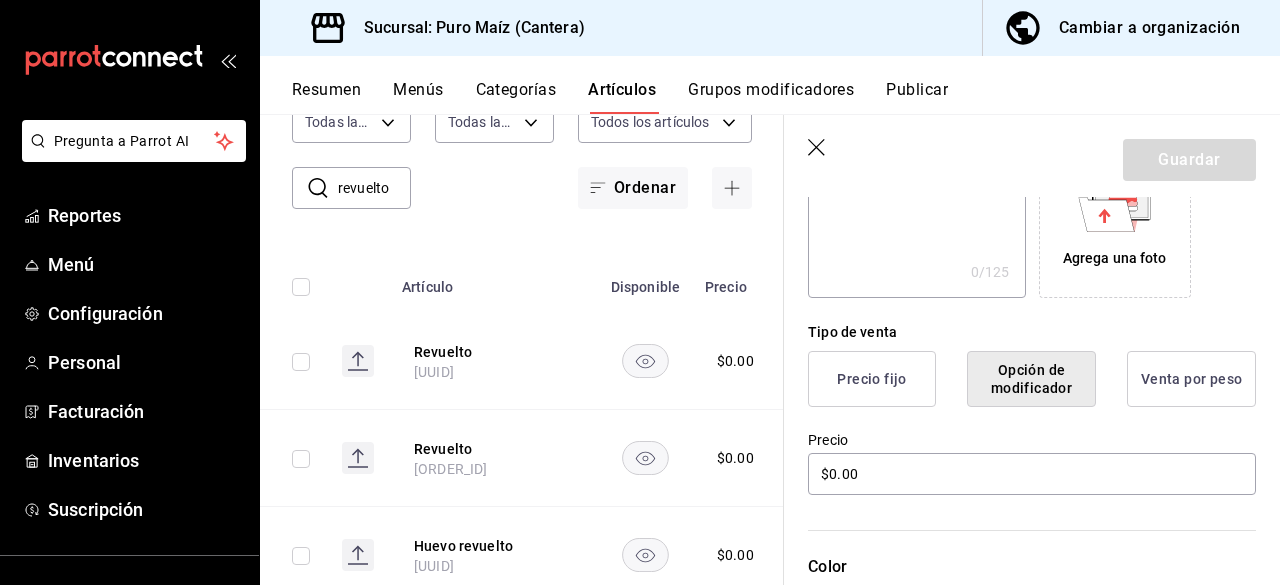click on "Grupos modificadores" at bounding box center [771, 97] 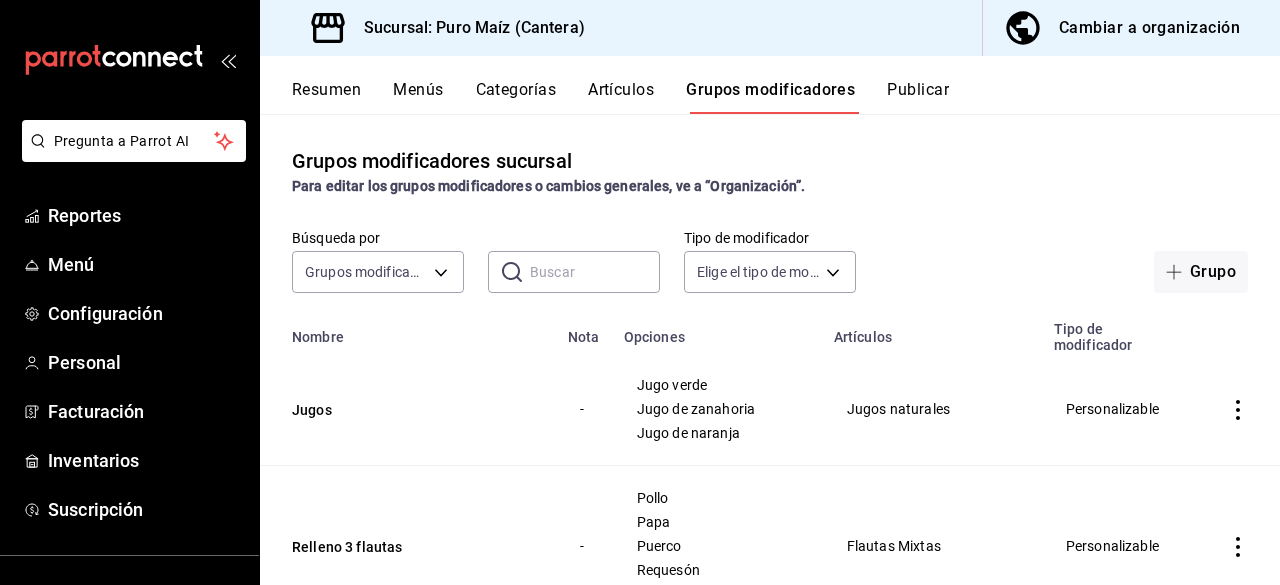 click at bounding box center [595, 272] 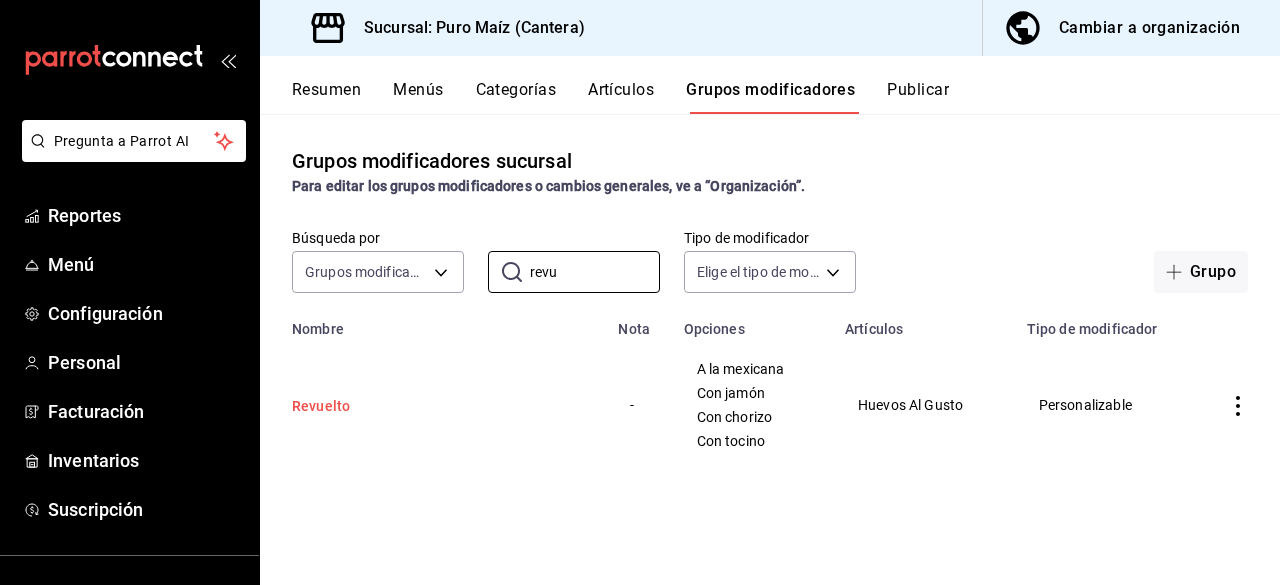type on "revu" 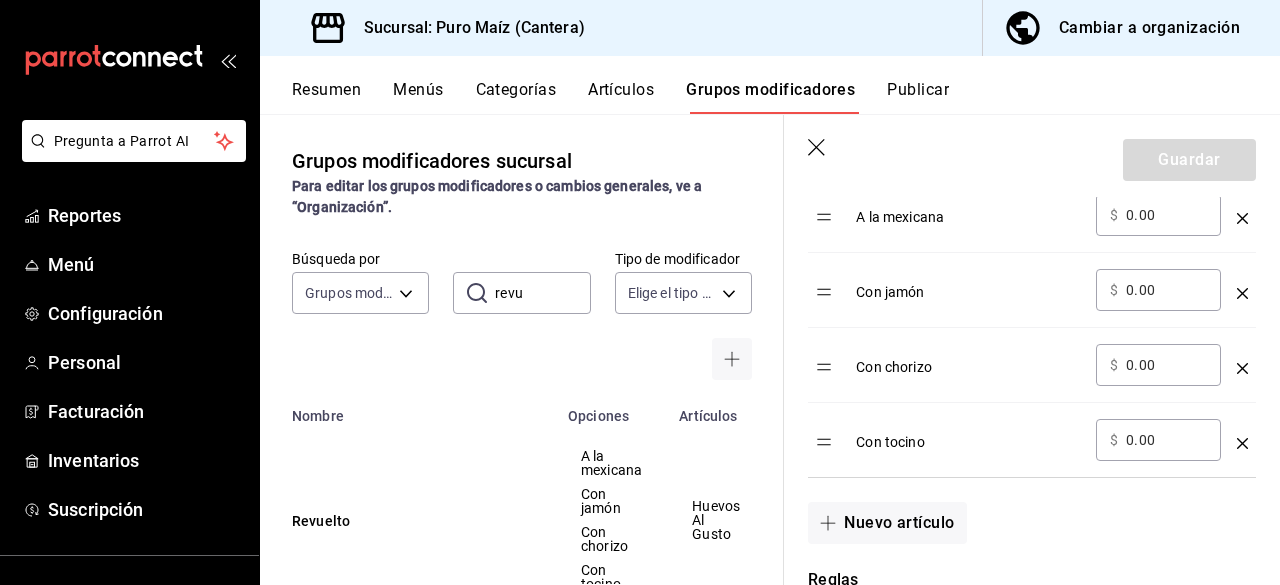 scroll, scrollTop: 725, scrollLeft: 0, axis: vertical 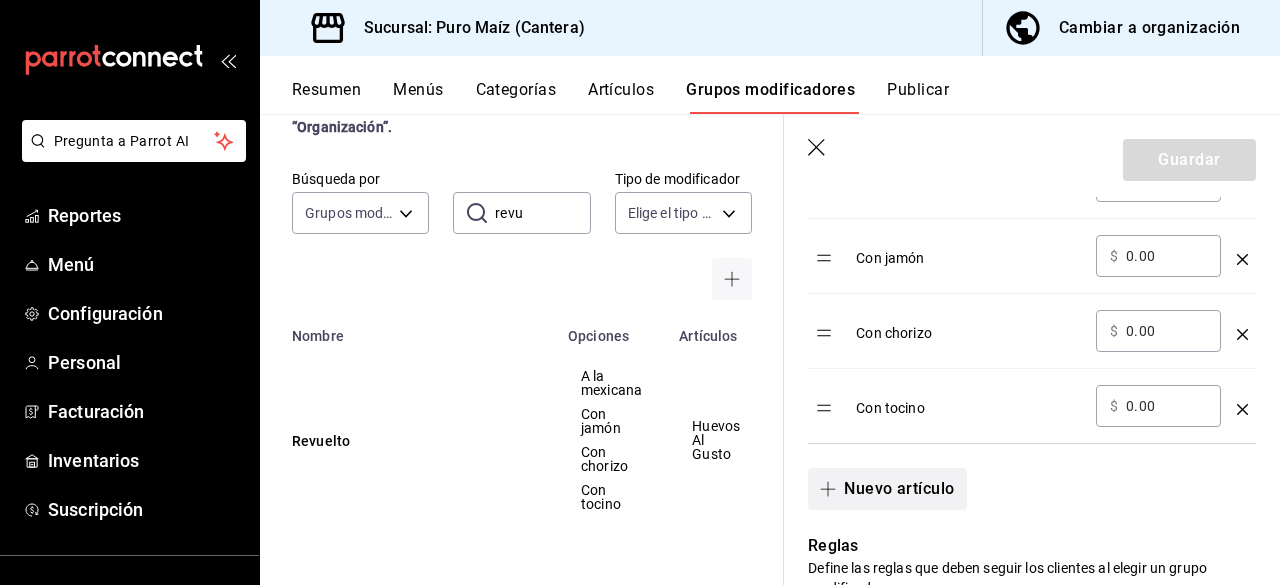 click on "Nuevo artículo" at bounding box center (887, 489) 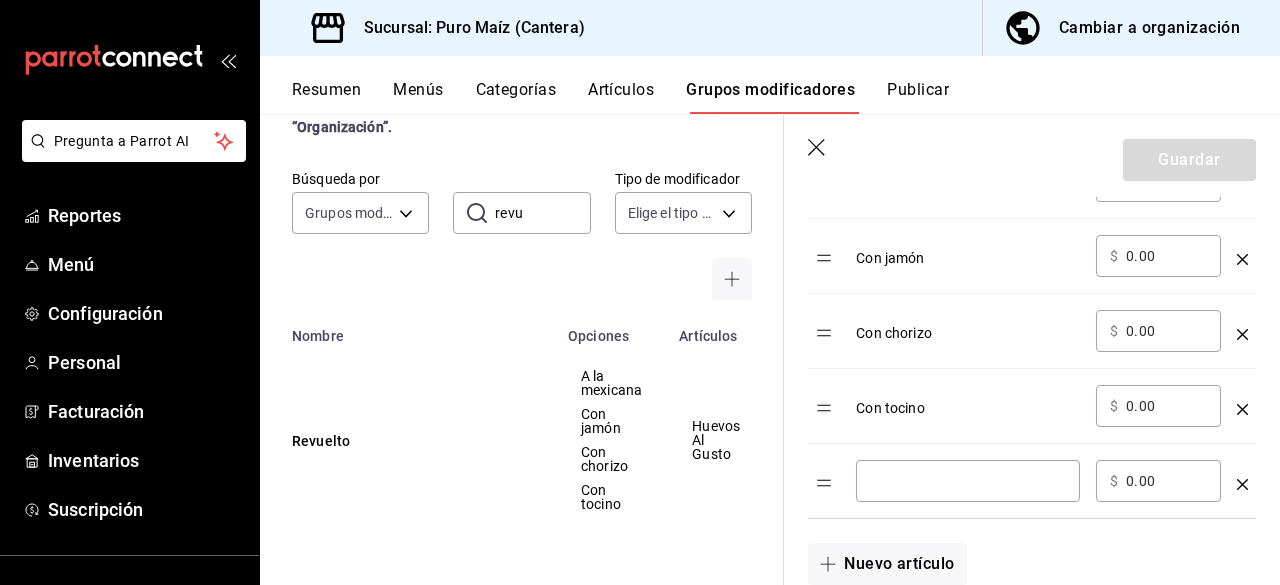 click at bounding box center [968, 481] 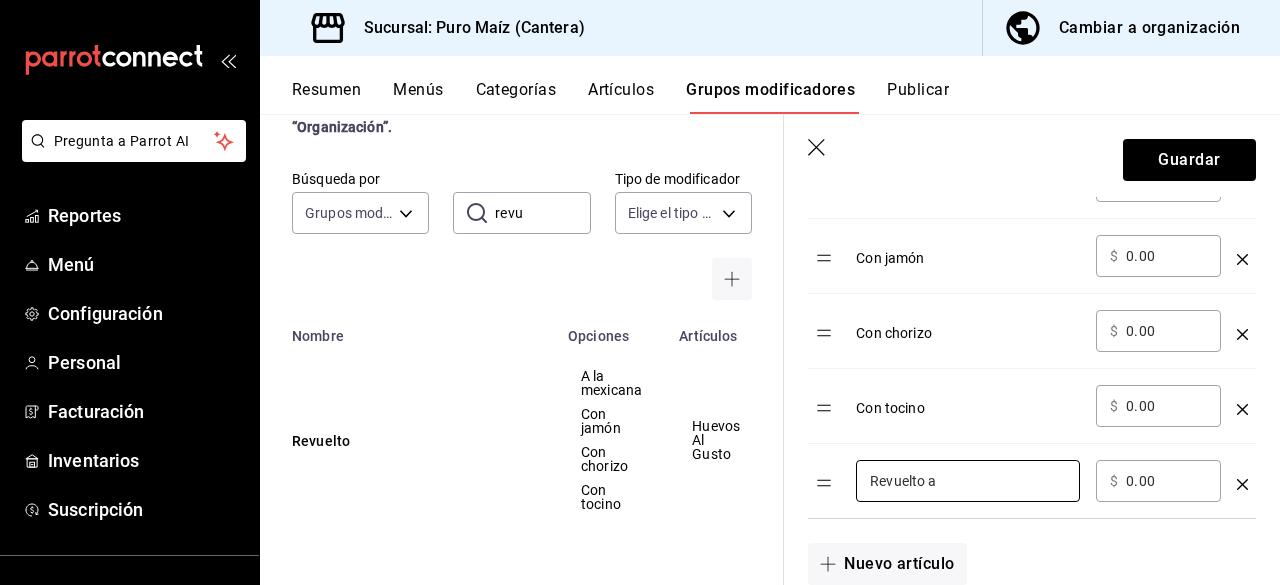click on "Con jamón" at bounding box center (968, 251) 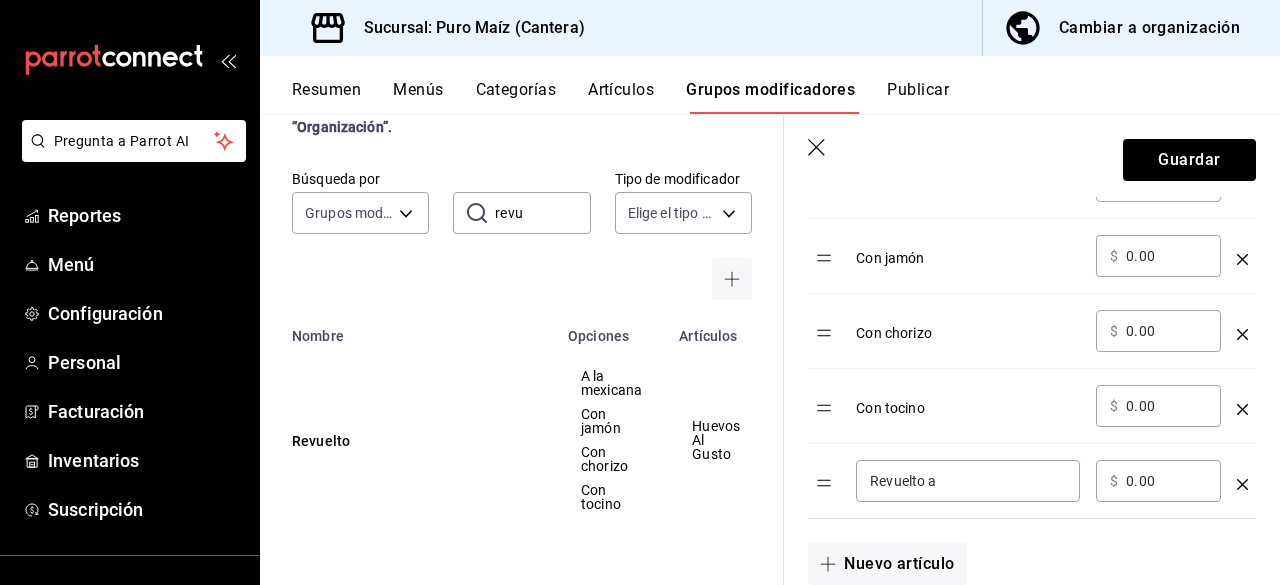 click on "Revuelto a" at bounding box center (968, 481) 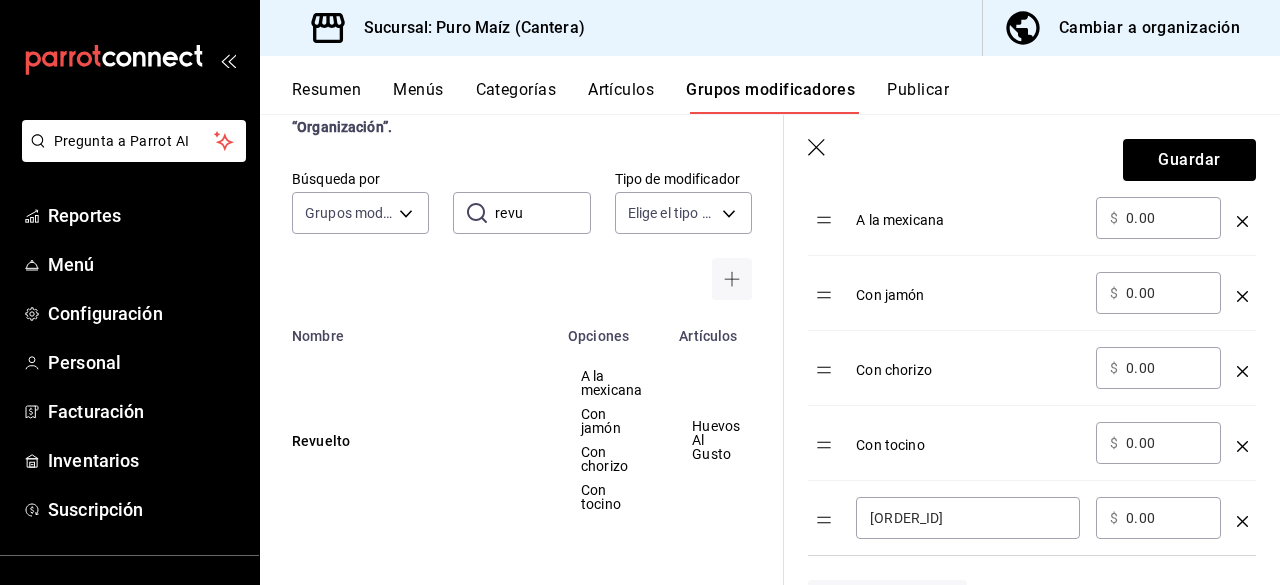 scroll, scrollTop: 785, scrollLeft: 0, axis: vertical 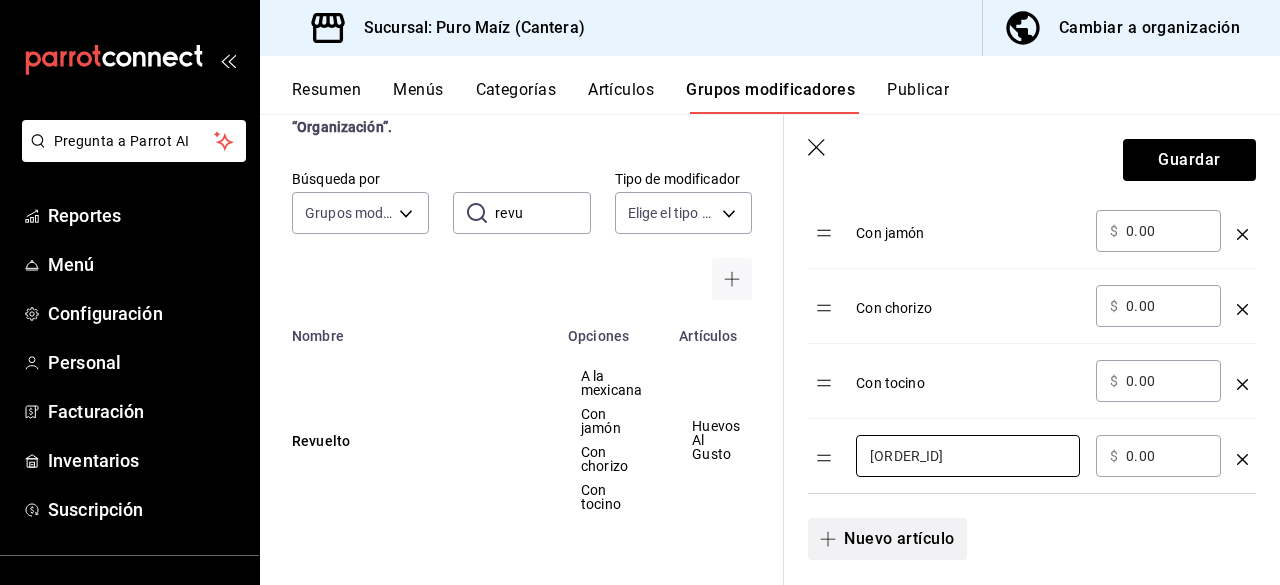 type on "[ORDER_ID]" 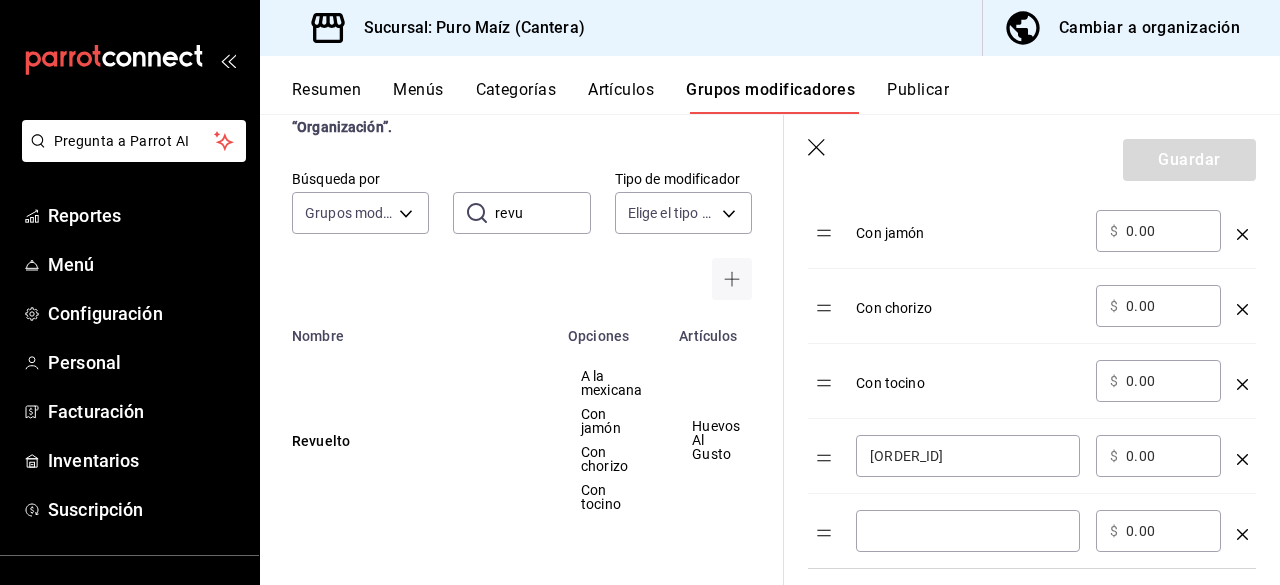 click on "​" at bounding box center [968, 531] 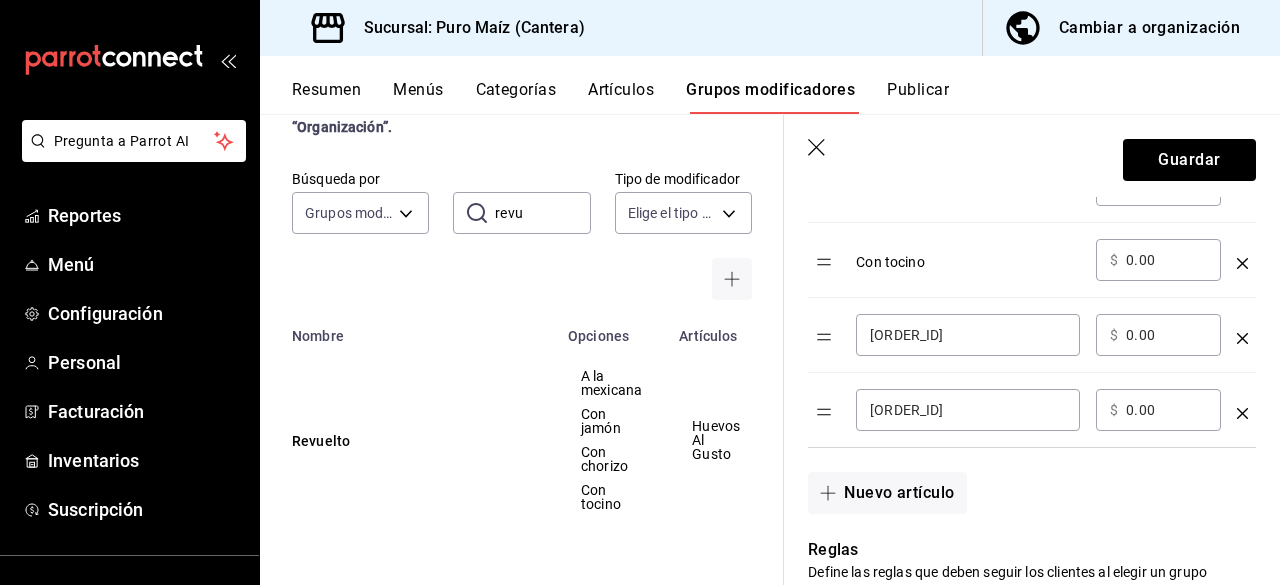 scroll, scrollTop: 907, scrollLeft: 0, axis: vertical 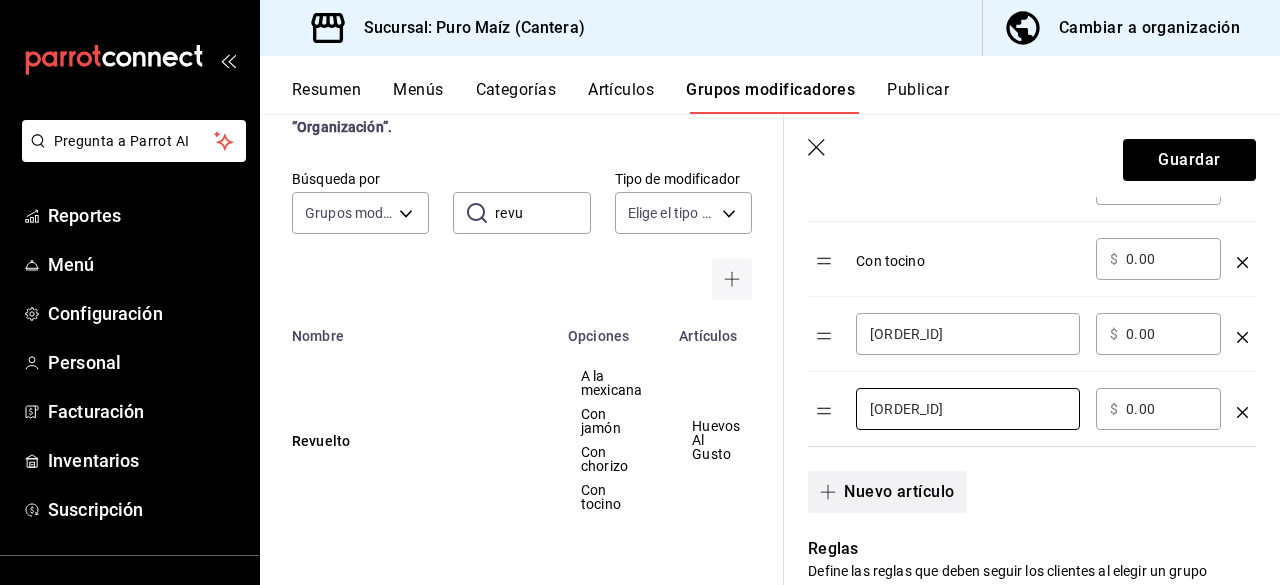 type on "[ORDER_ID]" 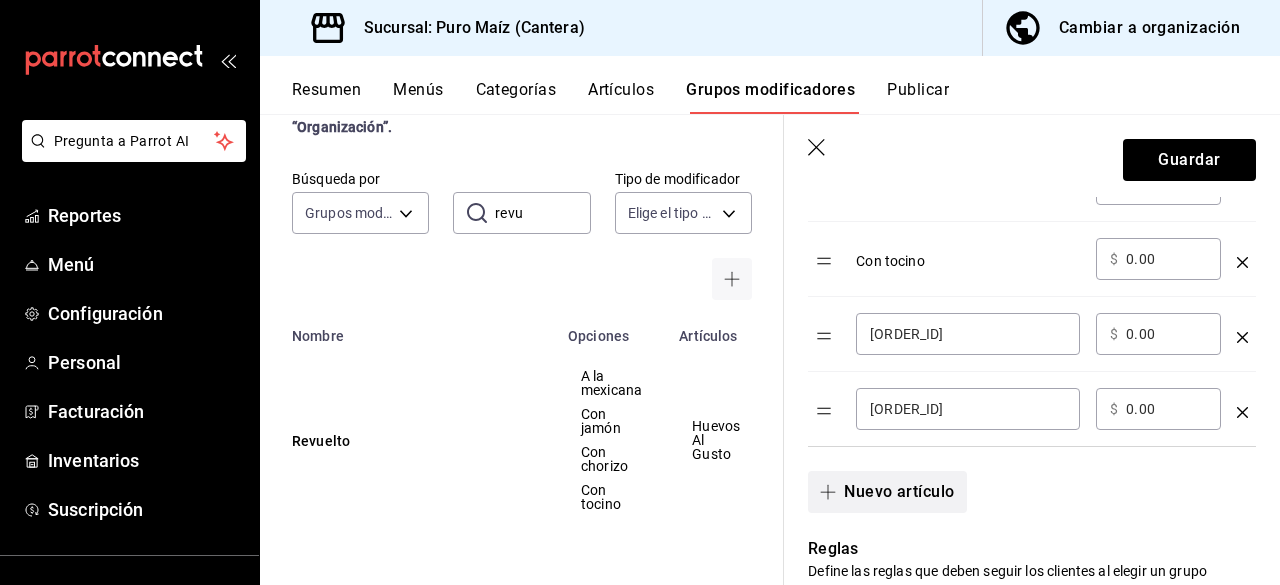 click on "Nuevo artículo" at bounding box center [887, 492] 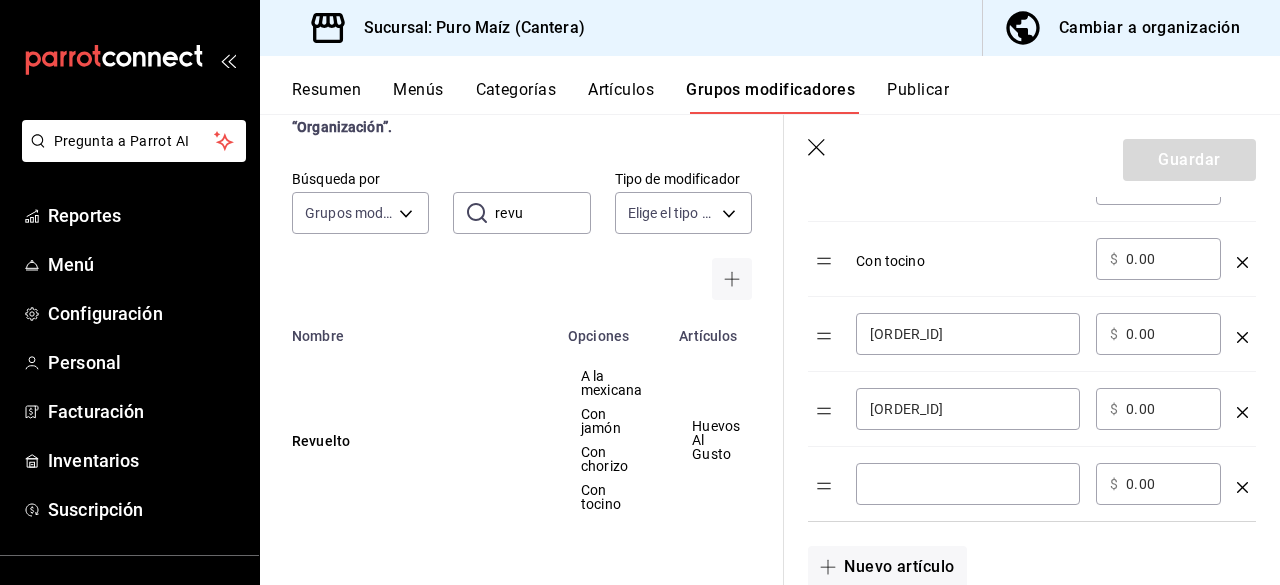 click on "​" at bounding box center [968, 484] 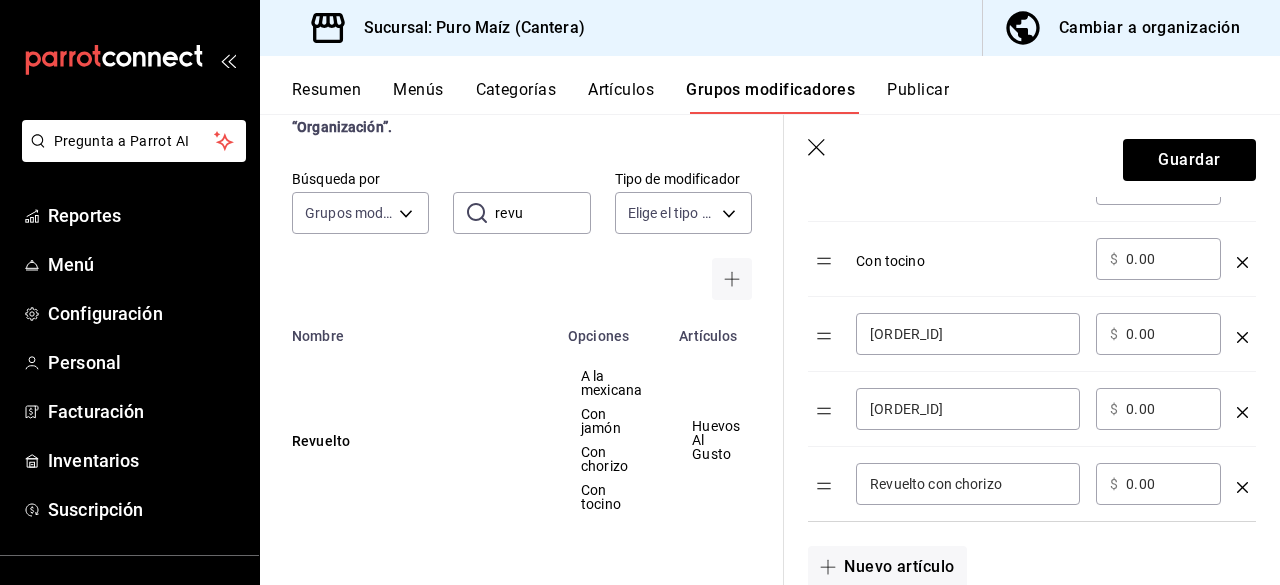scroll, scrollTop: 954, scrollLeft: 0, axis: vertical 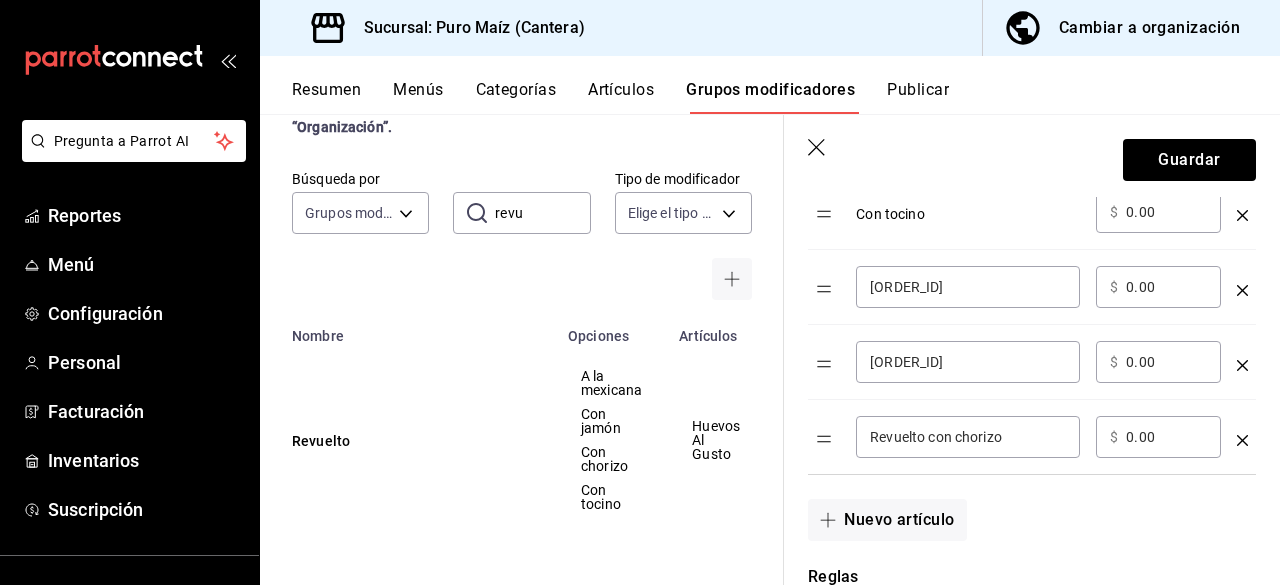type on "Revuelto con chorizo" 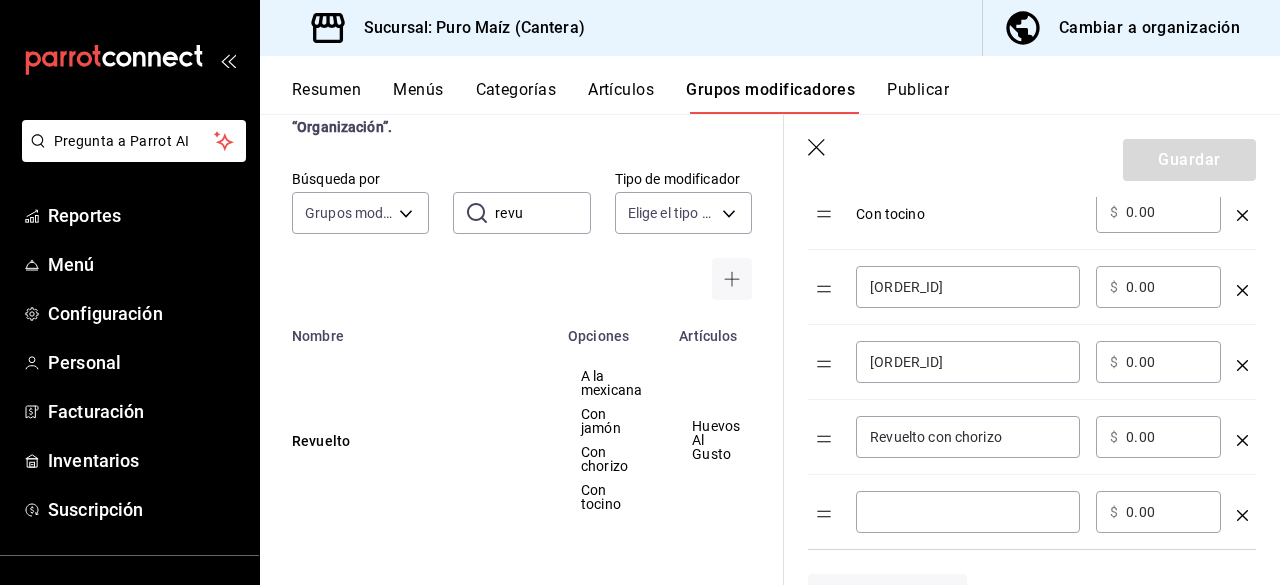 click on "​" at bounding box center [968, 512] 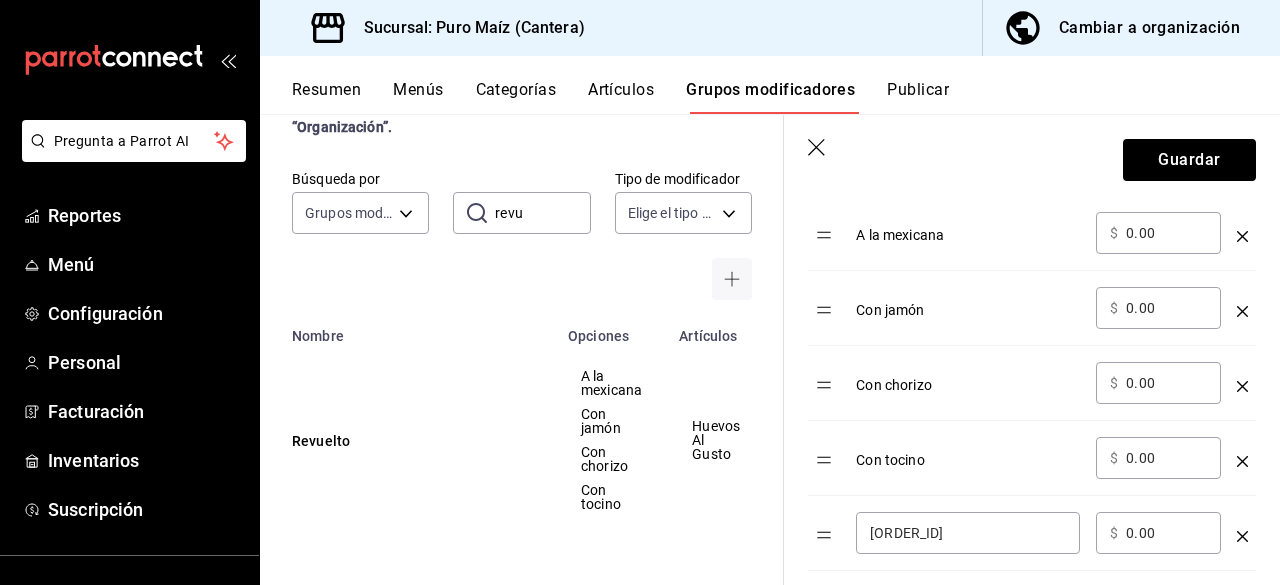 scroll, scrollTop: 672, scrollLeft: 0, axis: vertical 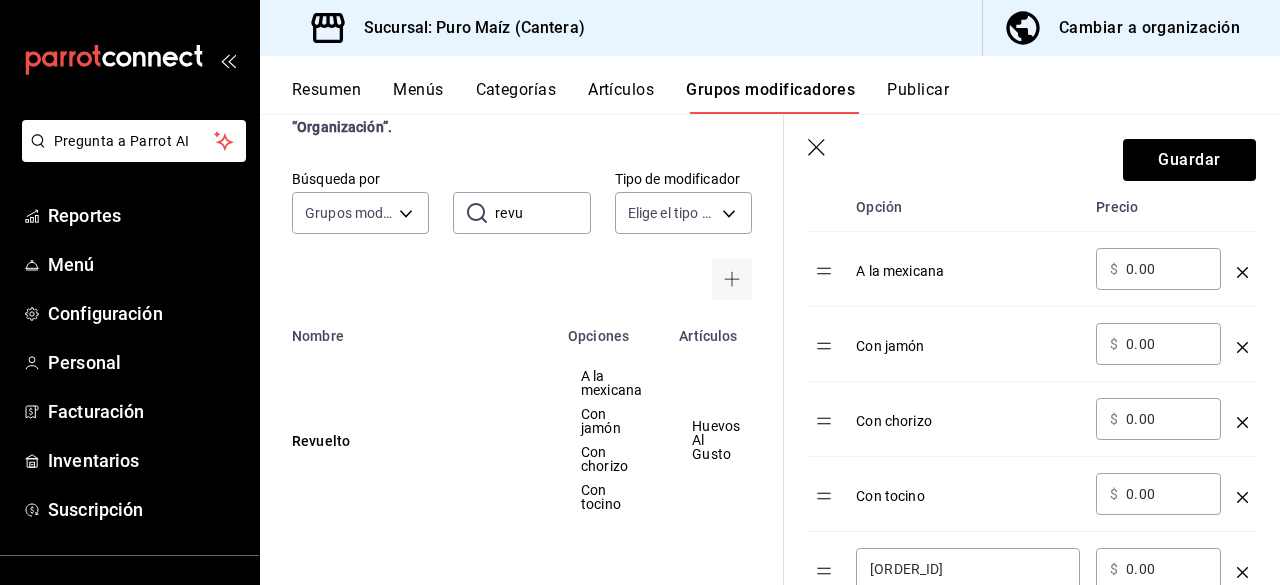 type on "Revuelto con tocino" 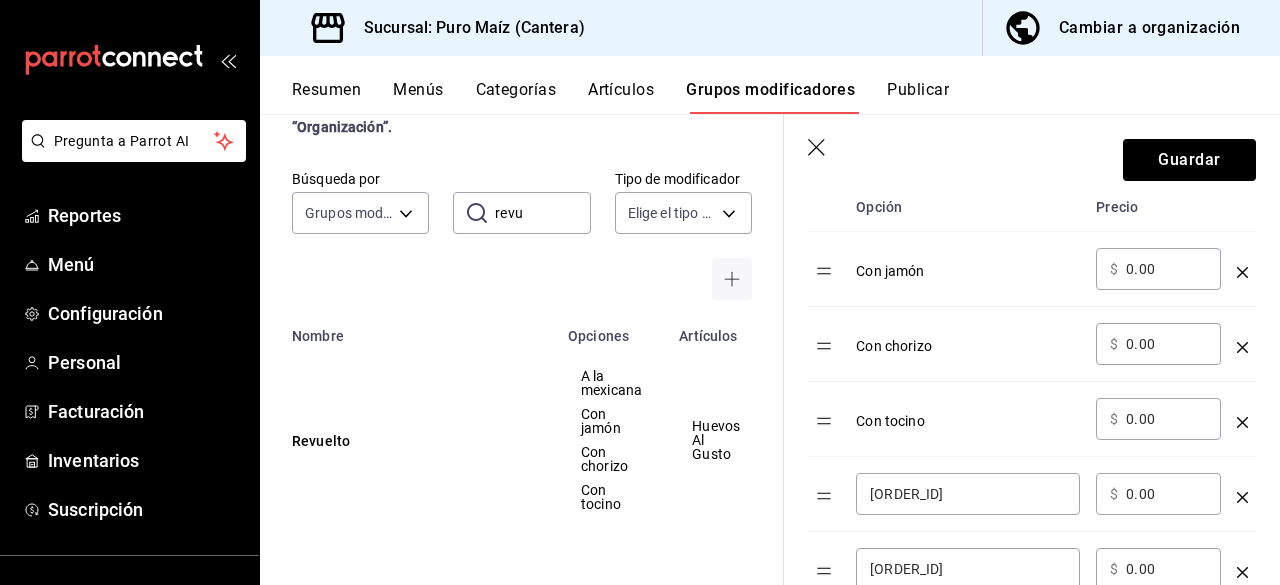 click 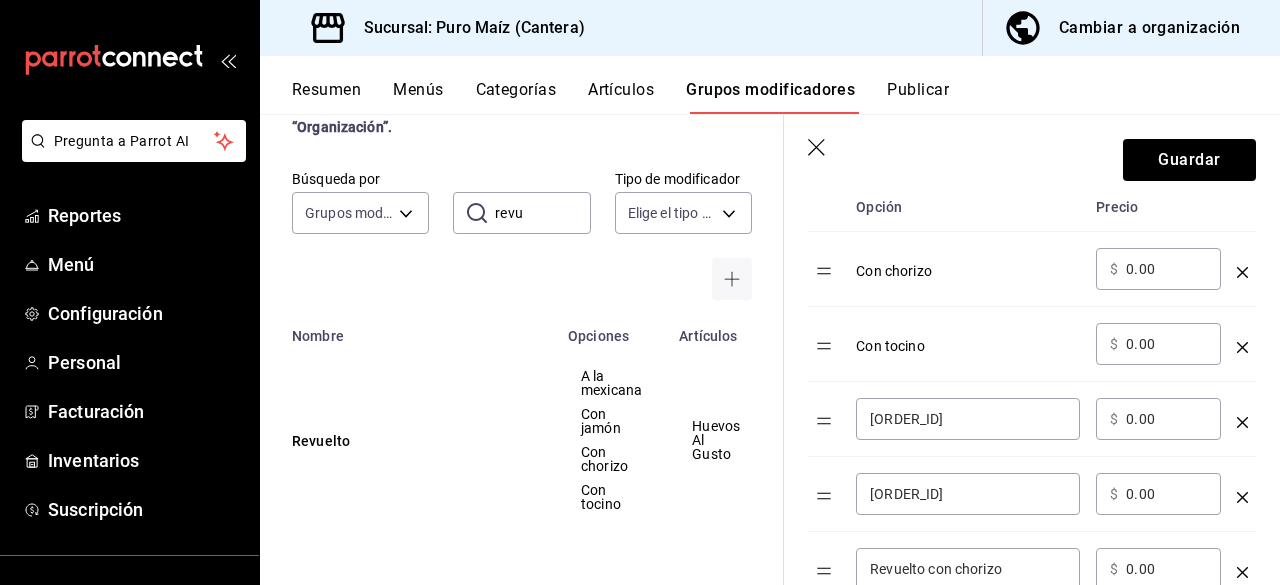 click 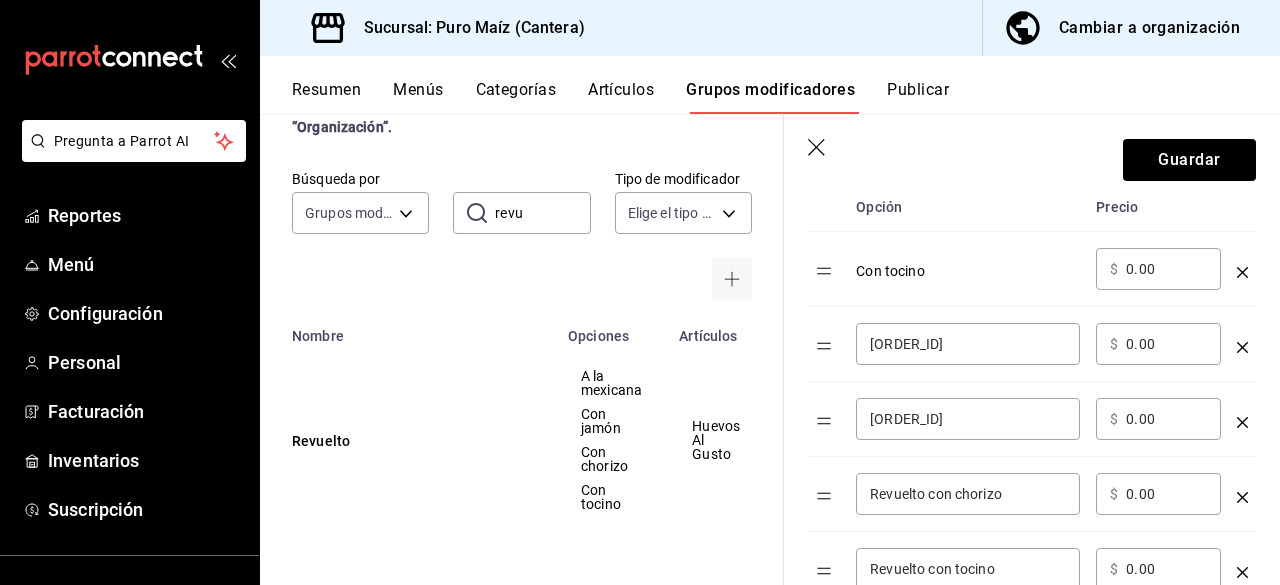 click 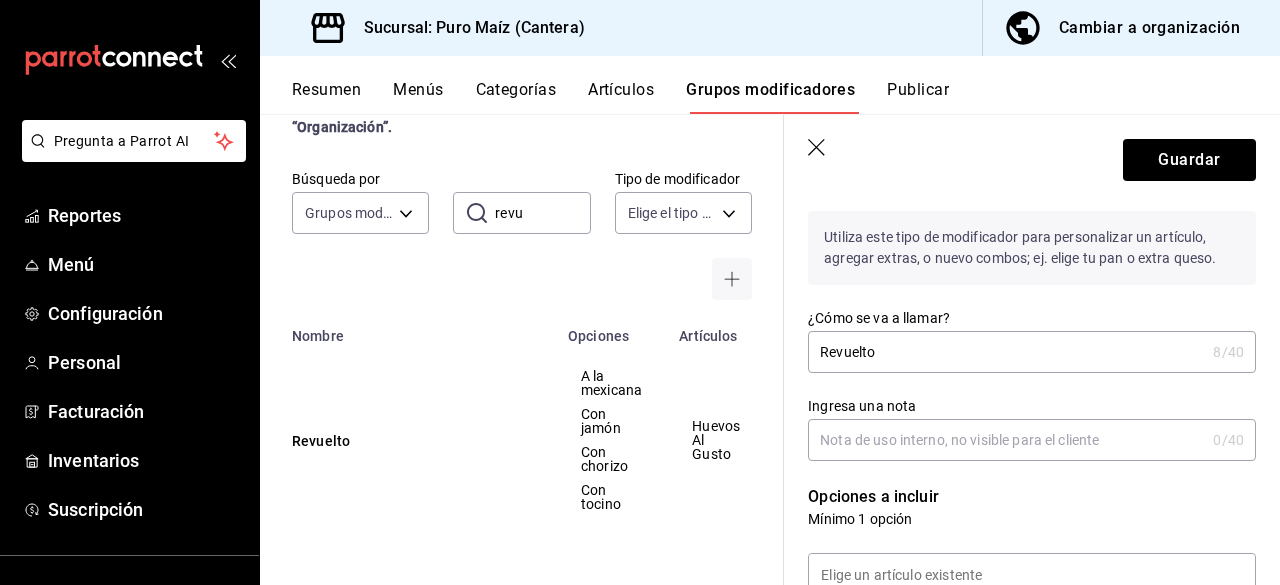 scroll, scrollTop: 124, scrollLeft: 0, axis: vertical 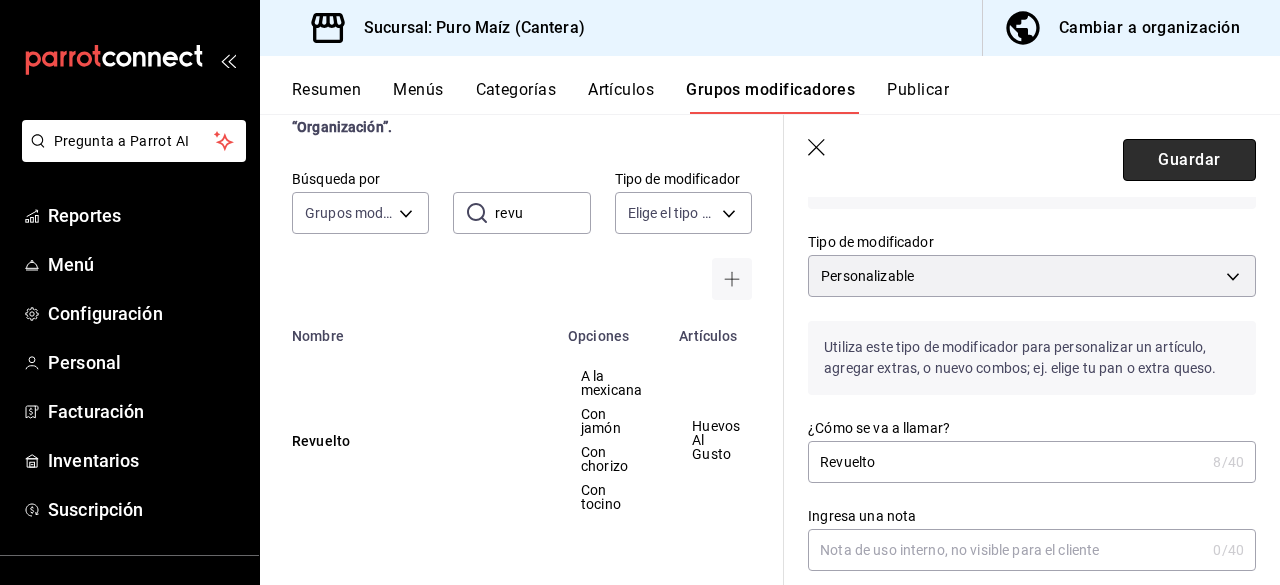 click on "Guardar" at bounding box center (1189, 160) 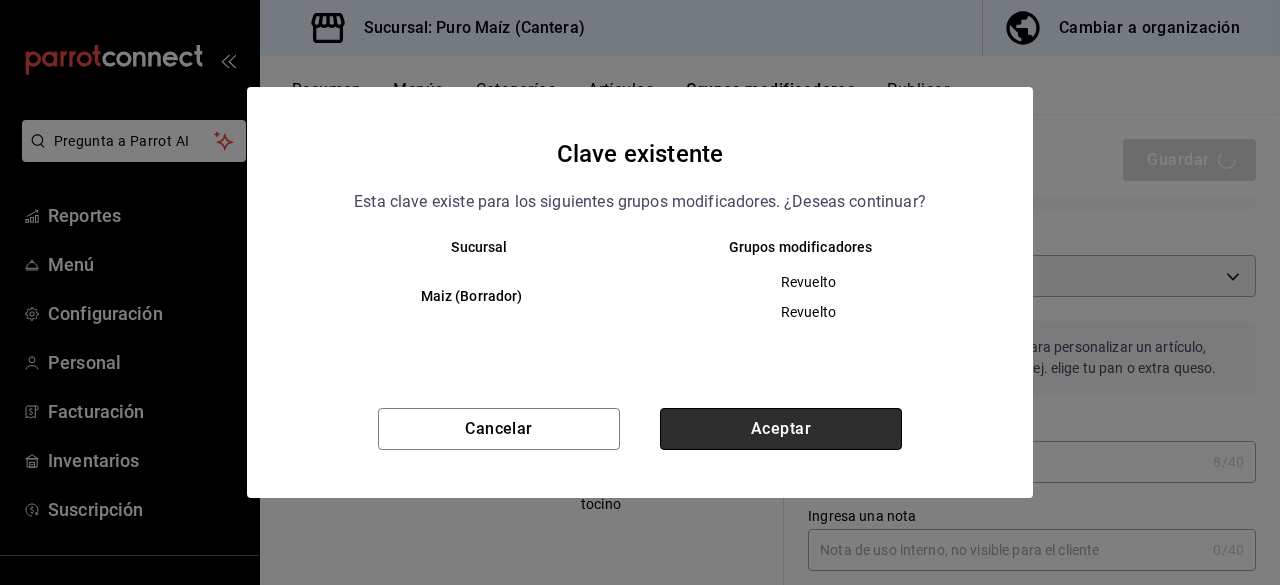 click on "Aceptar" at bounding box center [781, 429] 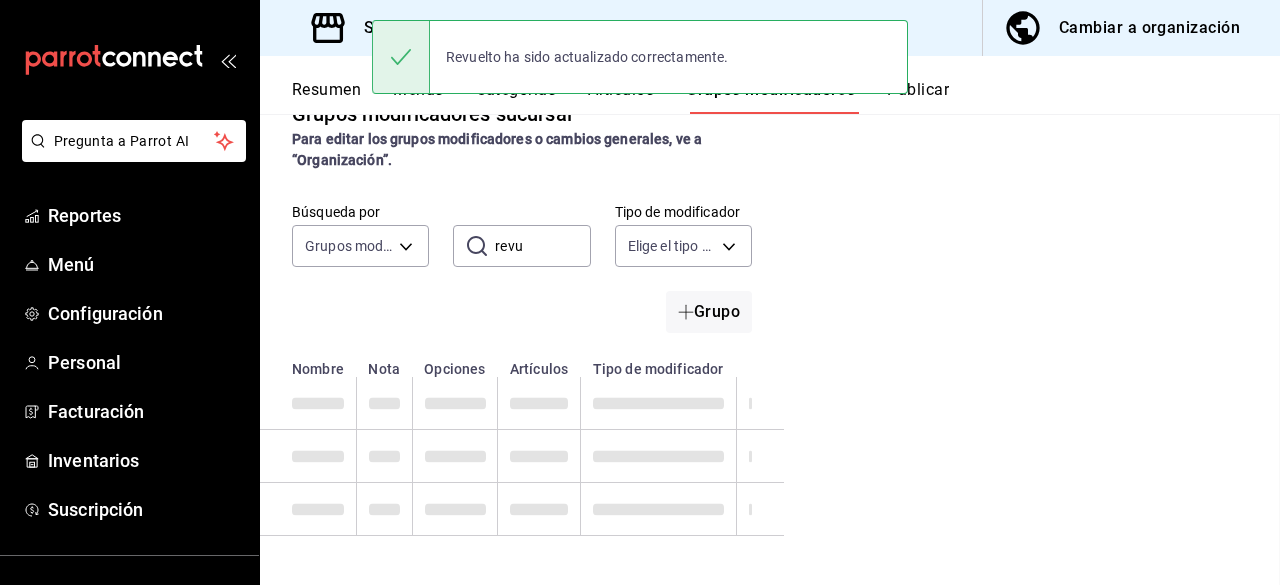 scroll, scrollTop: 0, scrollLeft: 0, axis: both 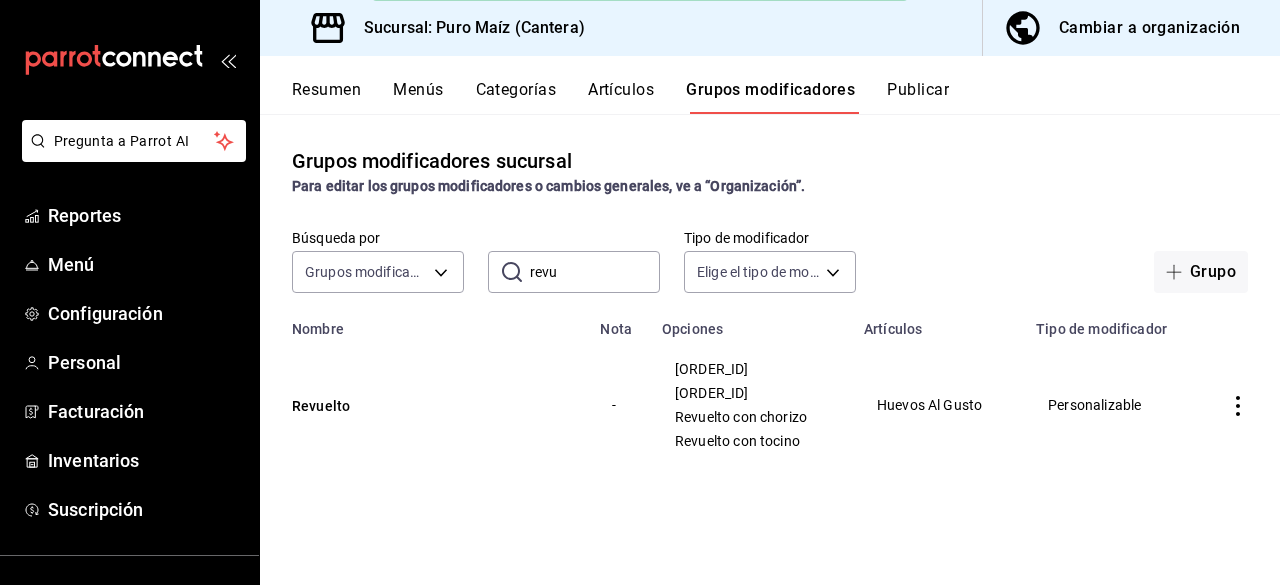 click on "revu" at bounding box center (595, 272) 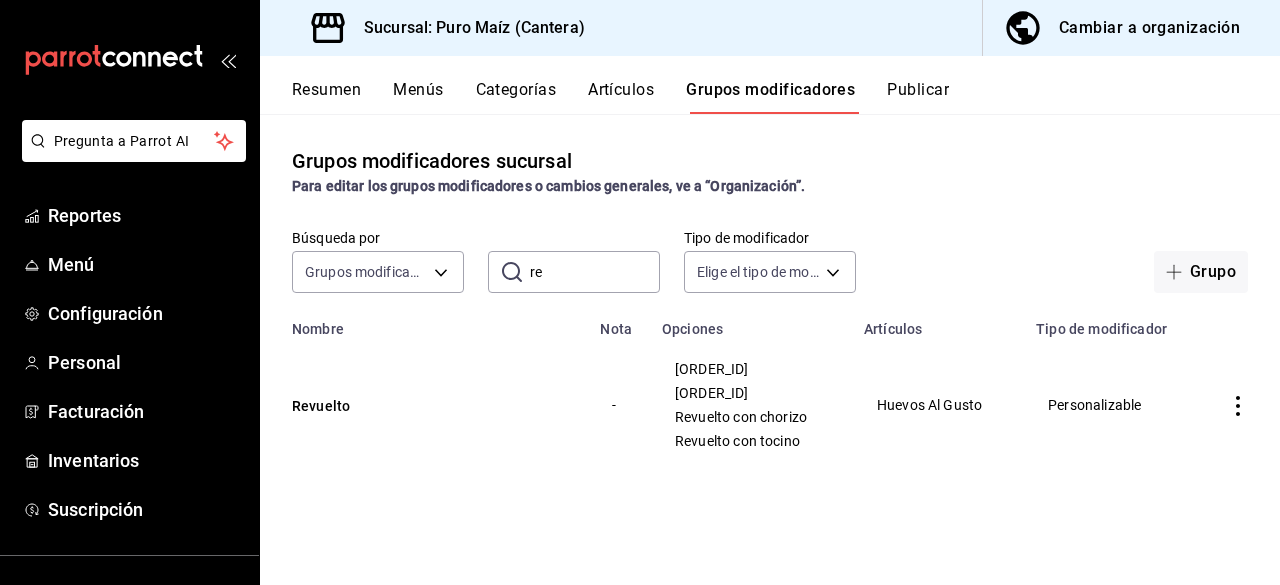 type on "r" 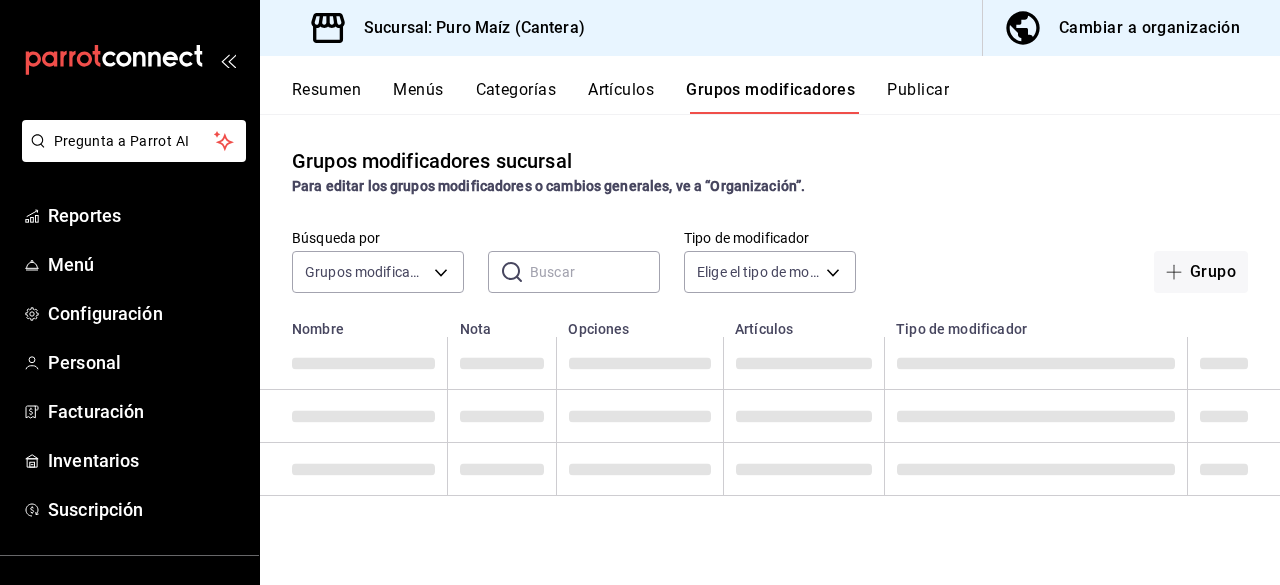click at bounding box center [595, 272] 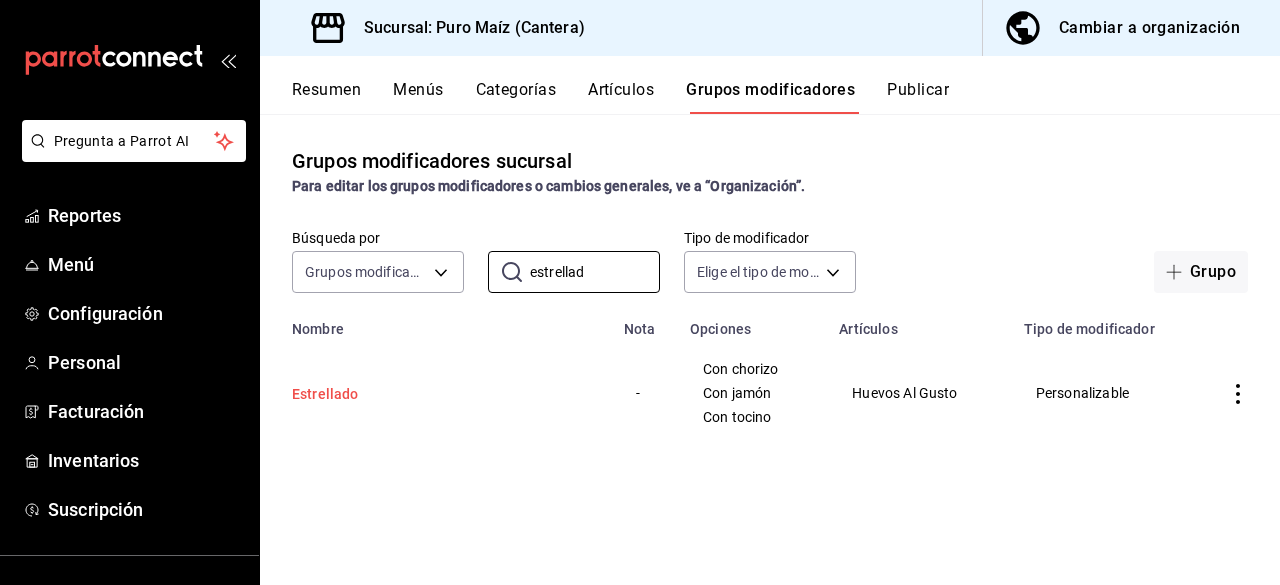 type on "estrellad" 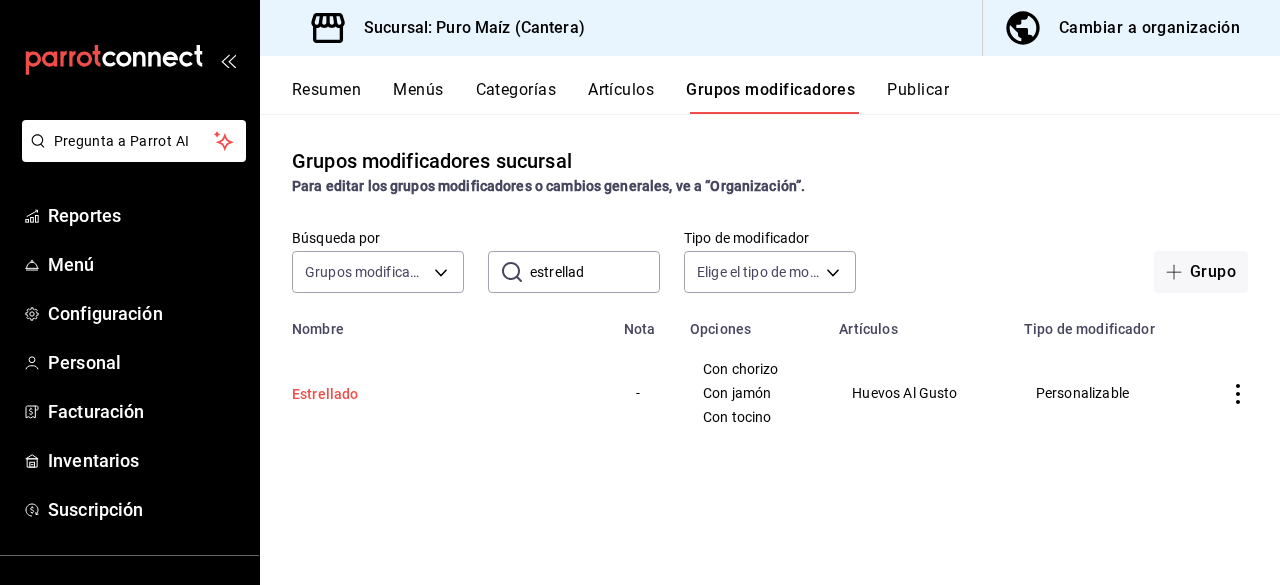 click on "Estrellado" at bounding box center (412, 394) 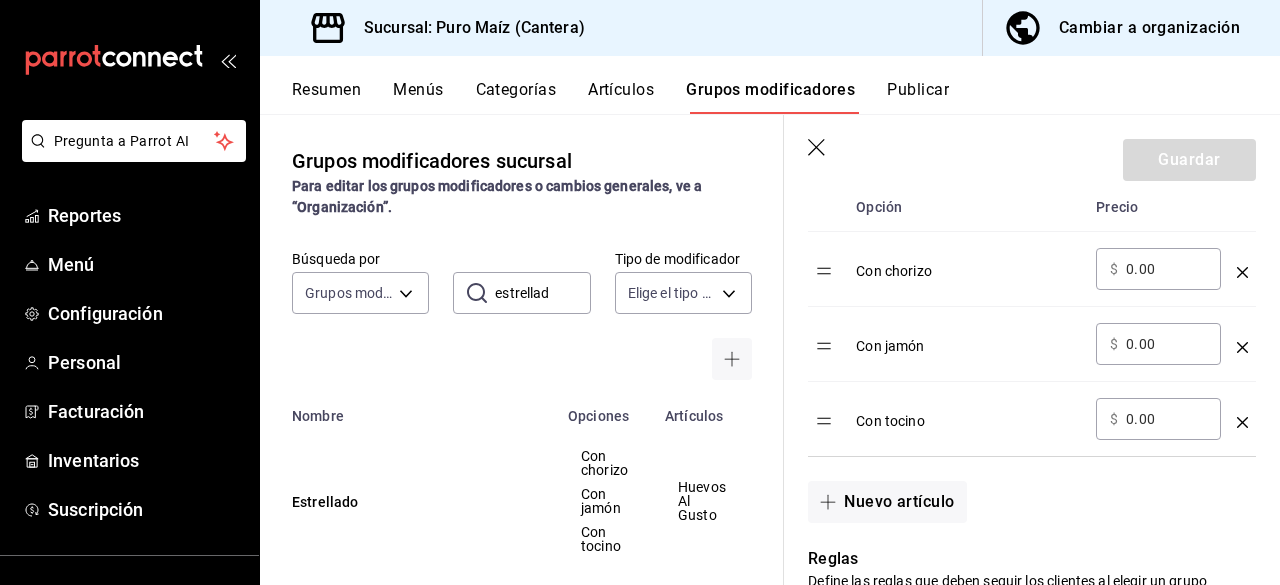 scroll, scrollTop: 673, scrollLeft: 0, axis: vertical 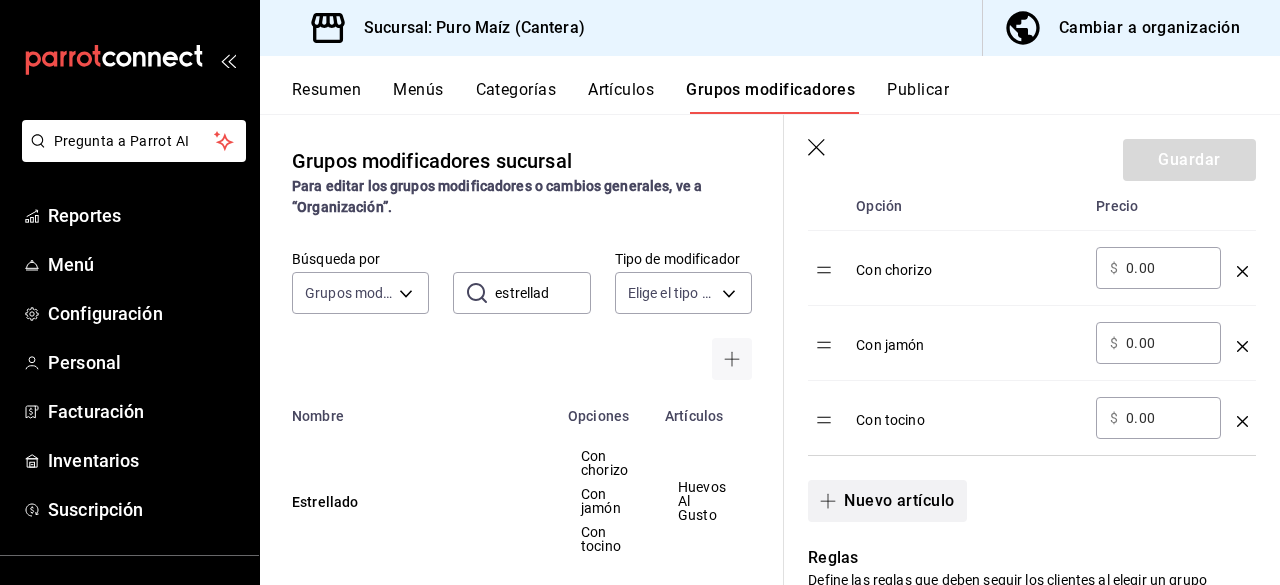 click on "Nuevo artículo" at bounding box center [887, 501] 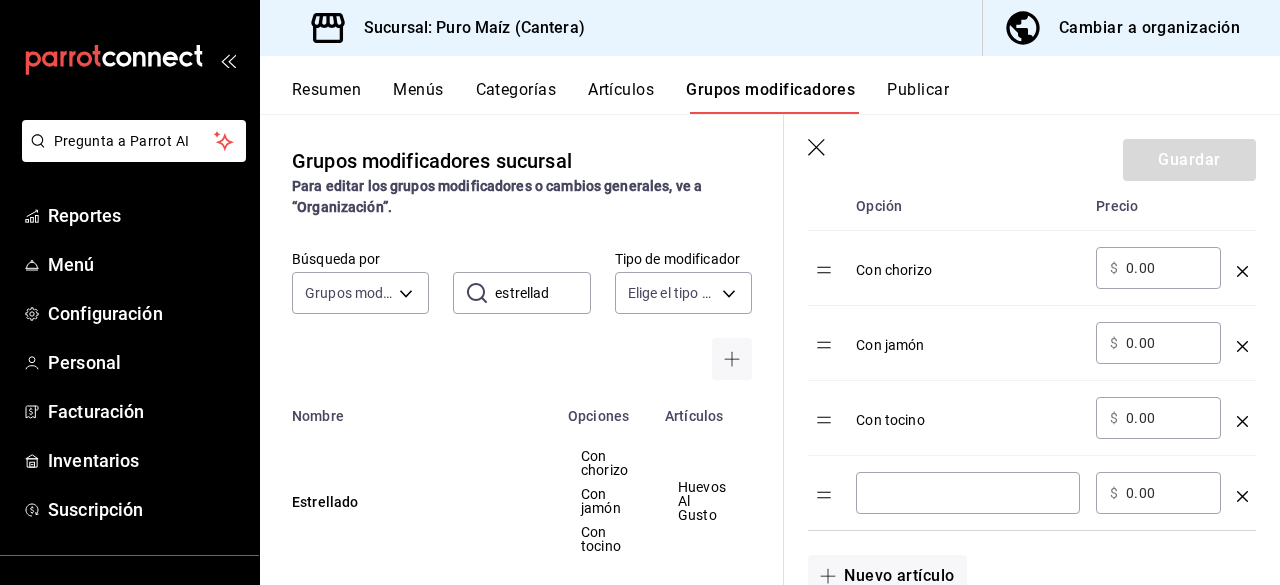click at bounding box center (968, 493) 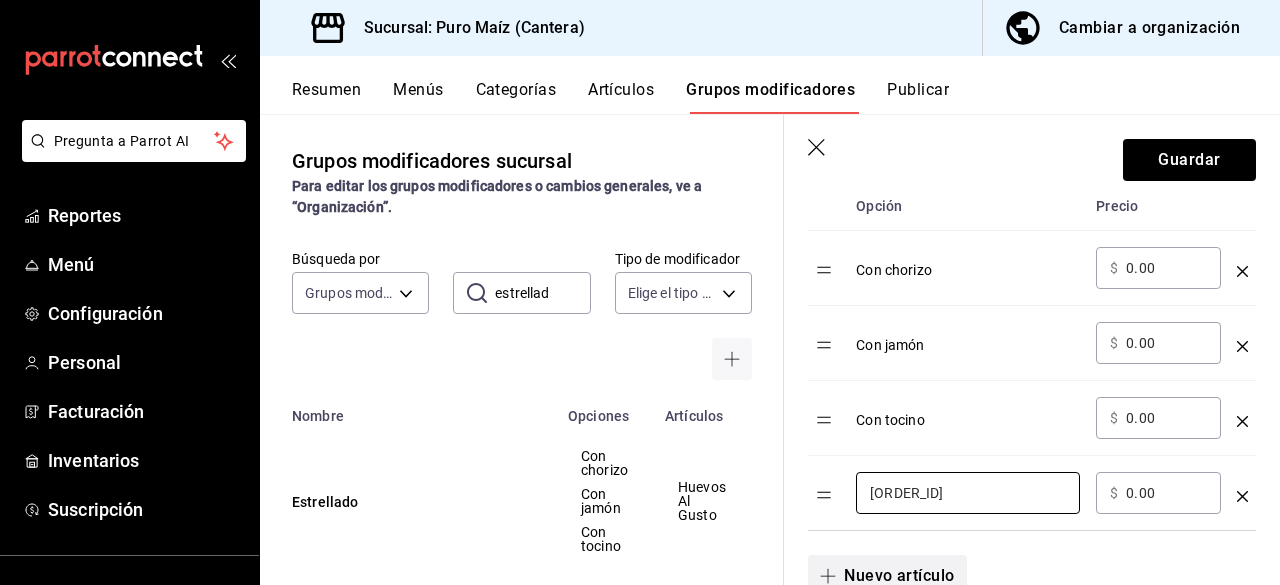 type on "[ORDER_ID]" 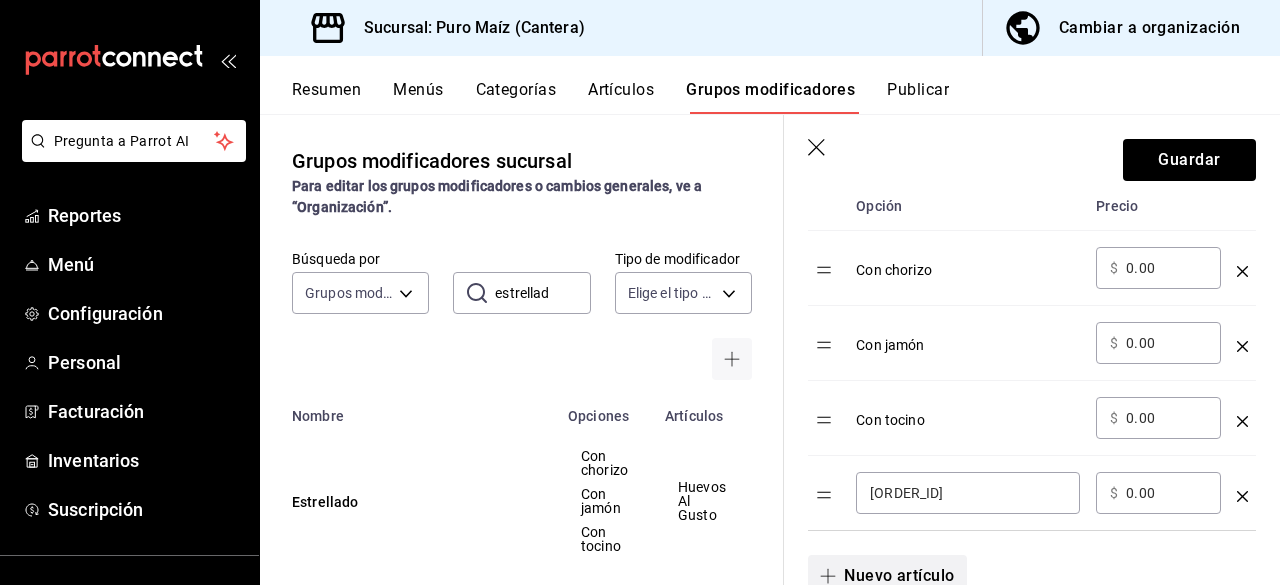 click on "Nuevo artículo" at bounding box center [887, 576] 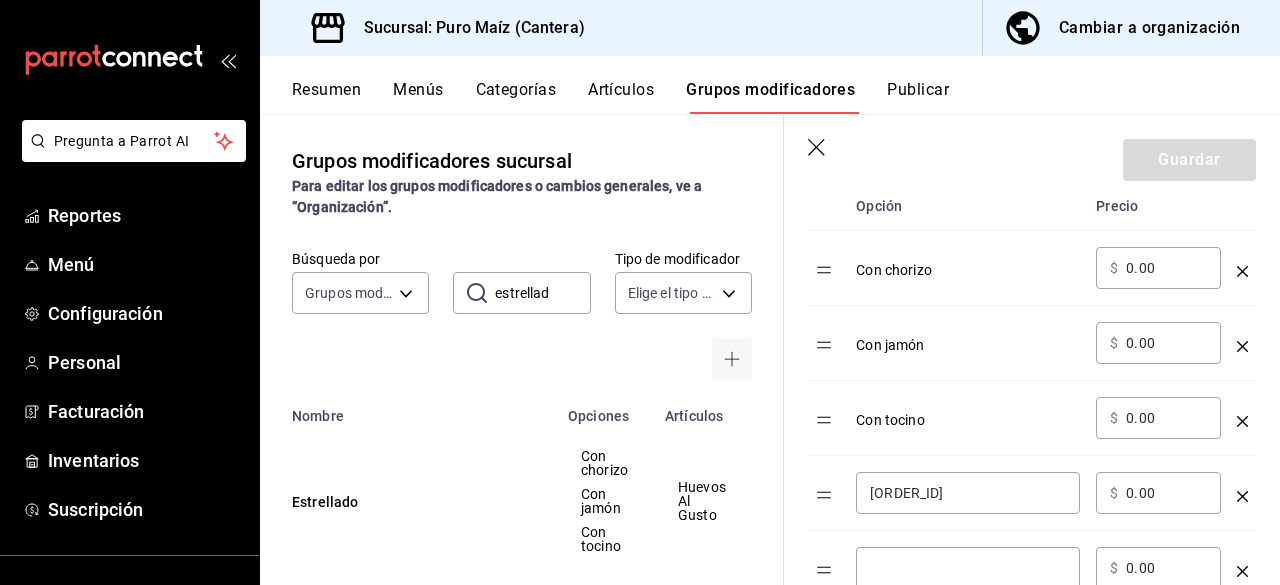 click at bounding box center [968, 568] 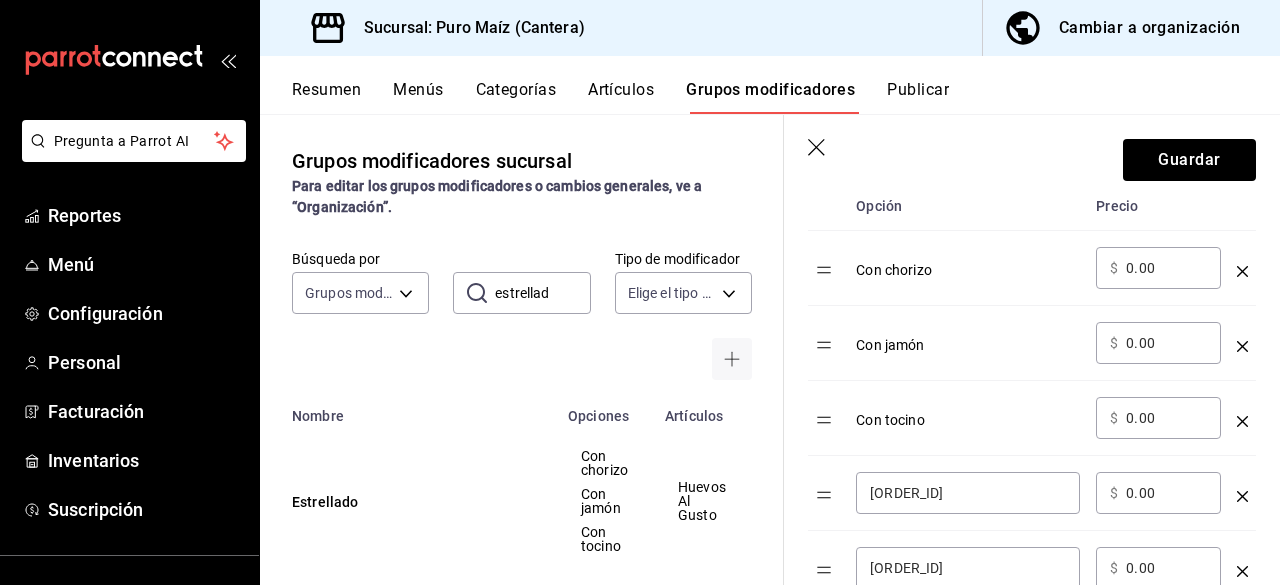 scroll, scrollTop: 773, scrollLeft: 0, axis: vertical 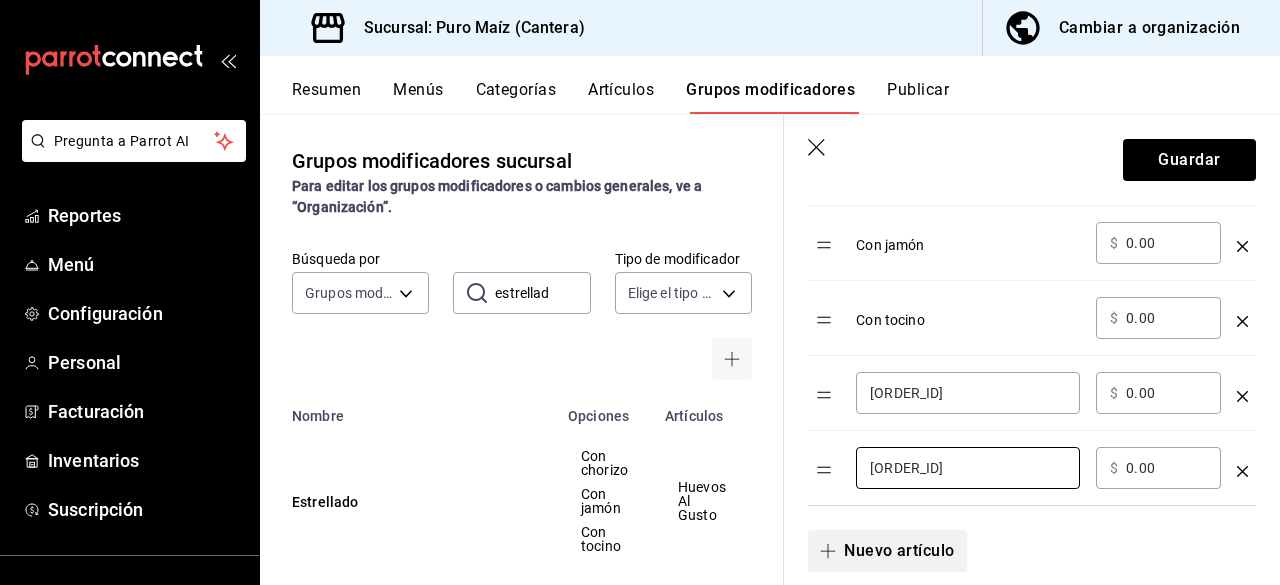 type on "[ORDER_ID]" 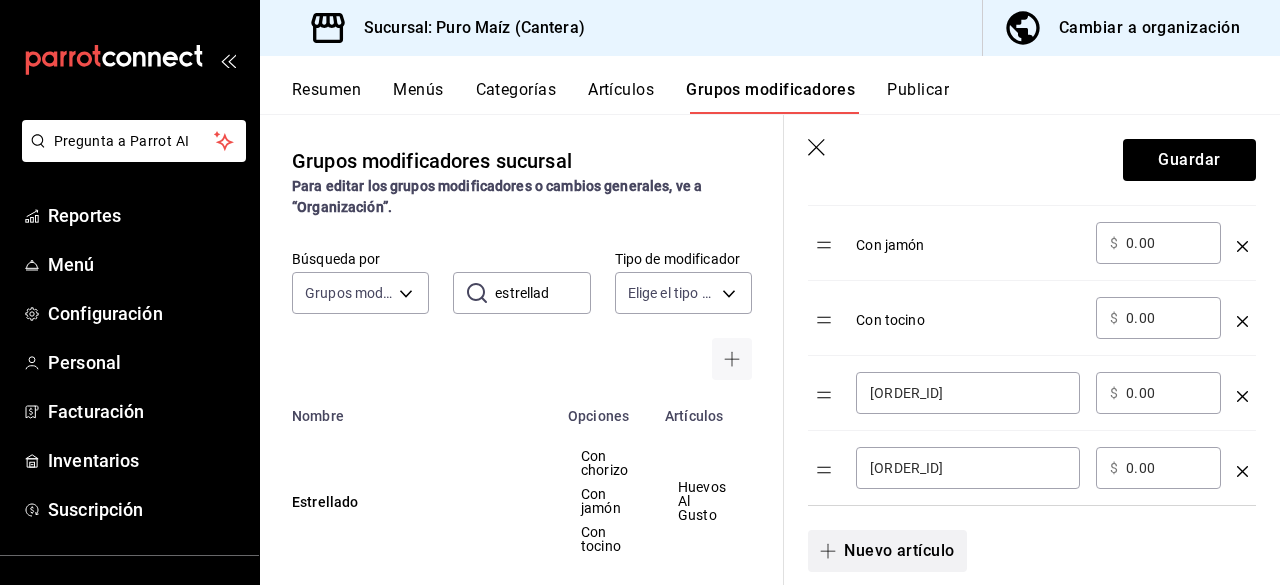 click on "Nuevo artículo" at bounding box center (887, 551) 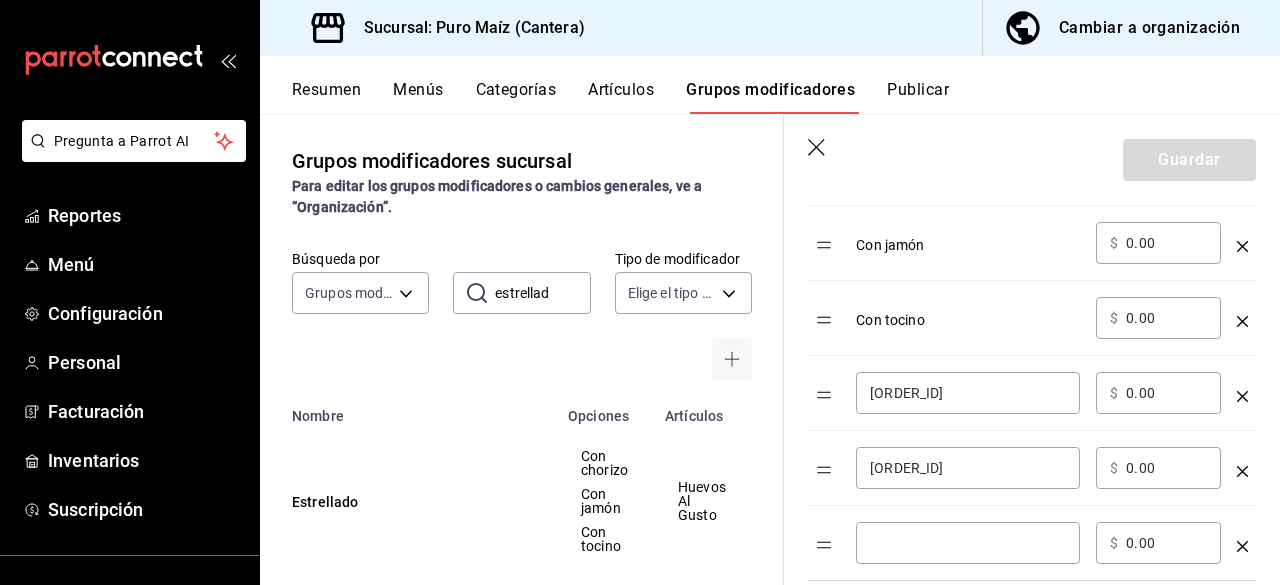 click on "​" at bounding box center [968, 543] 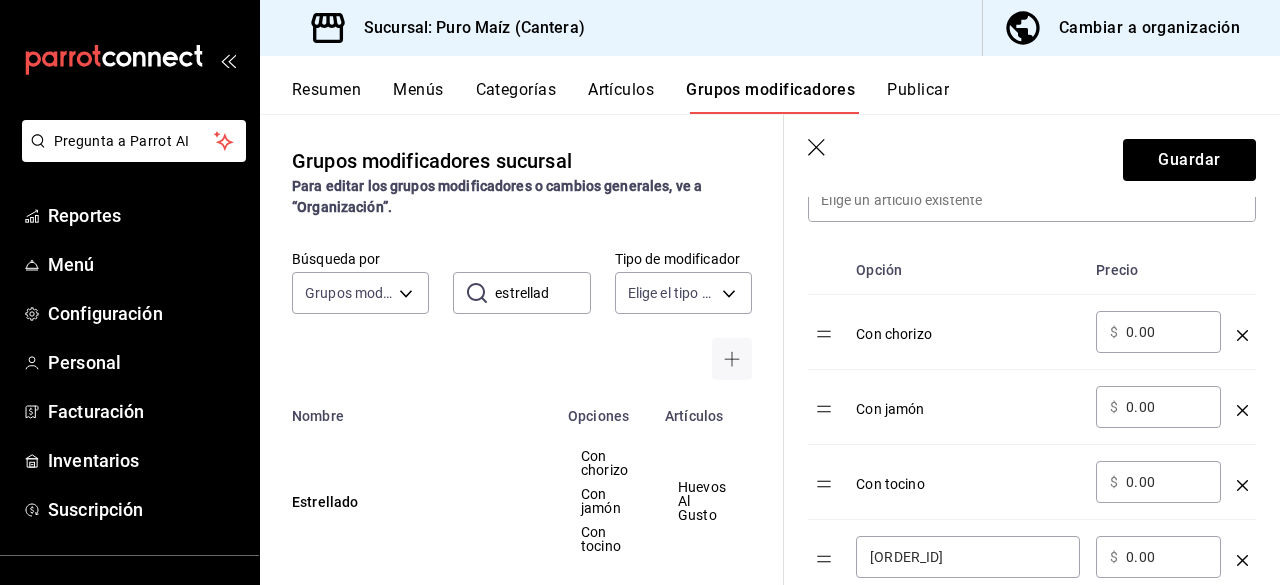 scroll, scrollTop: 608, scrollLeft: 0, axis: vertical 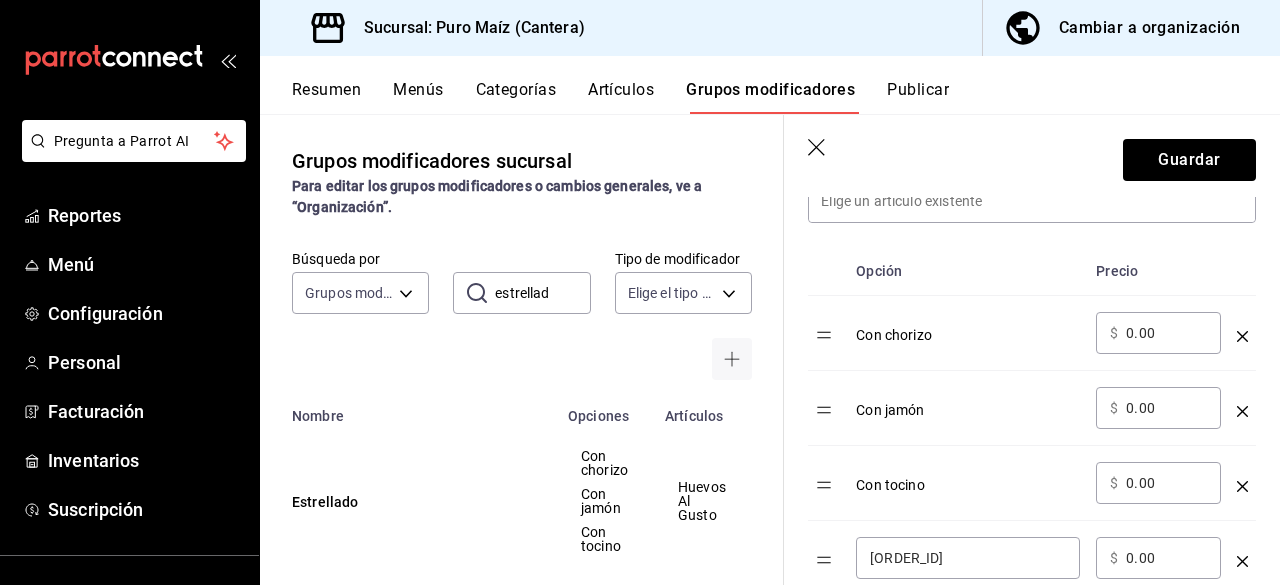 type on "Estrellado con tocino" 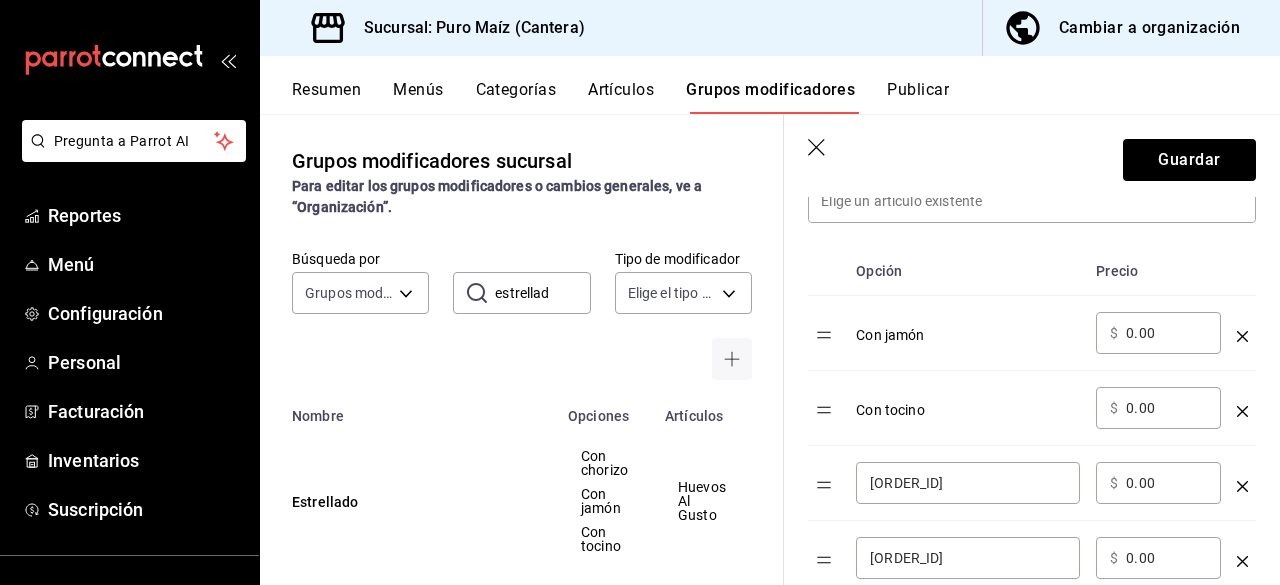 click 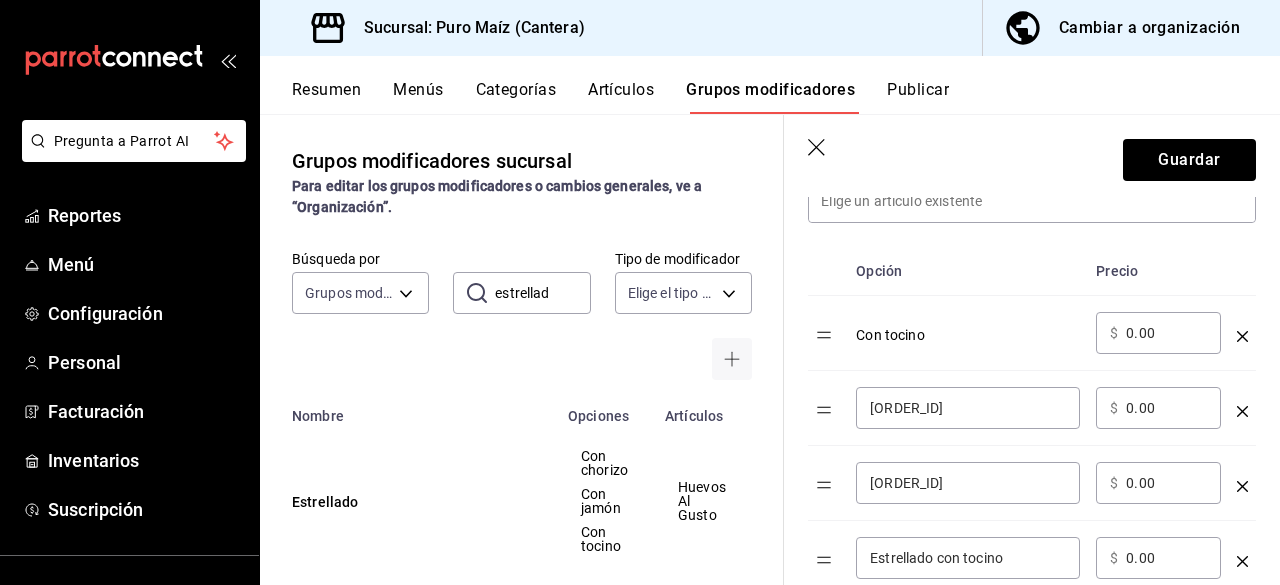click 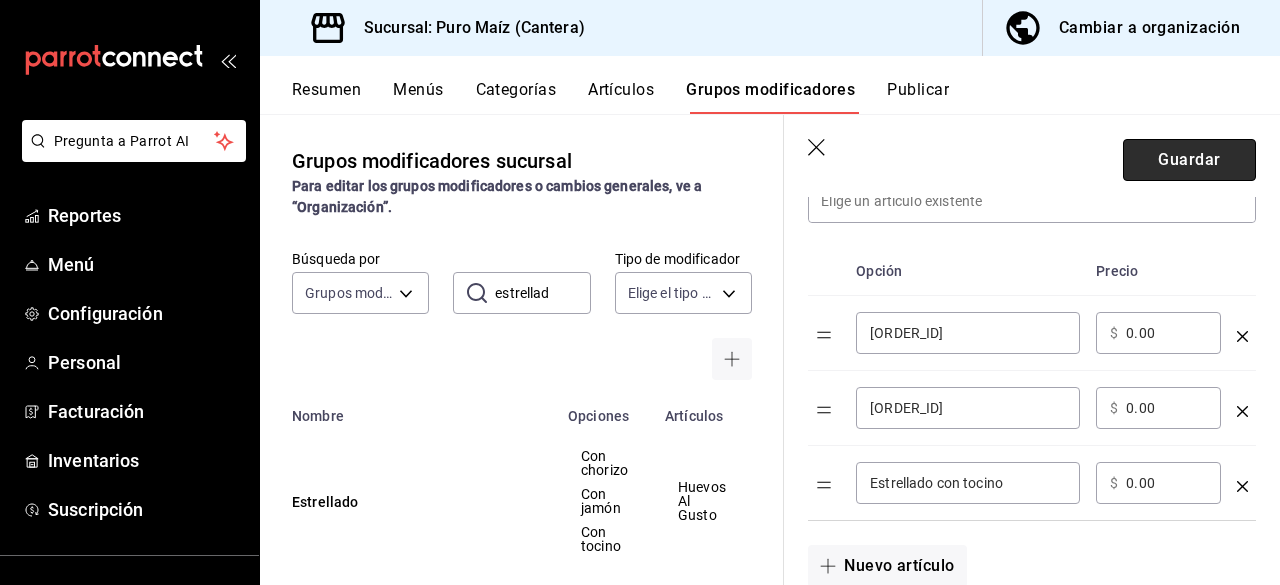 click on "Guardar" at bounding box center (1189, 160) 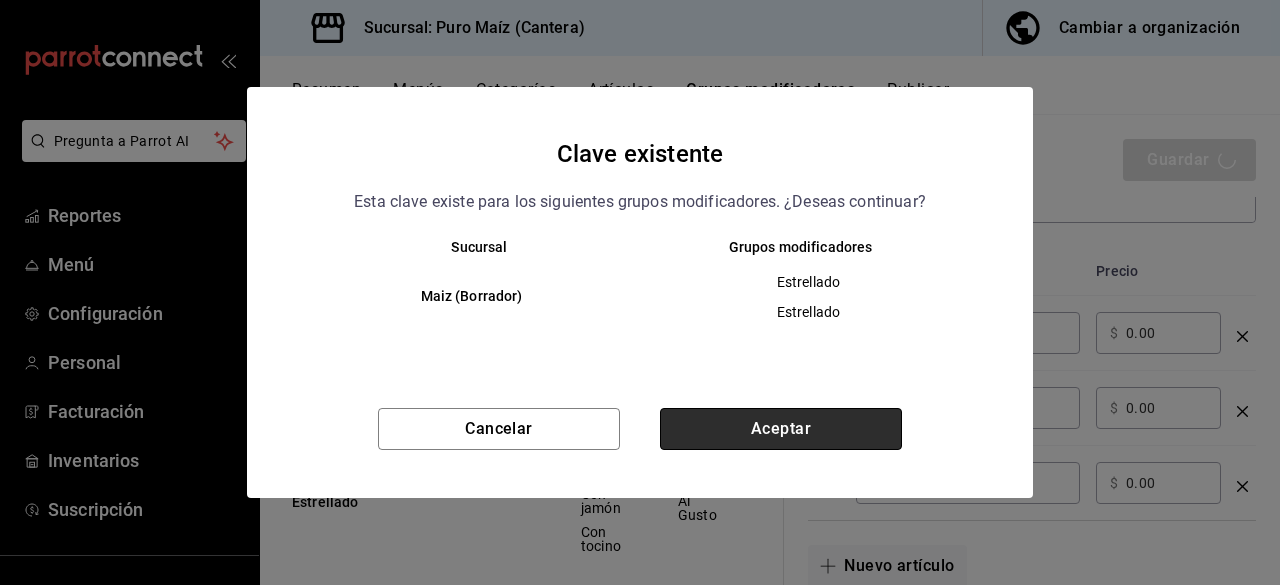 click on "Aceptar" at bounding box center [781, 429] 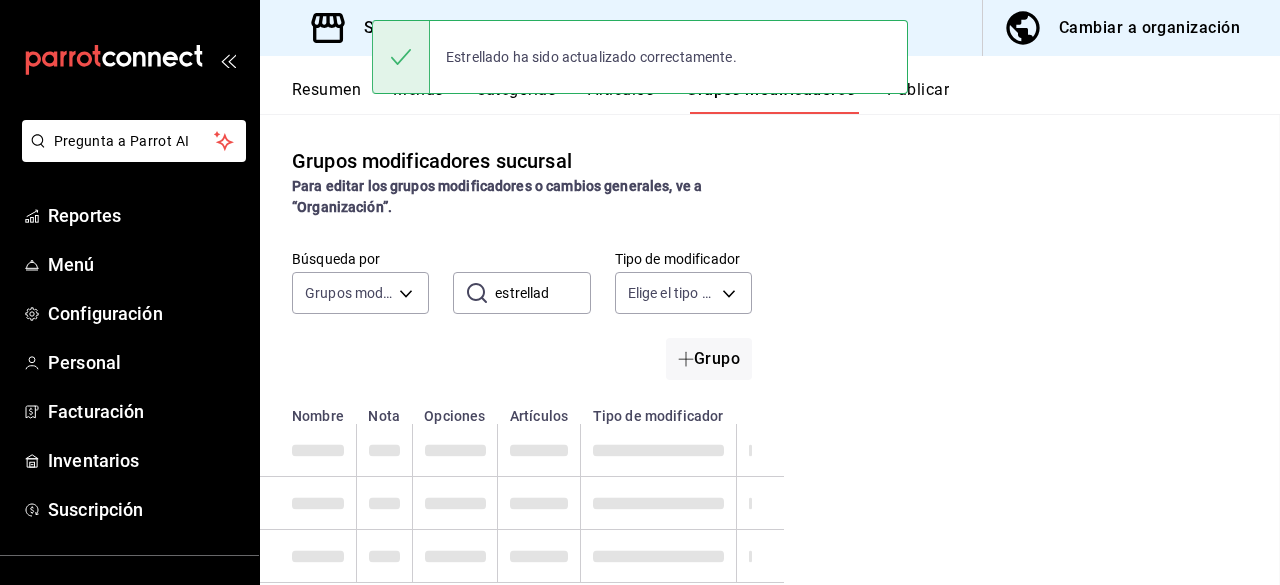 scroll, scrollTop: 0, scrollLeft: 0, axis: both 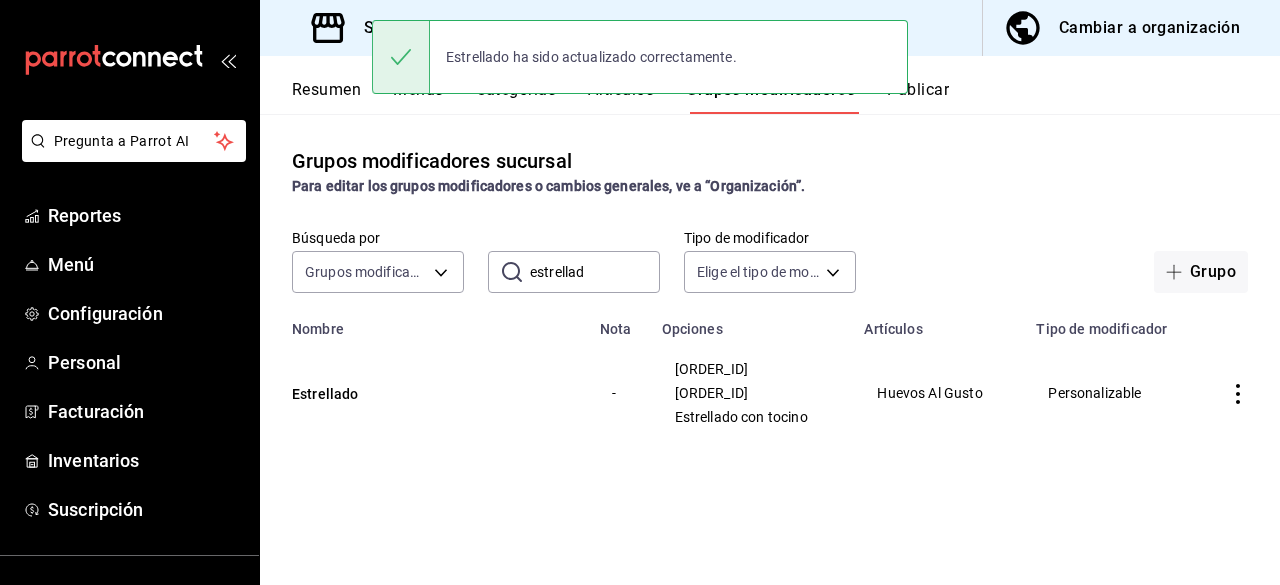 click on "estrellad" at bounding box center [595, 272] 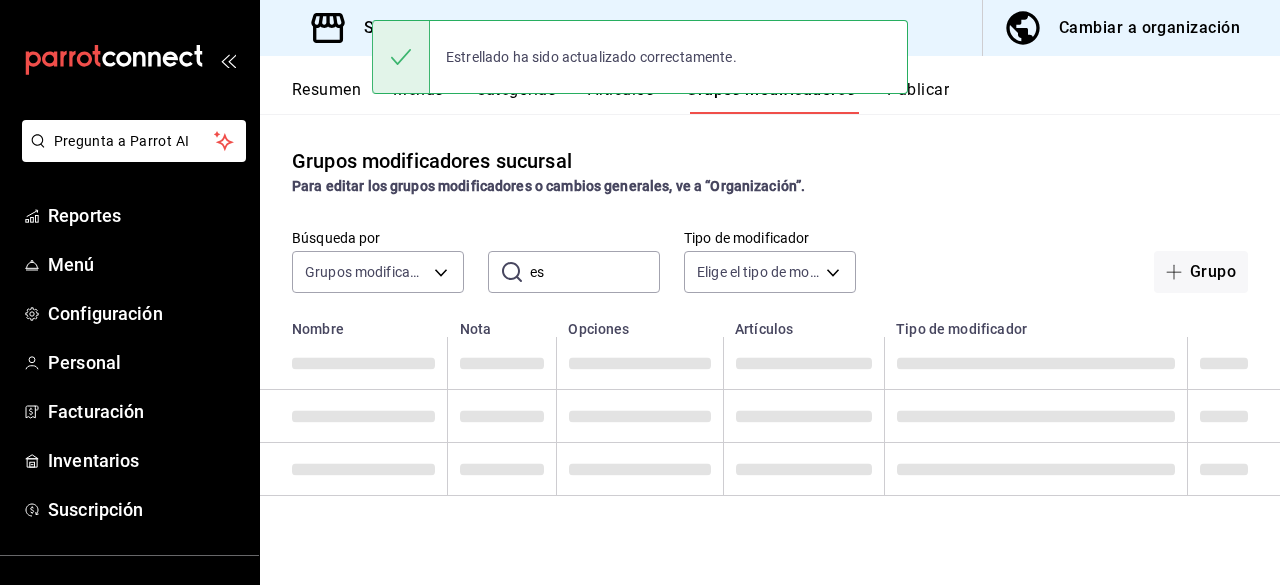 type on "e" 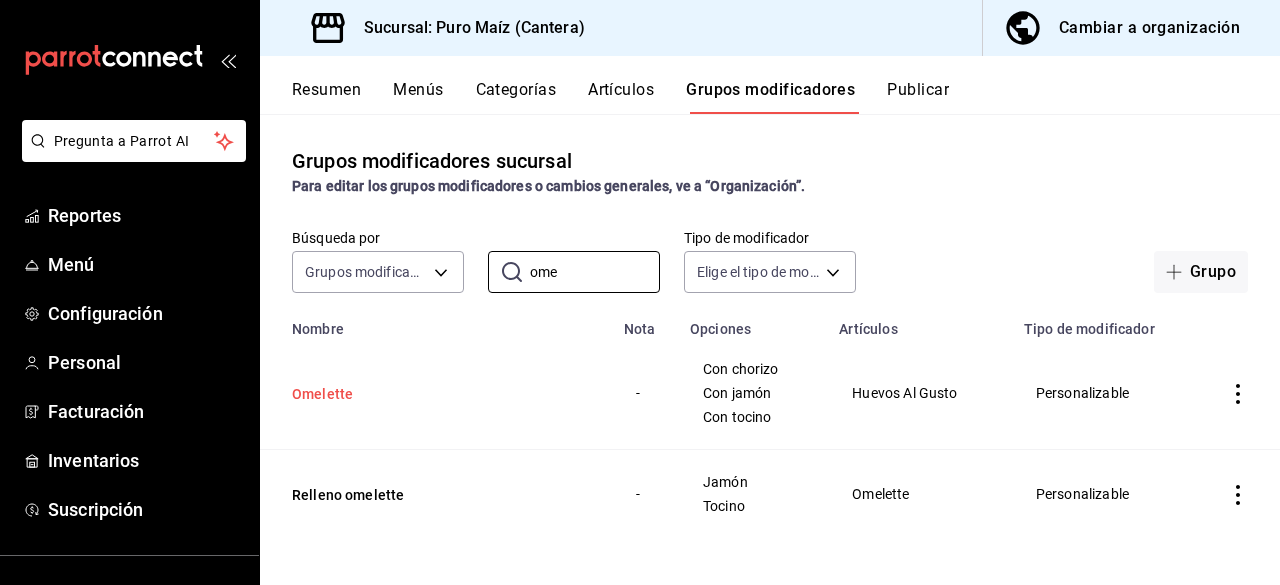 type on "ome" 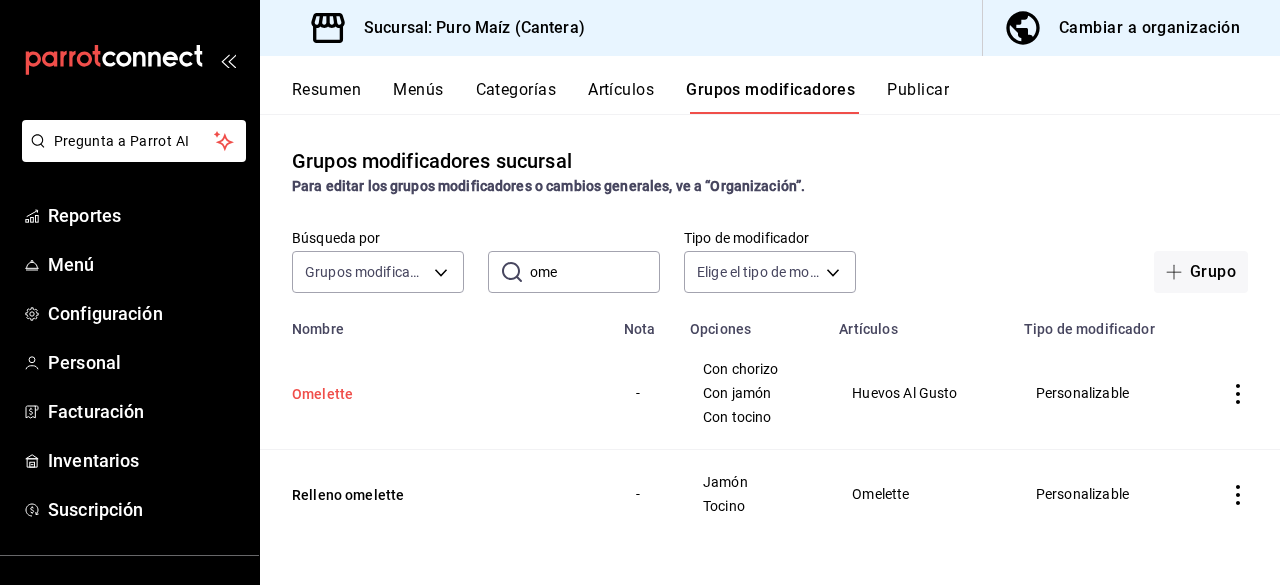click on "Omelette" at bounding box center [412, 394] 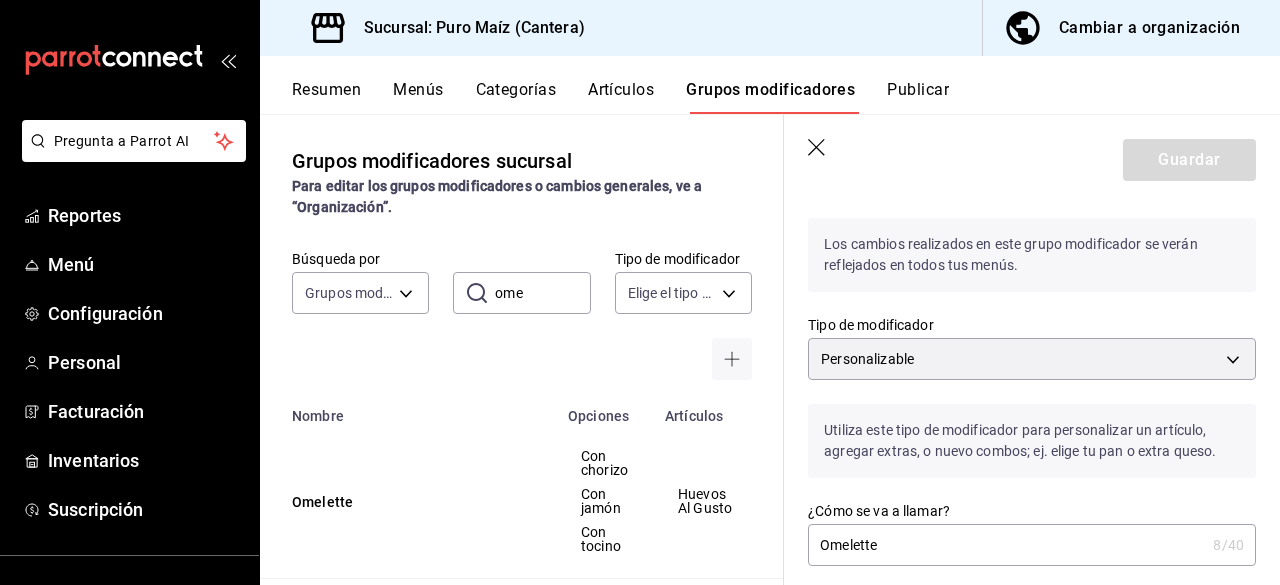 scroll, scrollTop: 0, scrollLeft: 0, axis: both 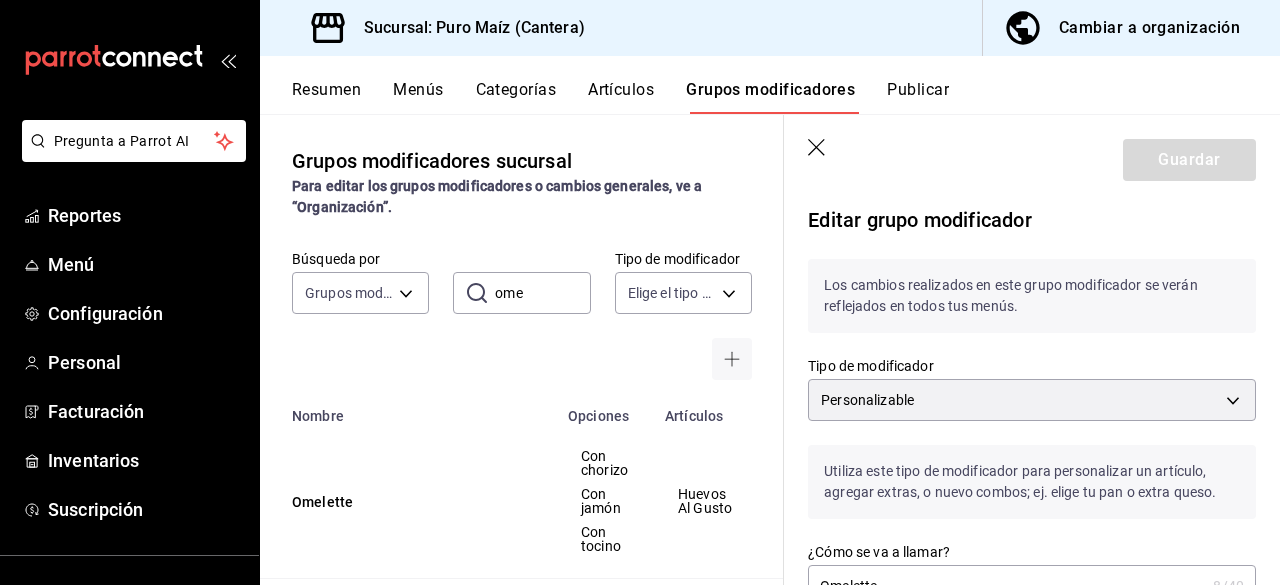 click on "Búsqueda por Grupos modificadores GROUP ​ ome ​ Tipo de modificador Elige el tipo de modificador" at bounding box center [522, 315] 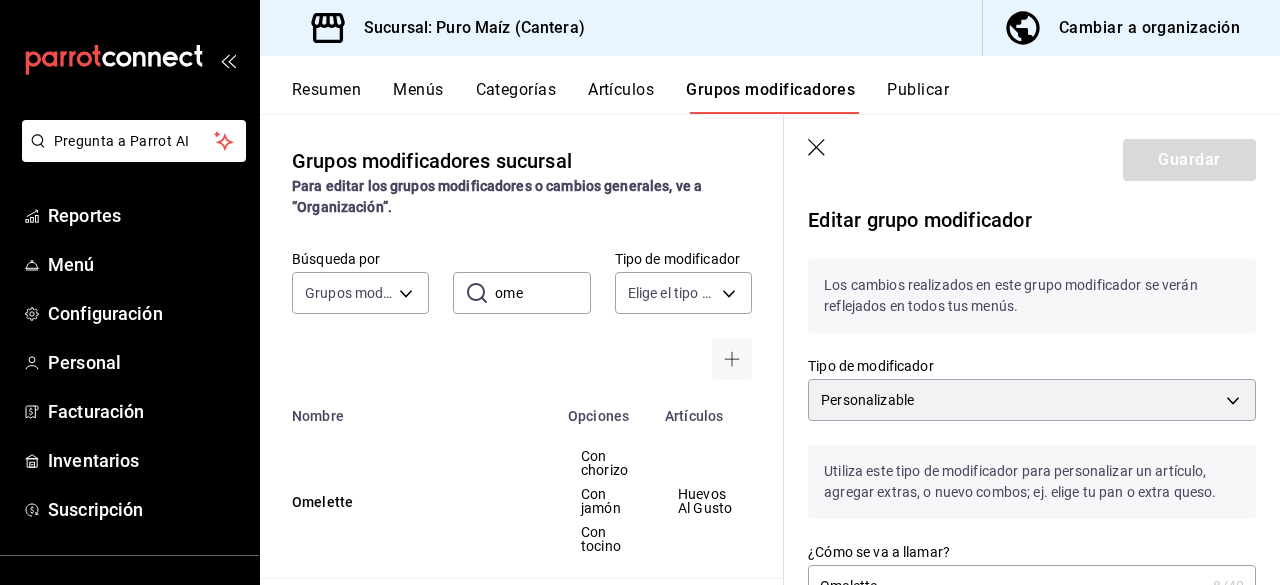 click 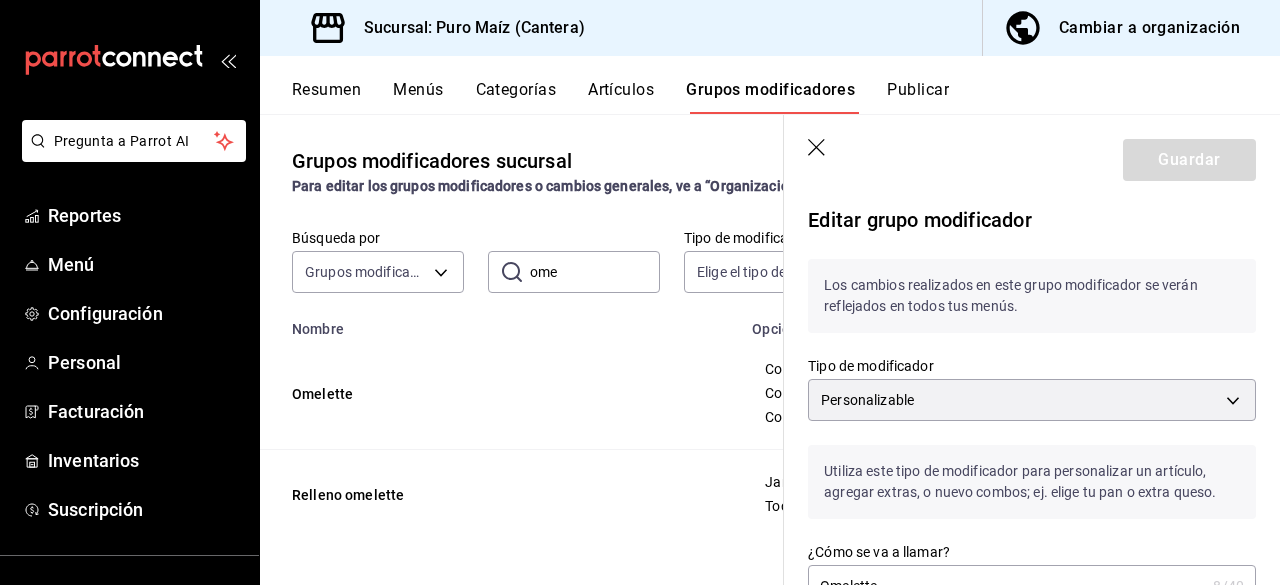 scroll, scrollTop: 0, scrollLeft: 0, axis: both 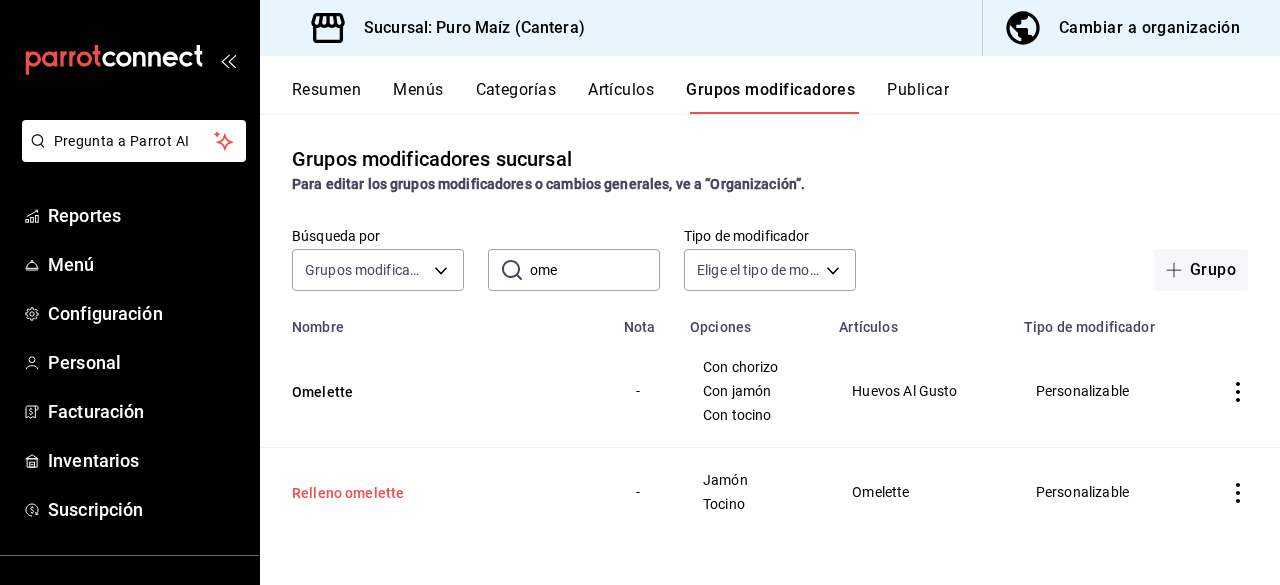 click on "Relleno omelette" at bounding box center (412, 493) 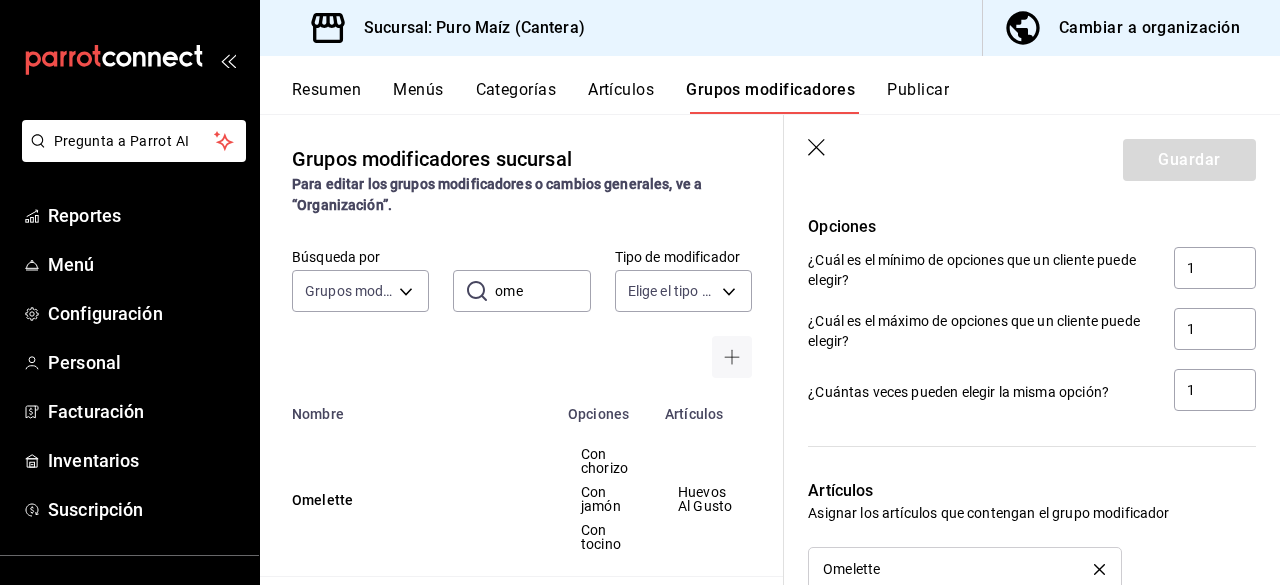 scroll, scrollTop: 1068, scrollLeft: 0, axis: vertical 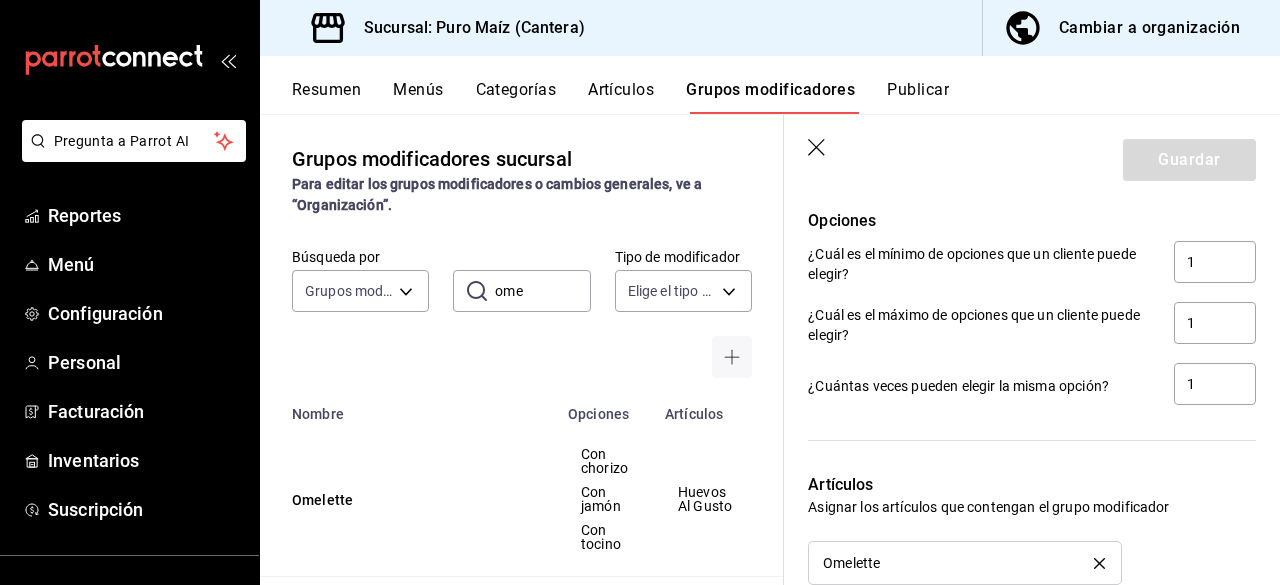 click on "Búsqueda por Grupos modificadores GROUP ​ ome ​ Tipo de modificador Elige el tipo de modificador" at bounding box center [522, 313] 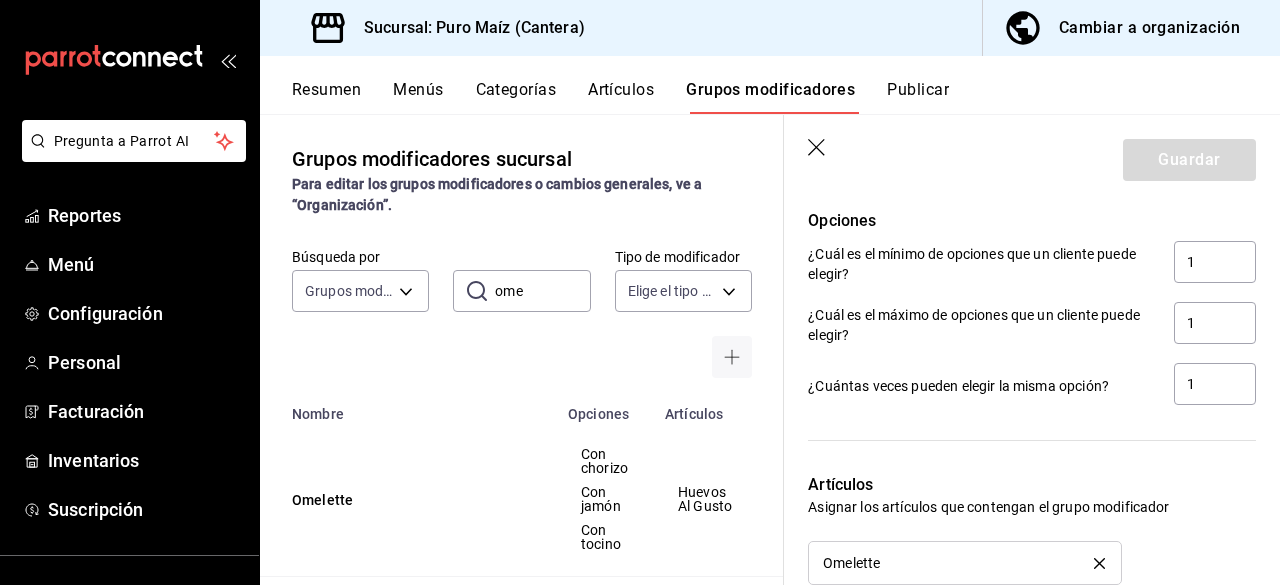 click on "Guardar" at bounding box center [1032, 156] 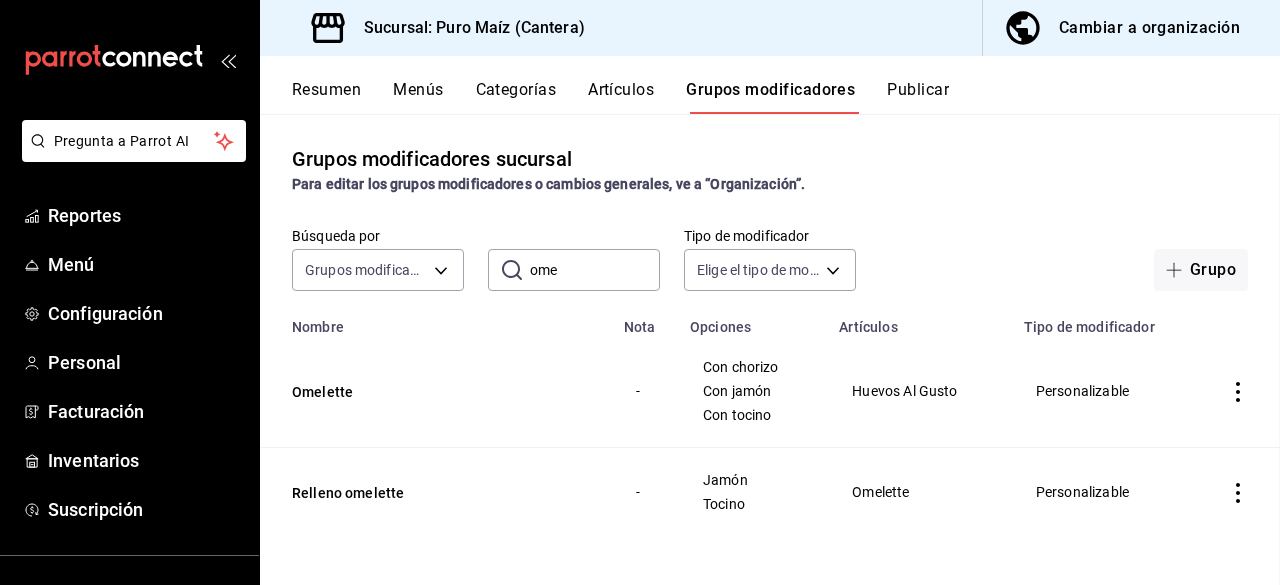 scroll, scrollTop: 0, scrollLeft: 0, axis: both 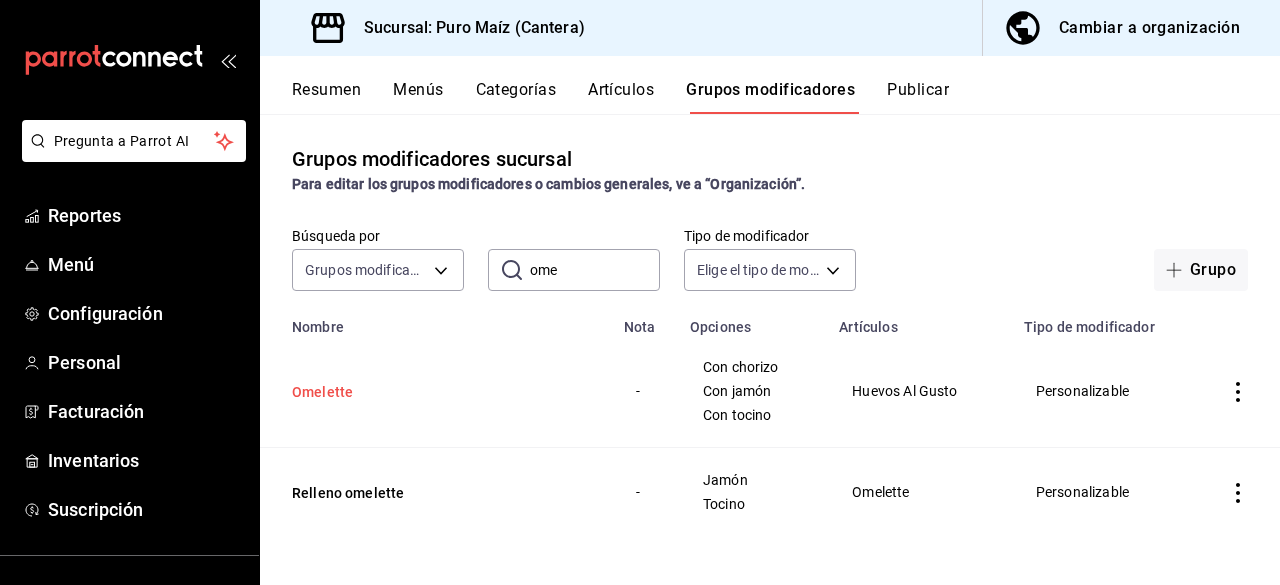 click on "Omelette" at bounding box center [412, 392] 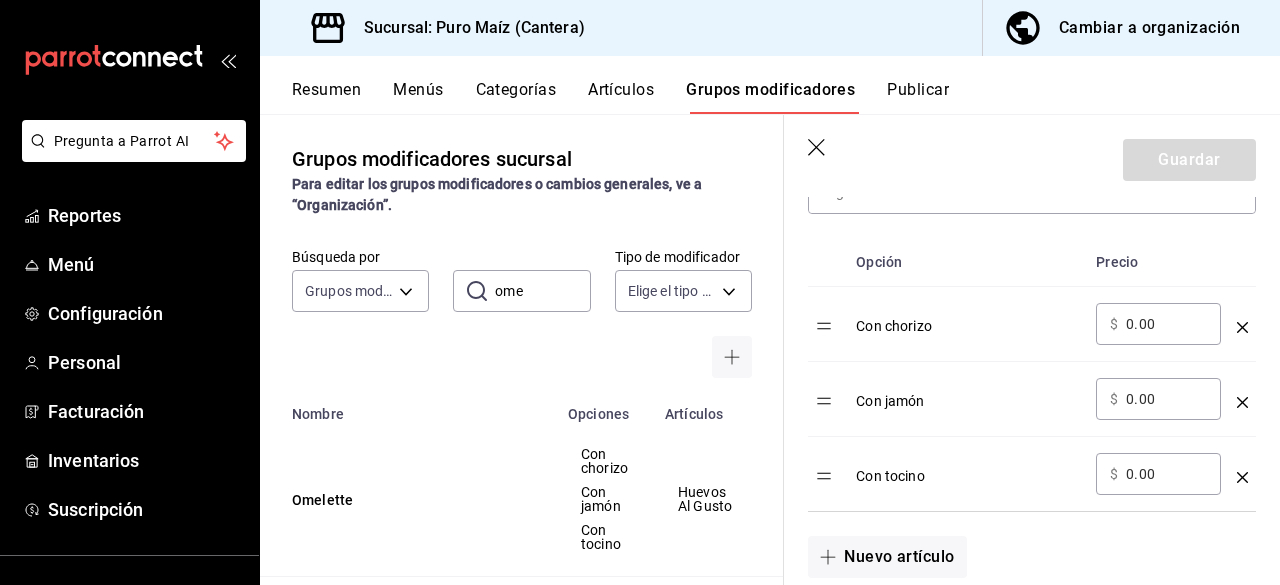 scroll, scrollTop: 699, scrollLeft: 0, axis: vertical 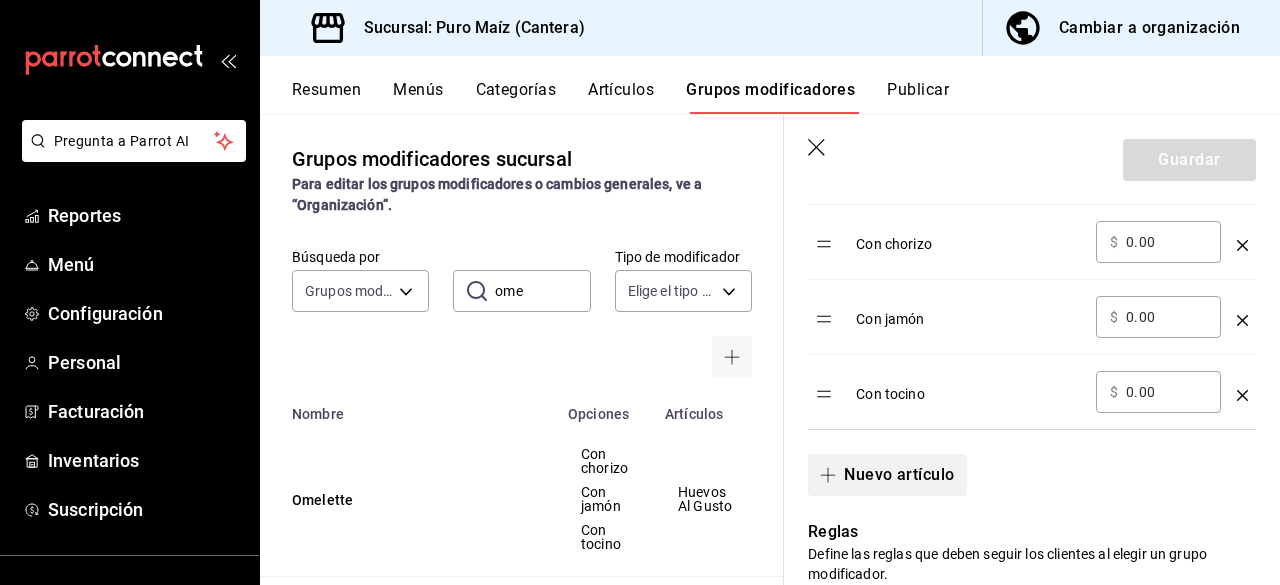 click on "Nuevo artículo" at bounding box center (887, 475) 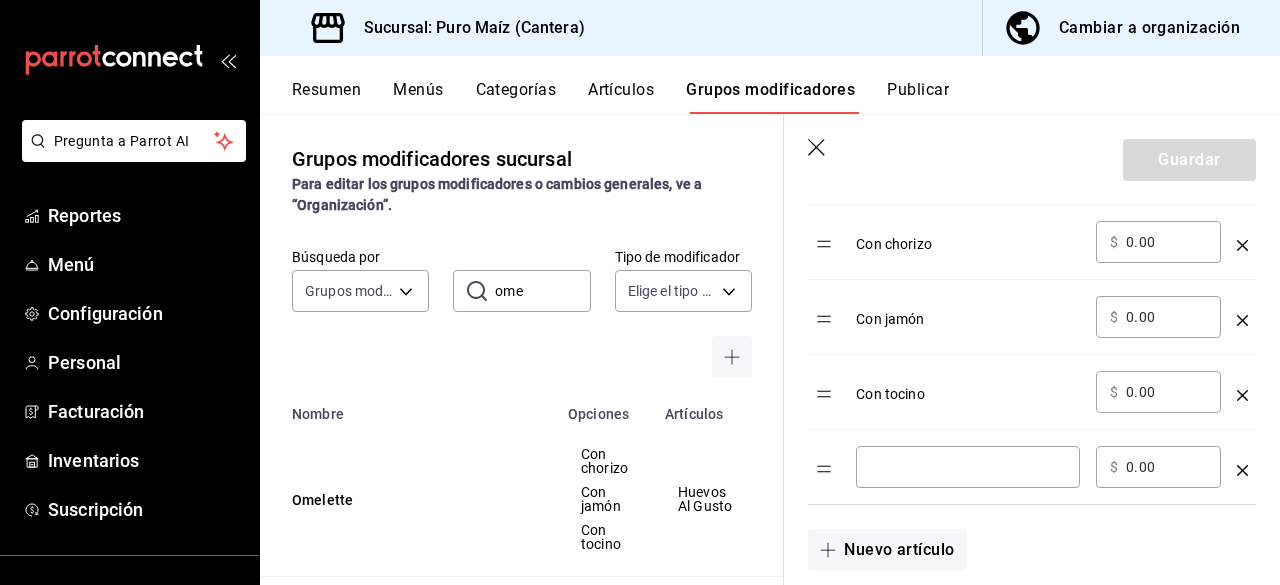 click at bounding box center [968, 467] 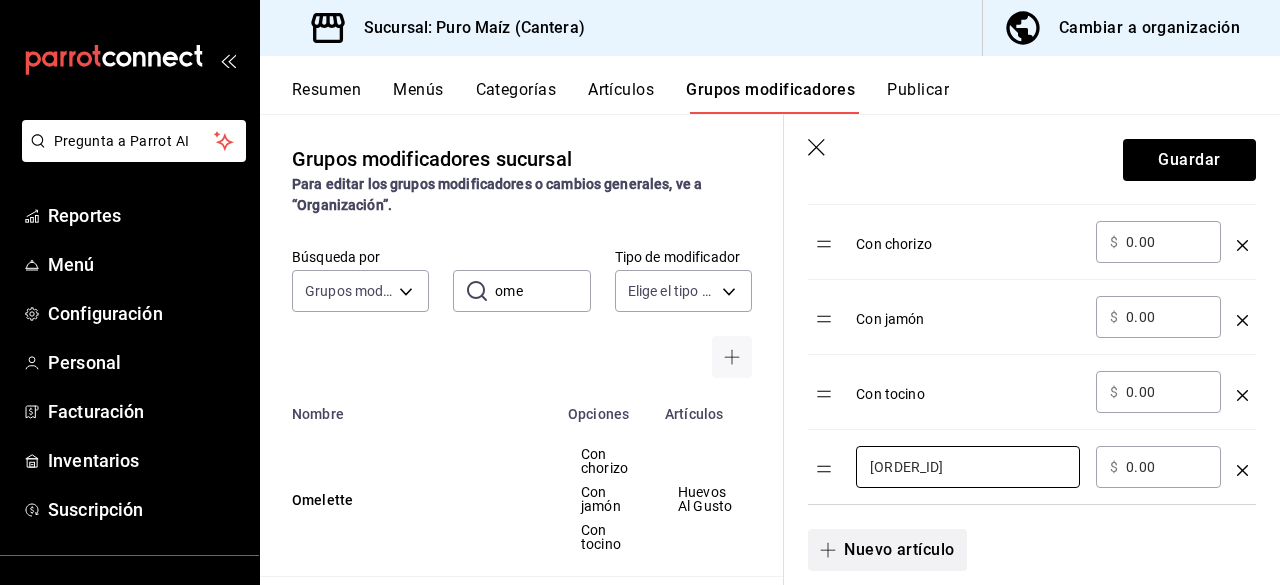 type on "[ORDER_ID]" 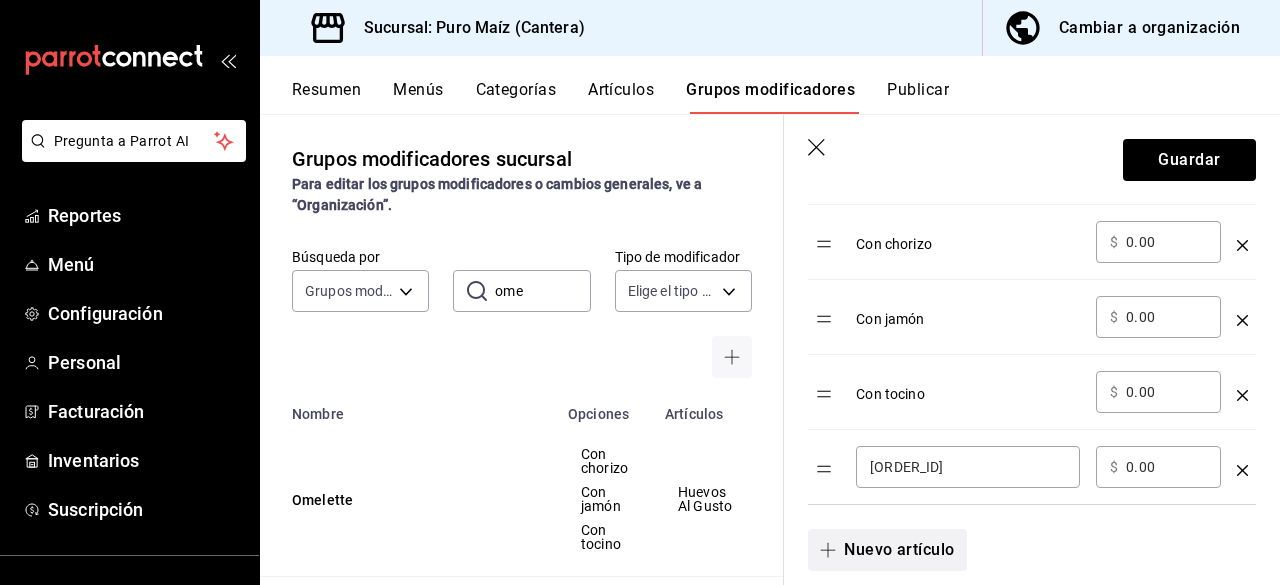 click on "Nuevo artículo" at bounding box center (887, 550) 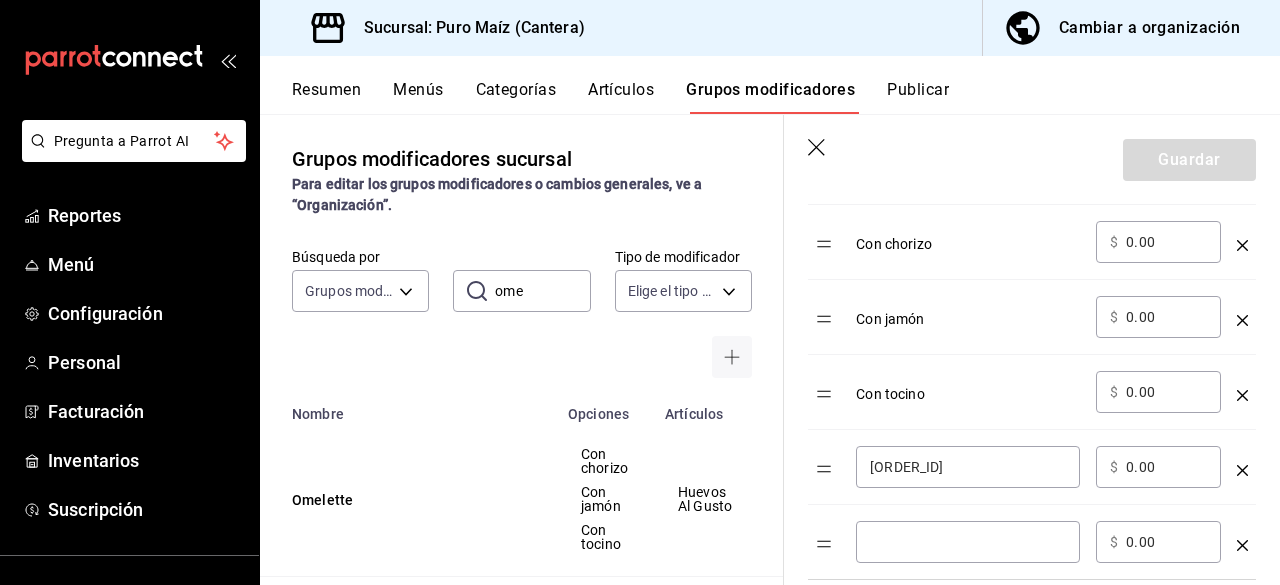 click on "​" at bounding box center (968, 542) 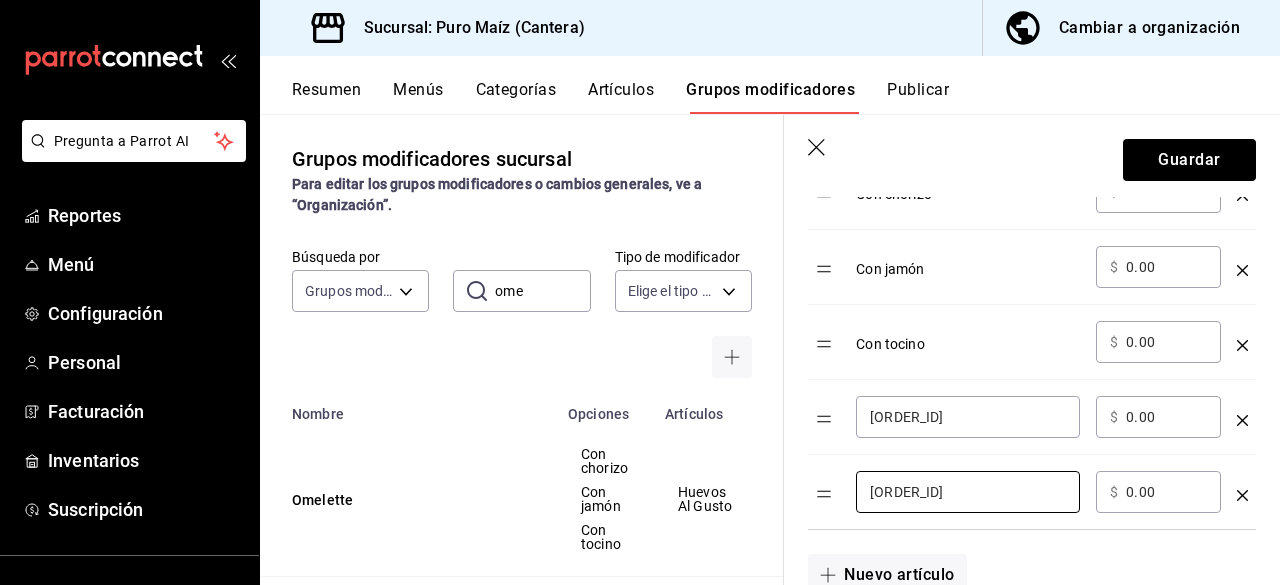 scroll, scrollTop: 789, scrollLeft: 0, axis: vertical 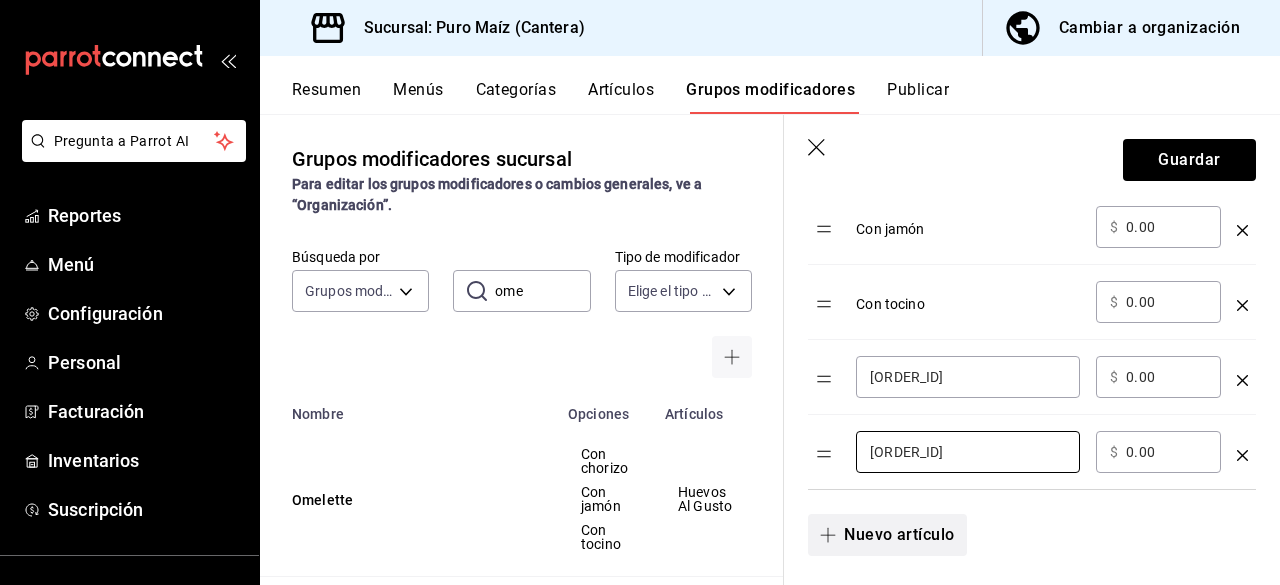 type on "[ORDER_ID]" 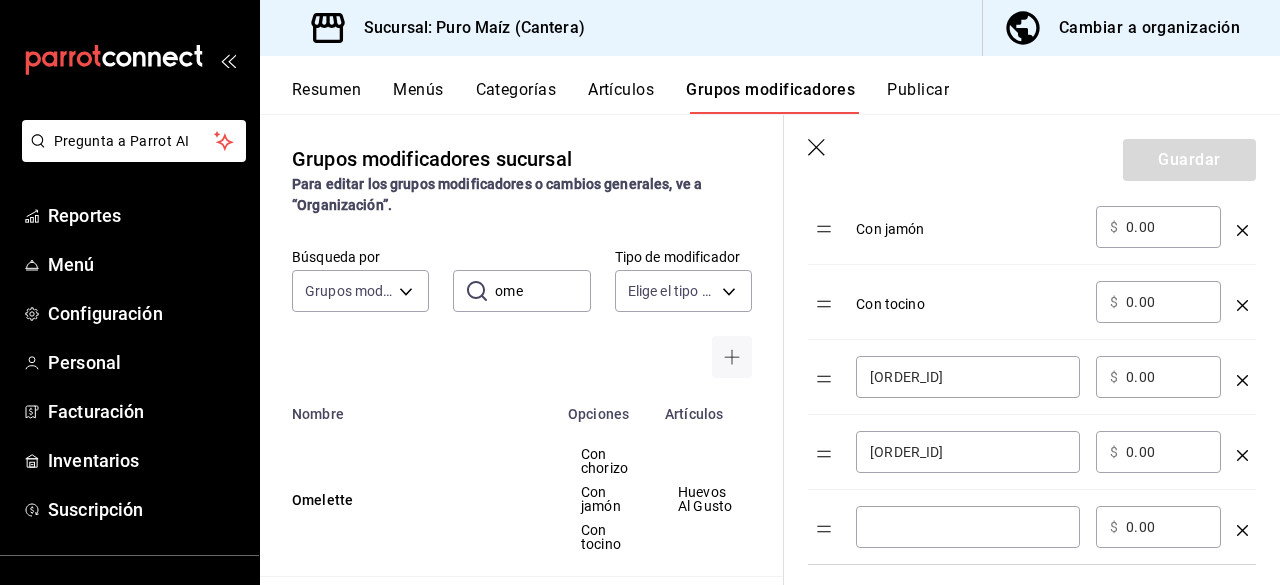 click at bounding box center (968, 527) 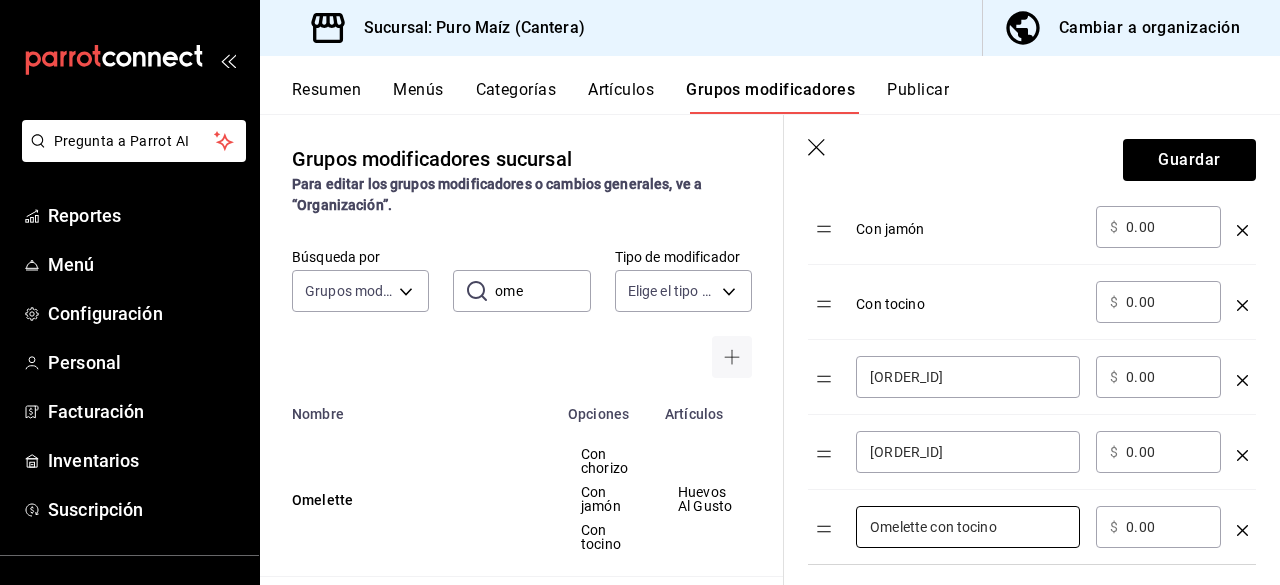 type on "Omelette con tocino" 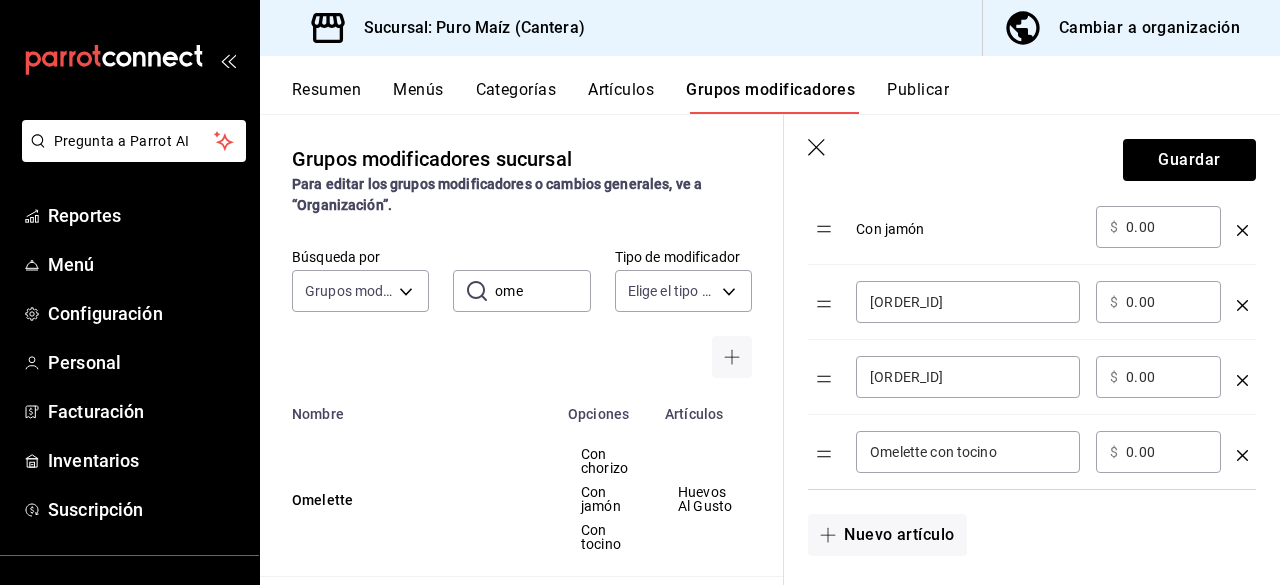 scroll, scrollTop: 550, scrollLeft: 0, axis: vertical 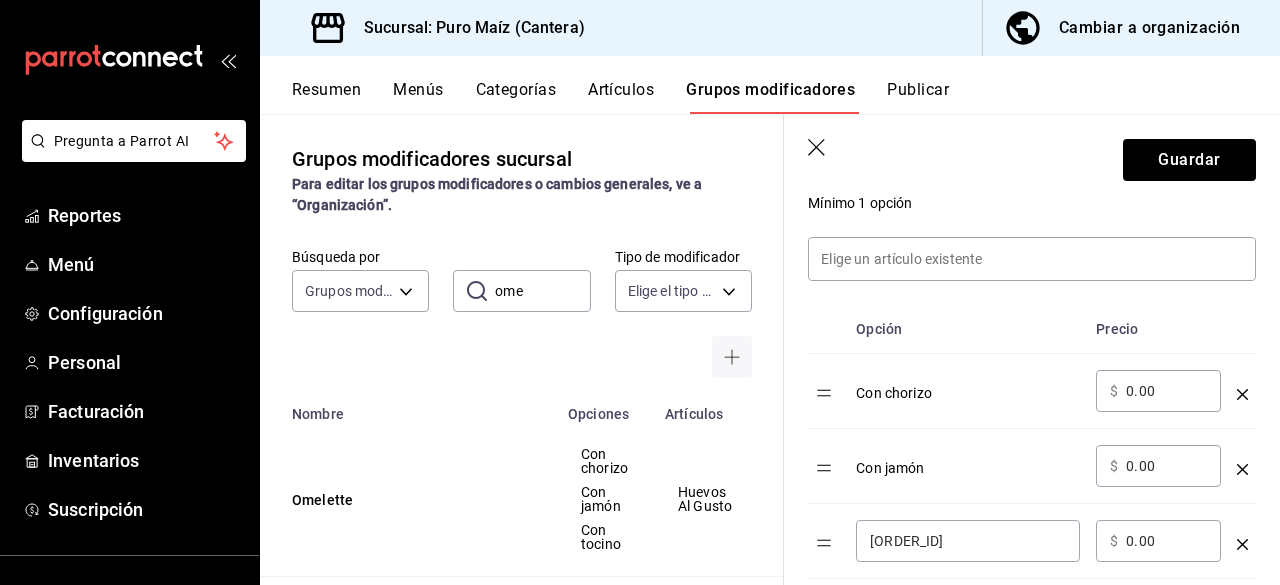 click at bounding box center [1242, 386] 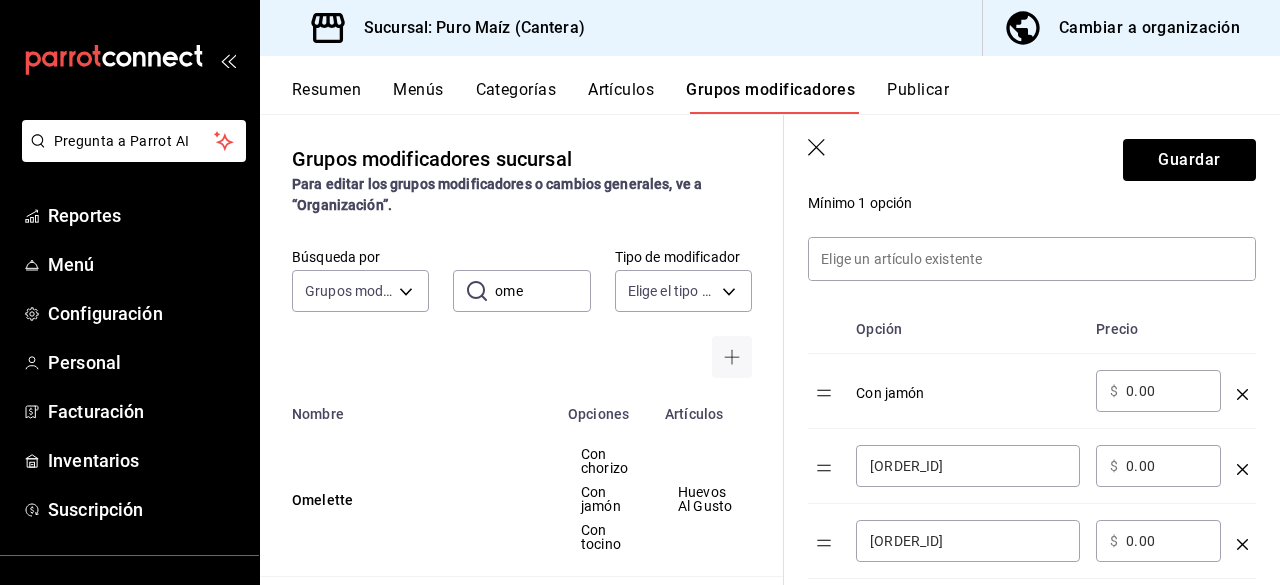 click 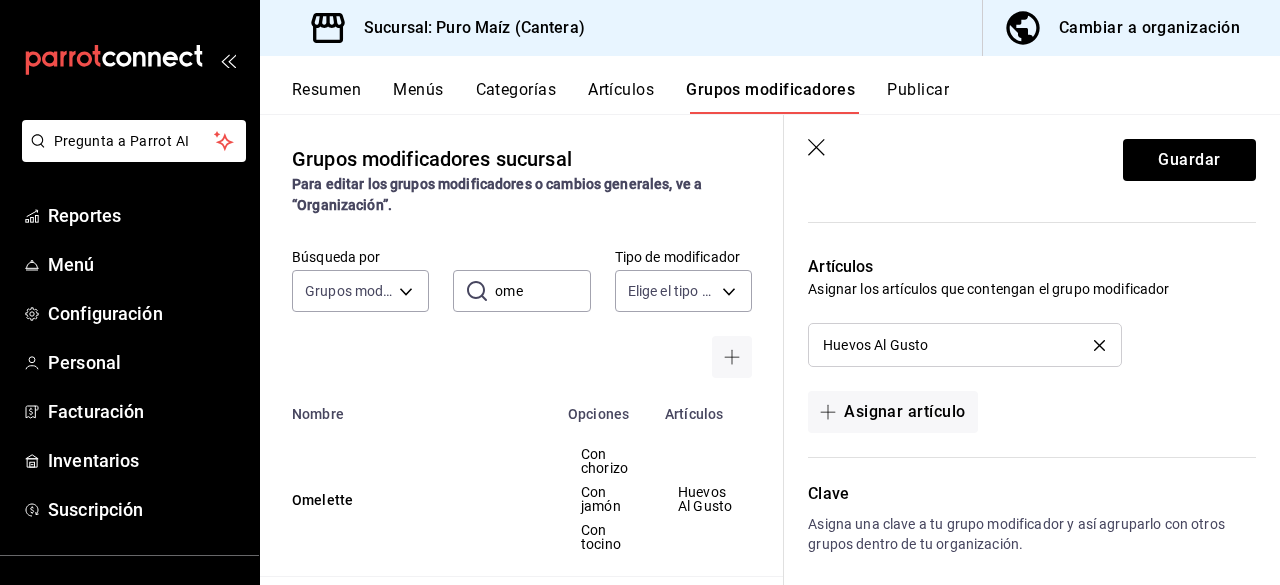 scroll, scrollTop: 1442, scrollLeft: 0, axis: vertical 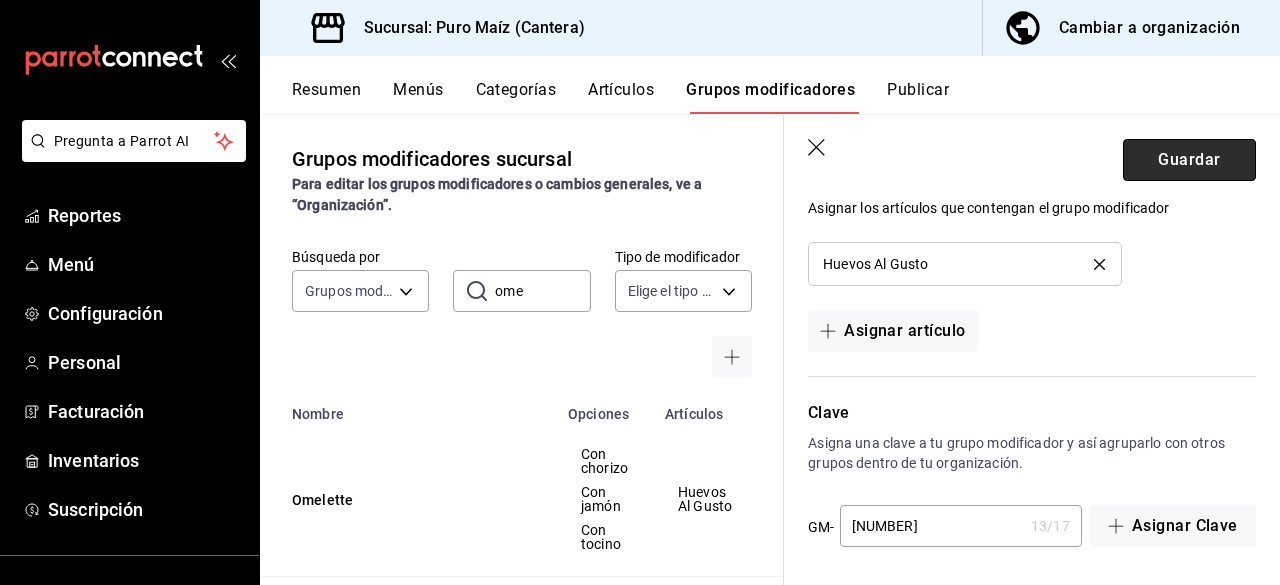 click on "Guardar" at bounding box center (1189, 160) 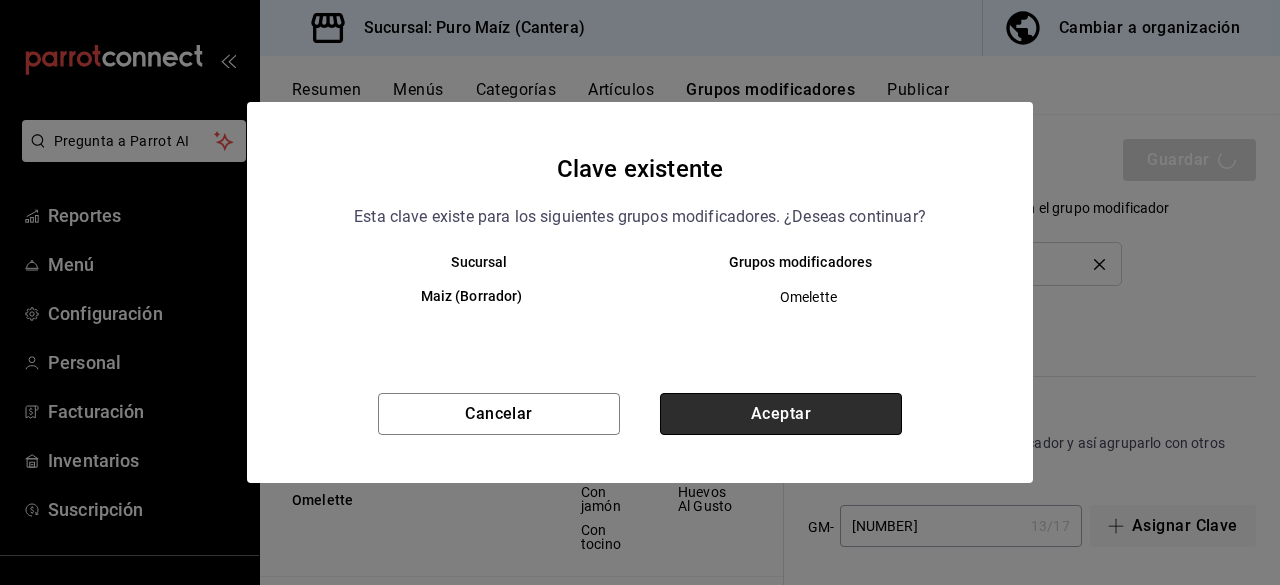 click on "Aceptar" at bounding box center [781, 414] 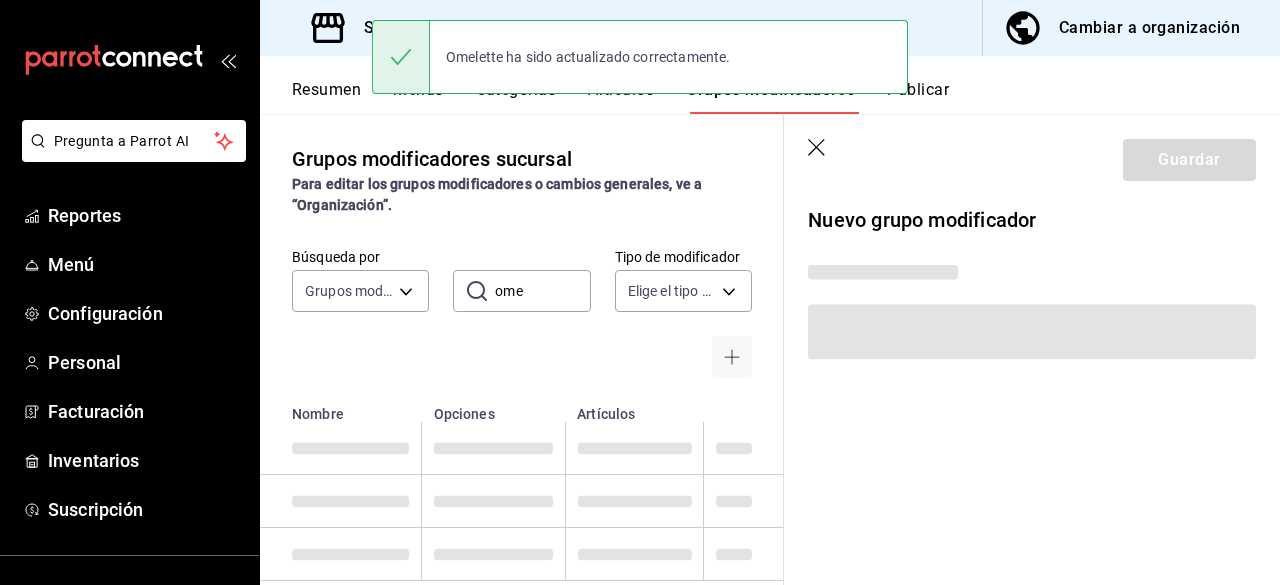 scroll, scrollTop: 0, scrollLeft: 0, axis: both 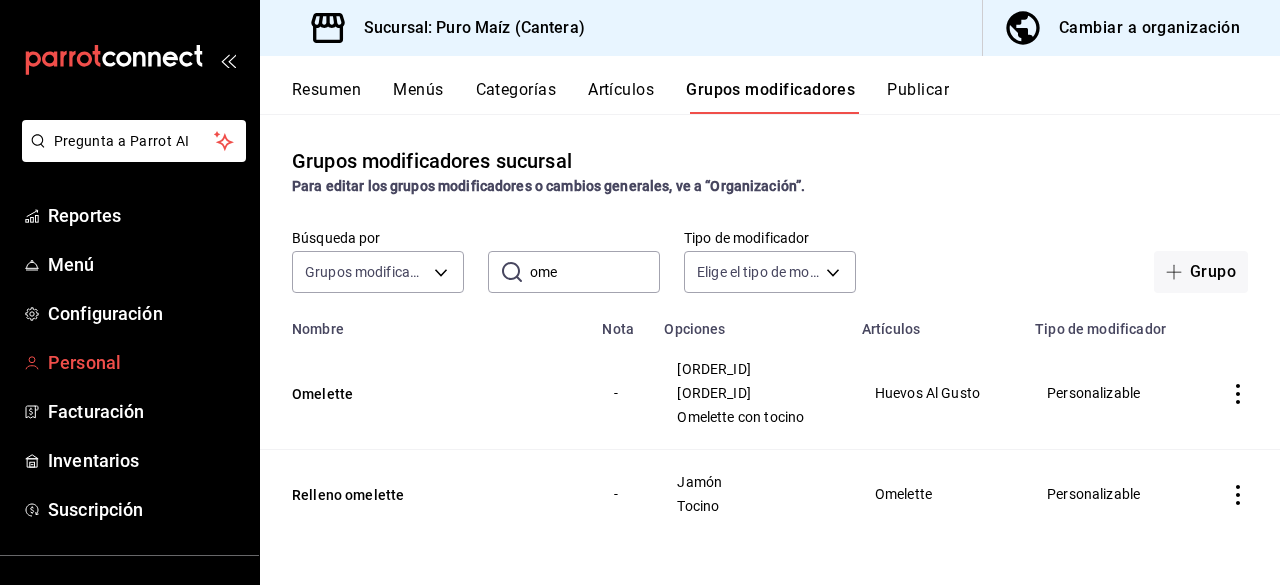 click on "Personal" at bounding box center (145, 362) 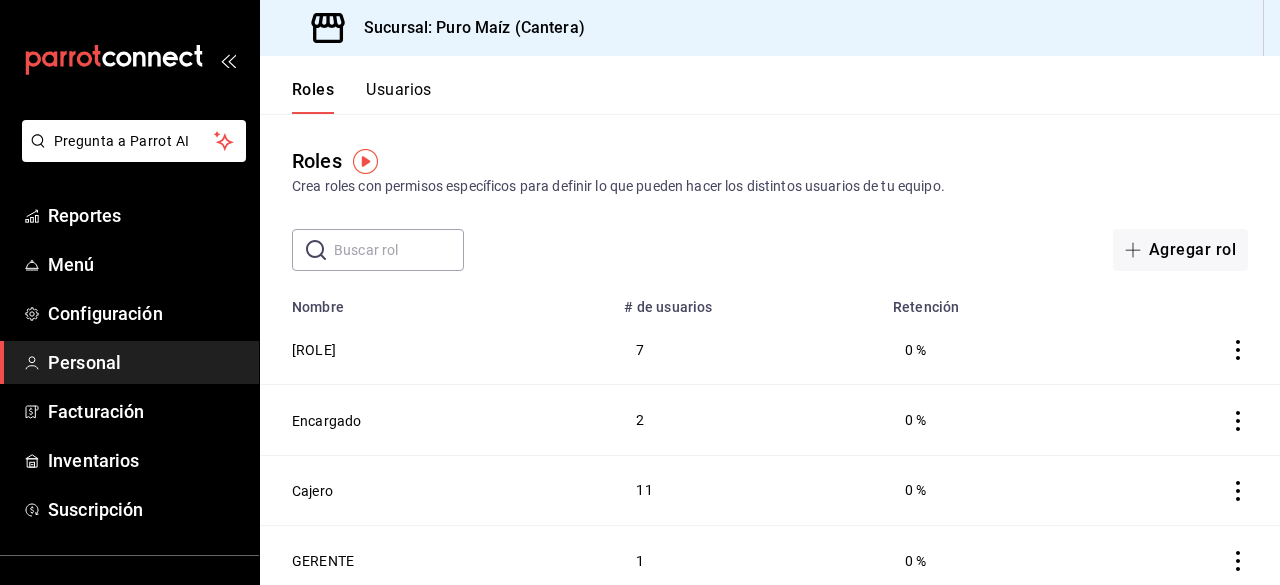 click on "Usuarios" at bounding box center [399, 97] 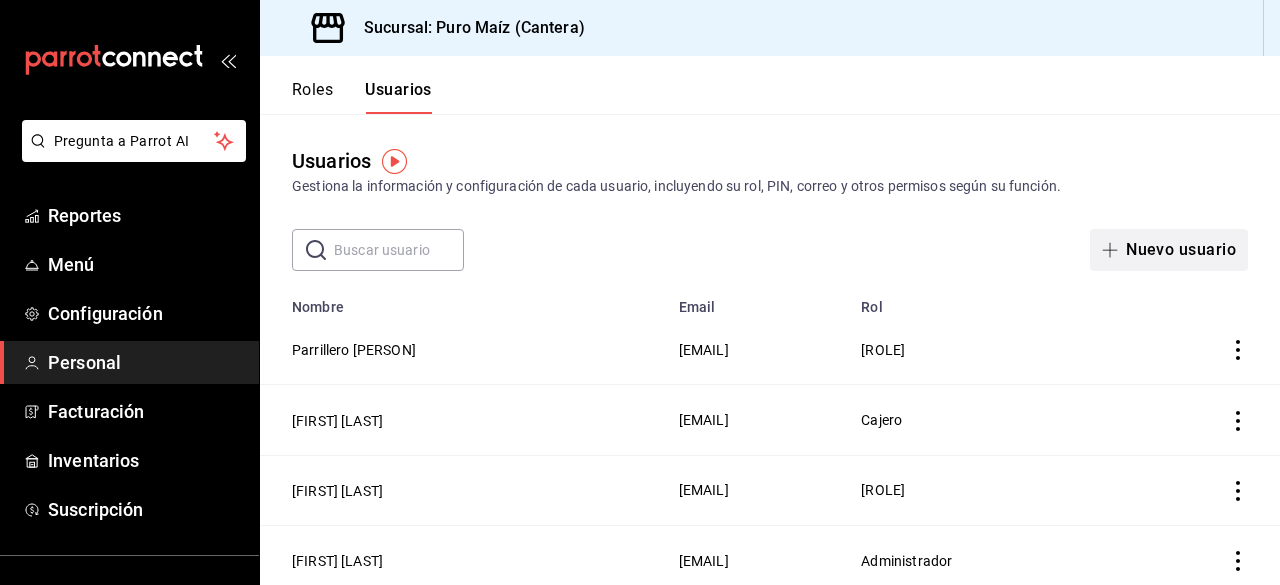 click on "Nuevo usuario" at bounding box center [1169, 250] 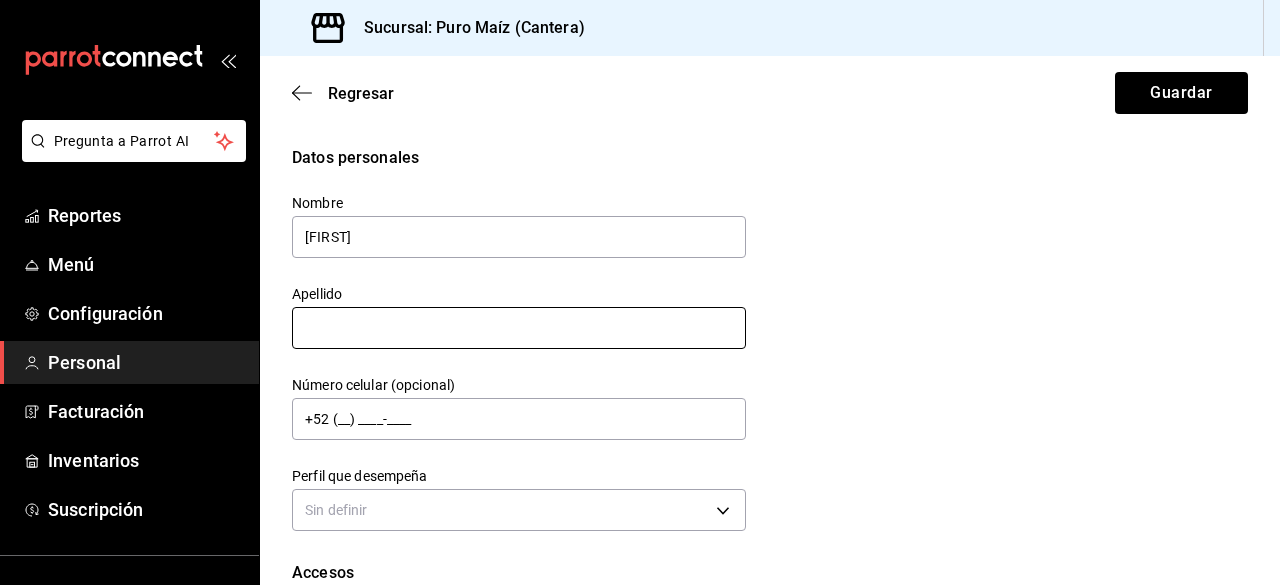 type on "[FIRST]" 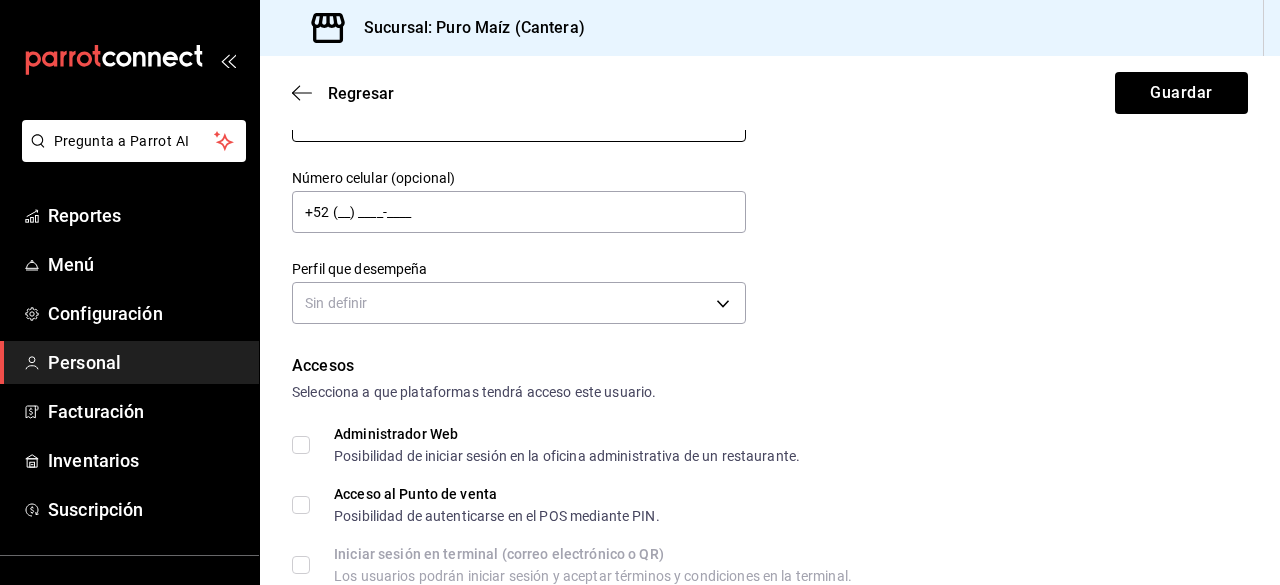 scroll, scrollTop: 206, scrollLeft: 0, axis: vertical 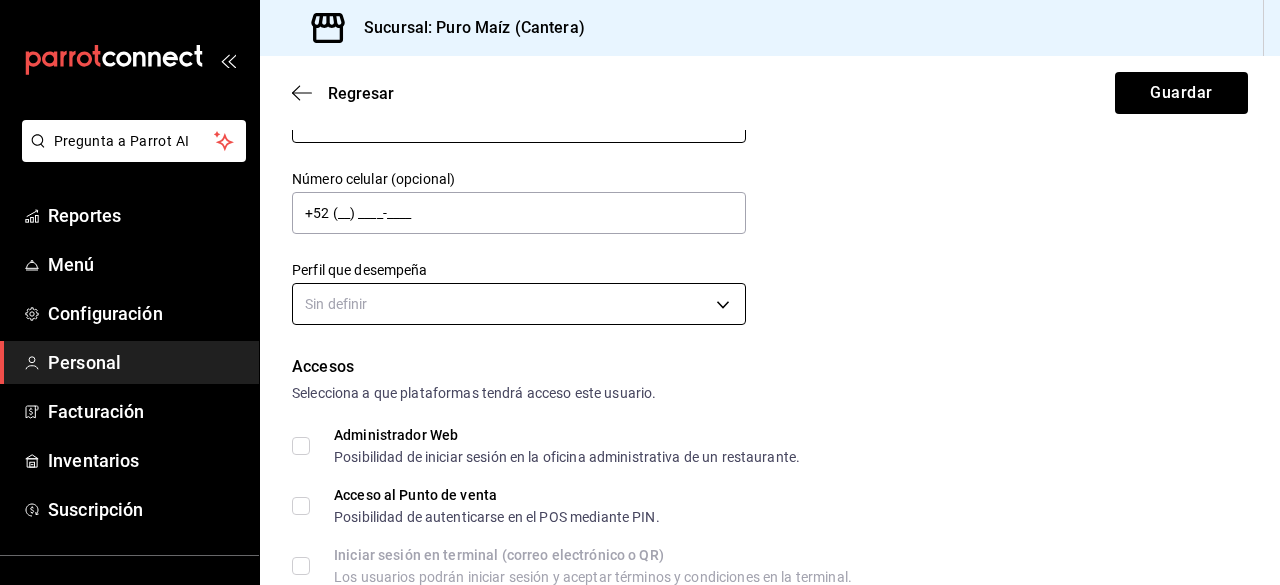 type on "Ensamble" 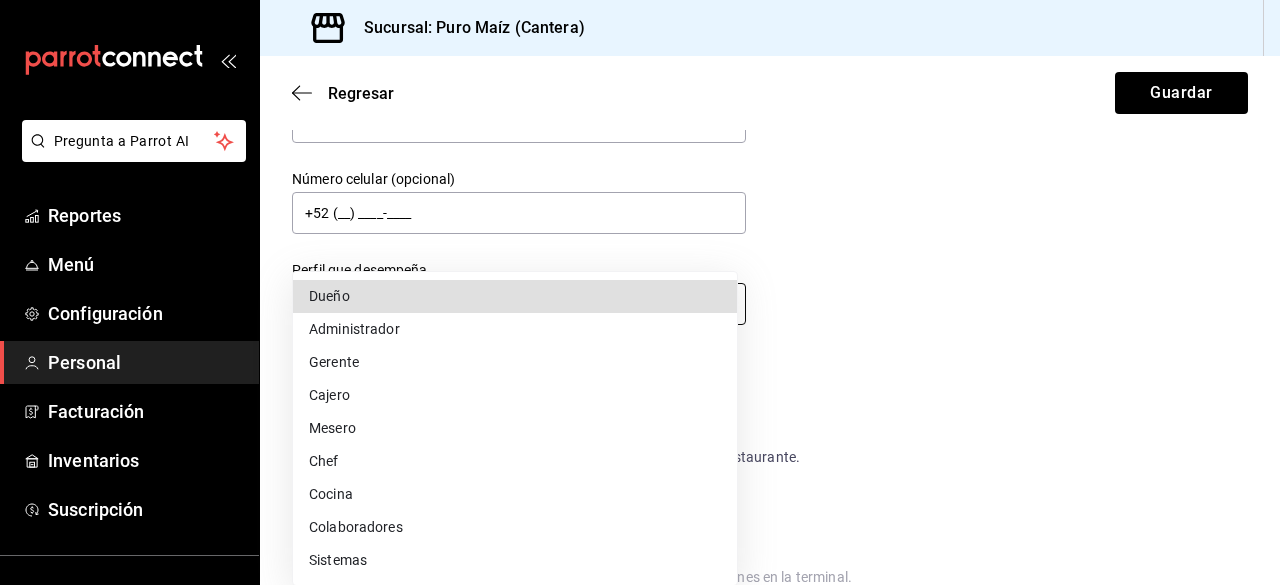 click on "Cajero [FIRST] [LAST]   Sugerir nueva función   Sucursal: Puro Maíz (Cantera) Regresar Guardar Datos personales Nombre [FIRST] Apellido Ensamble Número celular (opcional) +52 ([AREA]) [PHONE]-[PHONE] Perfil que desempeña Sin definir Accesos Selecciona a que plataformas tendrá acceso este usuario. Administrador Web Posibilidad de iniciar sesión en la oficina administrativa de un restaurante.  Acceso al Punto de venta Posibilidad de autenticarse en el POS mediante PIN.  Iniciar sesión en terminal (correo electrónico o QR) Los usuarios podrán iniciar sesión y aceptar términos y condiciones en la terminal. Acceso uso de terminal Los usuarios podrán acceder y utilizar la terminal para visualizar y procesar pagos de sus órdenes. Correo electrónico Se volverá obligatorio al tener ciertos accesos activados. Contraseña Contraseña Repetir contraseña Repetir contraseña PIN" at bounding box center (640, 292) 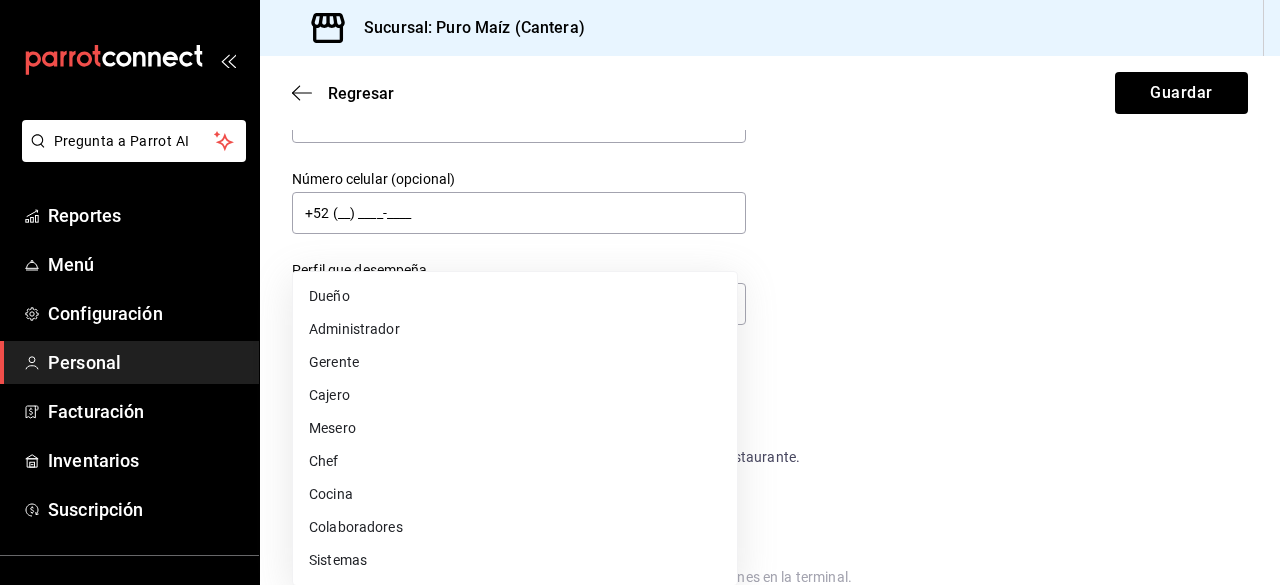 click on "Cajero" at bounding box center [515, 395] 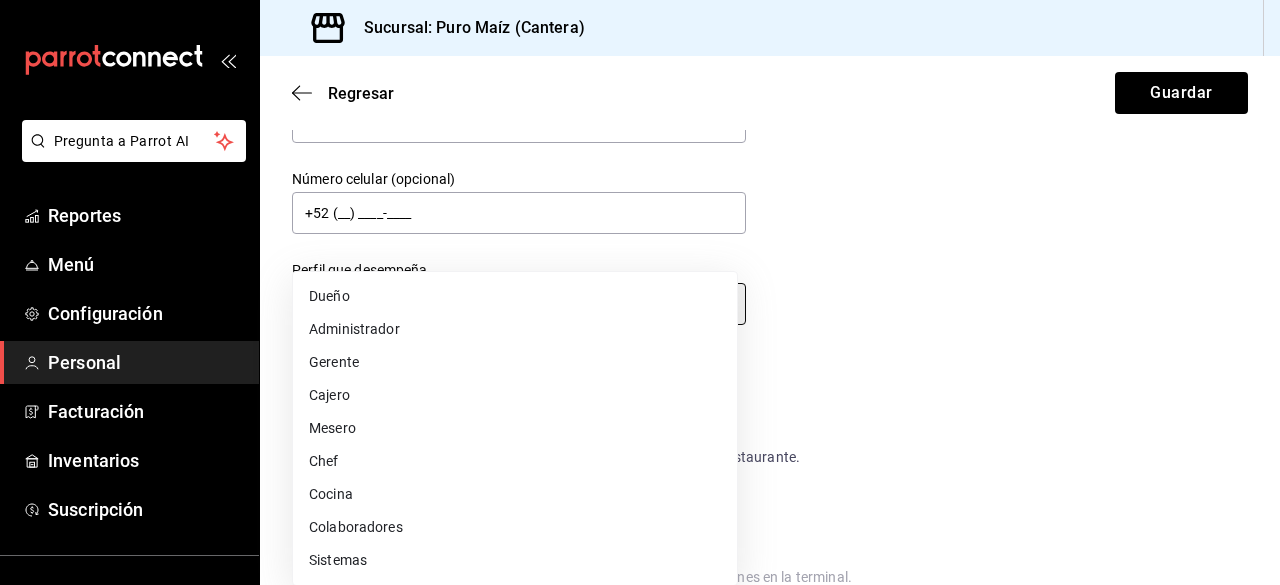 type on "CASHIER" 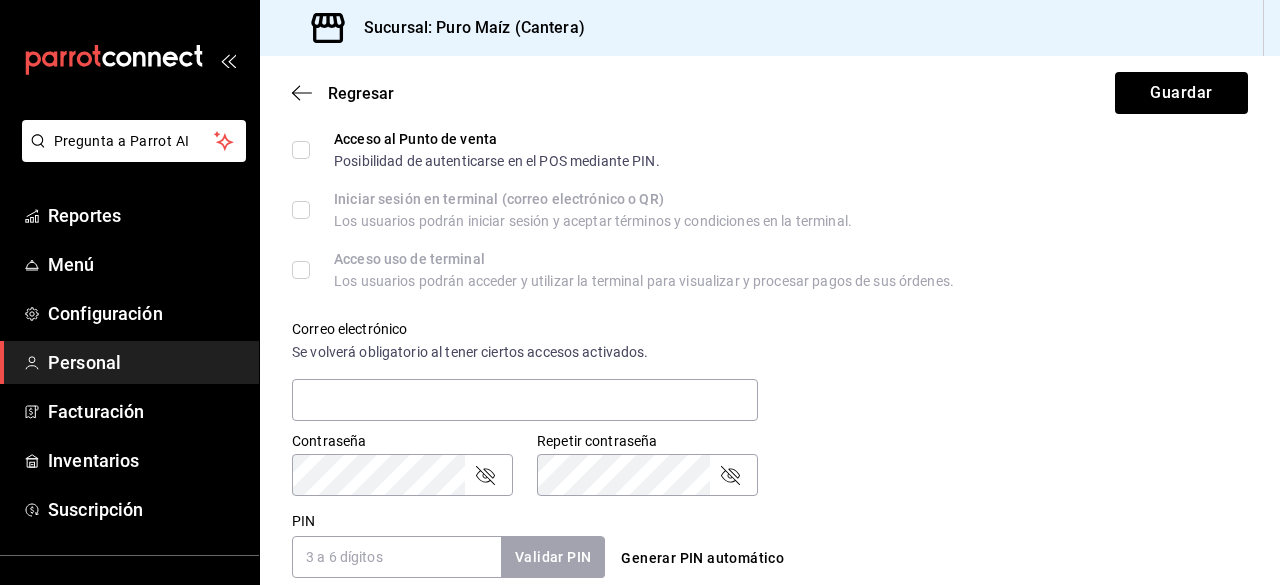 scroll, scrollTop: 650, scrollLeft: 0, axis: vertical 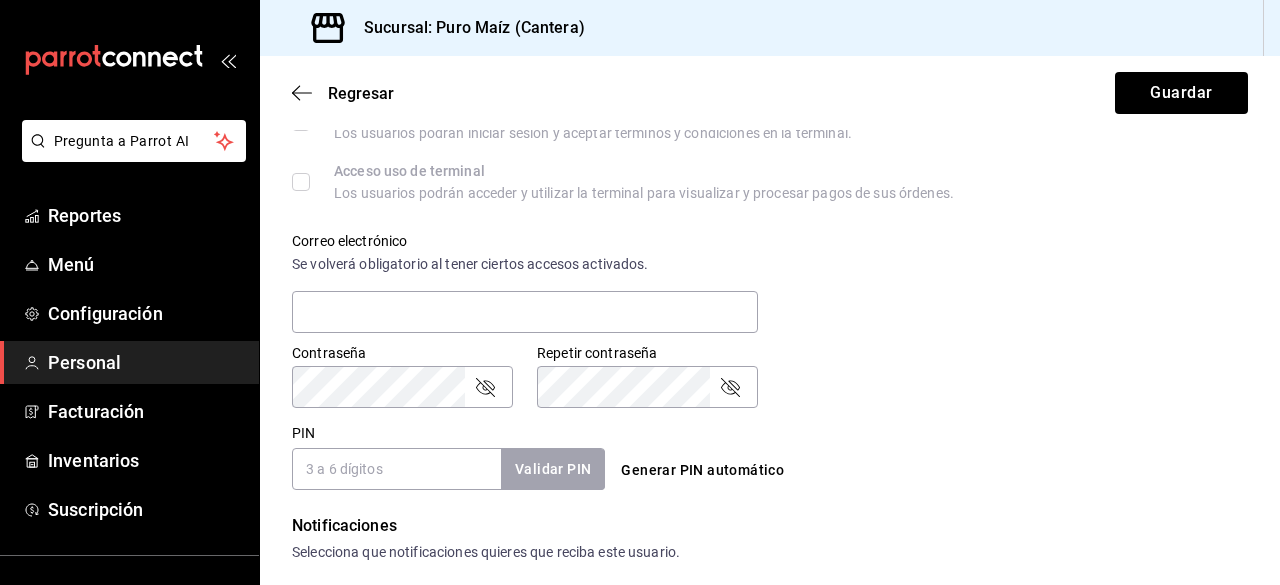 click 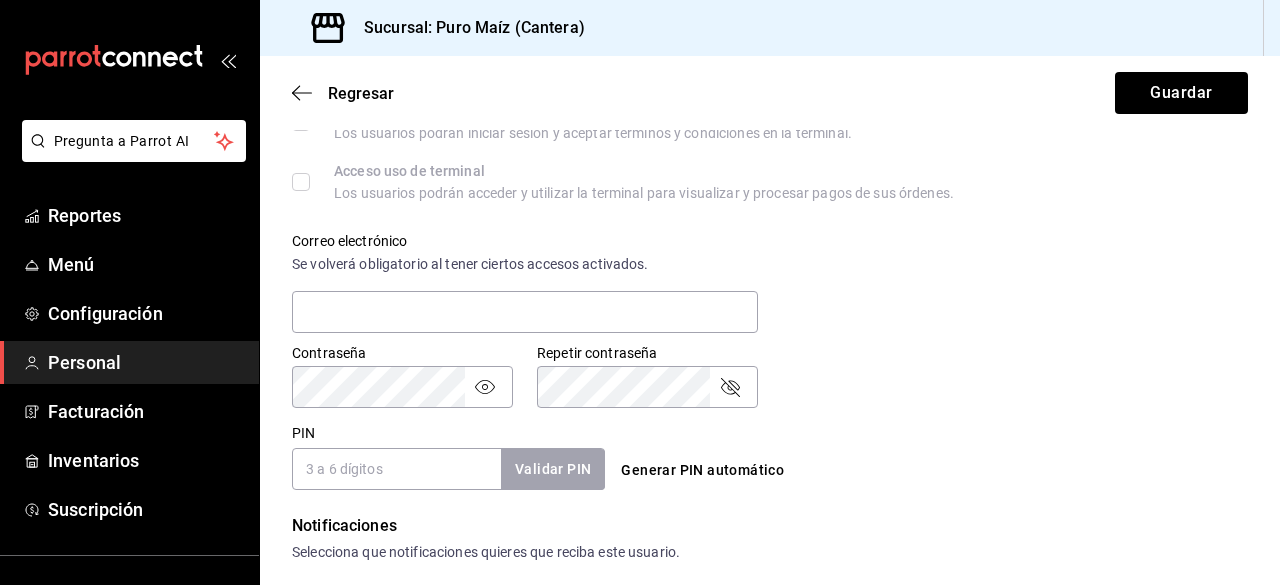 click on "PIN" at bounding box center [396, 469] 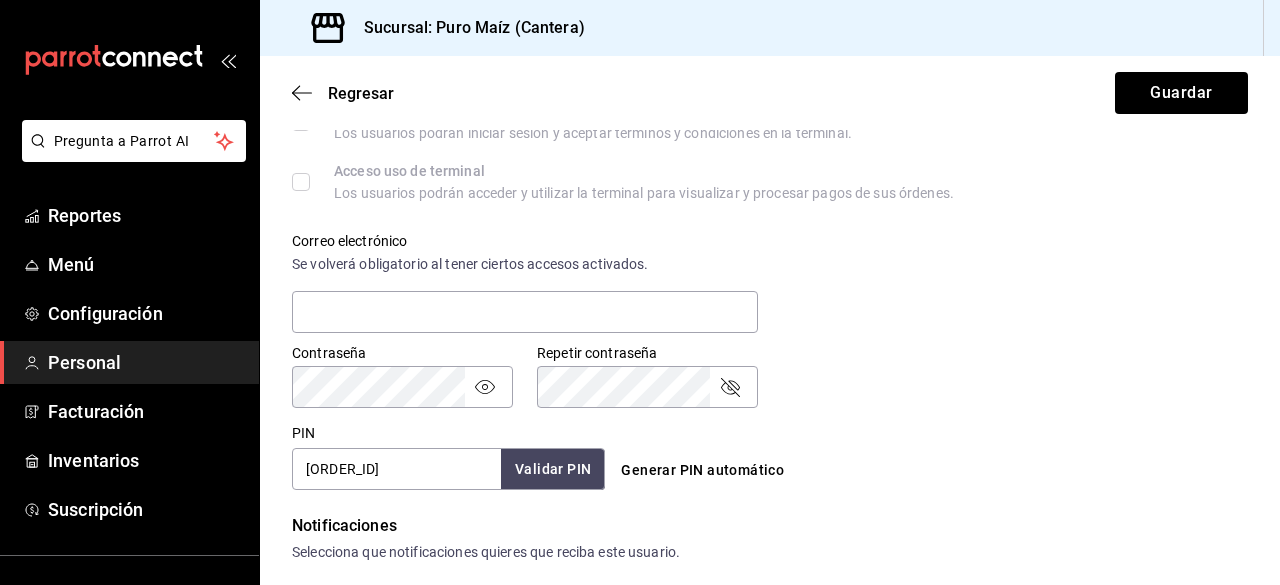 type on "[ORDER_ID]" 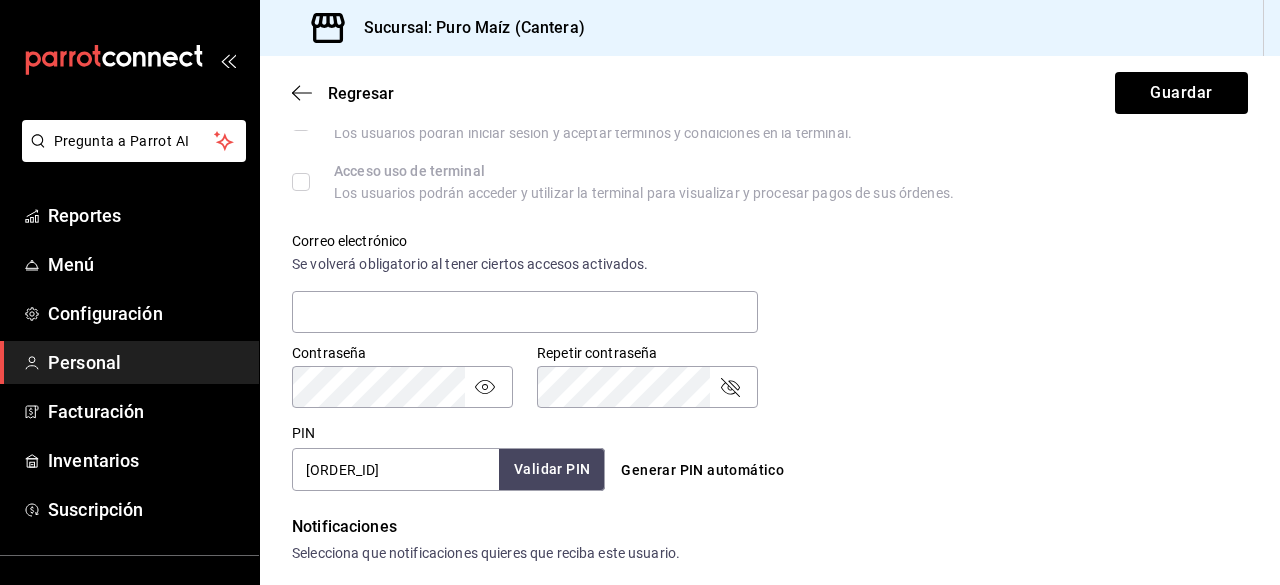 click on "Validar PIN" at bounding box center [552, 469] 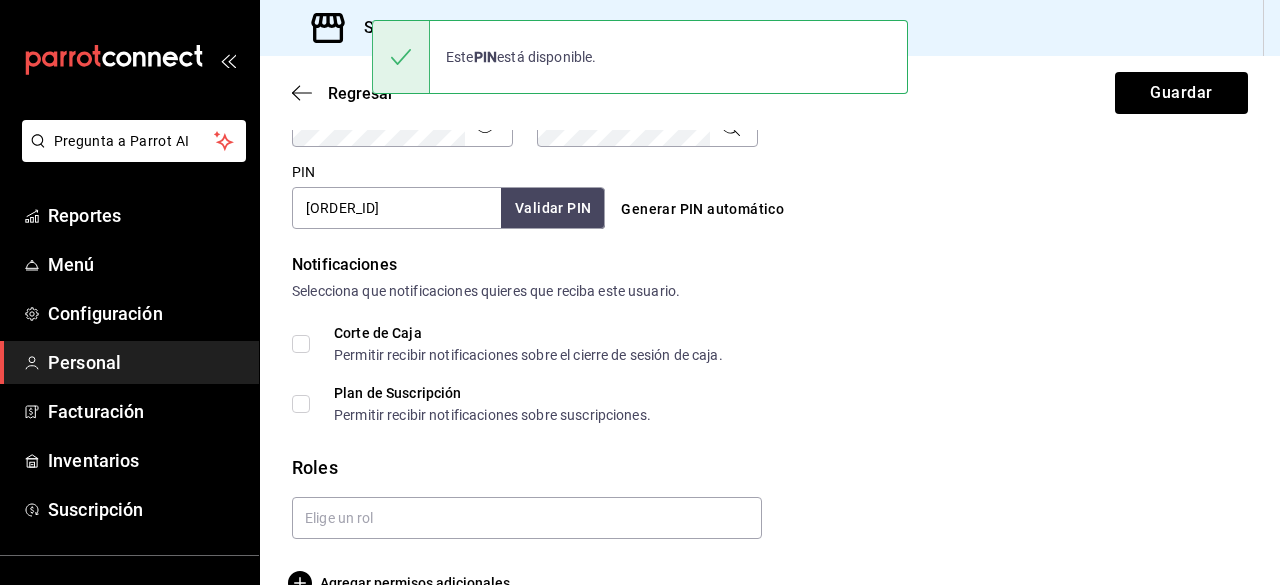 scroll, scrollTop: 952, scrollLeft: 0, axis: vertical 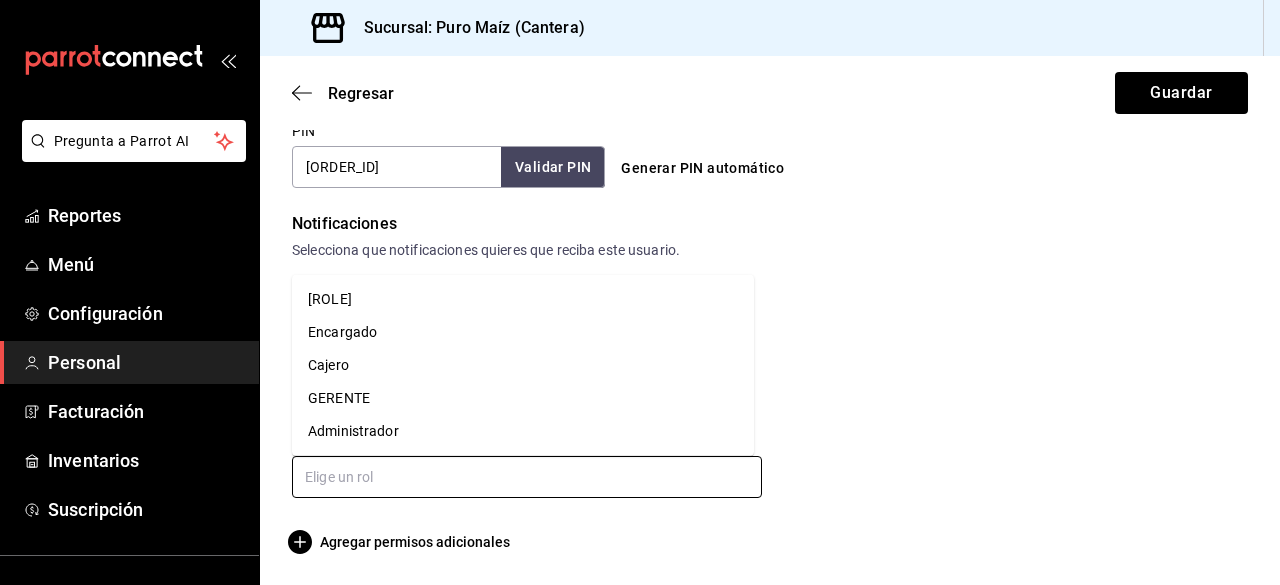 click at bounding box center [527, 477] 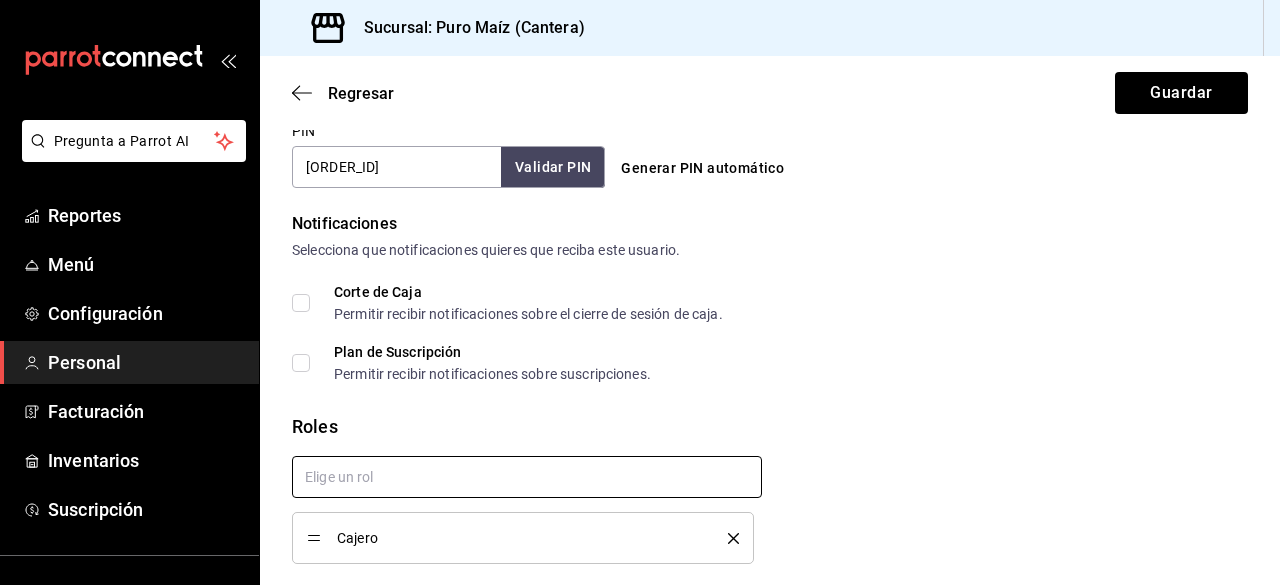 checkbox on "true" 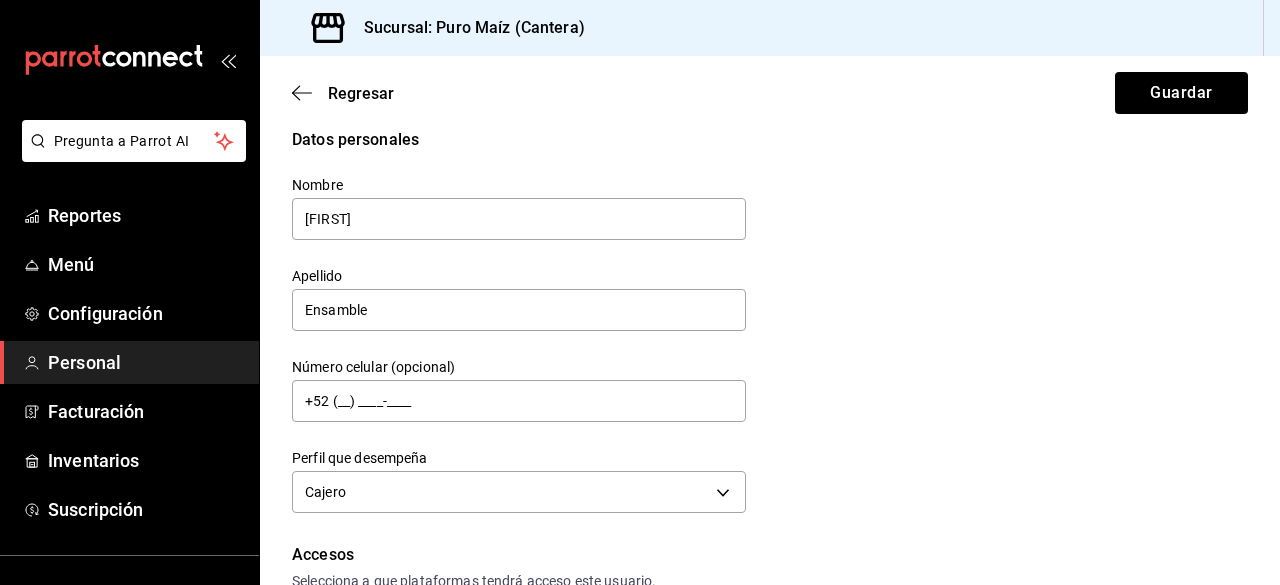 scroll, scrollTop: 0, scrollLeft: 0, axis: both 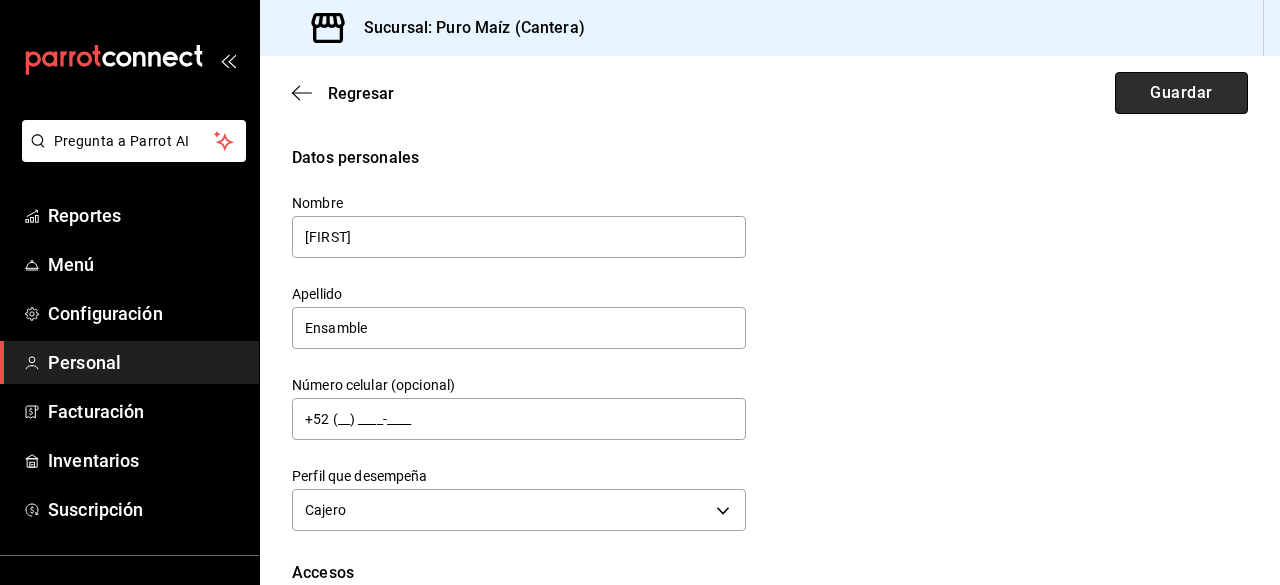 click on "Guardar" at bounding box center [1181, 93] 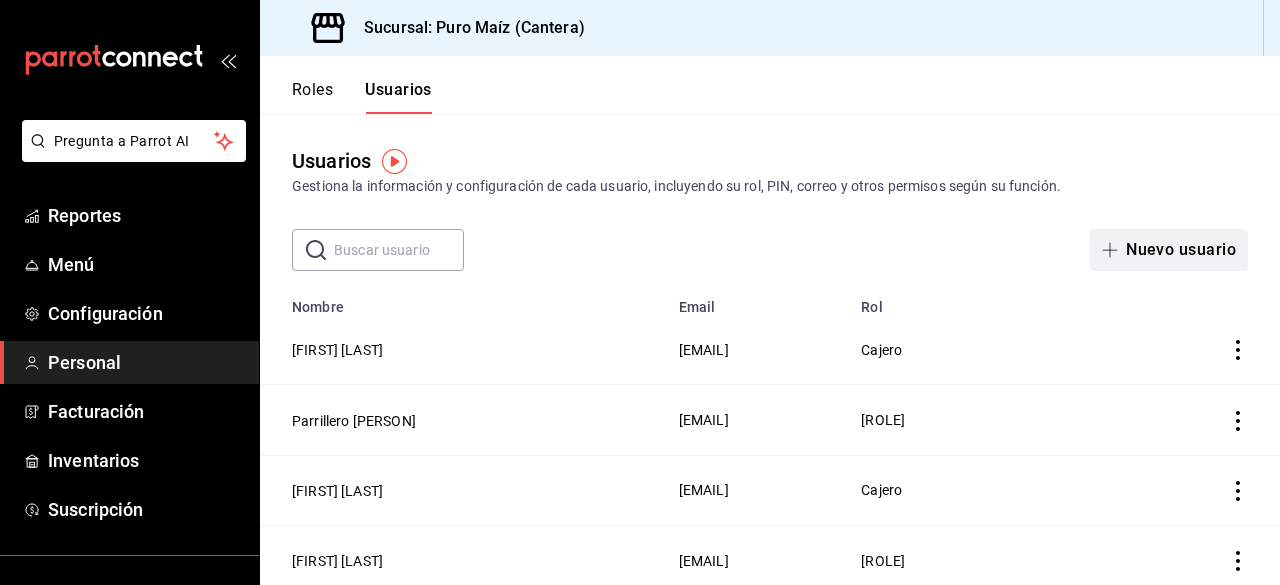 click on "Nuevo usuario" at bounding box center (1169, 250) 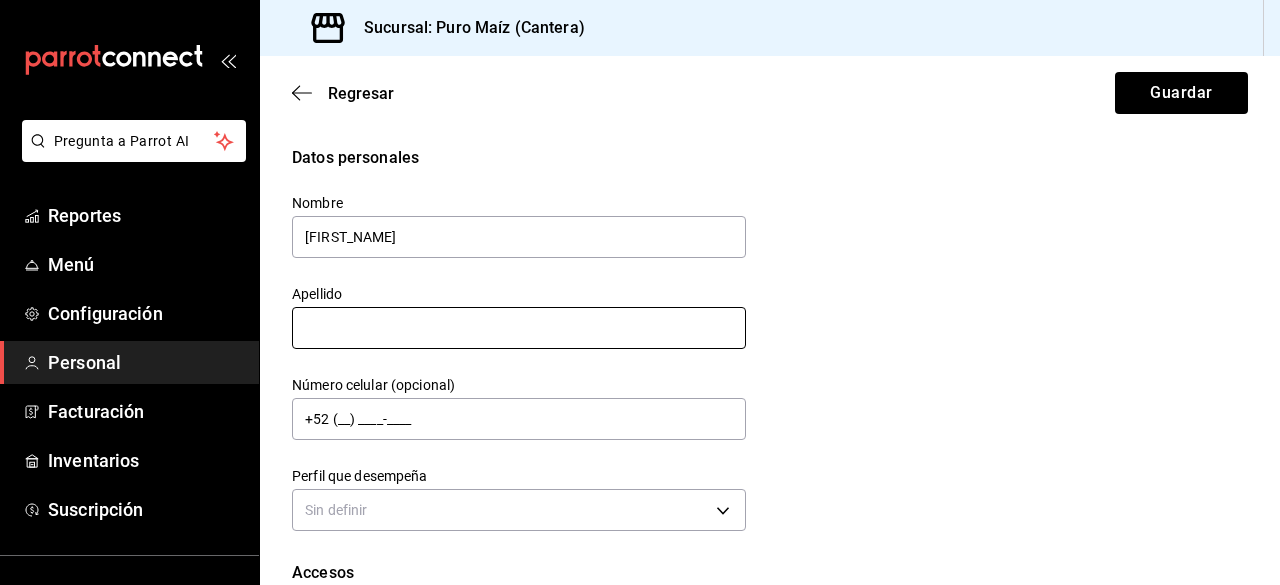 type on "[FIRST_NAME]" 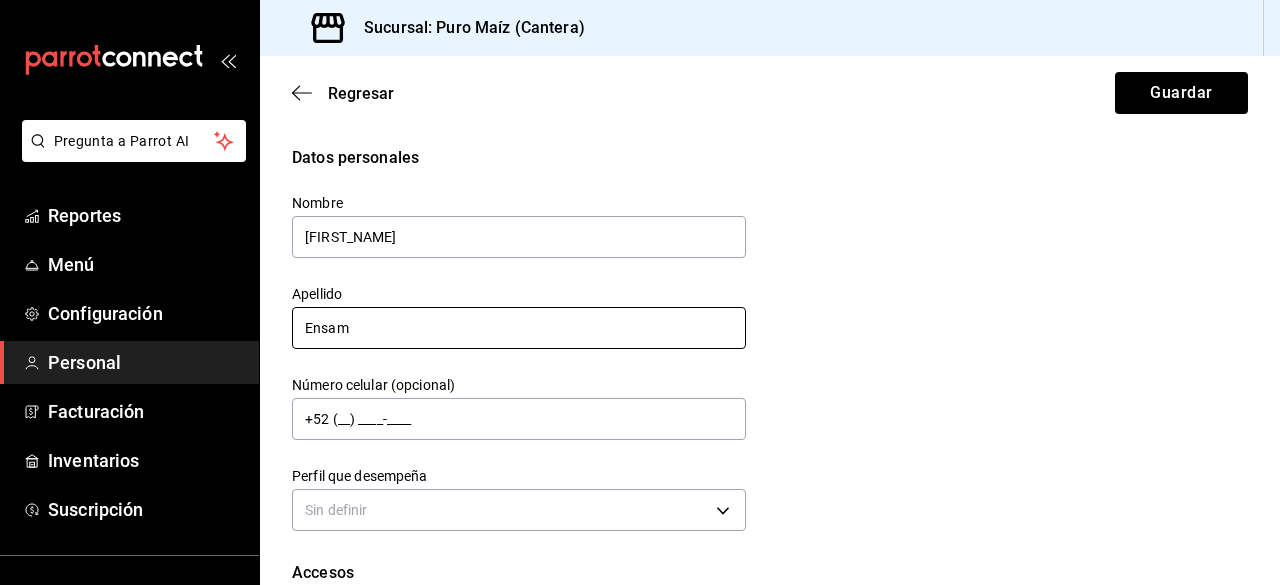 type on "Ensamble" 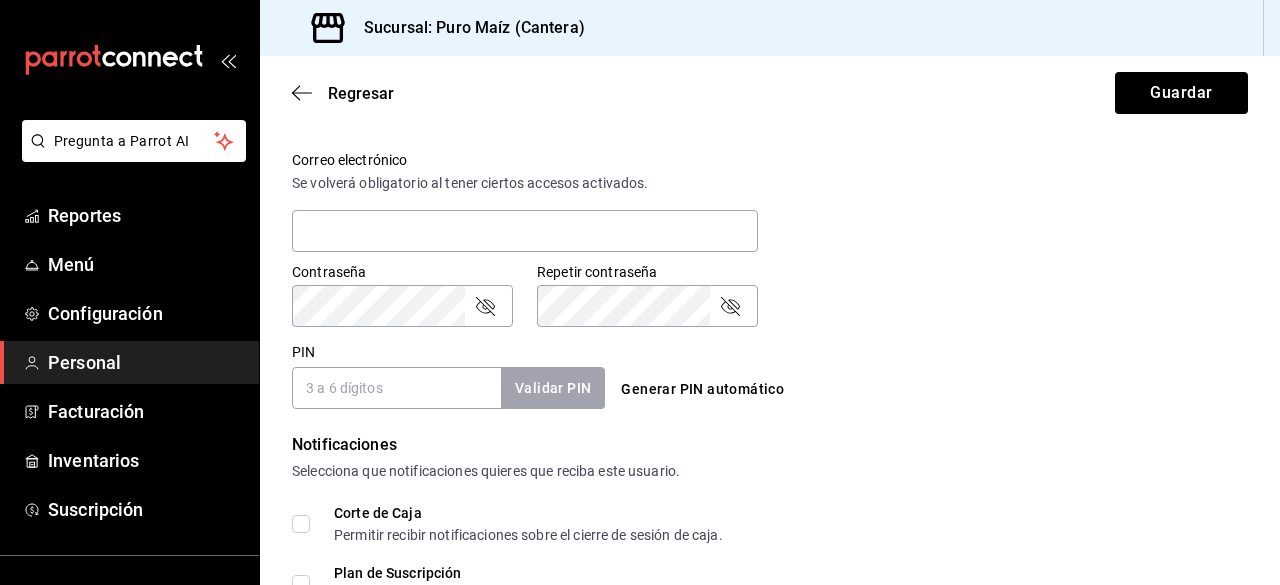 scroll, scrollTop: 732, scrollLeft: 0, axis: vertical 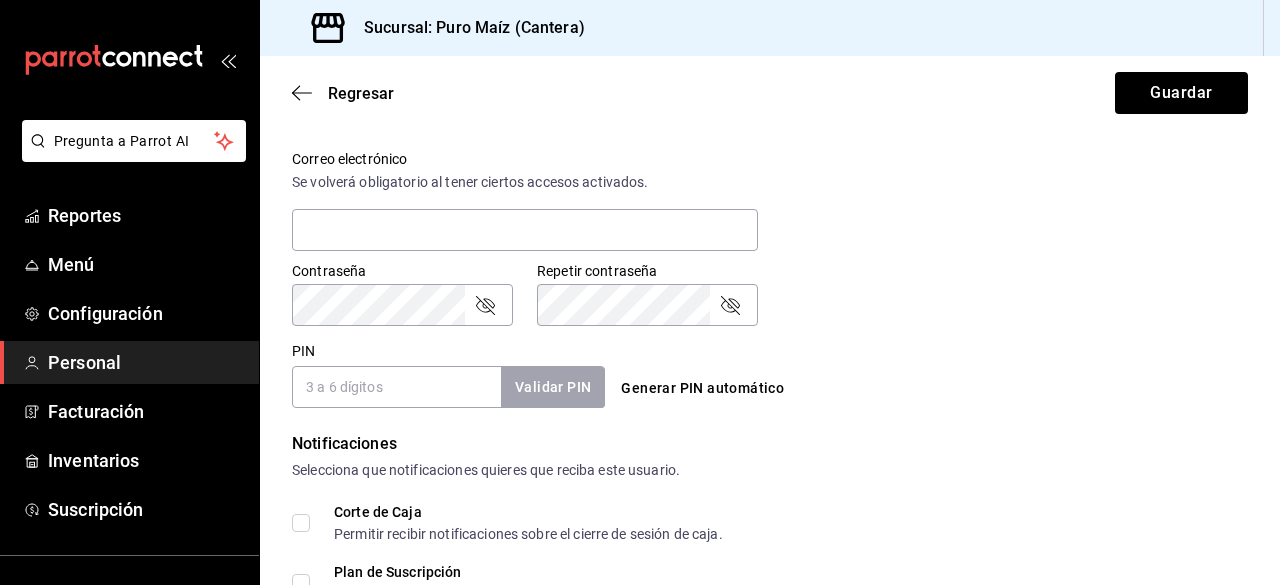 click on "PIN" at bounding box center [396, 387] 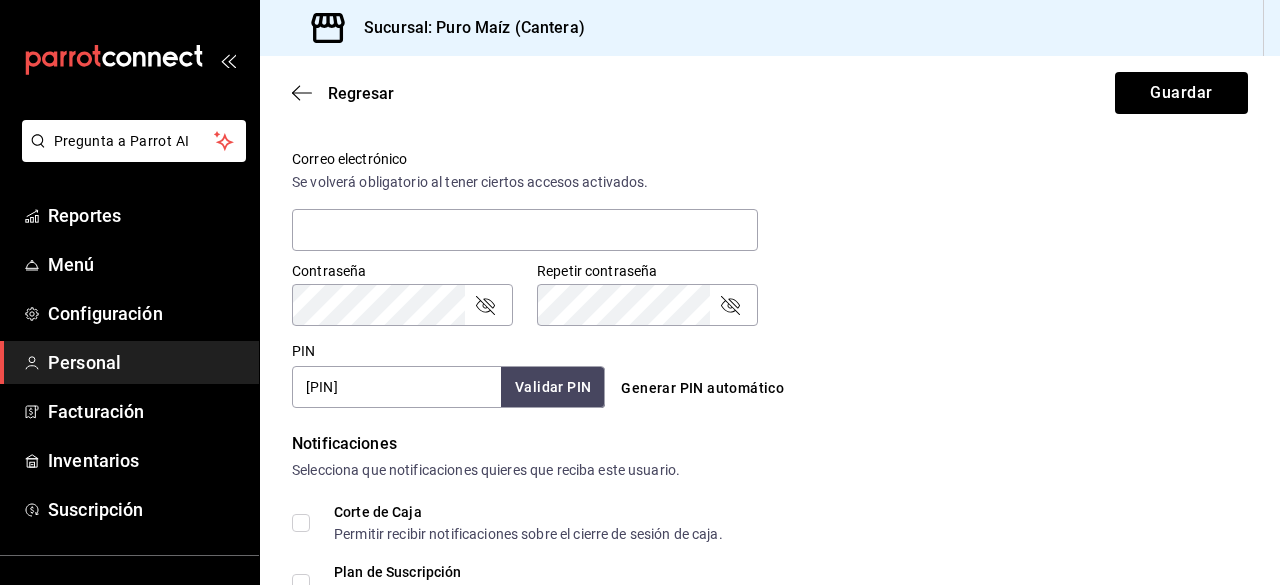 type on "[PIN]" 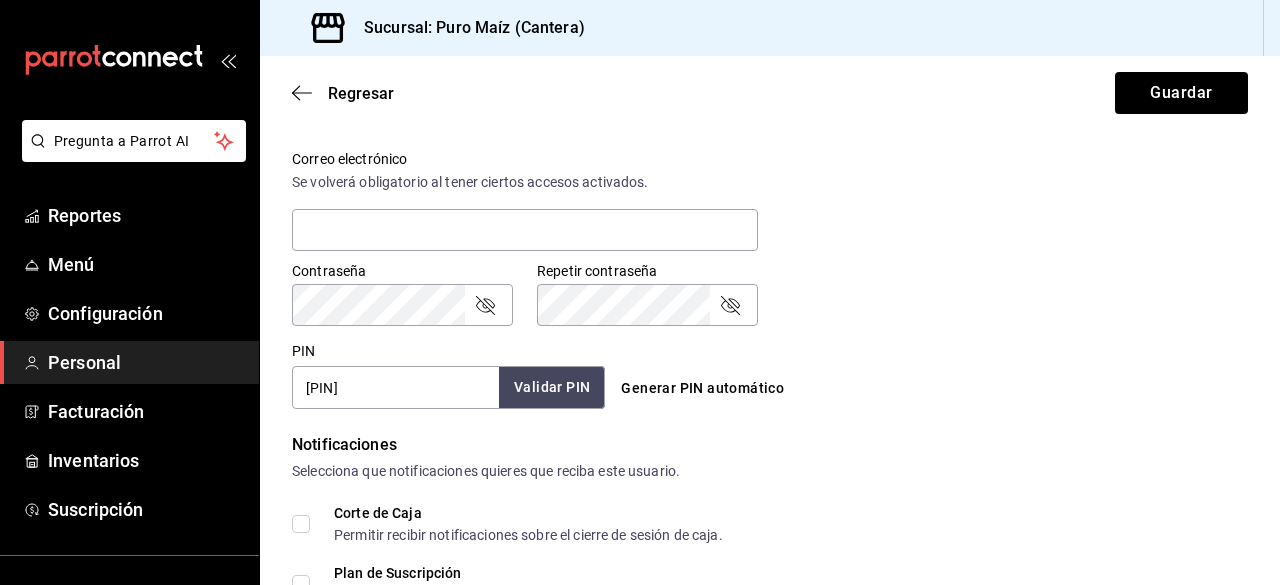 click on "Validar PIN" at bounding box center [552, 387] 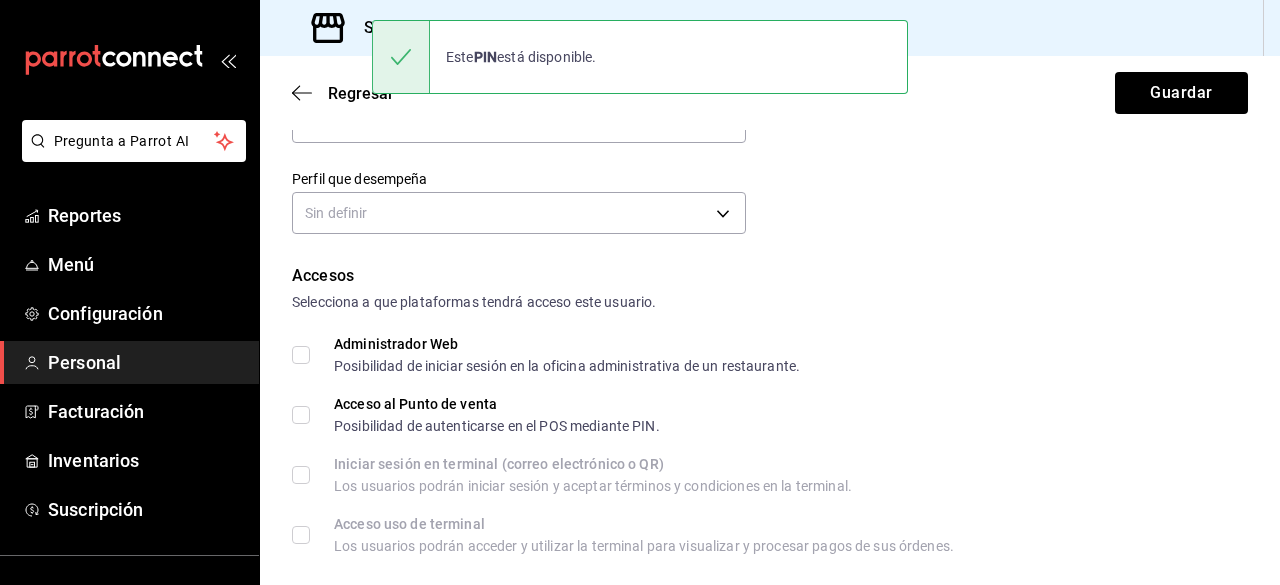 scroll, scrollTop: 211, scrollLeft: 0, axis: vertical 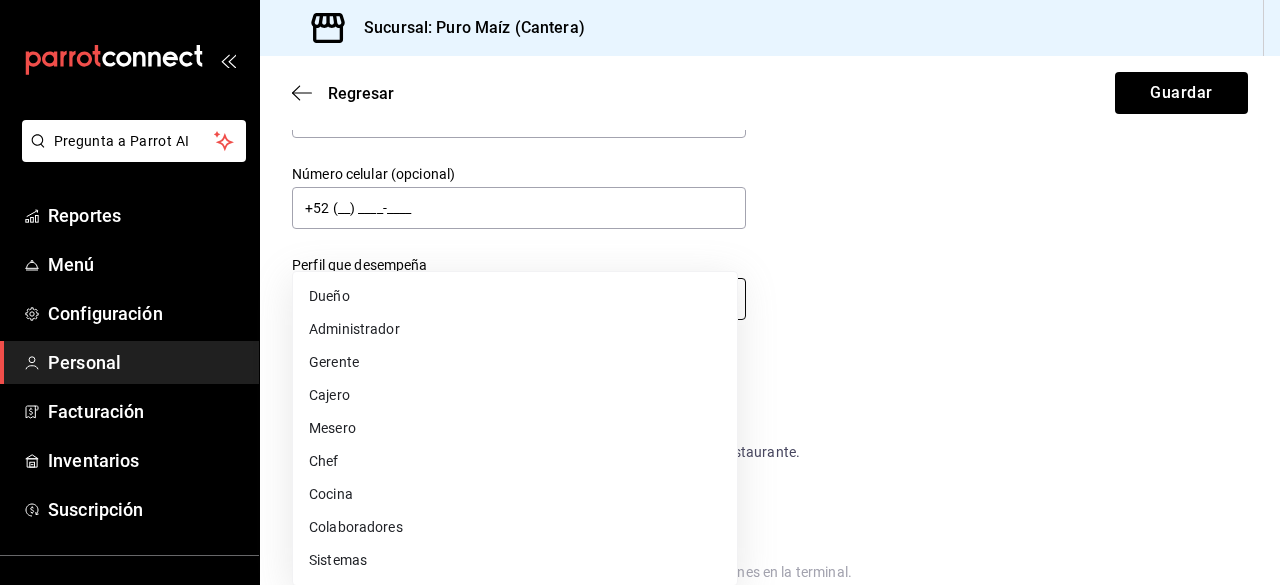 click on "Cajero [FIRST] [LAST]   Sugerir nueva función   Sucursal: Puro Maíz (Cantera) Regresar Guardar Datos personales Nombre [FIRST] Apellido Ensamble Número celular (opcional) +52 ([AREA]) [PHONE]-[PHONE] Perfil que desempeña Sin definir Accesos Selecciona a que plataformas tendrá acceso este usuario. Administrador Web Posibilidad de iniciar sesión en la oficina administrativa de un restaurante.  Acceso al Punto de venta Posibilidad de autenticarse en el POS mediante PIN.  Iniciar sesión en terminal (correo electrónico o QR) Los usuarios podrán iniciar sesión y aceptar términos y condiciones en la terminal. Acceso uso de terminal Los usuarios podrán acceder y utilizar la terminal para visualizar y procesar pagos de sus órdenes. Correo electrónico Se volverá obligatorio al tener ciertos accesos activados. Contraseña Contraseña Repetir contraseña Repetir contraseña PIN [PIN]" at bounding box center [640, 292] 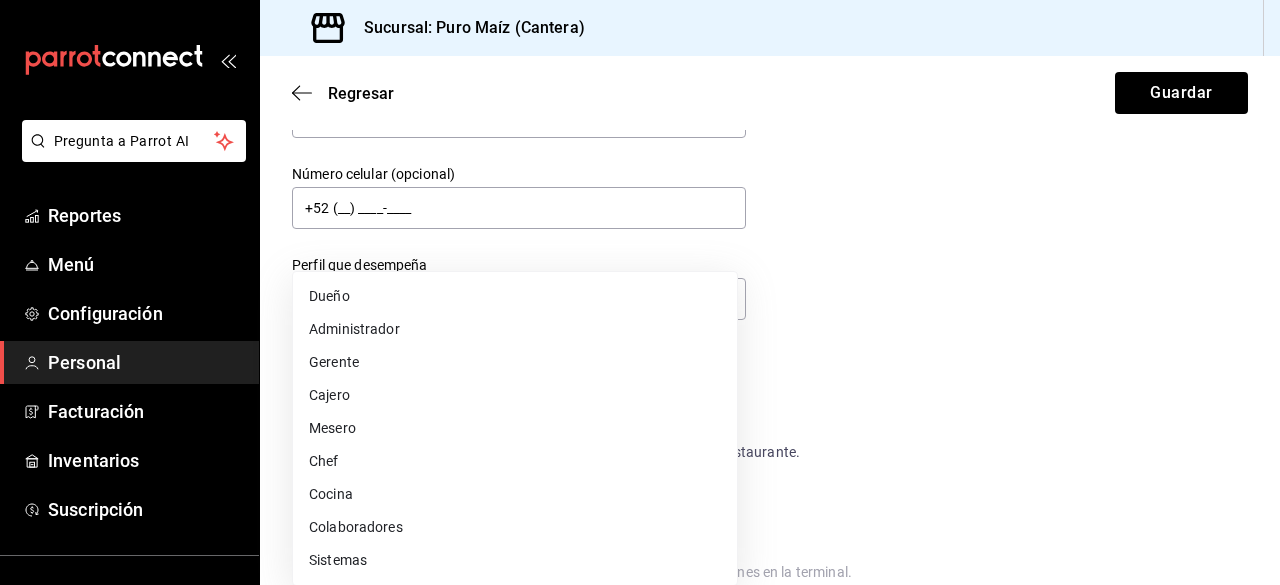 click on "Cajero" at bounding box center (515, 395) 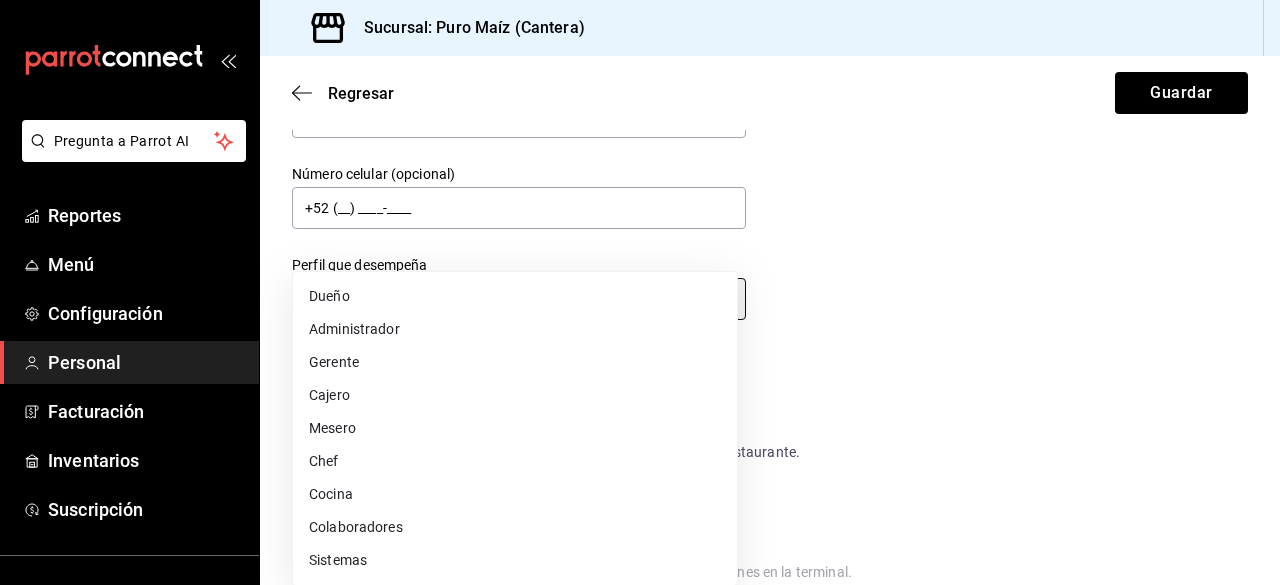 type on "CASHIER" 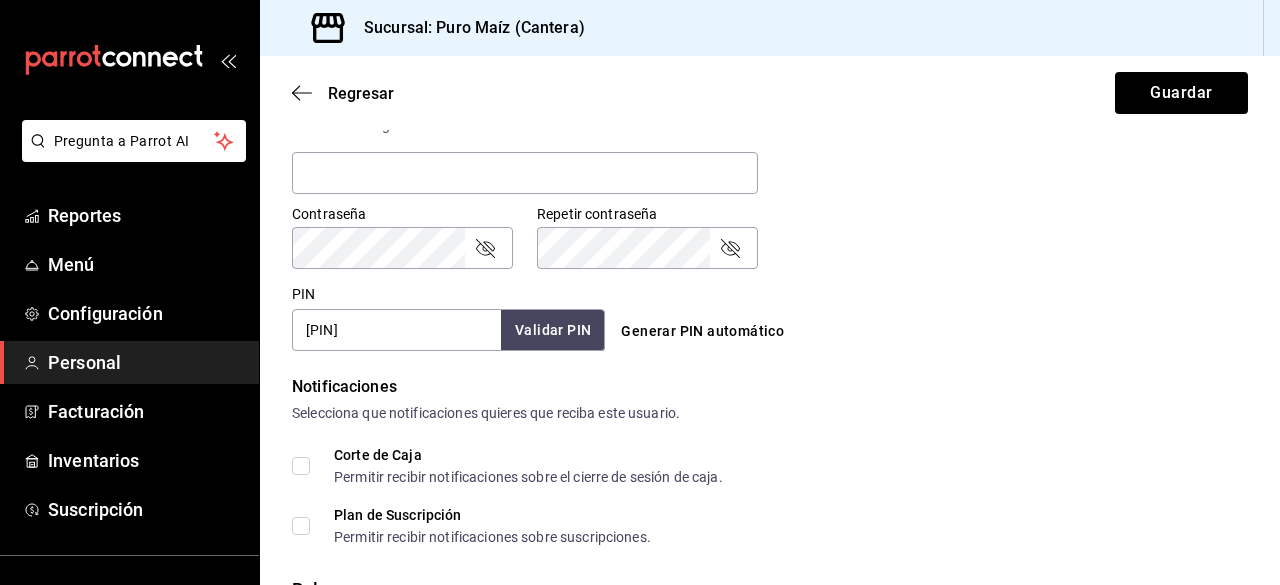 scroll, scrollTop: 952, scrollLeft: 0, axis: vertical 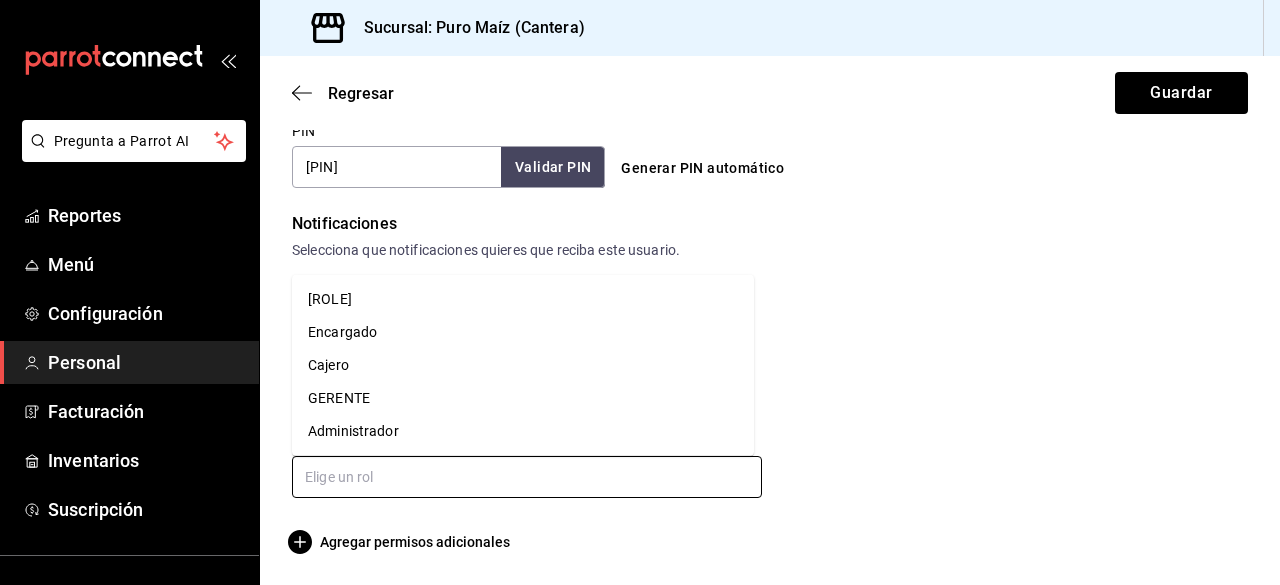 click at bounding box center [527, 477] 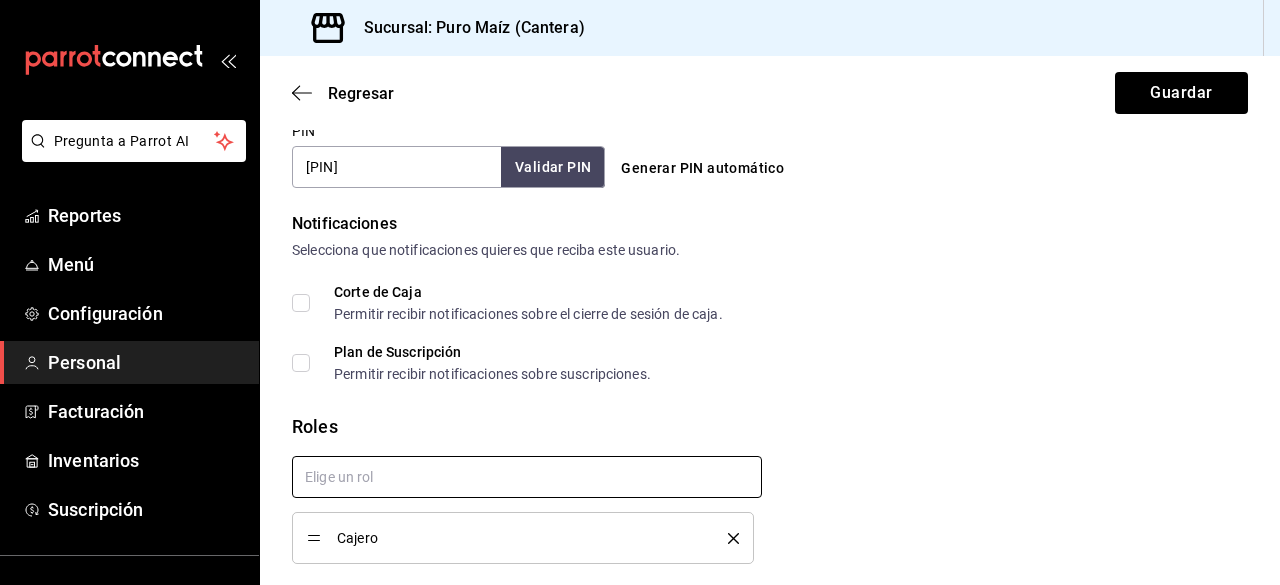checkbox on "true" 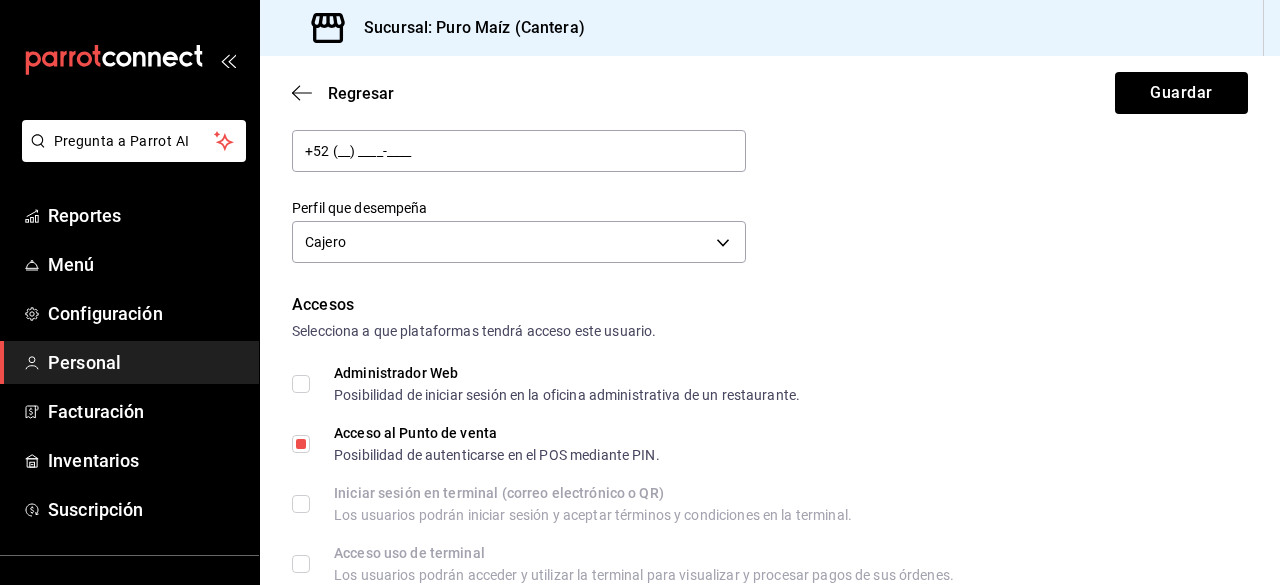scroll, scrollTop: 267, scrollLeft: 0, axis: vertical 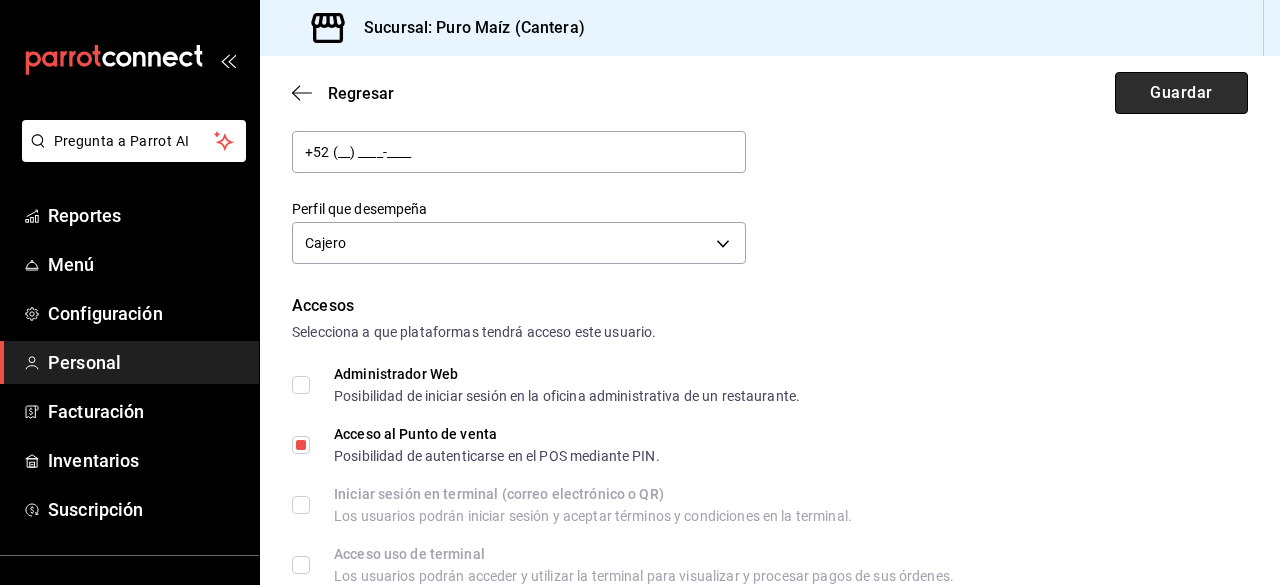 click on "Guardar" at bounding box center (1181, 93) 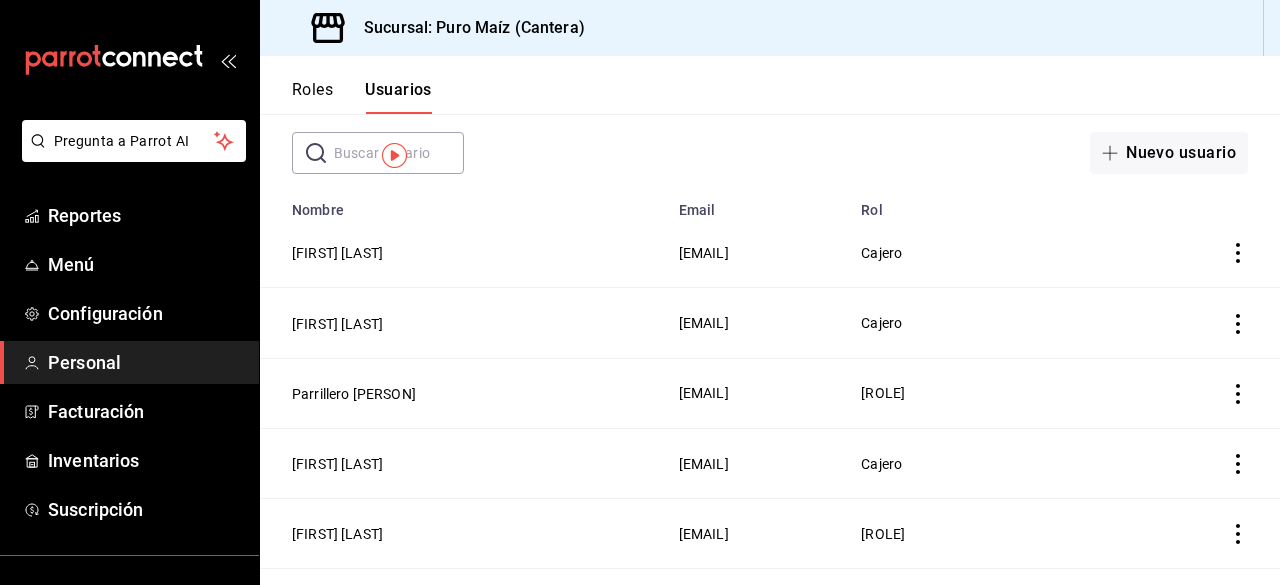 scroll, scrollTop: 0, scrollLeft: 0, axis: both 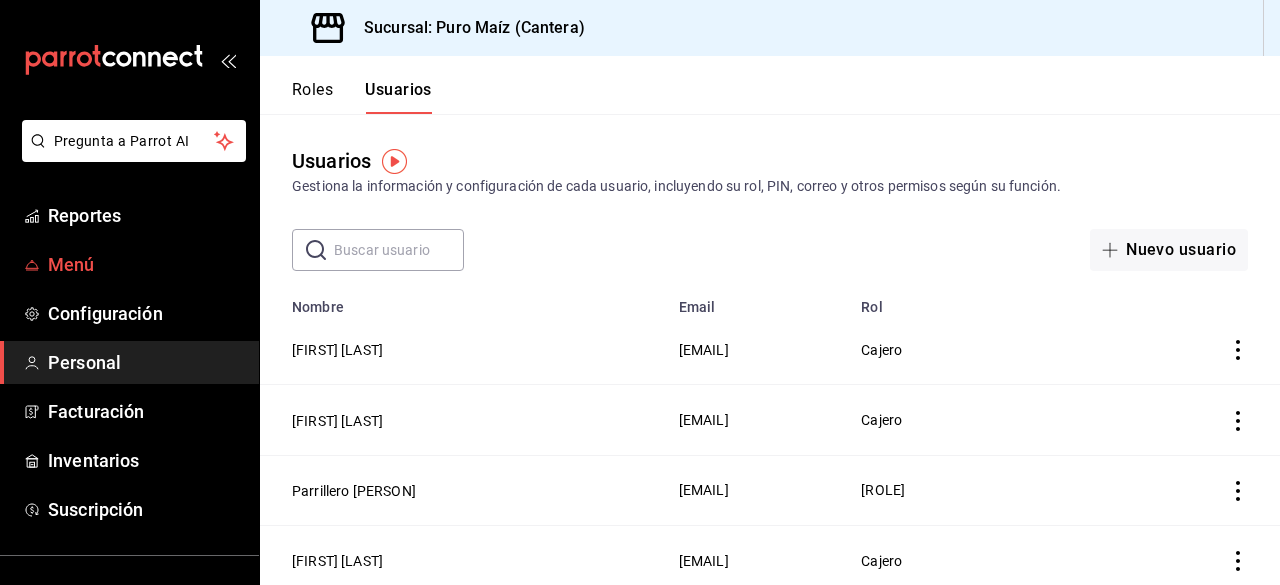click on "Menú" at bounding box center (145, 264) 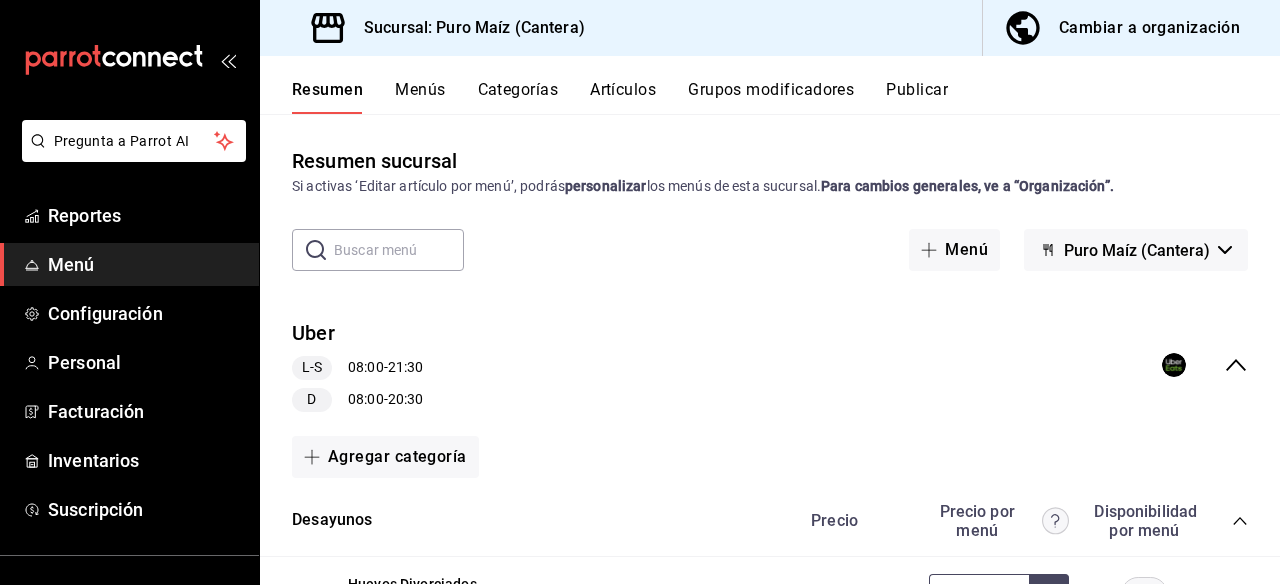 click on "Publicar" at bounding box center (917, 97) 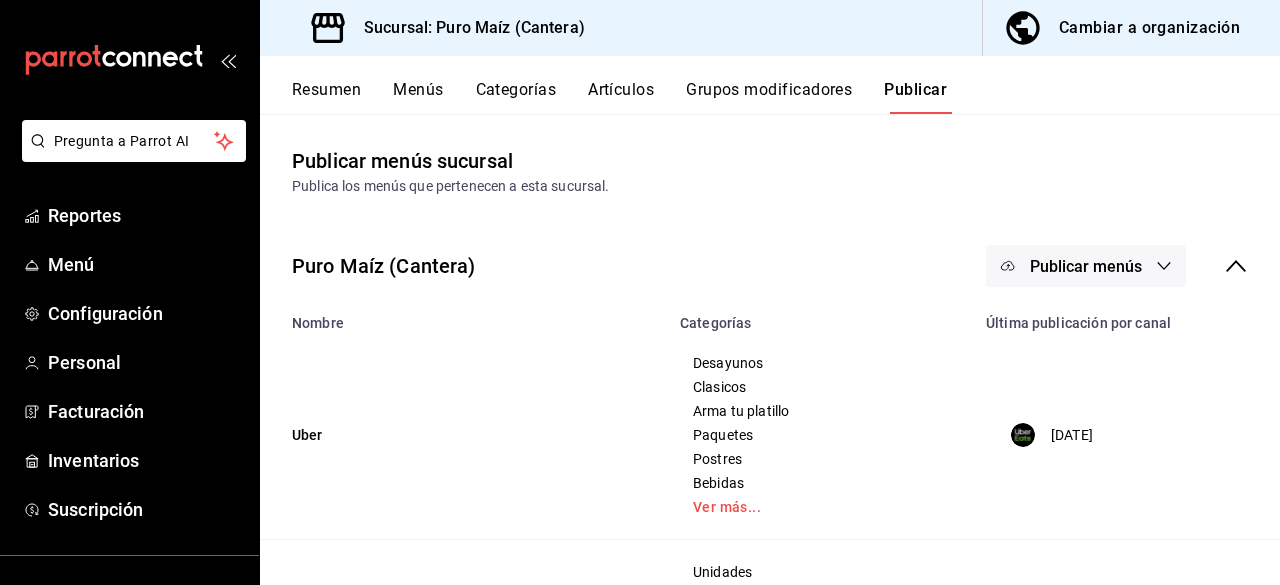 click on "Publicar menús" at bounding box center [1086, 266] 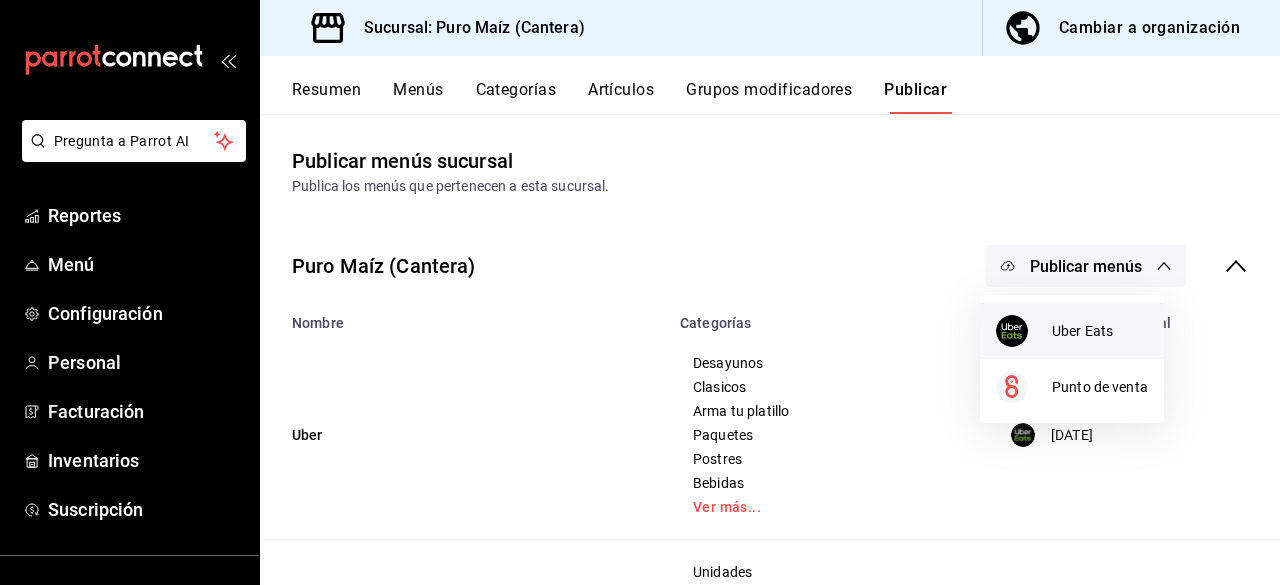 click on "Uber Eats" at bounding box center [1100, 331] 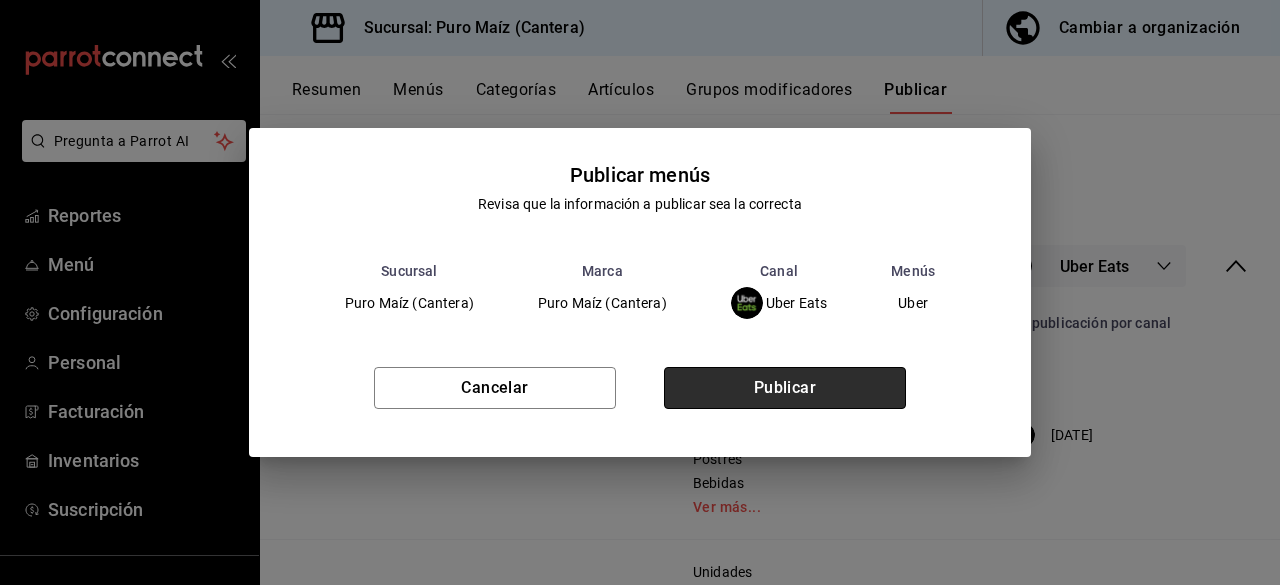 click on "Publicar" at bounding box center (785, 388) 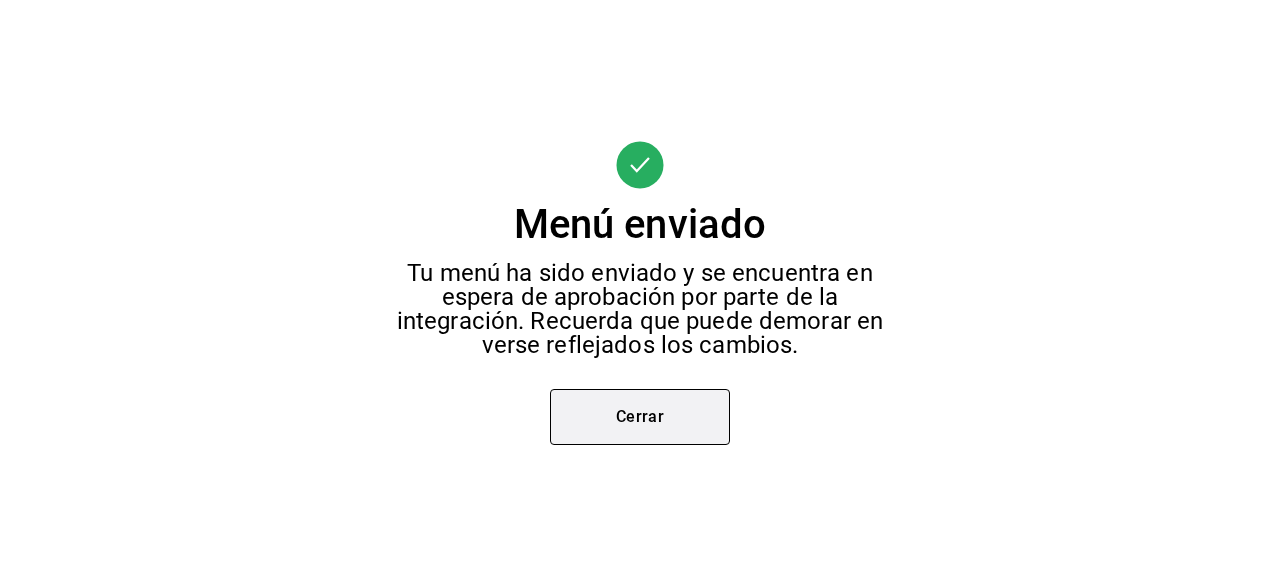 click on "Cerrar" at bounding box center [640, 417] 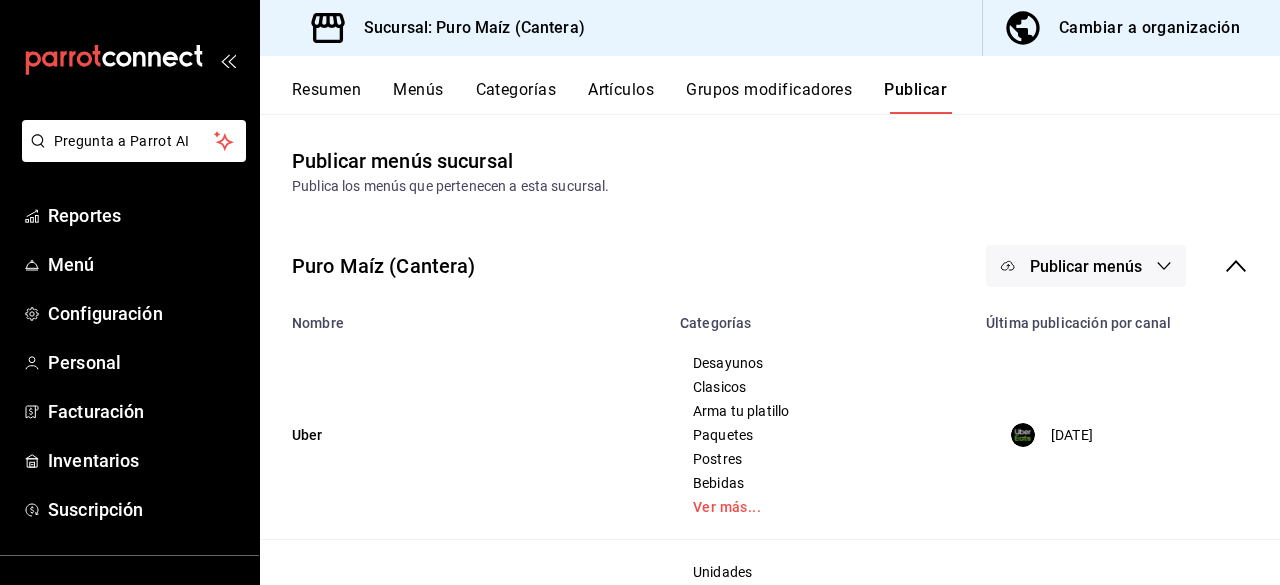 click on "Publicar menús" at bounding box center (1086, 266) 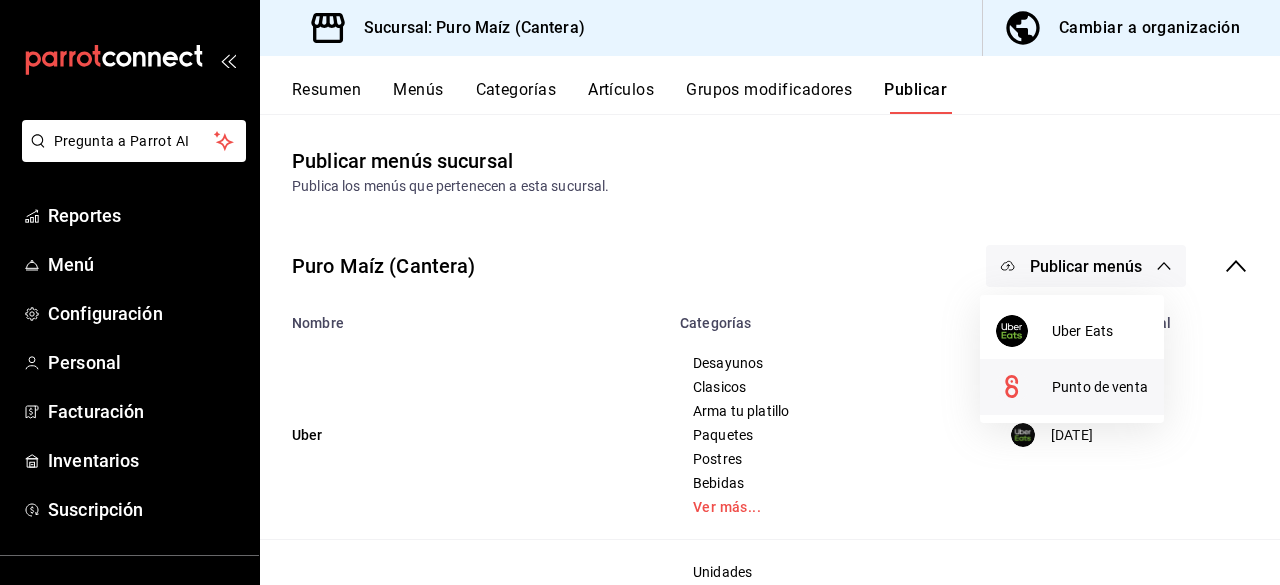 click on "Punto de venta" at bounding box center [1100, 387] 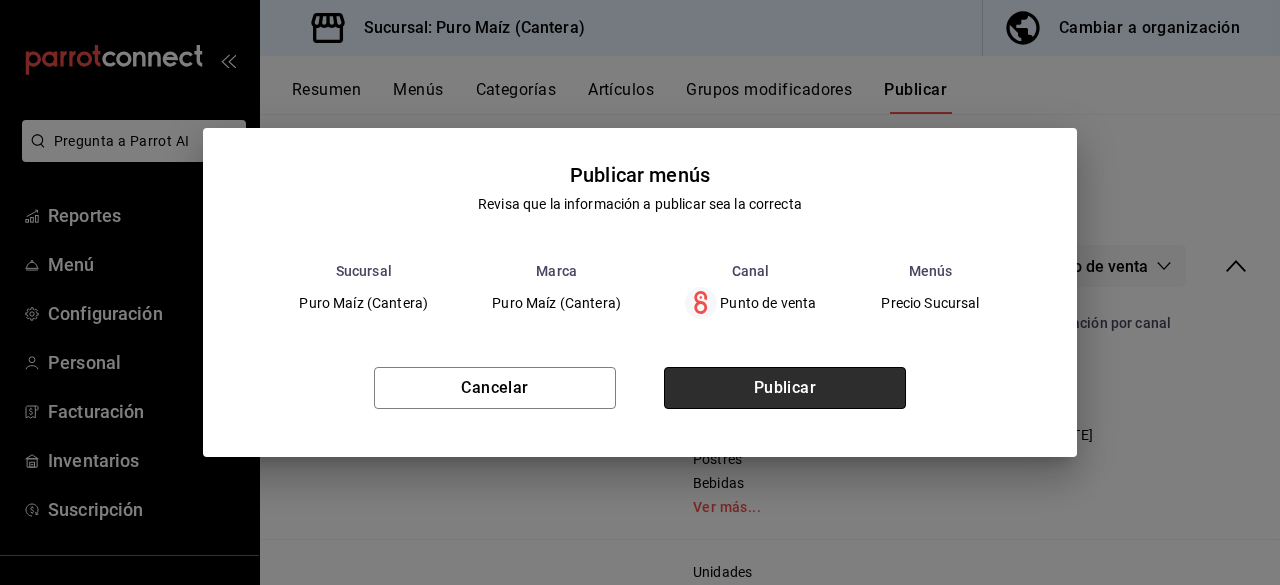 click on "Publicar" at bounding box center (785, 388) 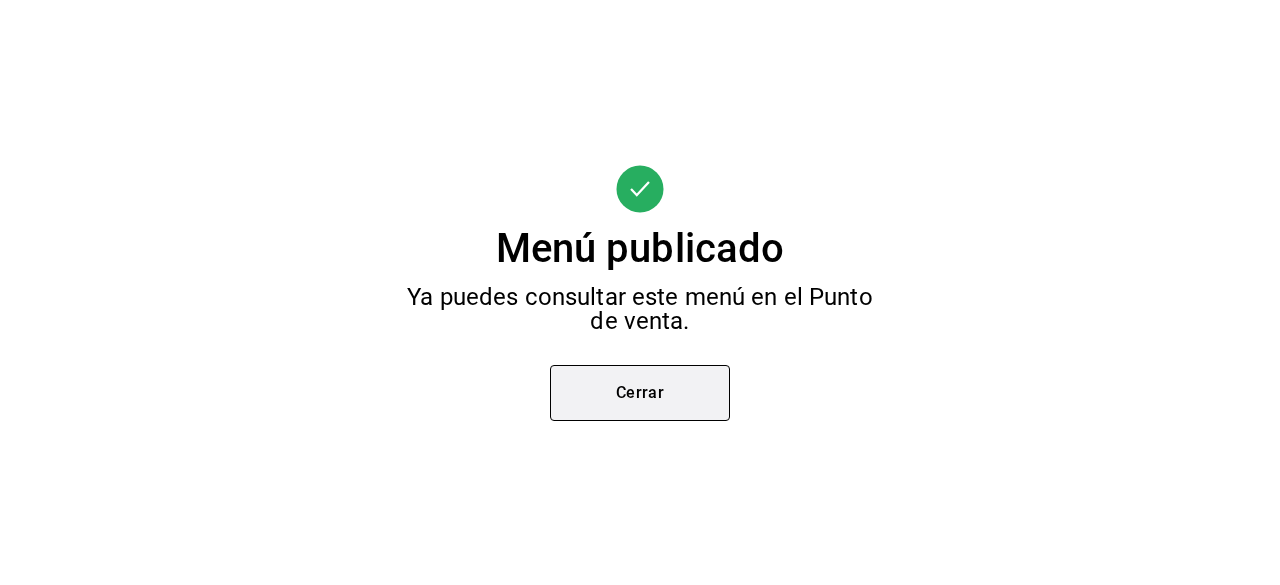 click on "Cerrar" at bounding box center [640, 393] 